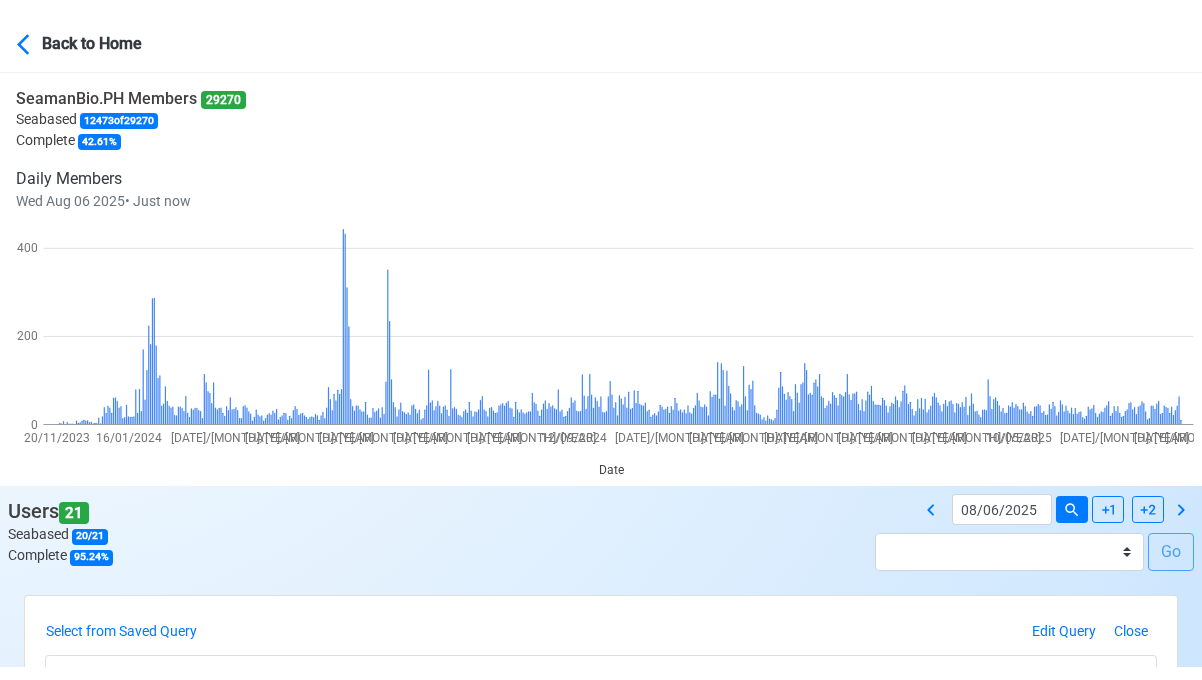 scroll, scrollTop: 300, scrollLeft: 0, axis: vertical 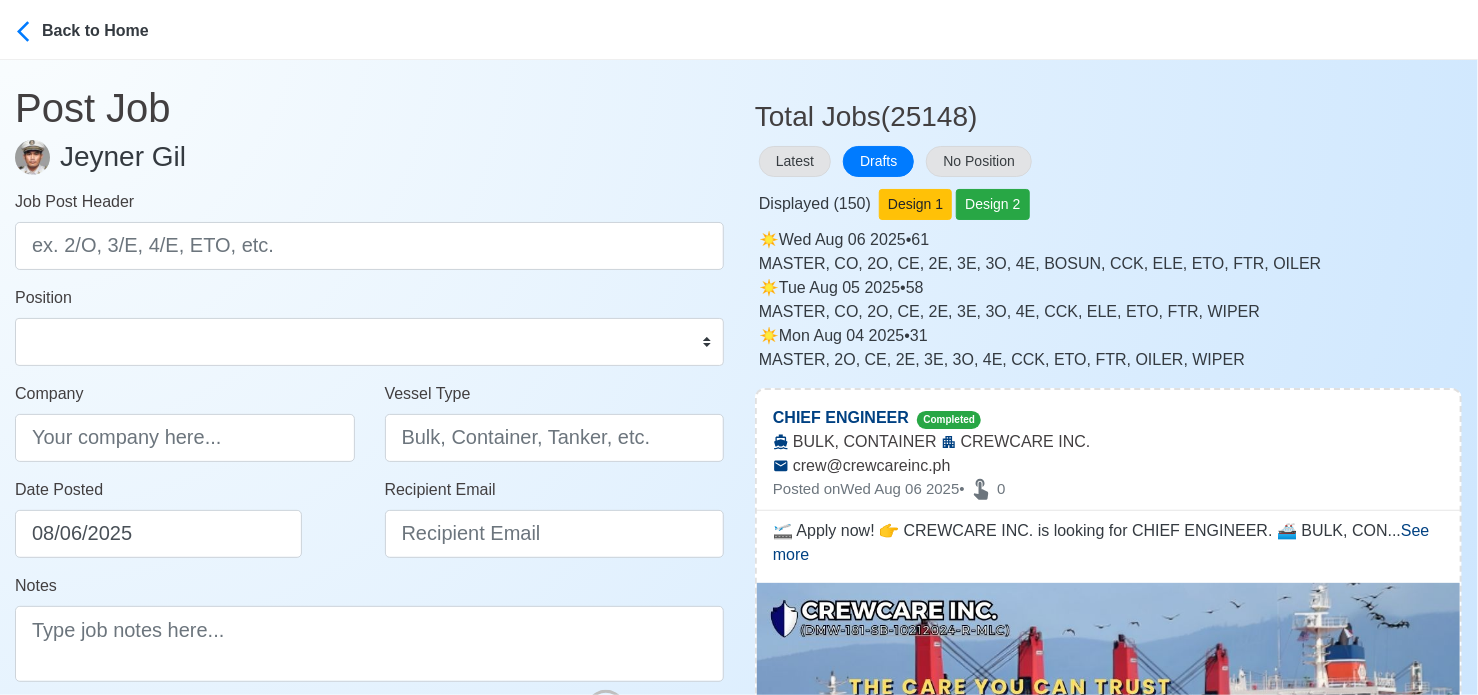 click on "Displayed ( 150 ) Design 1 Design 2" at bounding box center (1108, 200) 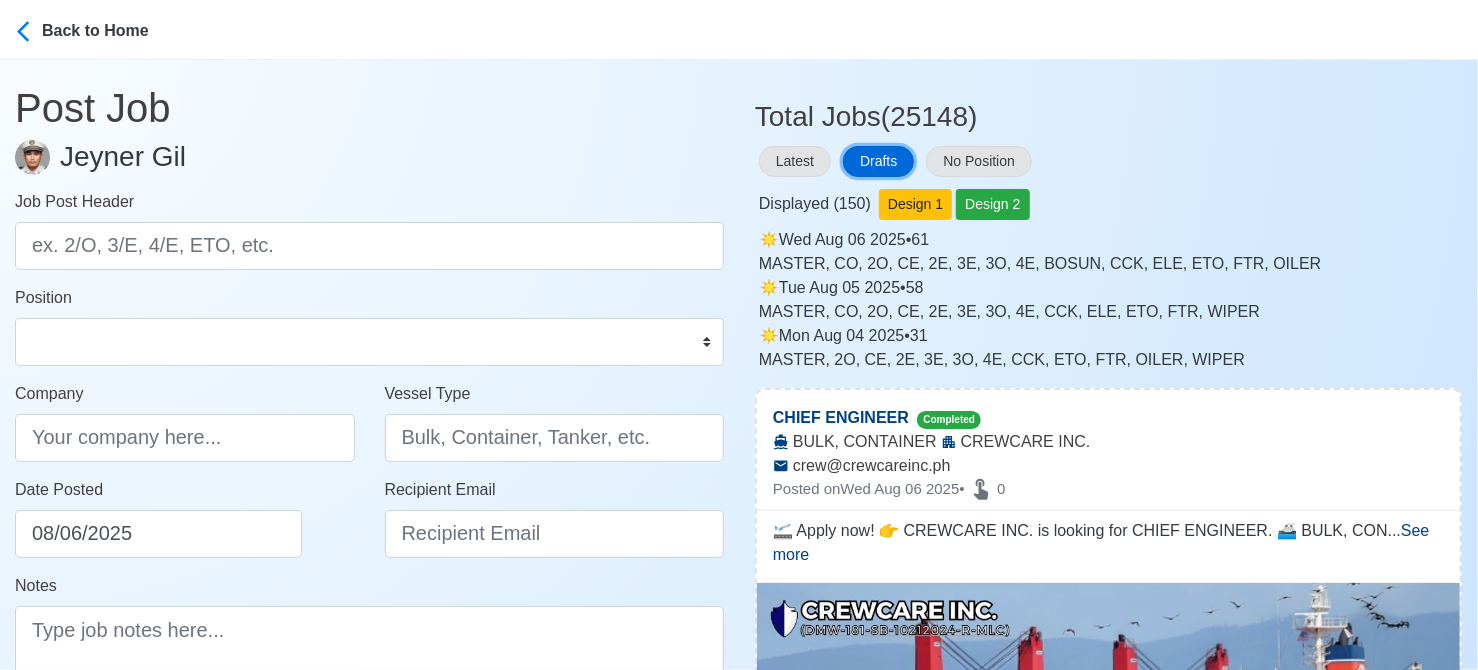 click on "Drafts" at bounding box center (878, 161) 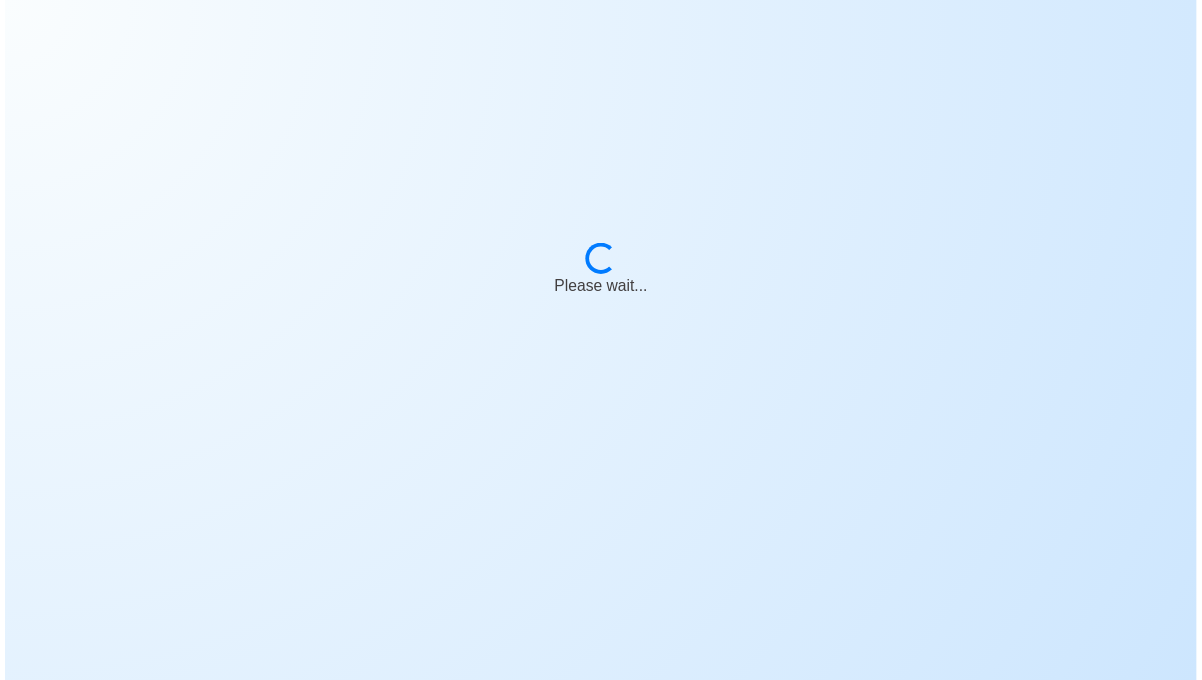 scroll, scrollTop: 0, scrollLeft: 0, axis: both 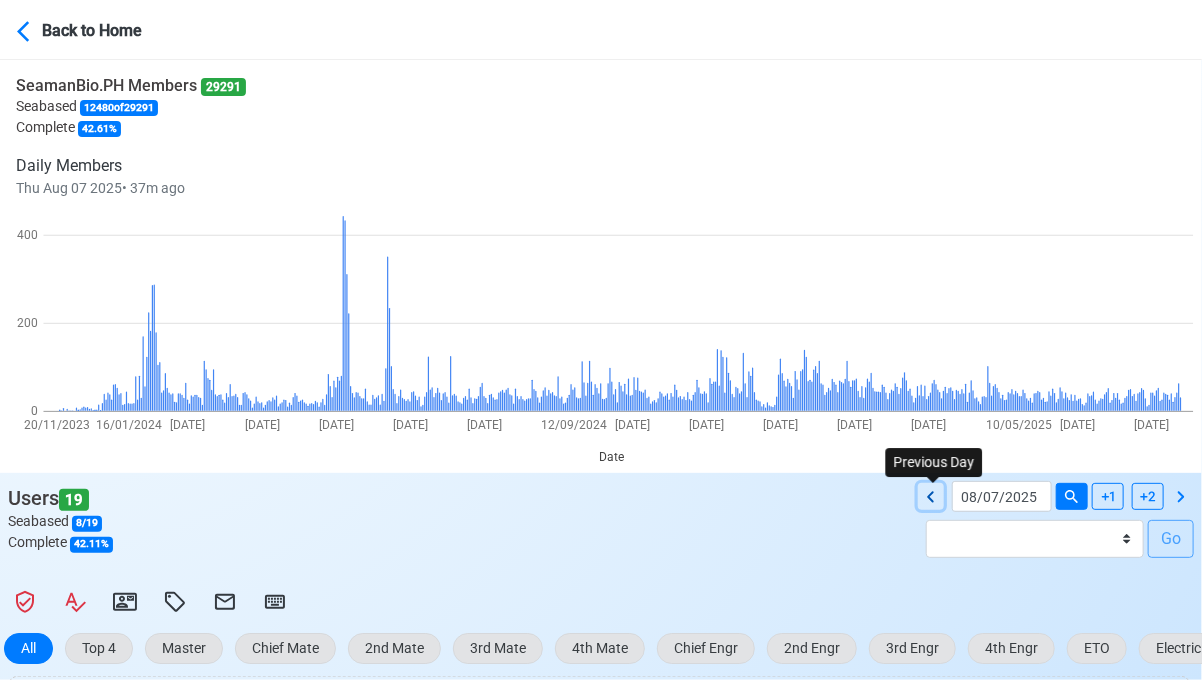 click 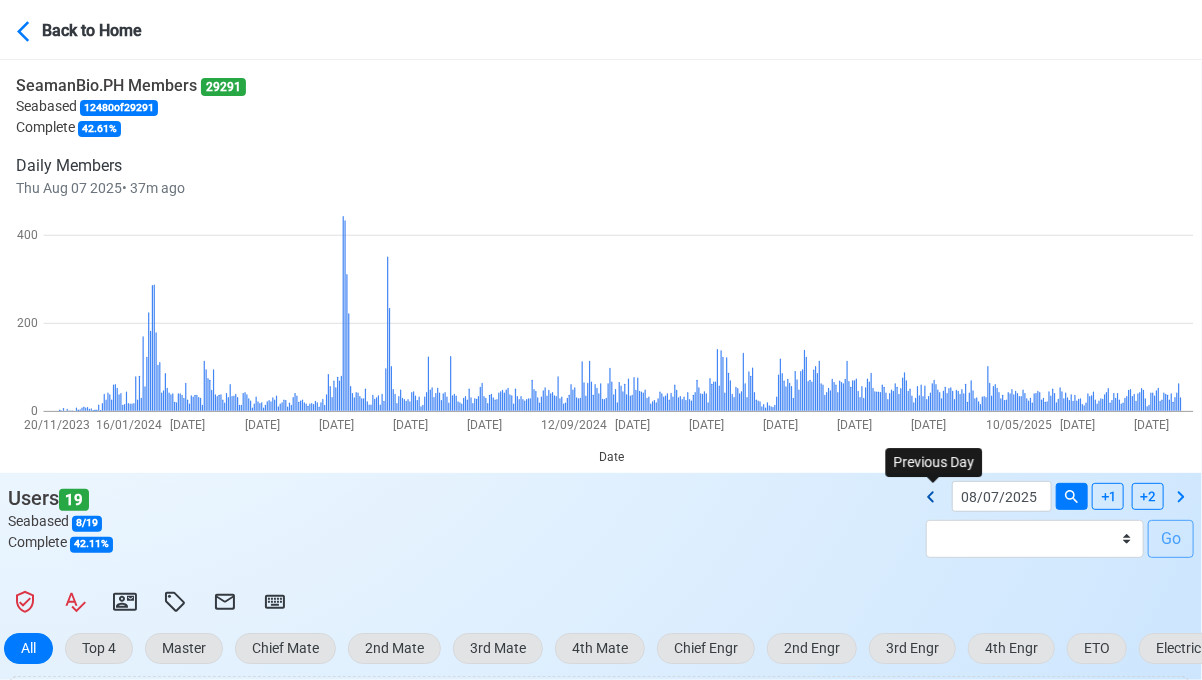 type on "08/06/2025" 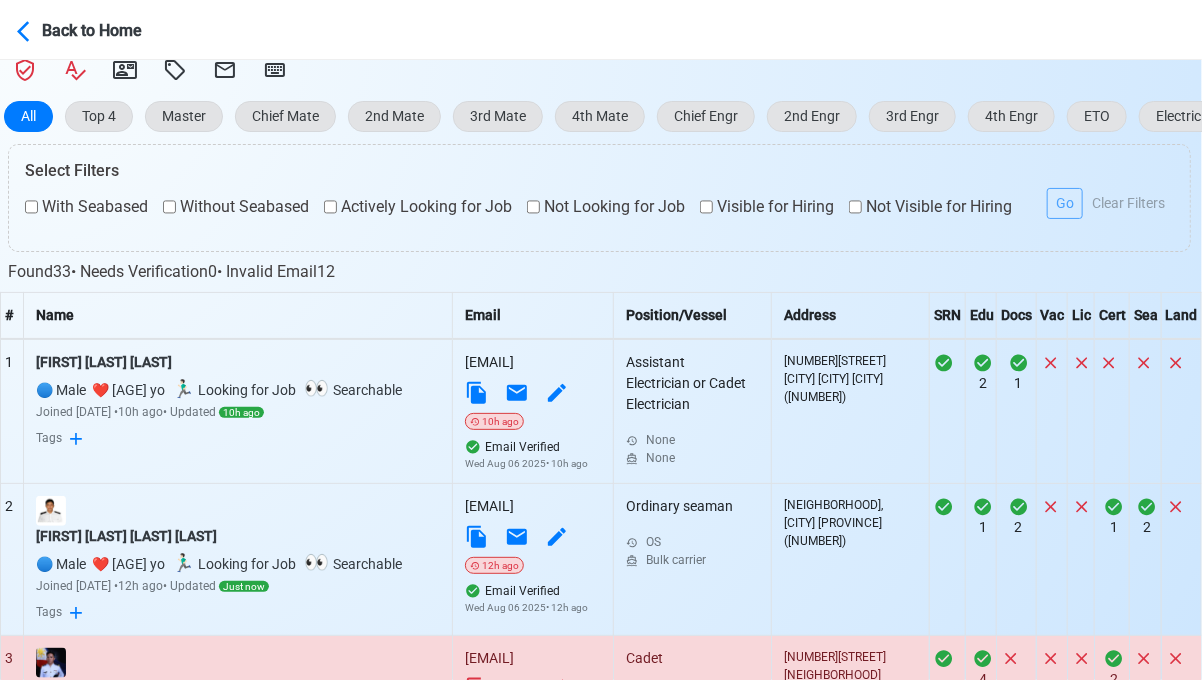 scroll, scrollTop: 700, scrollLeft: 0, axis: vertical 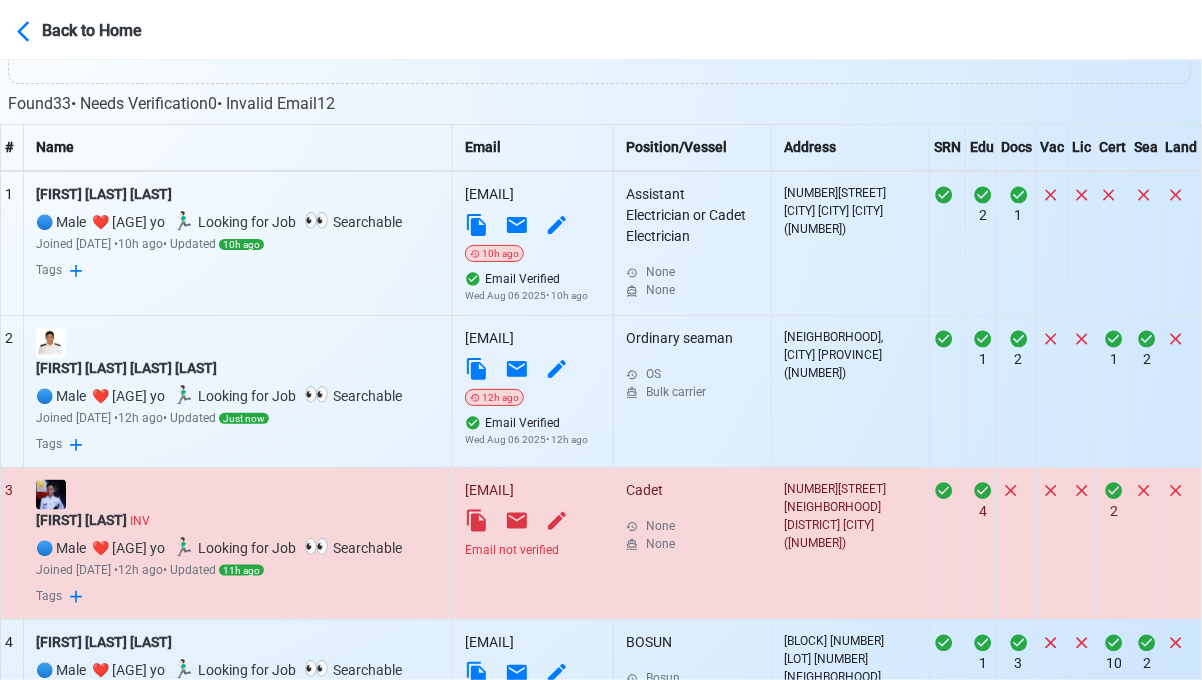 click on "Email not verified" at bounding box center [533, 550] 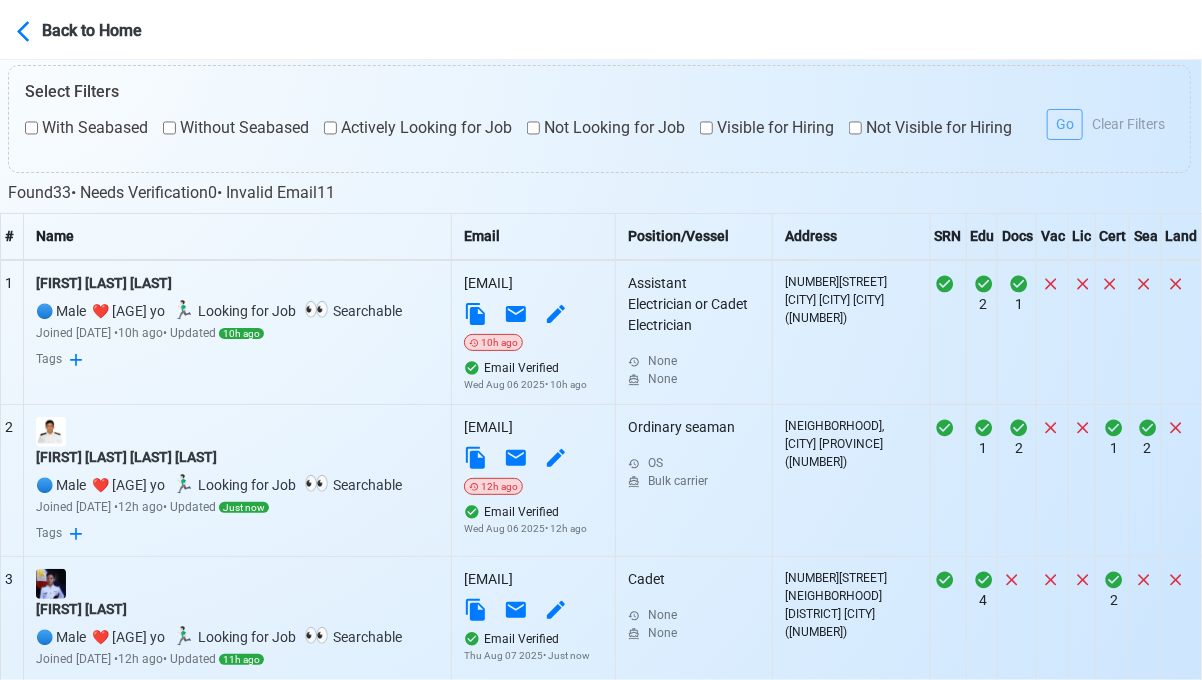 scroll, scrollTop: 600, scrollLeft: 0, axis: vertical 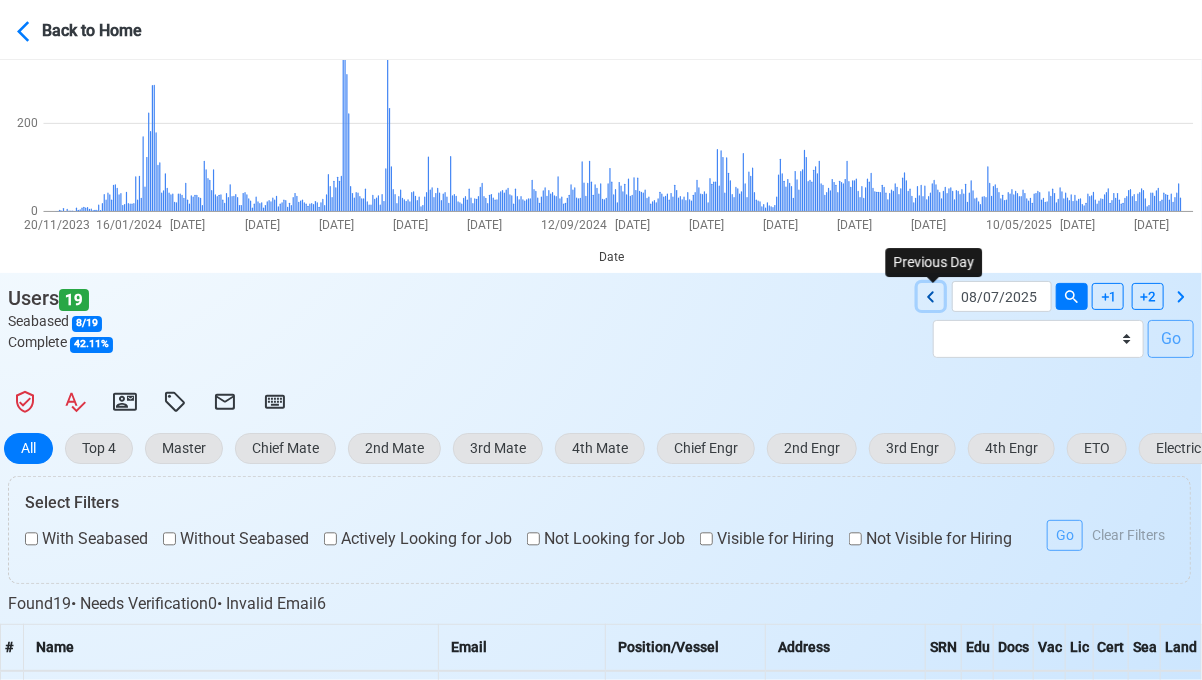 click 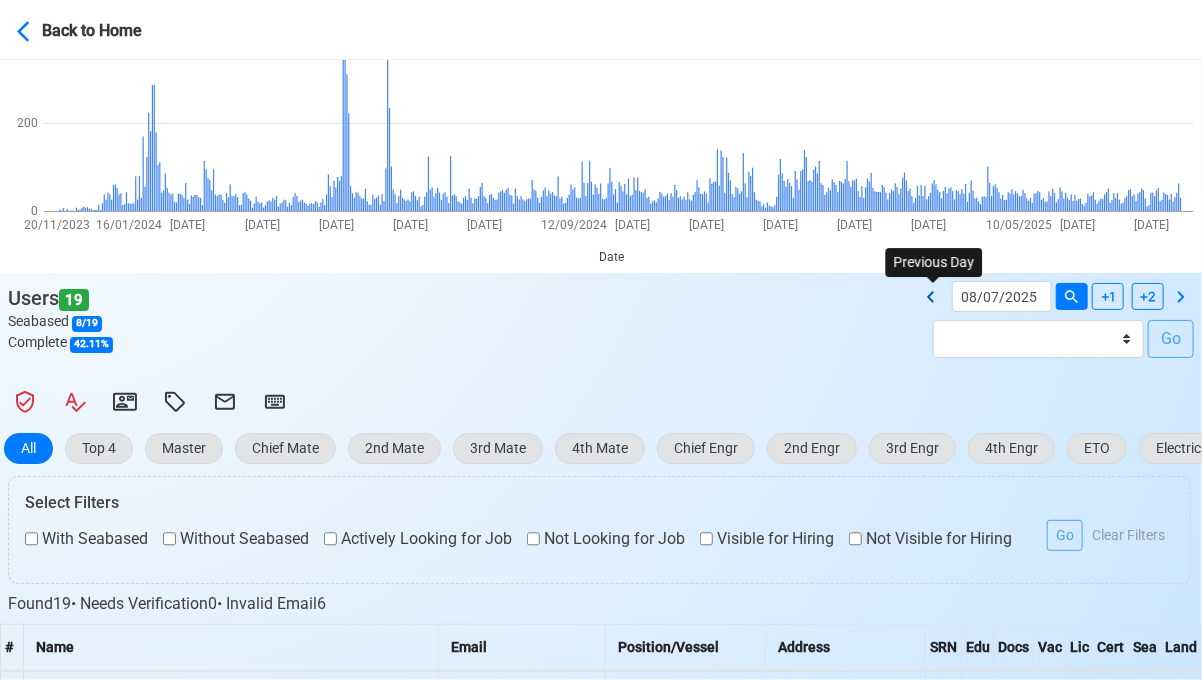 type on "08/06/2025" 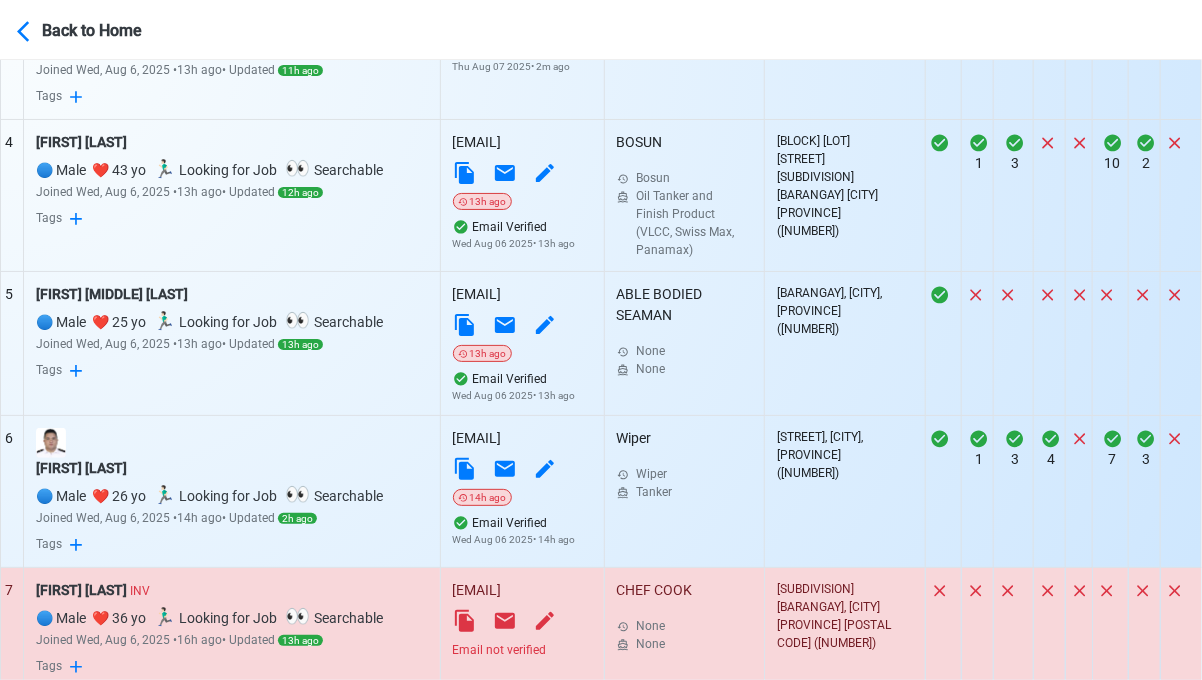 scroll, scrollTop: 1400, scrollLeft: 0, axis: vertical 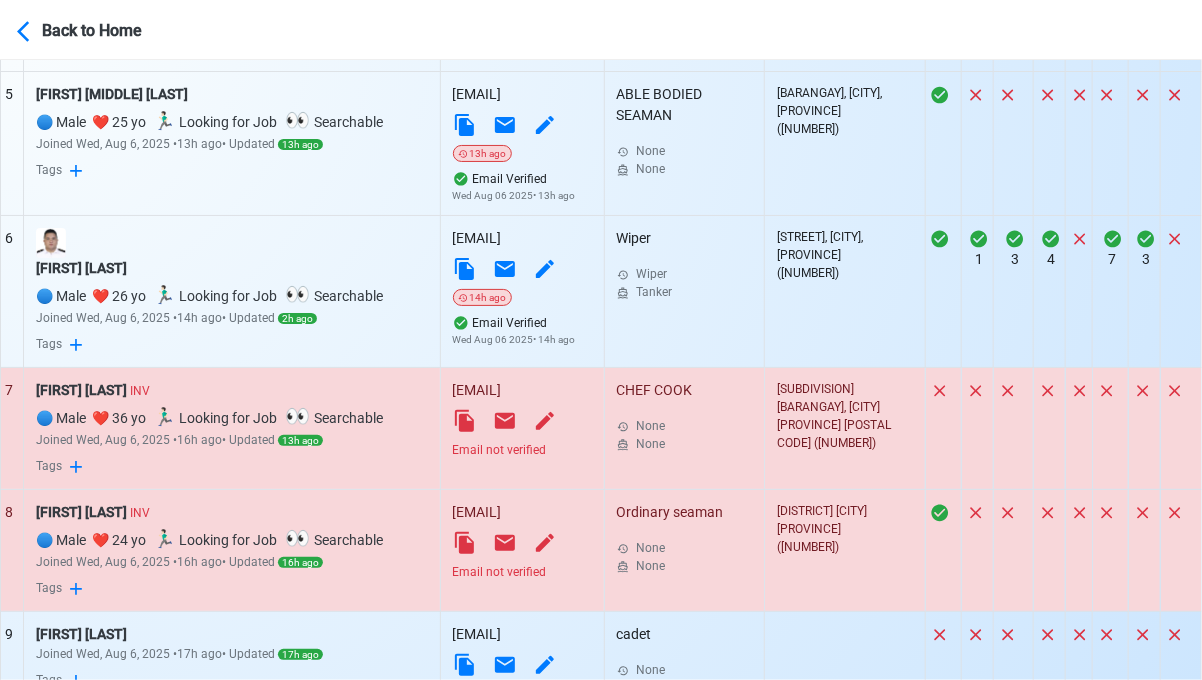 click on "Email not verified" at bounding box center (522, 450) 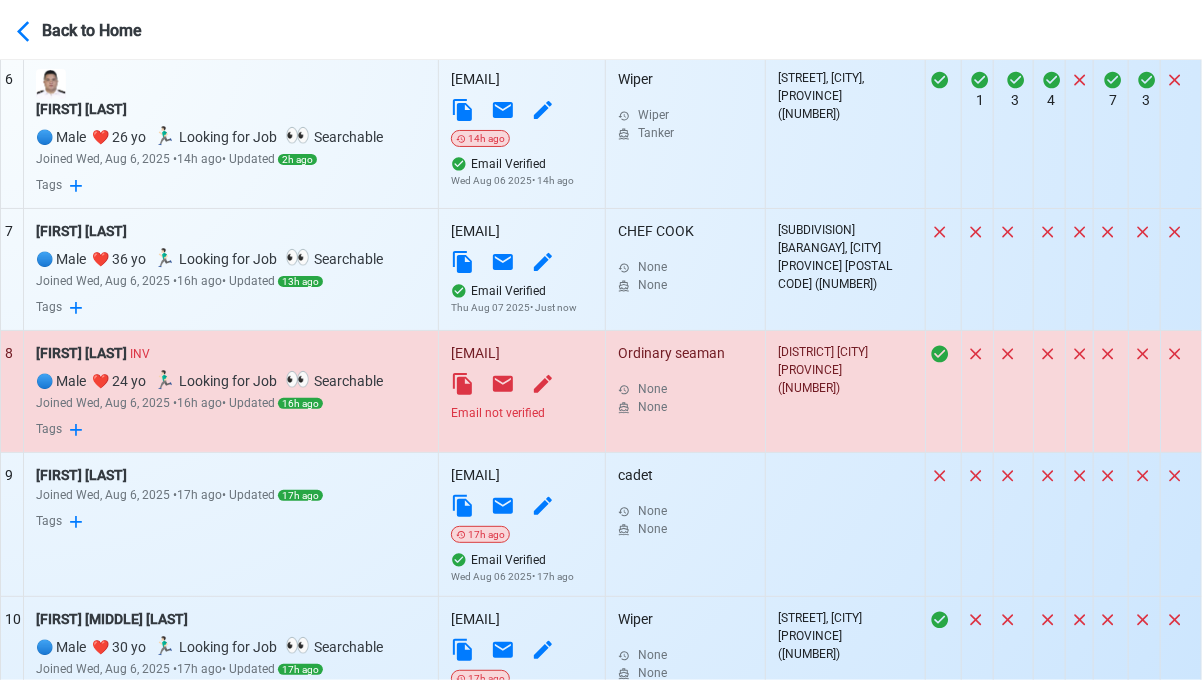 scroll, scrollTop: 1700, scrollLeft: 0, axis: vertical 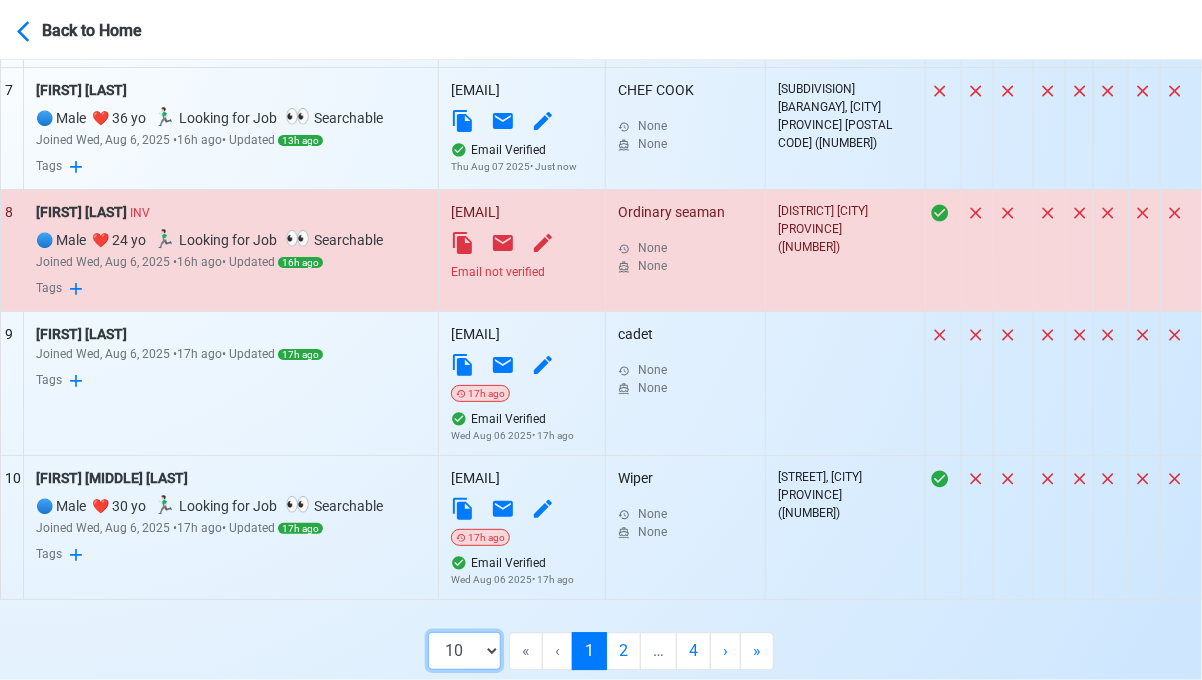 click on "10 50 100 200" at bounding box center (464, 651) 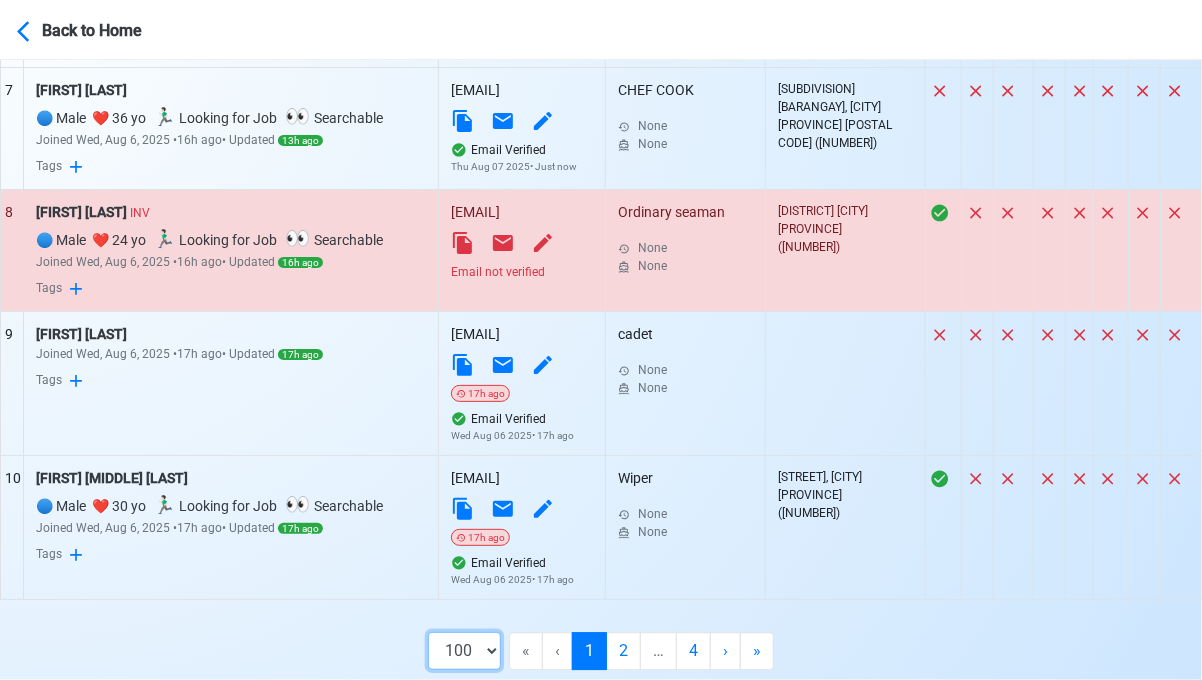 click on "10 50 100 200" at bounding box center [464, 651] 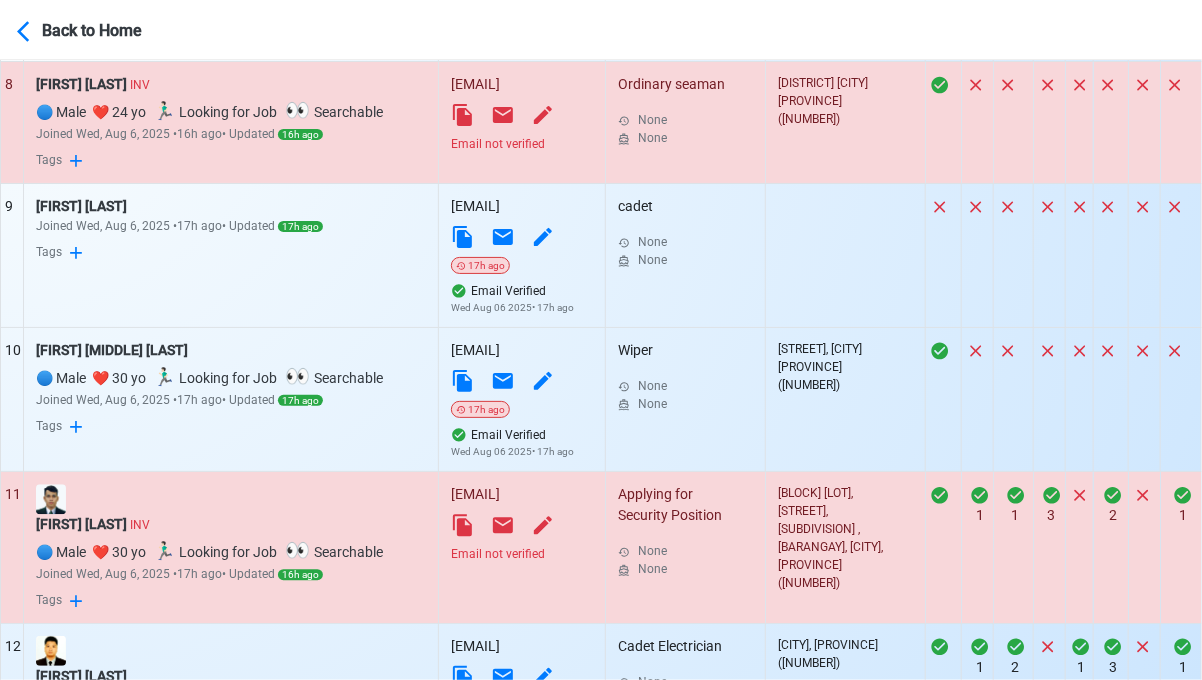 scroll, scrollTop: 1900, scrollLeft: 0, axis: vertical 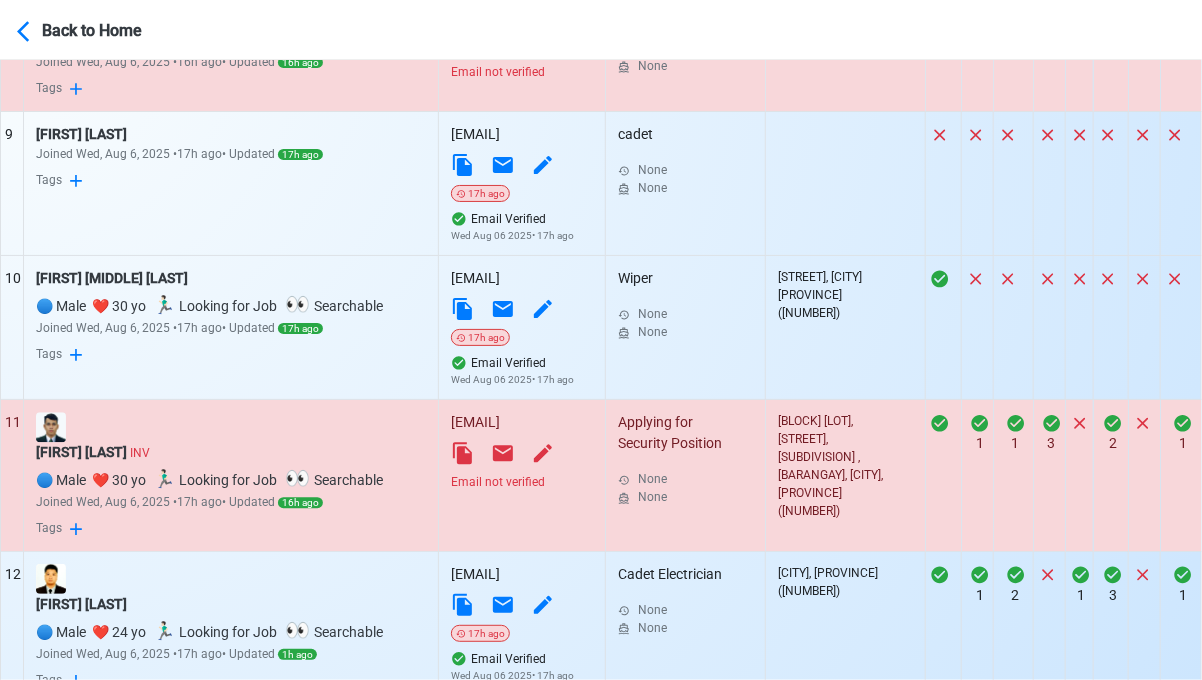 click on "Email not verified" at bounding box center [522, 482] 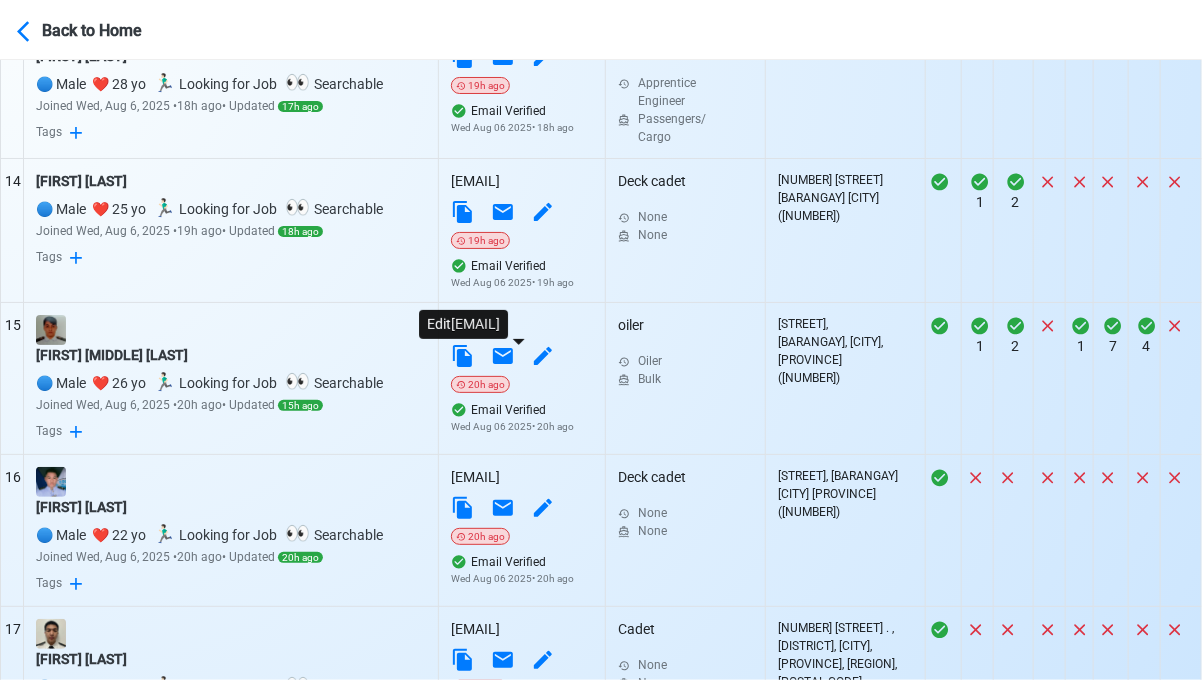 scroll, scrollTop: 3000, scrollLeft: 0, axis: vertical 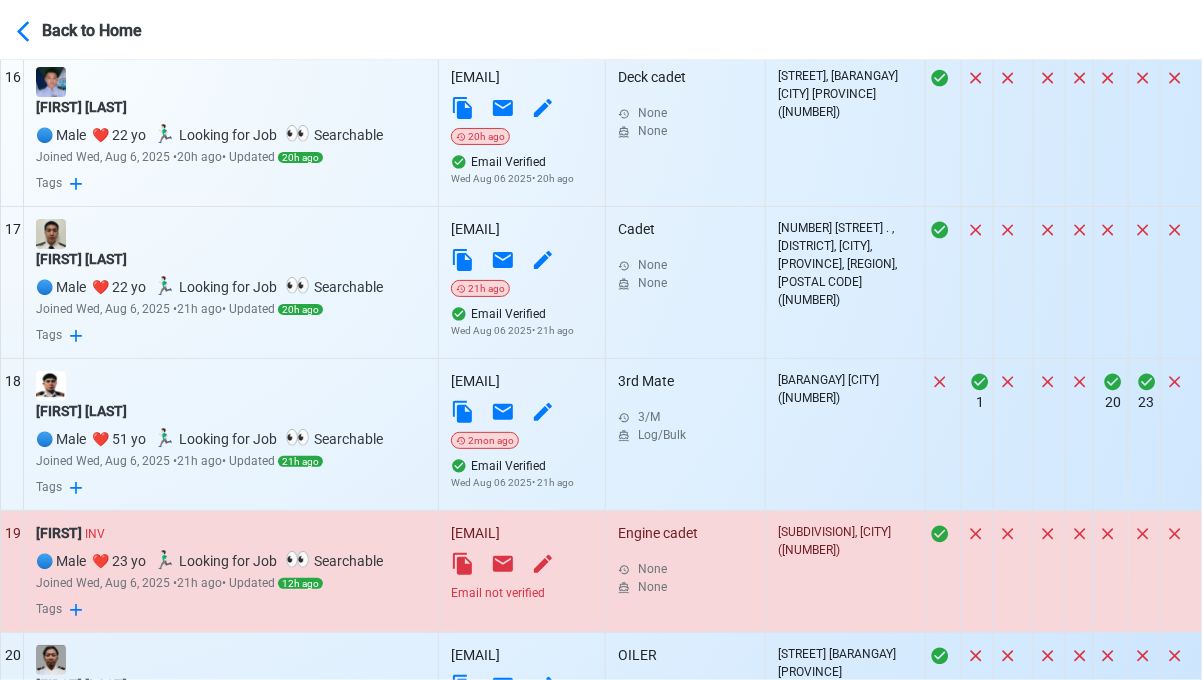 click on "Email not verified" at bounding box center [522, 593] 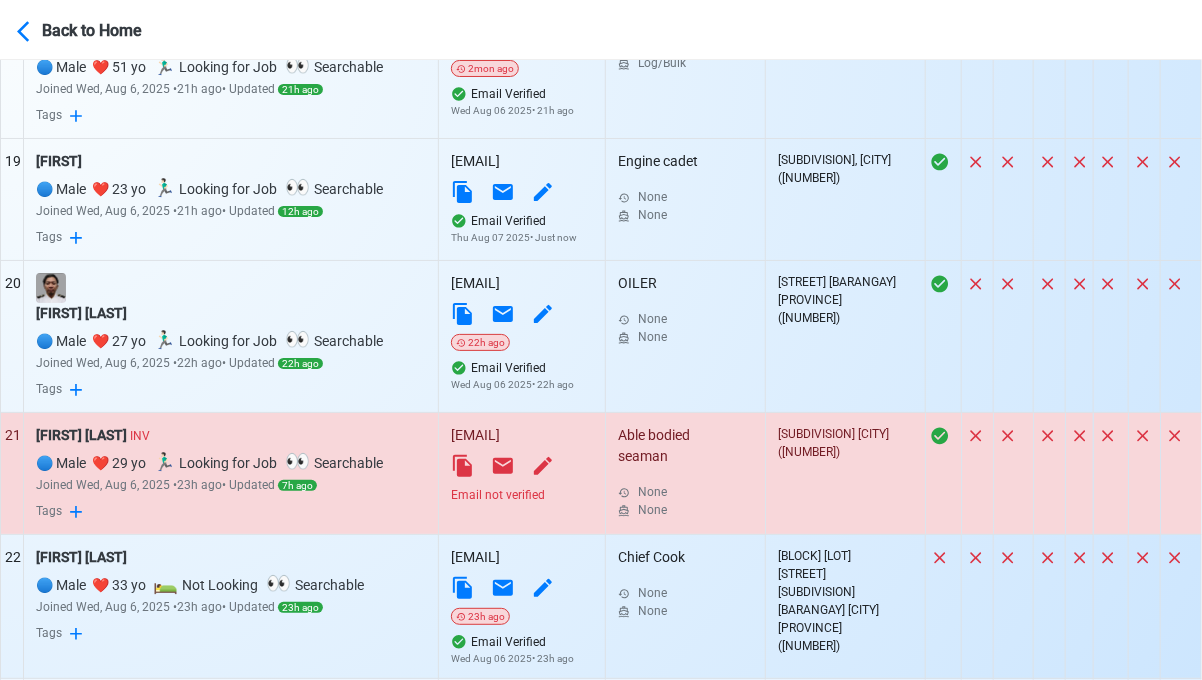 scroll, scrollTop: 3400, scrollLeft: 0, axis: vertical 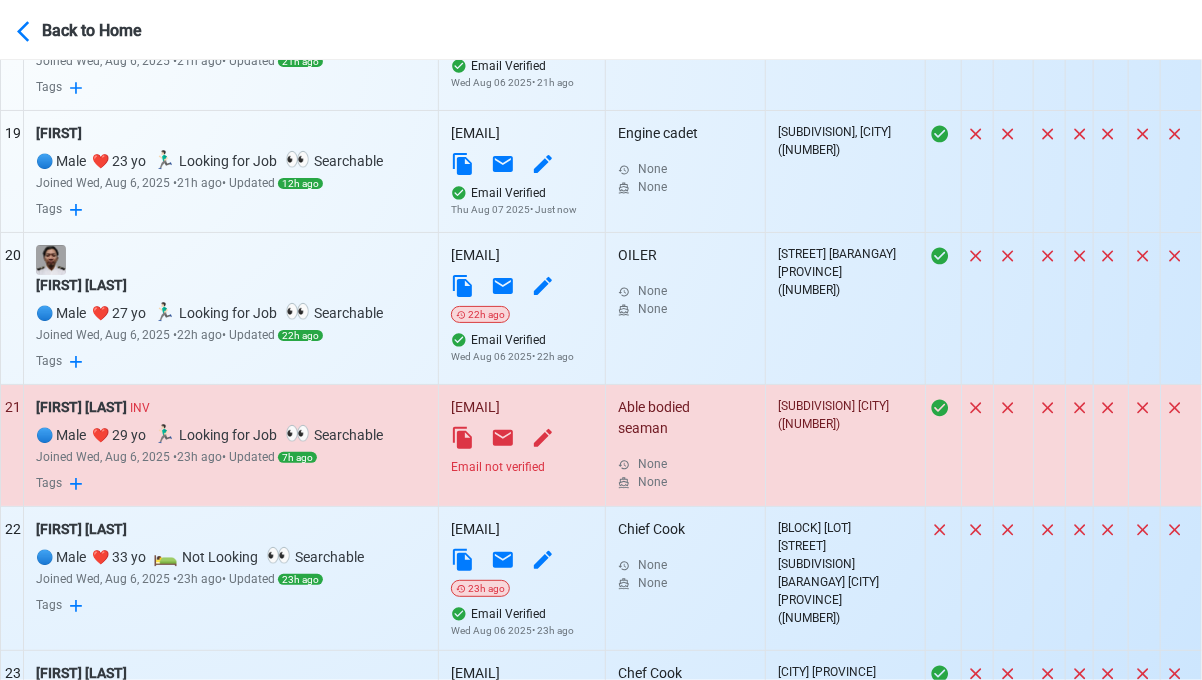 click on "Email not verified" at bounding box center [522, 467] 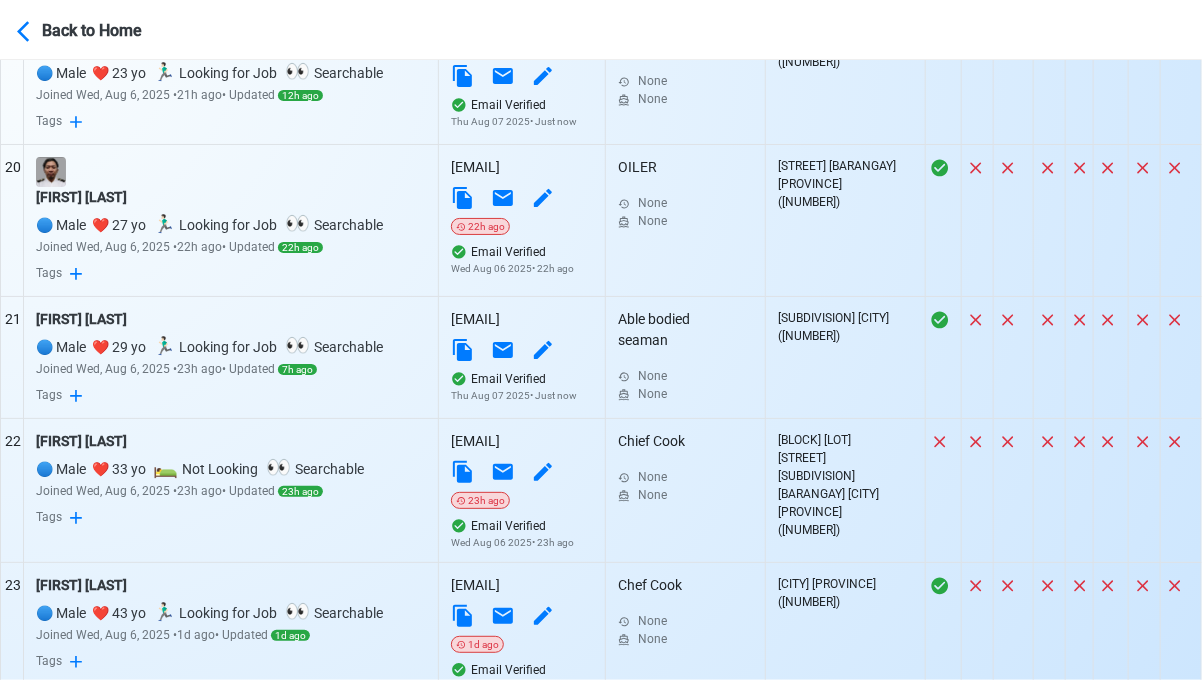 scroll, scrollTop: 3700, scrollLeft: 0, axis: vertical 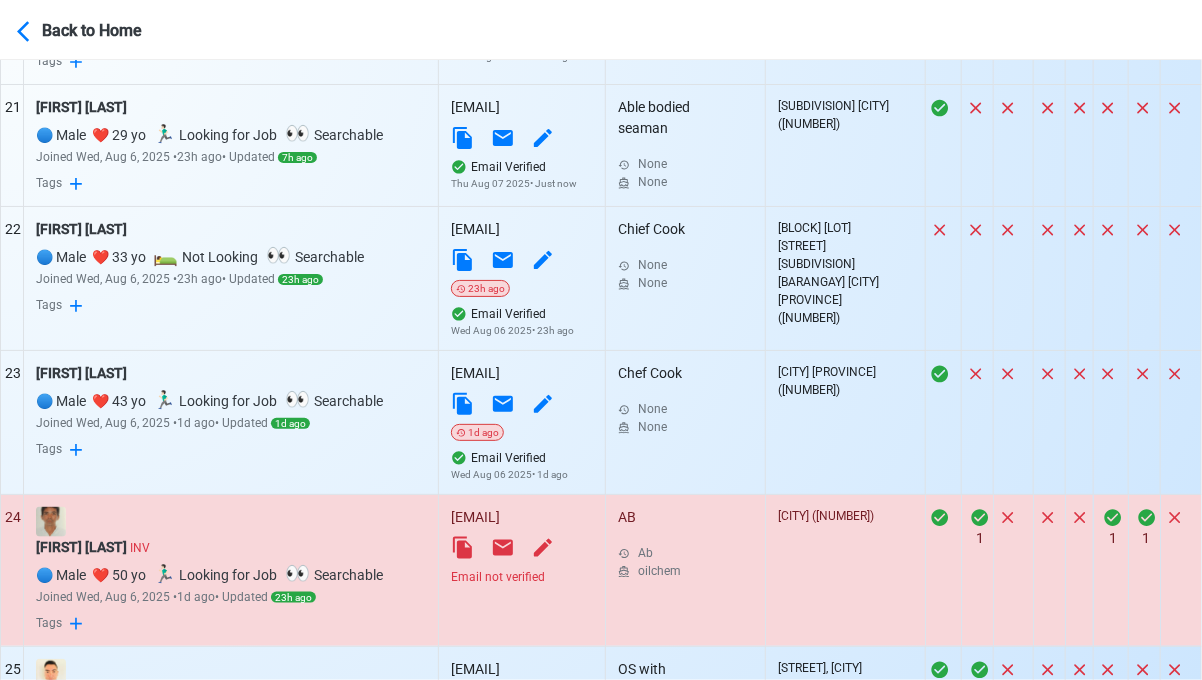 click on "Email not verified" at bounding box center [522, 577] 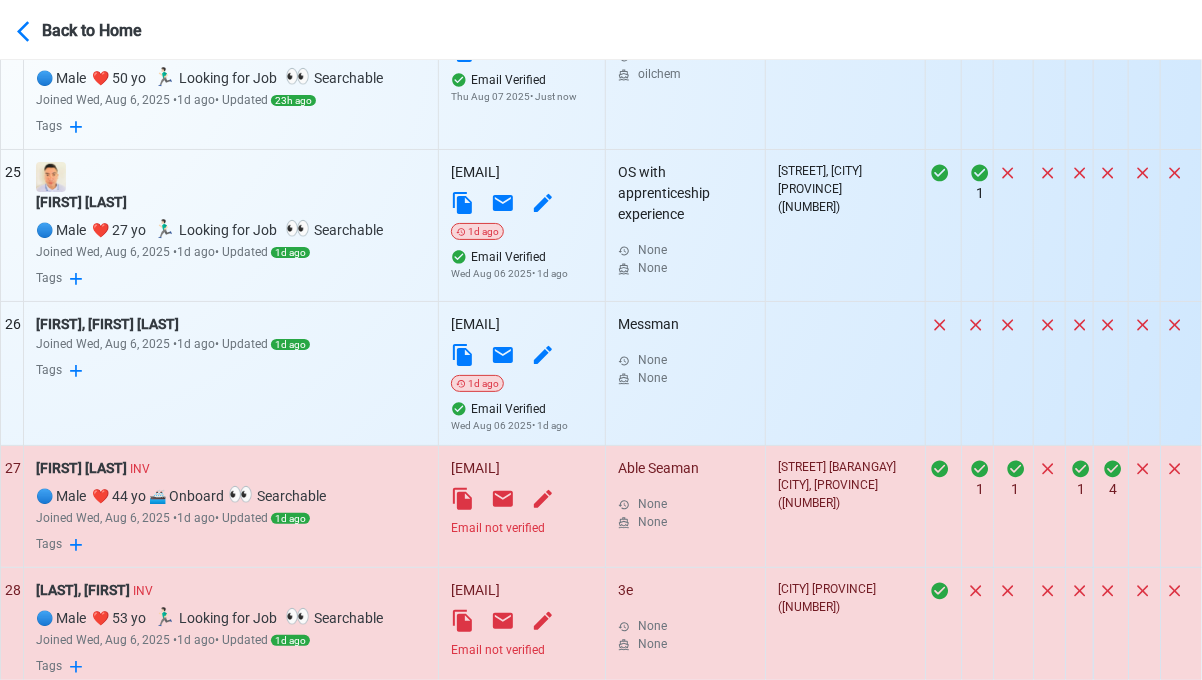 scroll, scrollTop: 4200, scrollLeft: 0, axis: vertical 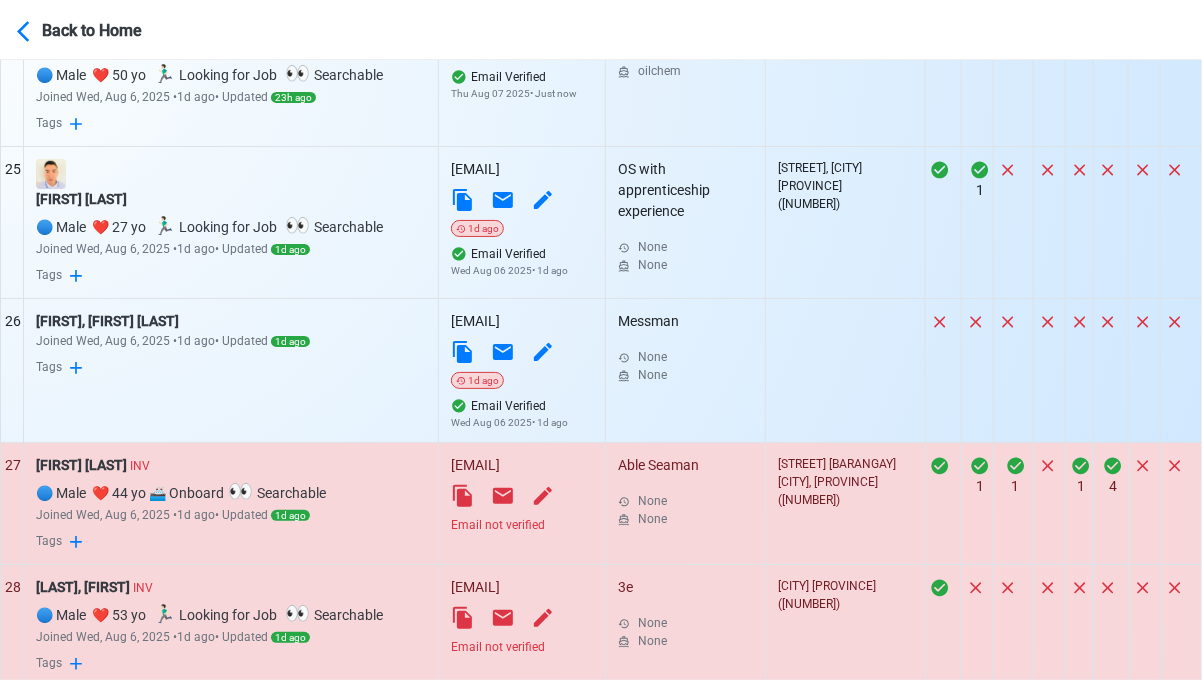 click on "Email not verified" at bounding box center [522, 525] 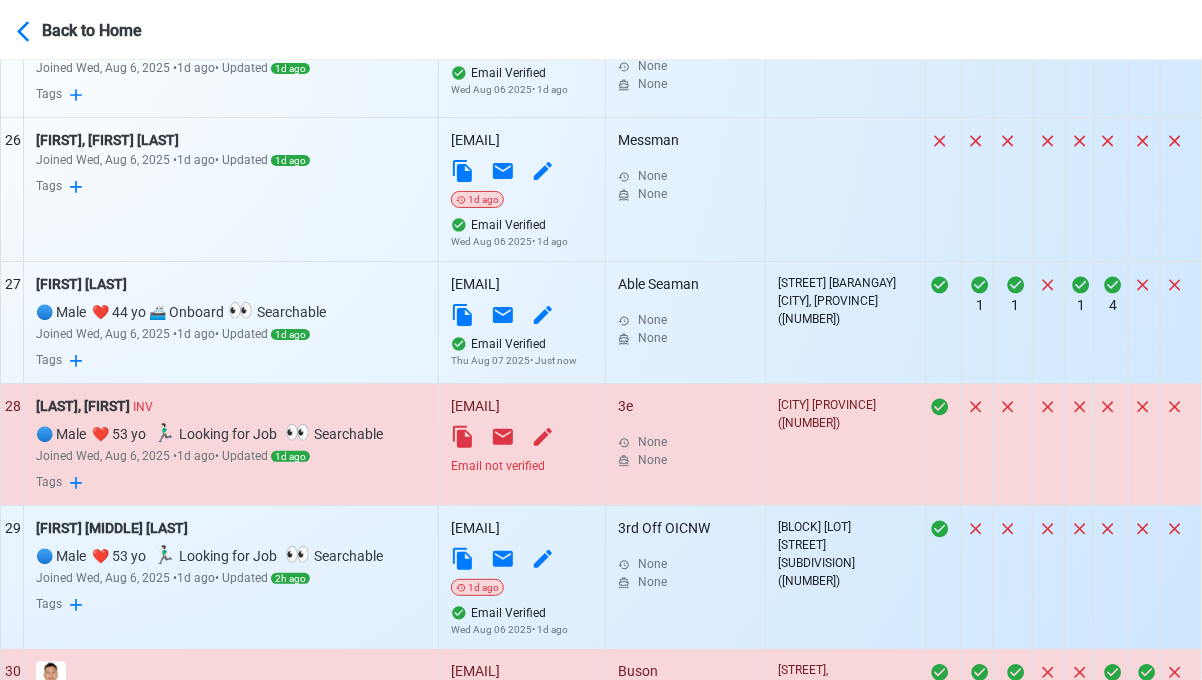 scroll, scrollTop: 4400, scrollLeft: 0, axis: vertical 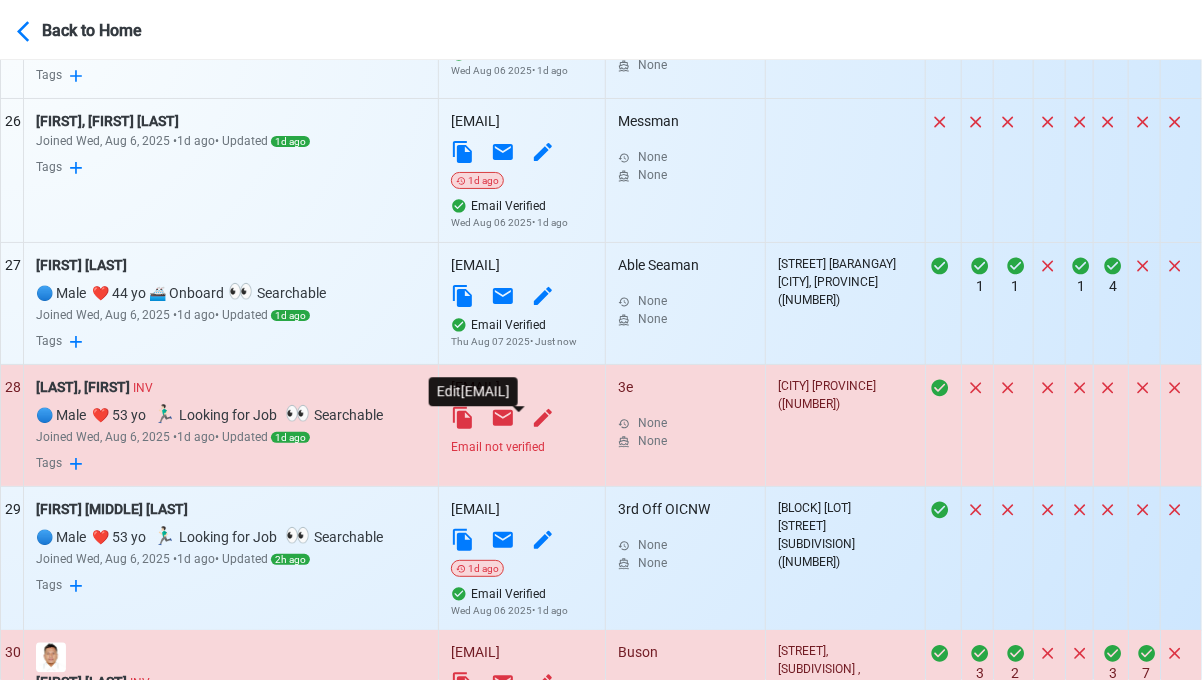 click 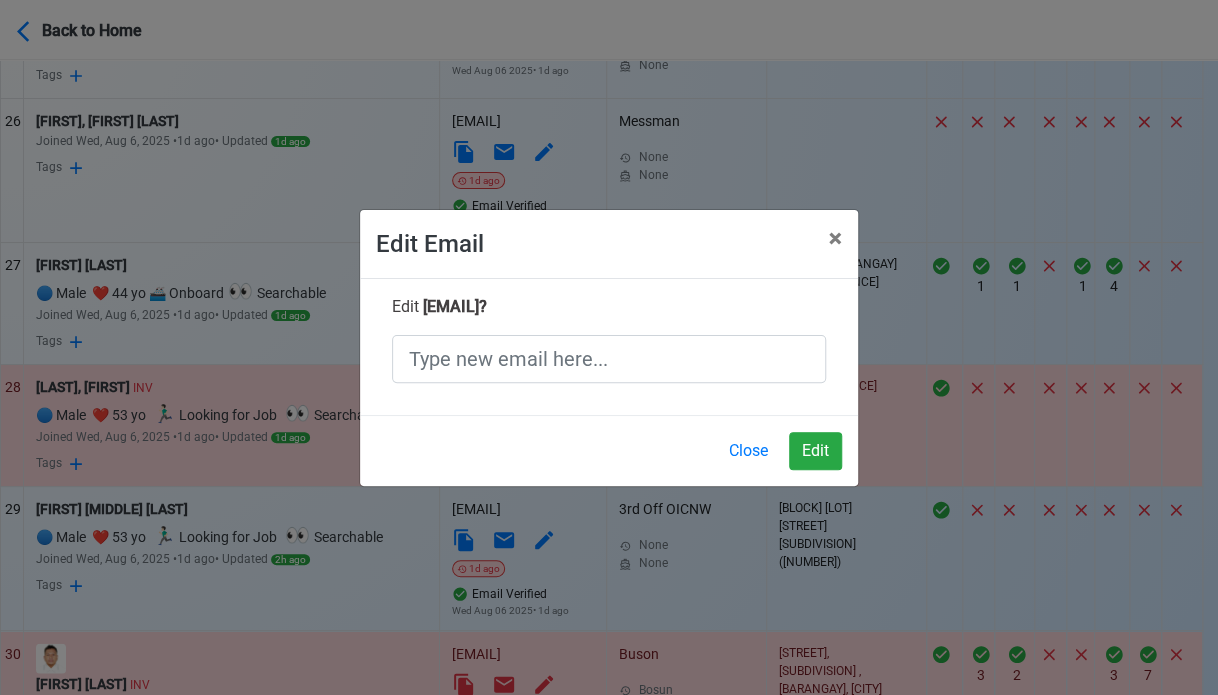 drag, startPoint x: 588, startPoint y: 308, endPoint x: 421, endPoint y: 312, distance: 167.0479 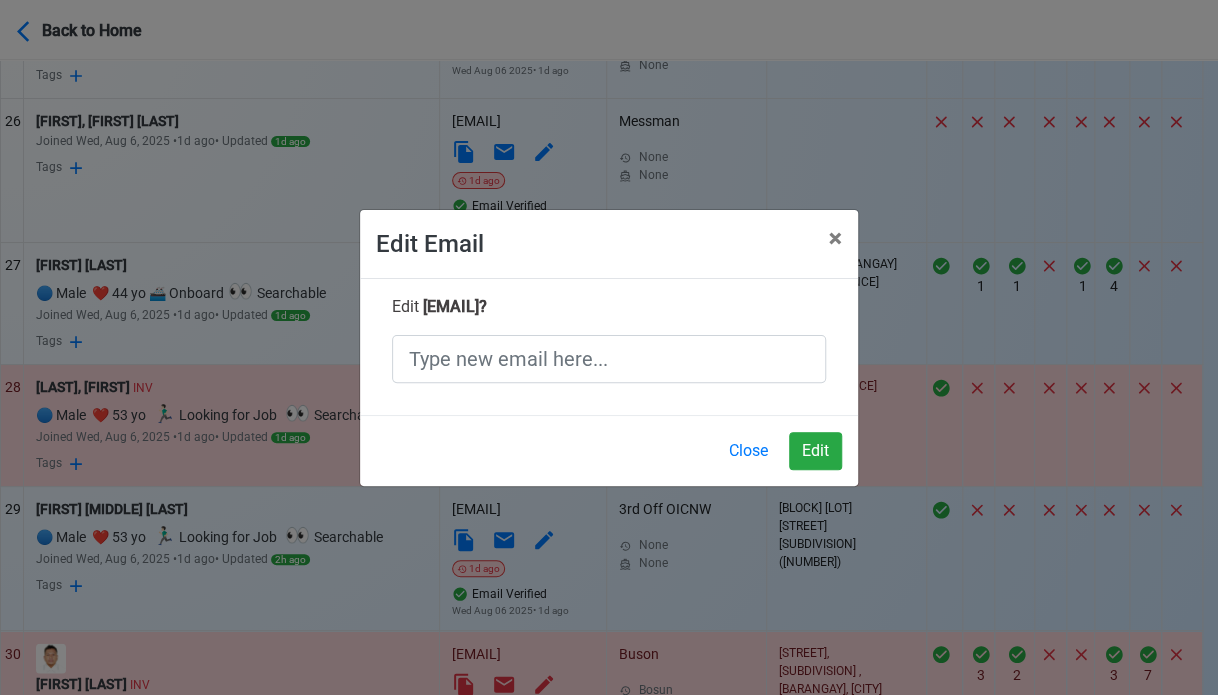 copy on "nsocito72@gmail.cpm" 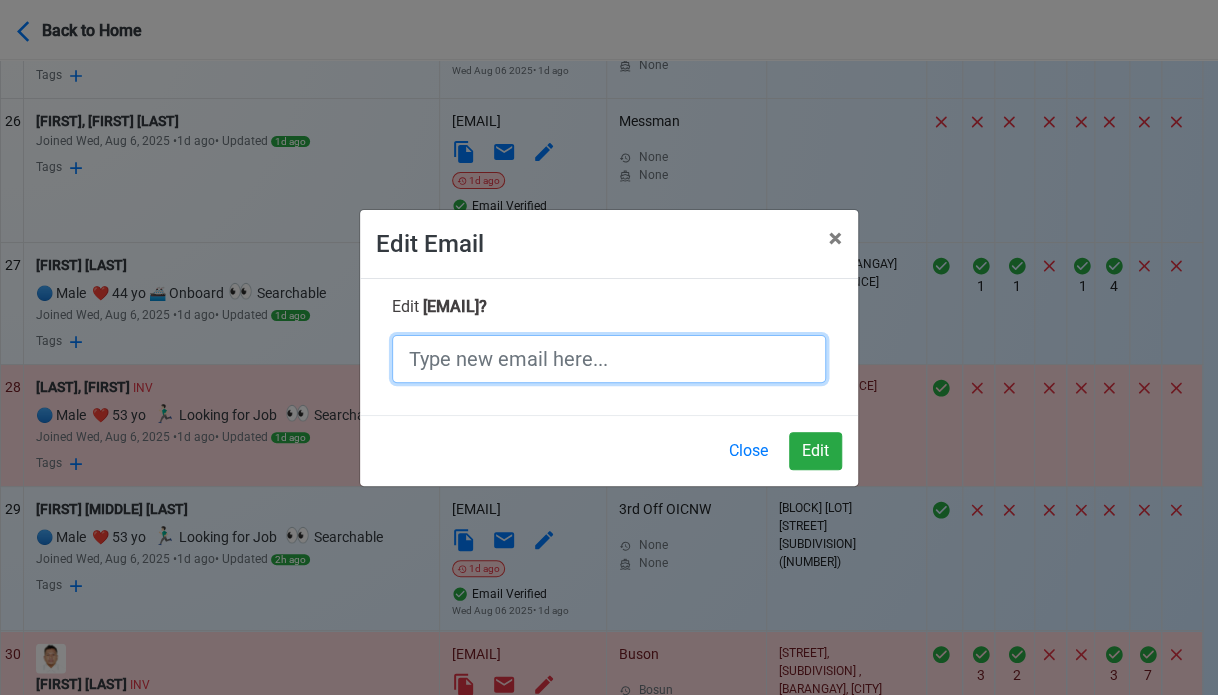 click 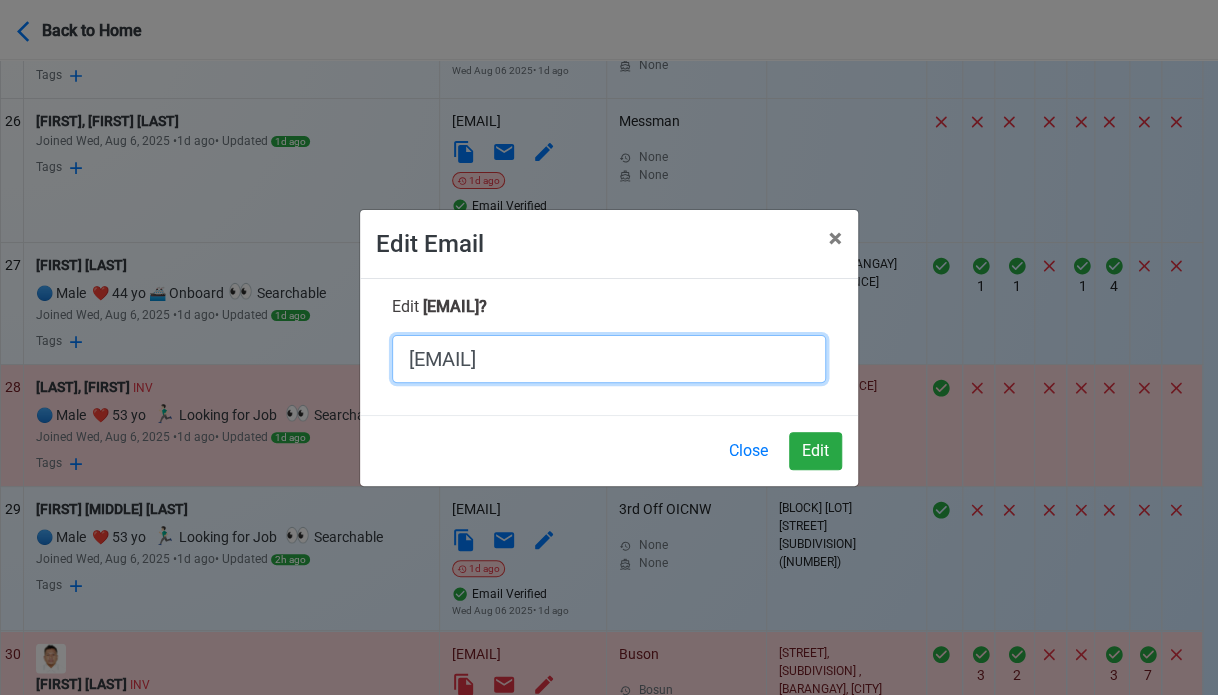 click on "nsocito72@gmail.cpm" 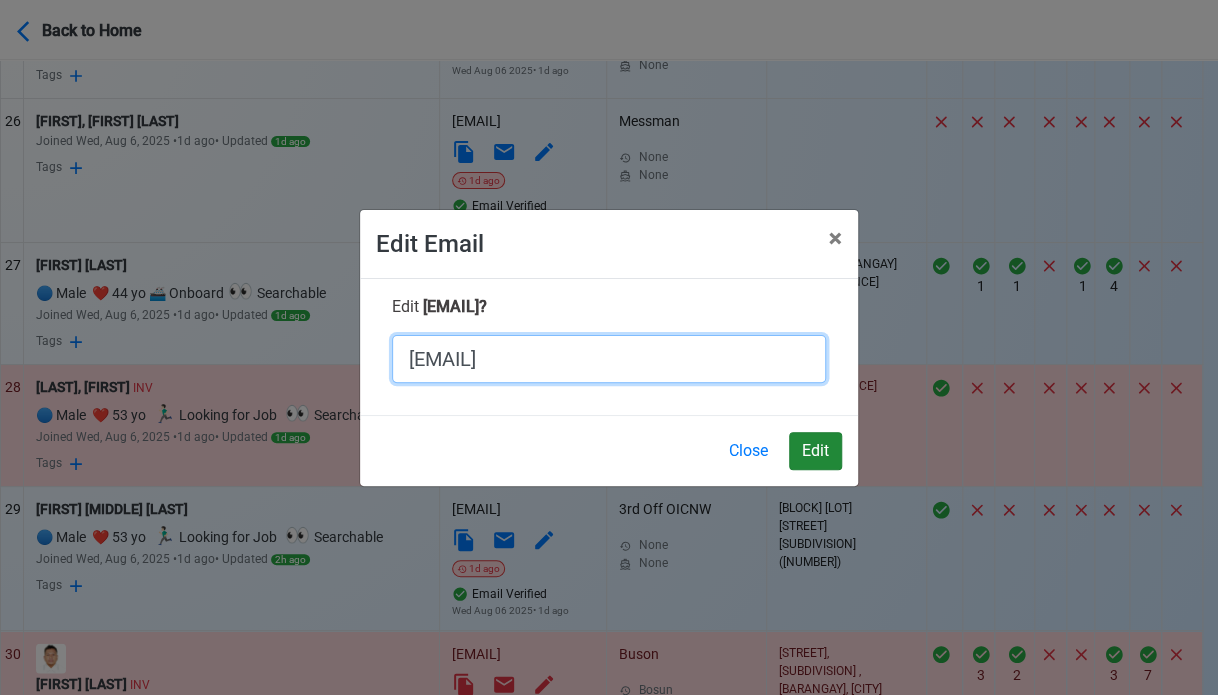 type on "nsocito72@gmail.com" 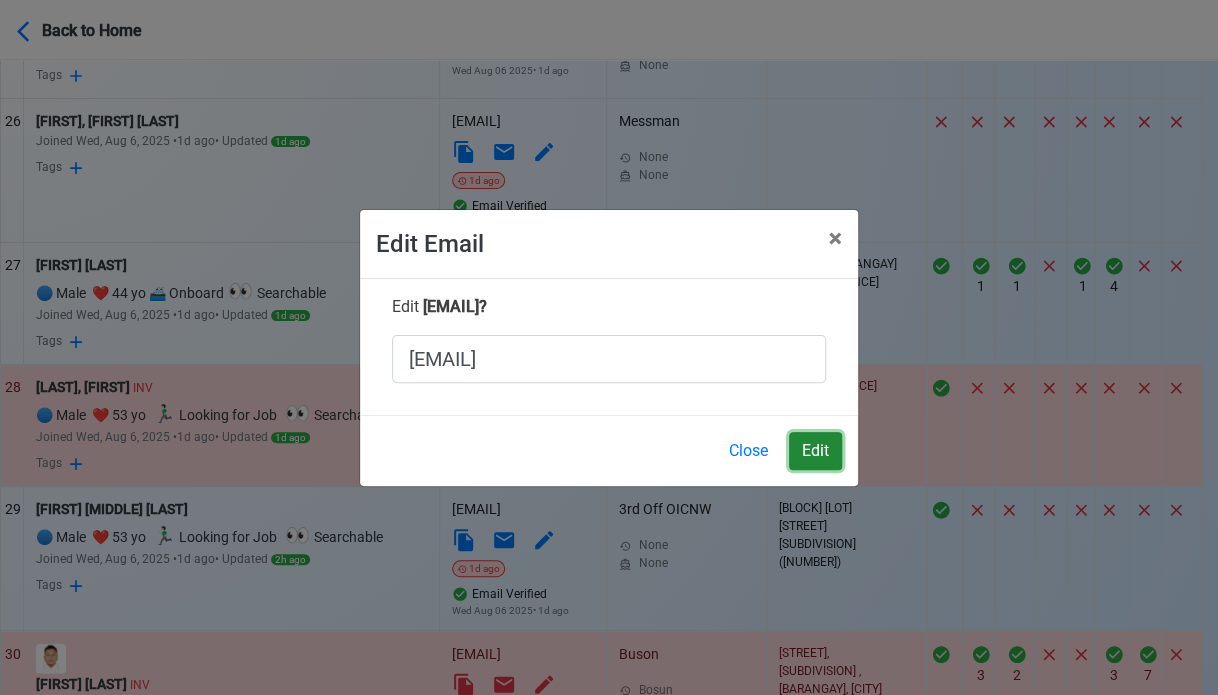 click on "Edit" at bounding box center (815, 451) 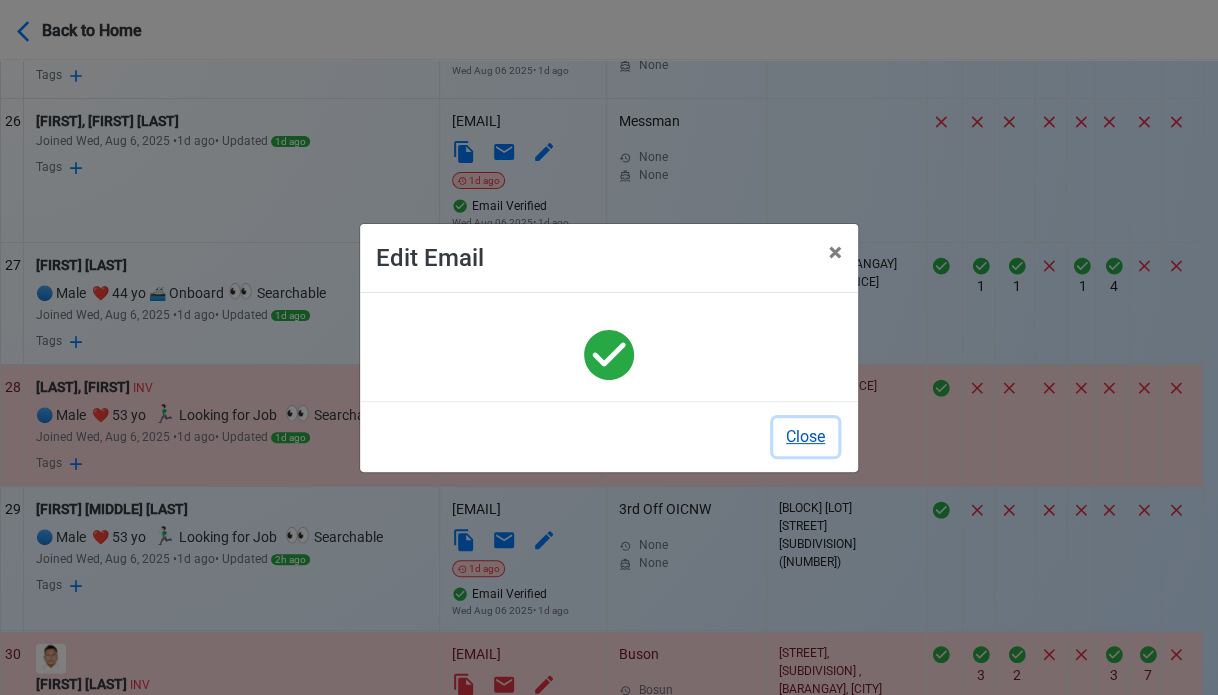 click on "Close" at bounding box center (805, 437) 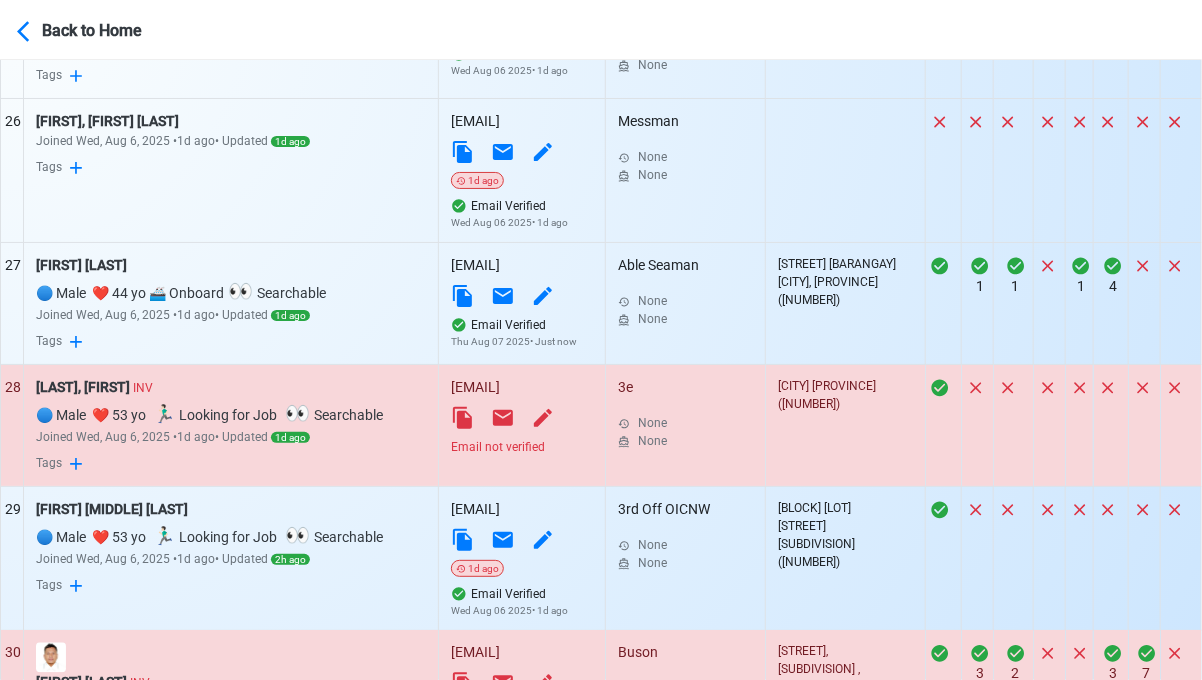 click on "Email not verified" at bounding box center (522, 447) 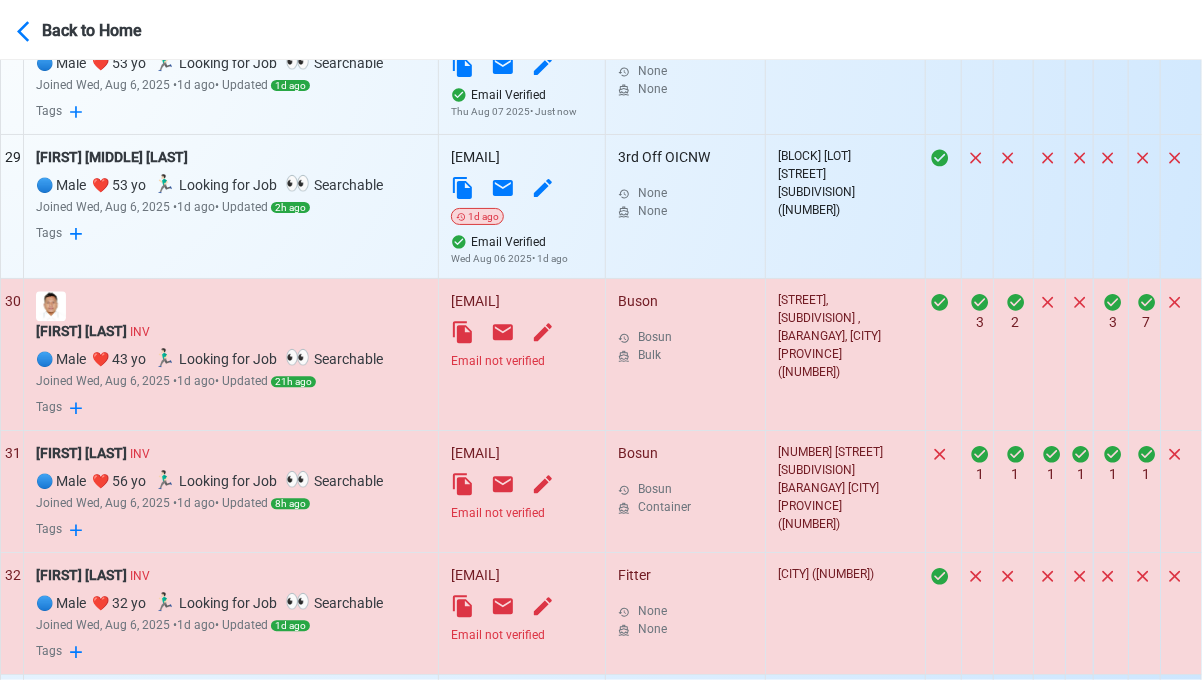 scroll, scrollTop: 4800, scrollLeft: 0, axis: vertical 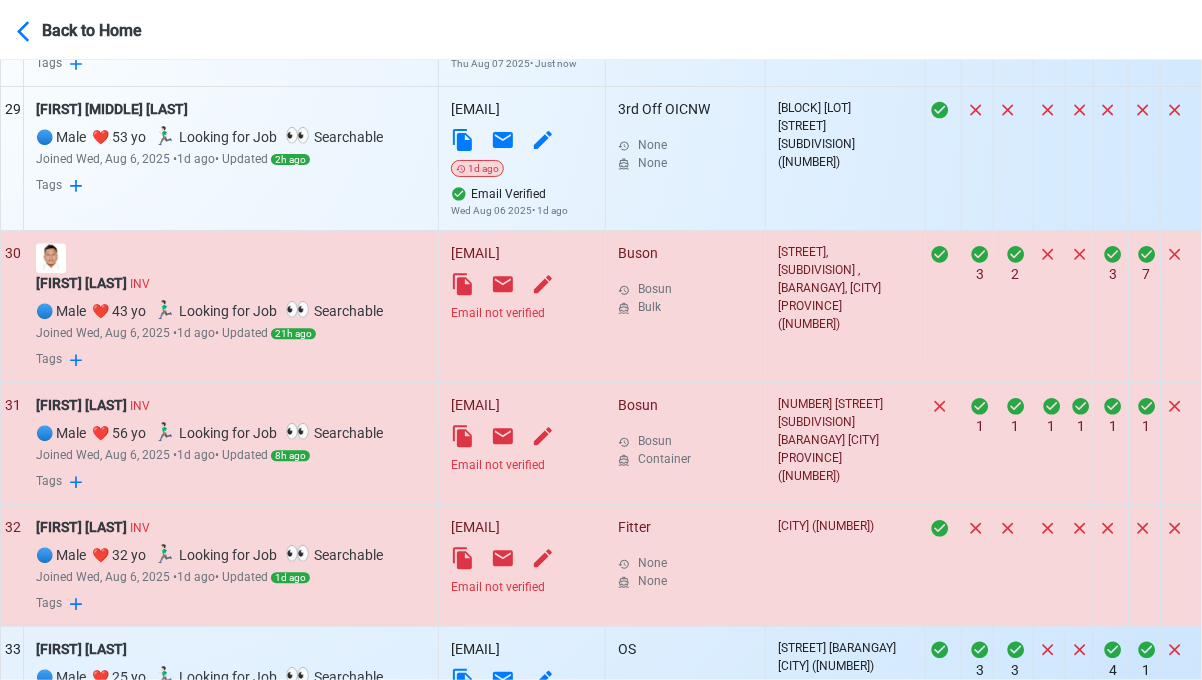 click on "Email not verified" at bounding box center (522, 313) 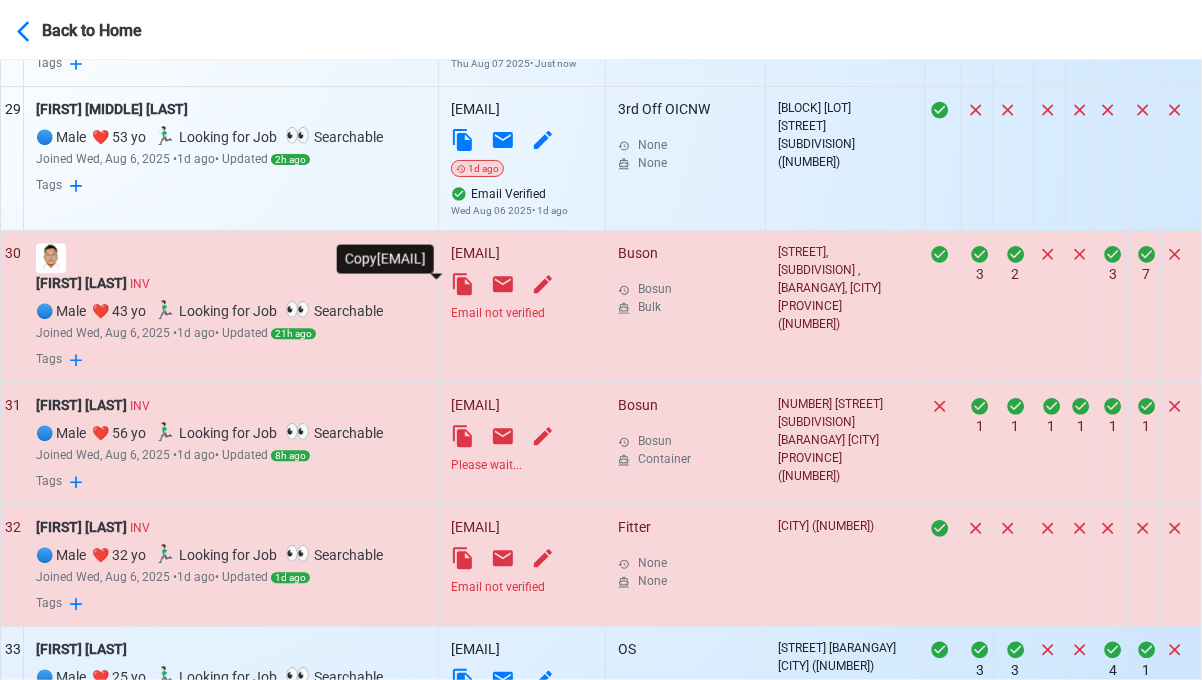 click 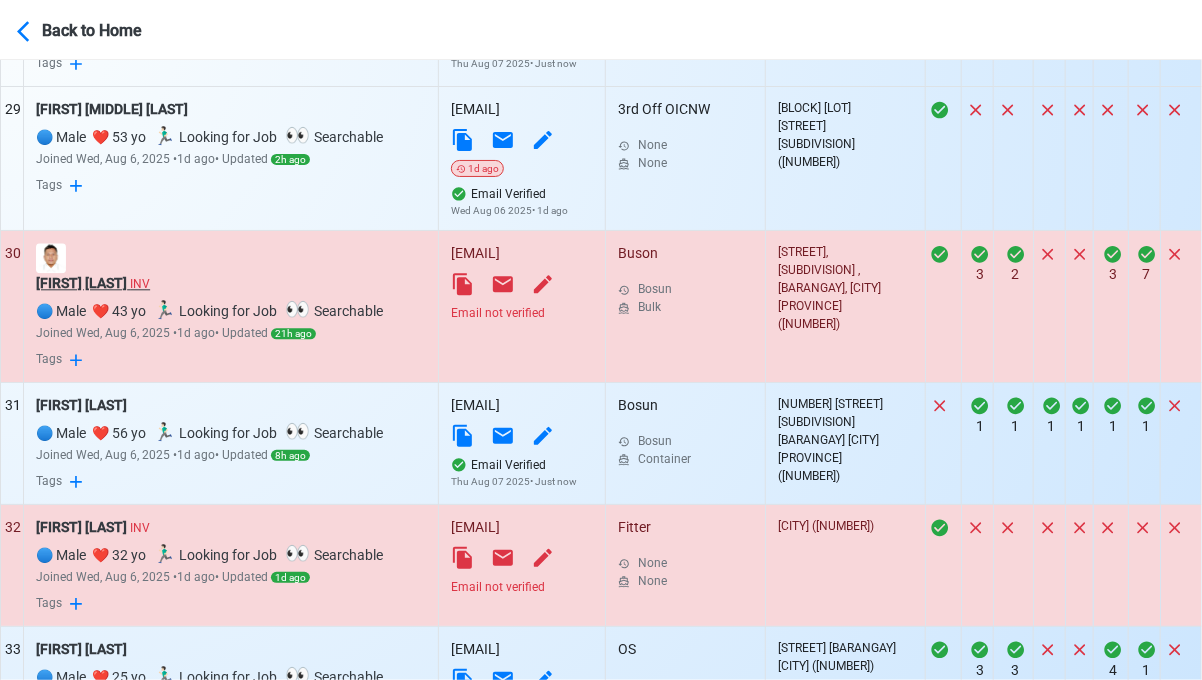 click on "Rusty B. Malobo   INV" at bounding box center (231, 283) 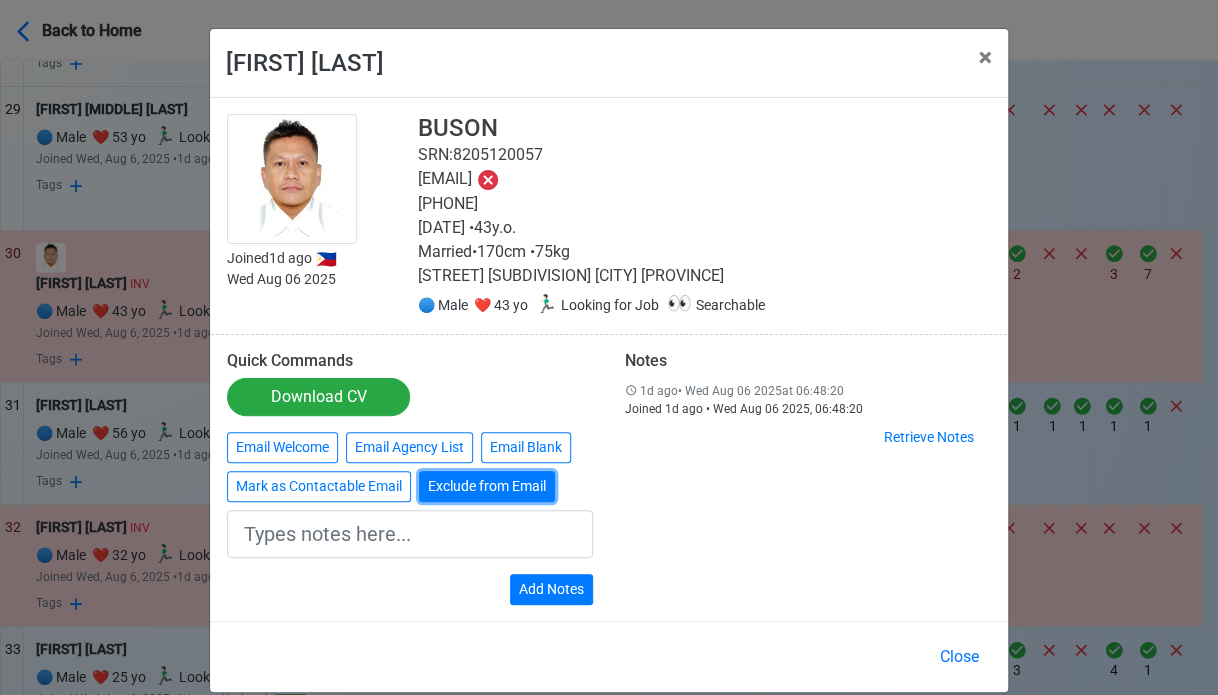 click on "Exclude from Email" at bounding box center [487, 486] 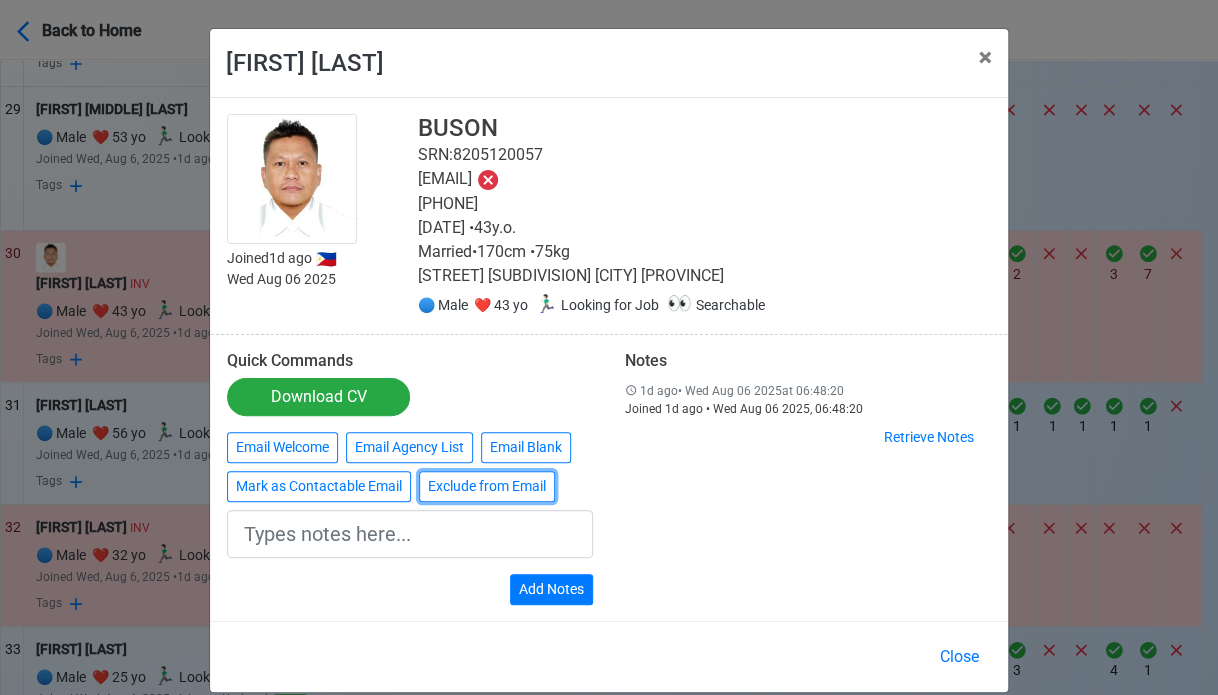 type on "Exclude from Email" 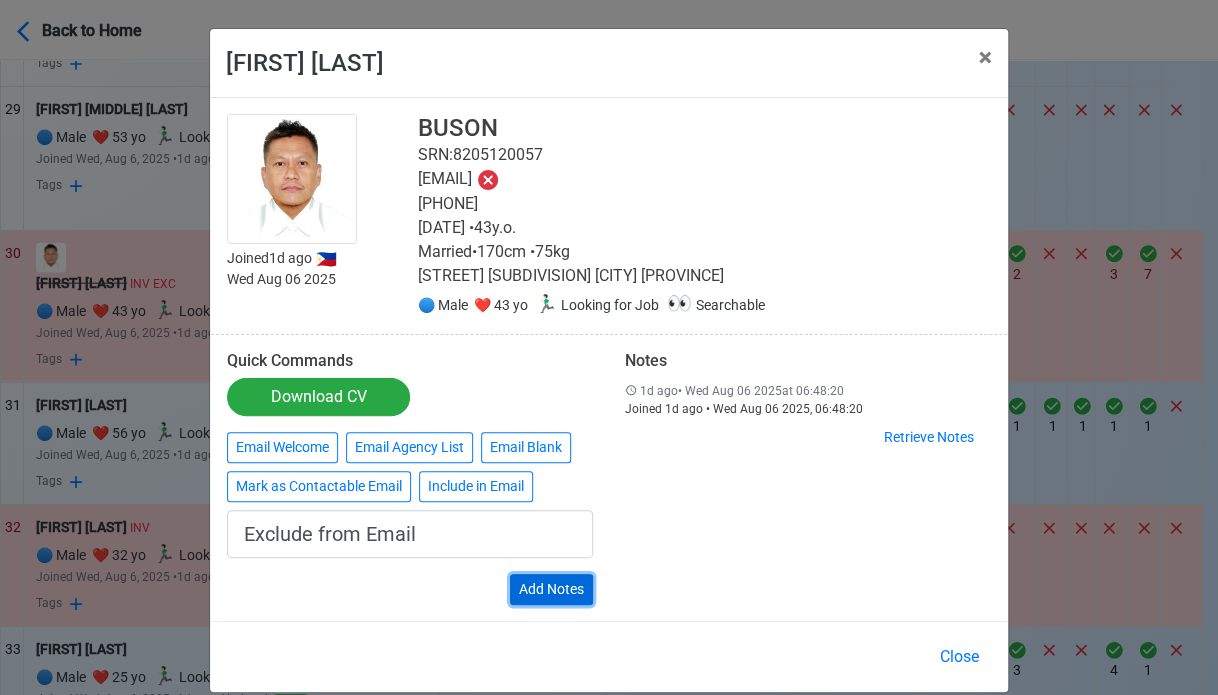 click on "Add Notes" at bounding box center (551, 589) 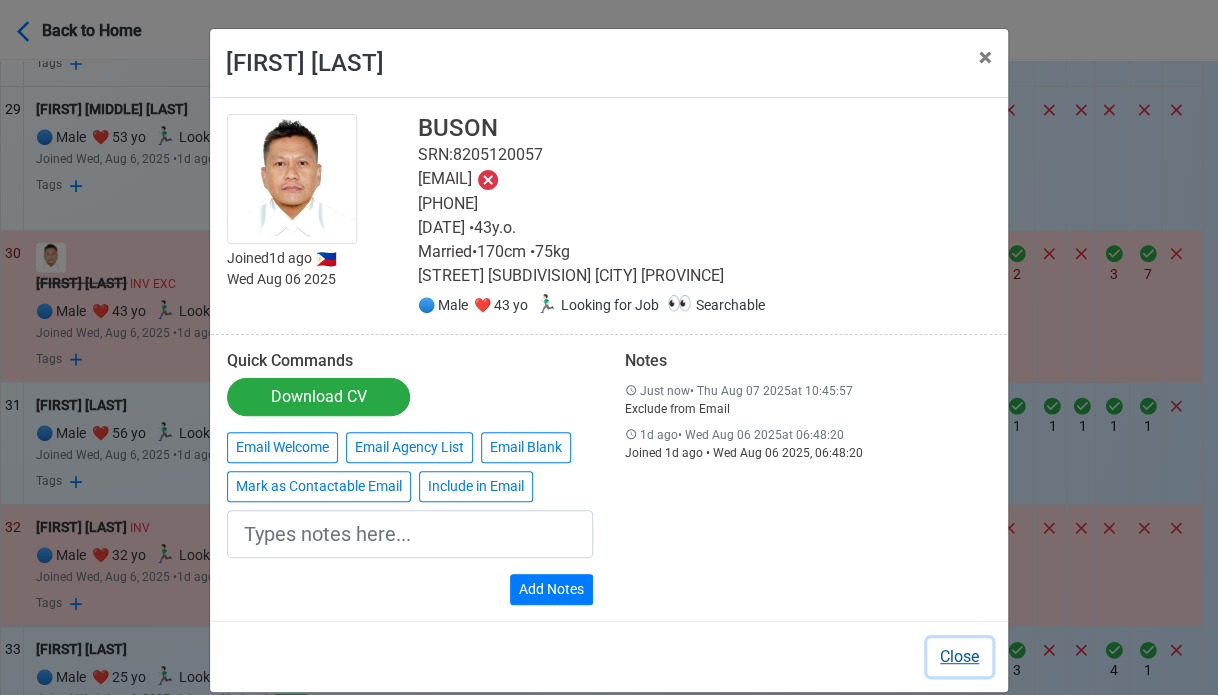 click on "Close" at bounding box center (959, 657) 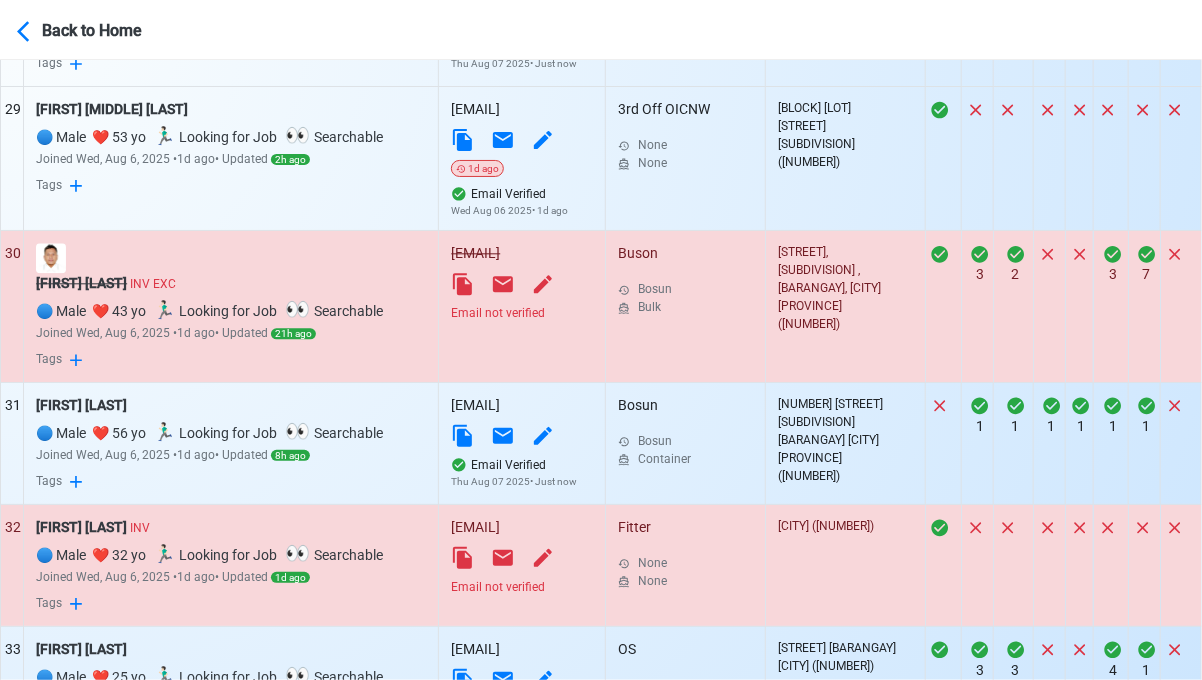click on "Email not verified" at bounding box center [522, 587] 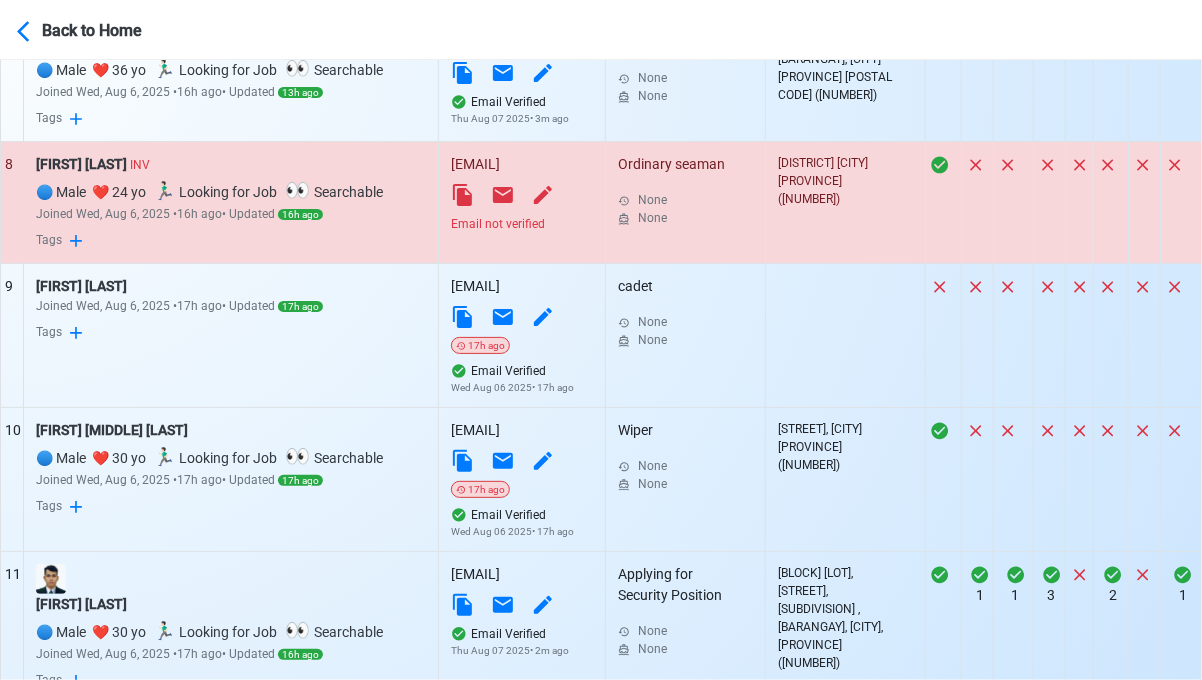 scroll, scrollTop: 1500, scrollLeft: 0, axis: vertical 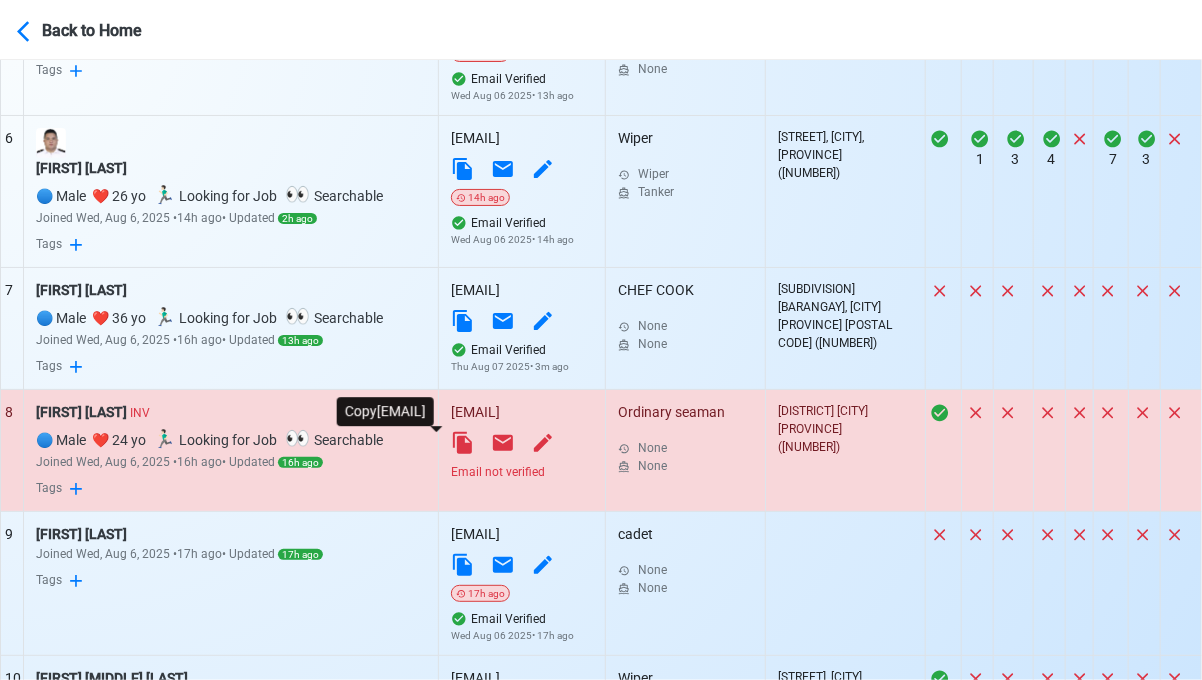 click 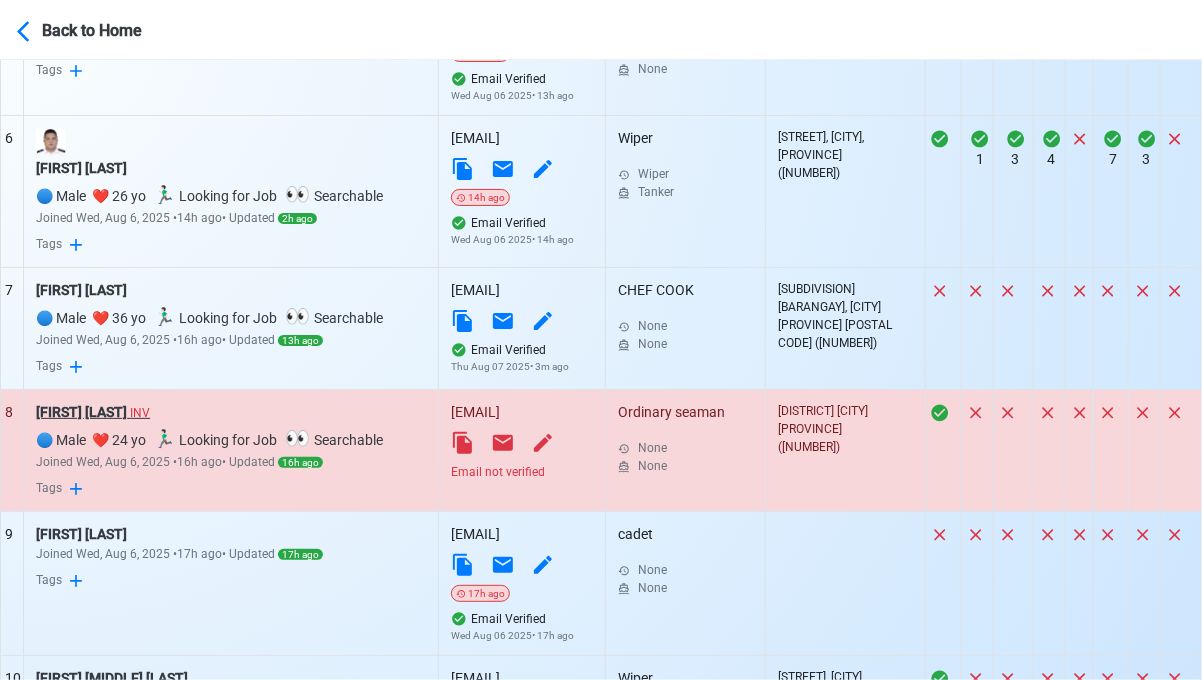 click on "Mark Anthony Artiaga   INV" at bounding box center (231, 412) 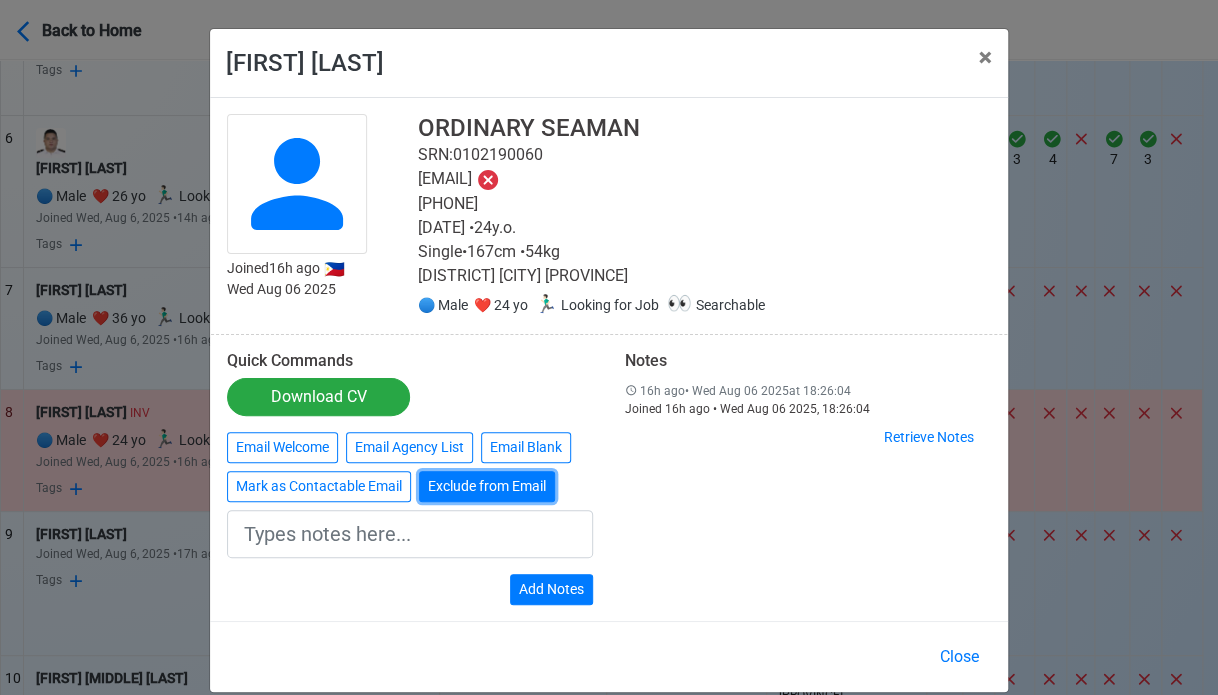 click on "Exclude from Email" at bounding box center (487, 486) 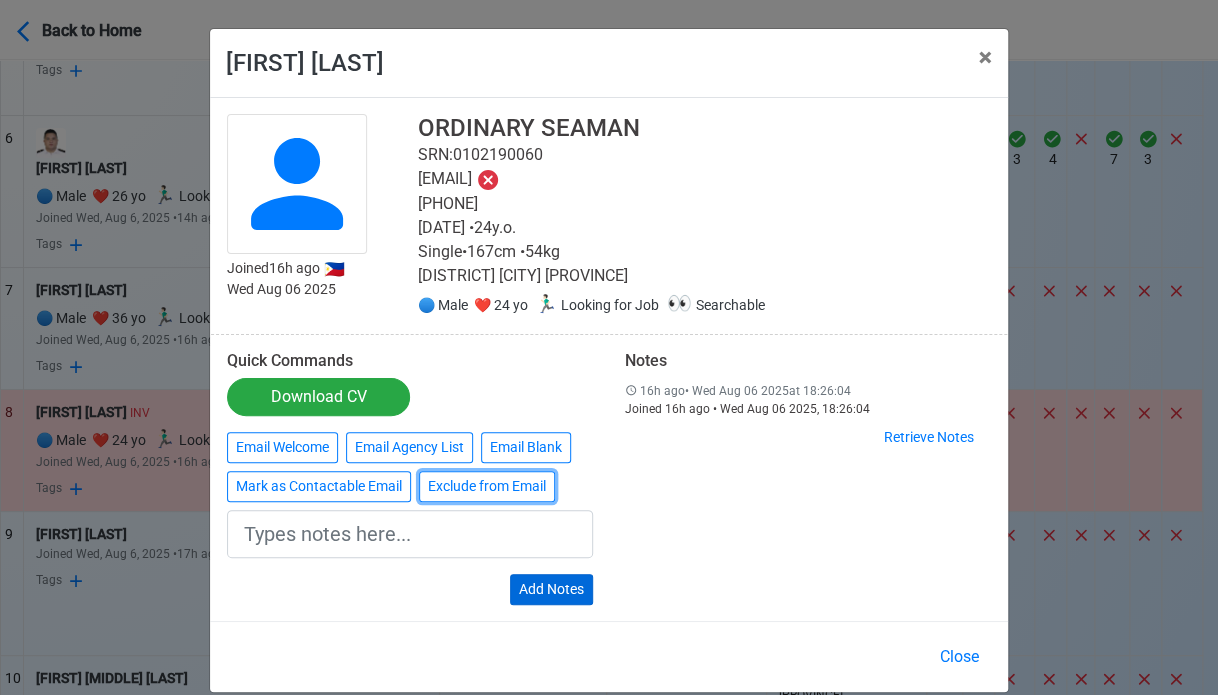 type on "Exclude from Email" 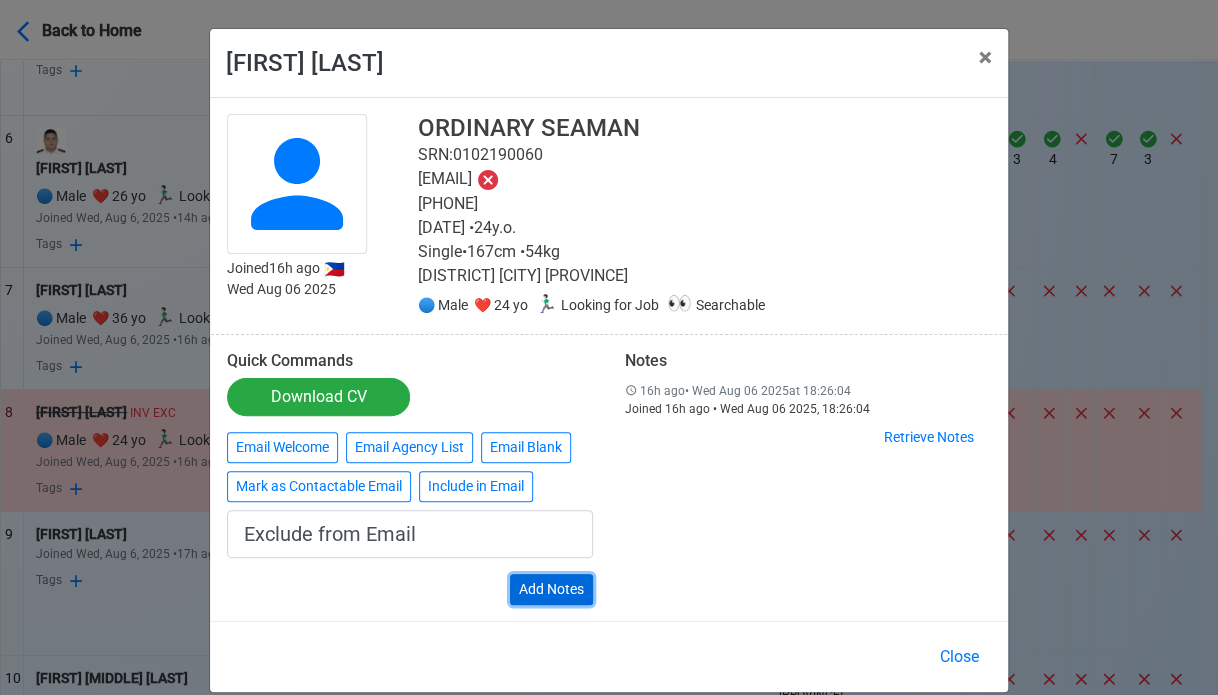 click on "Add Notes" at bounding box center (551, 589) 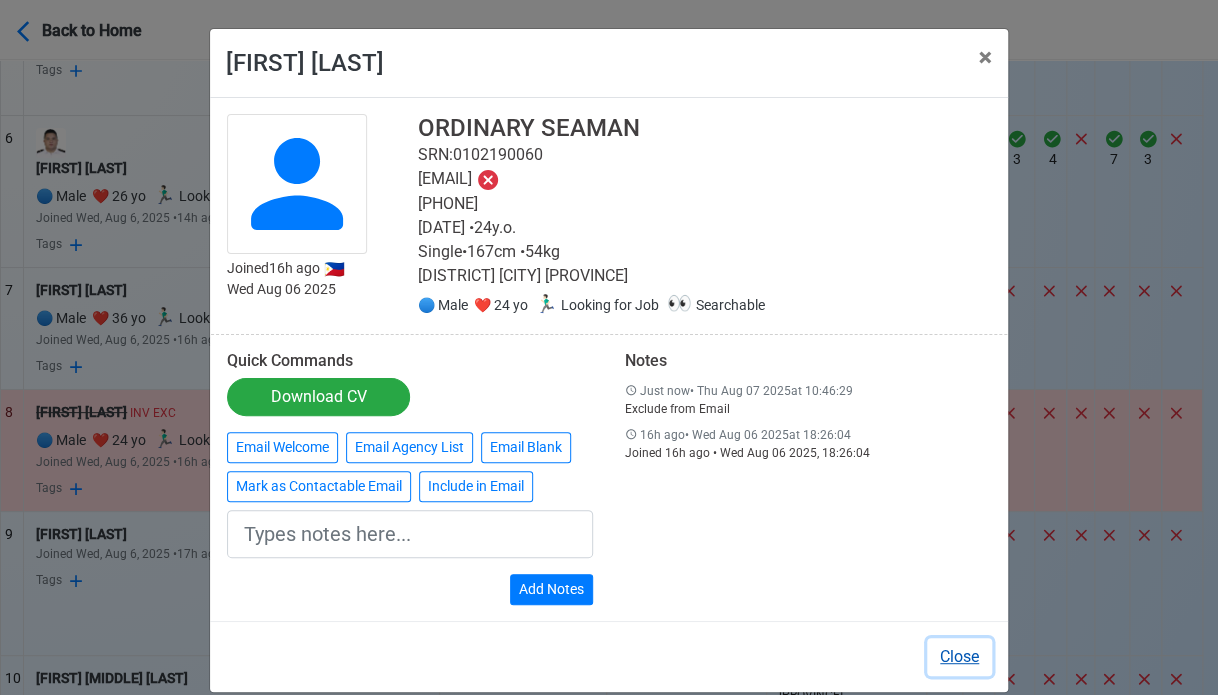 click on "Close" at bounding box center (959, 657) 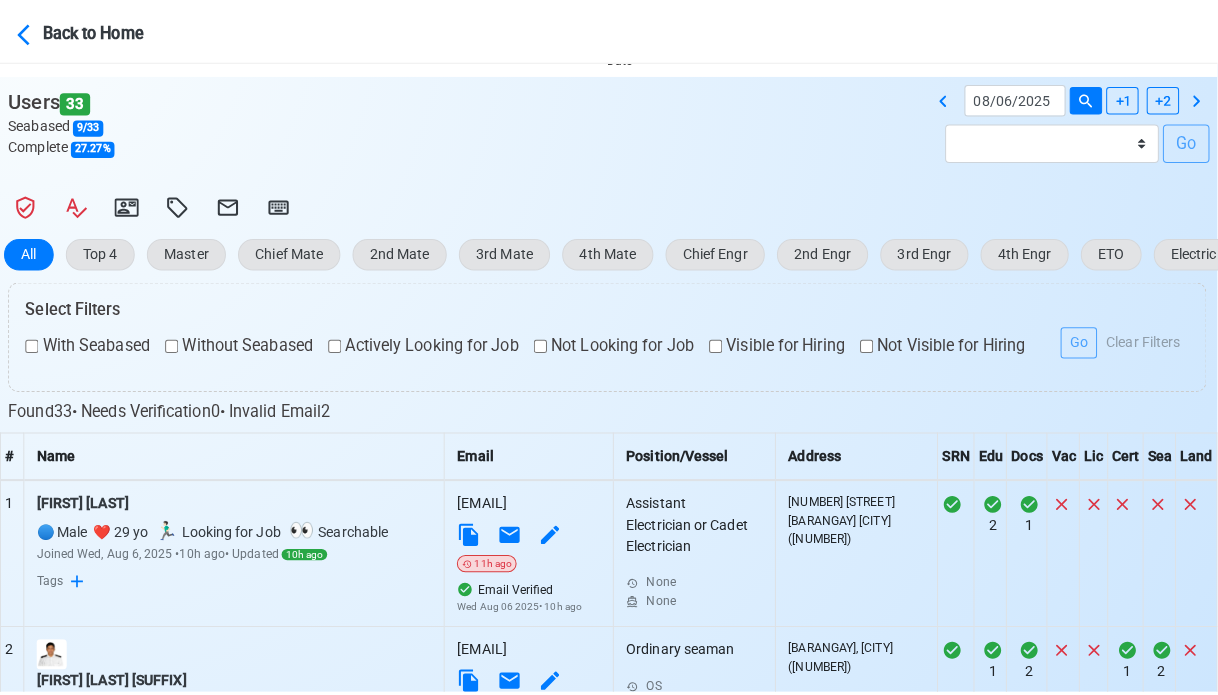scroll, scrollTop: 300, scrollLeft: 0, axis: vertical 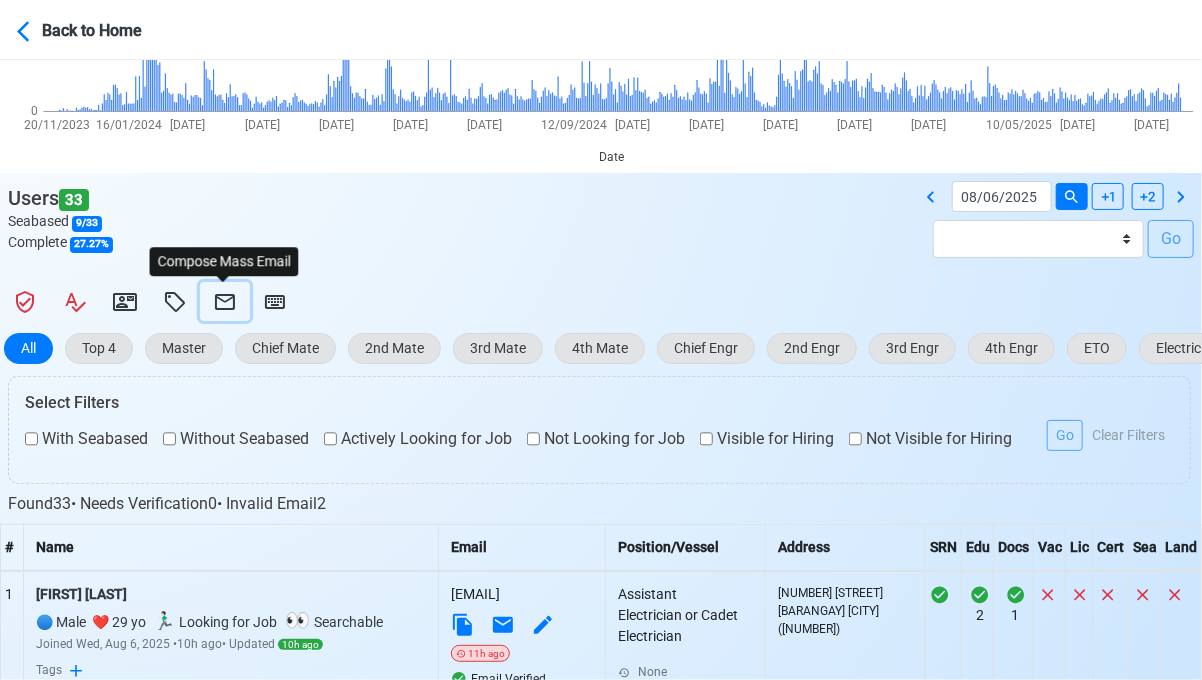 click 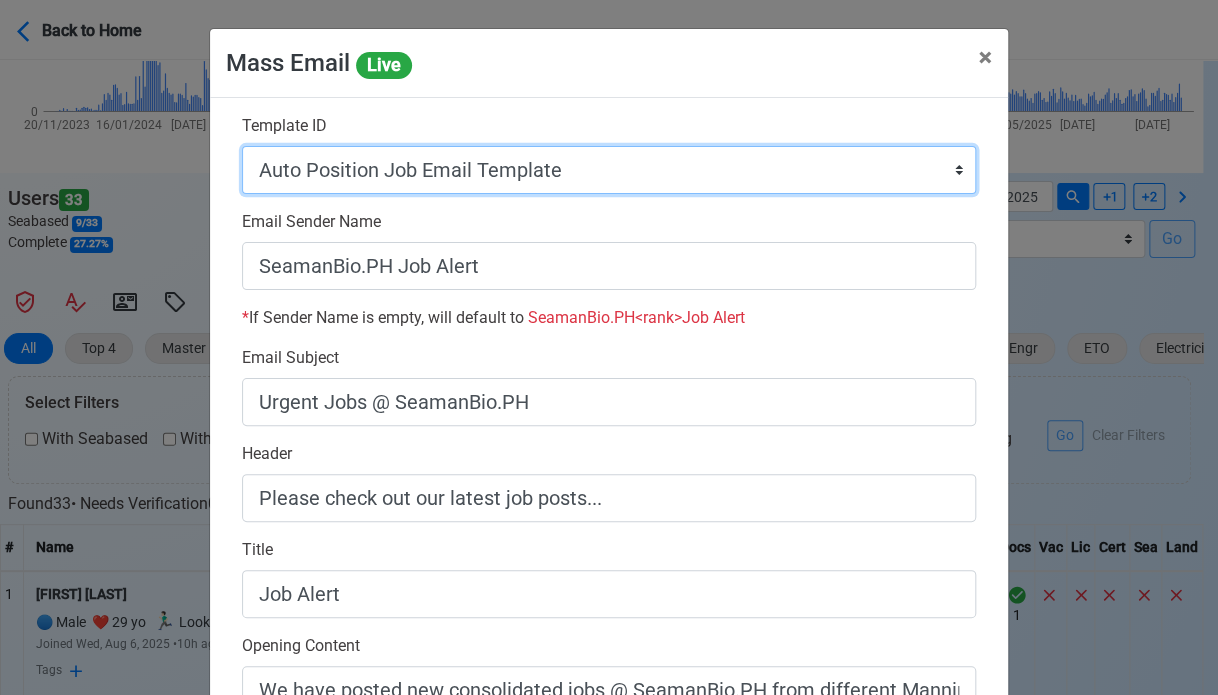 click on "Auto Position Job Email Template Incomplete CV Email Template ETO/ETR Job Email Template 4th Engr Job Email Template 3rd Engr Job Email Template 2nd Engr Job Email Template Chief Engr Job Email Template 3rd Officer Job Email Template 2nd Officer Job Email Template Chief Officer Job Email Template Master Job Email Template Upload CV Announcement Email Template Welcome Sendgrid Email Template Urgent Hiring Sendgrid Email Template Magsaysay Hiring Sendgrid Email Template Lydia Mar Hiring Sendgrid Email Template Magsaysay + Lydia Mar Hiring Email Template Invitation Practice Chat 2nd Off Template Invitation Practice Chat 3rd Off Template Document Expiry Email Template" at bounding box center (609, 170) 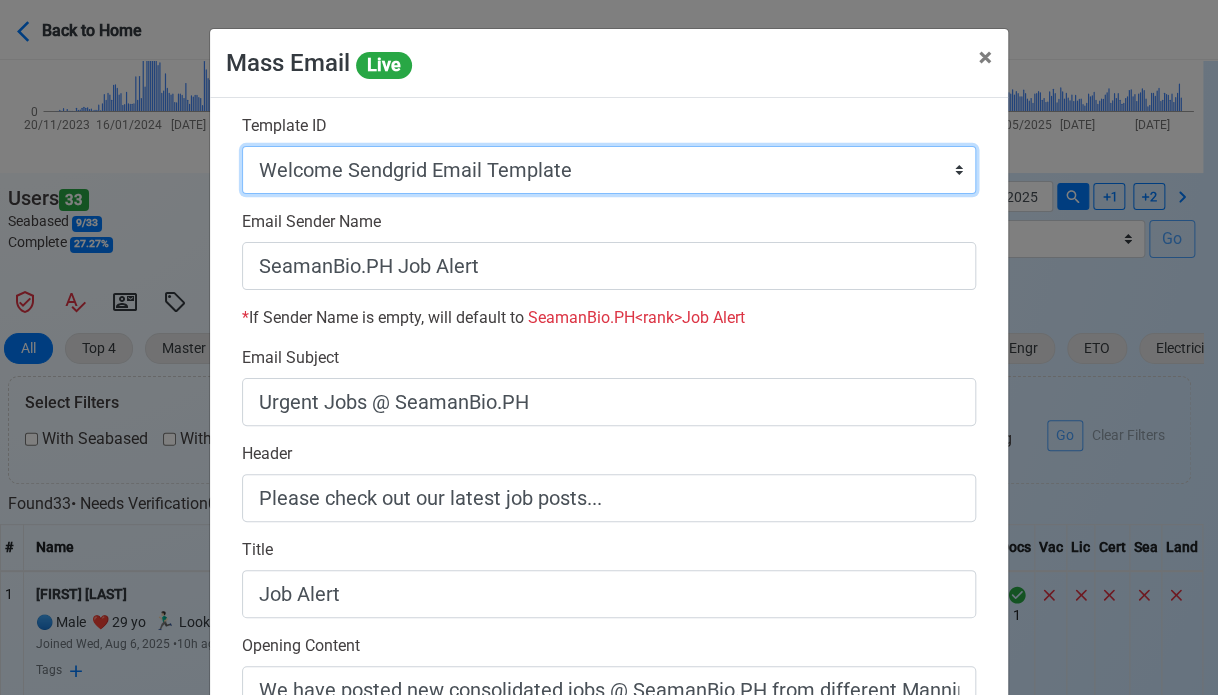 click on "Auto Position Job Email Template Incomplete CV Email Template ETO/ETR Job Email Template 4th Engr Job Email Template 3rd Engr Job Email Template 2nd Engr Job Email Template Chief Engr Job Email Template 3rd Officer Job Email Template 2nd Officer Job Email Template Chief Officer Job Email Template Master Job Email Template Upload CV Announcement Email Template Welcome Sendgrid Email Template Urgent Hiring Sendgrid Email Template Magsaysay Hiring Sendgrid Email Template Lydia Mar Hiring Sendgrid Email Template Magsaysay + Lydia Mar Hiring Email Template Invitation Practice Chat 2nd Off Template Invitation Practice Chat 3rd Off Template Document Expiry Email Template" at bounding box center (609, 170) 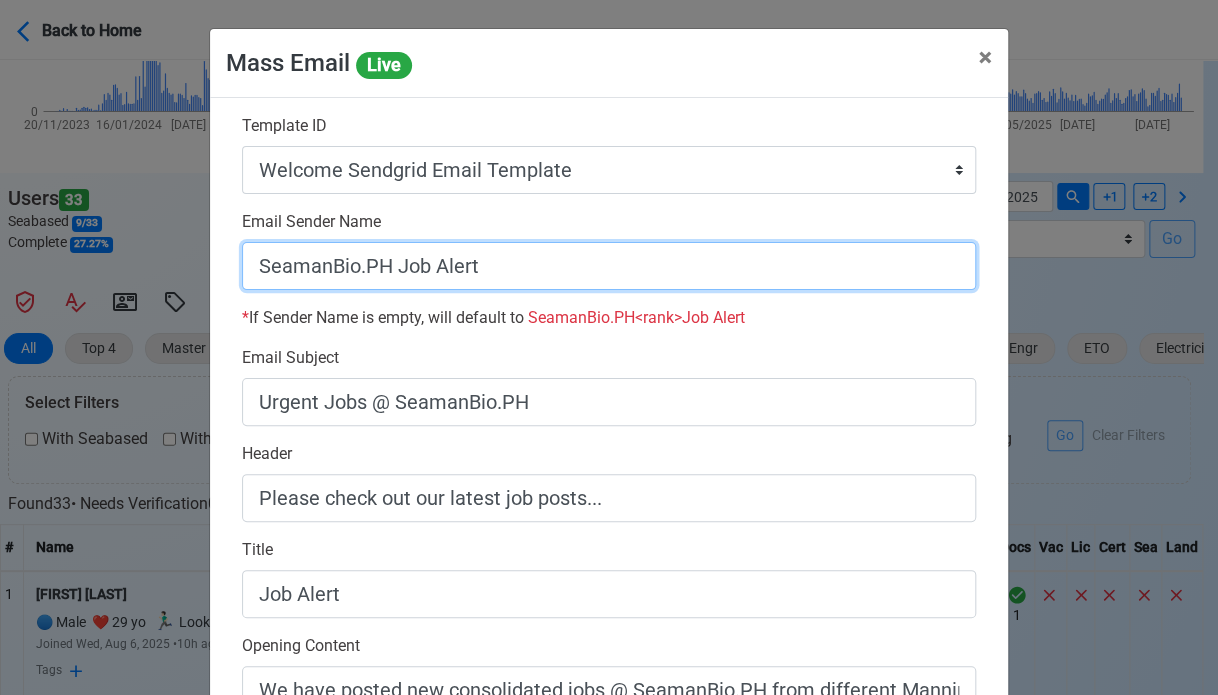 click on "SeamanBio.PH Job Alert" at bounding box center [609, 266] 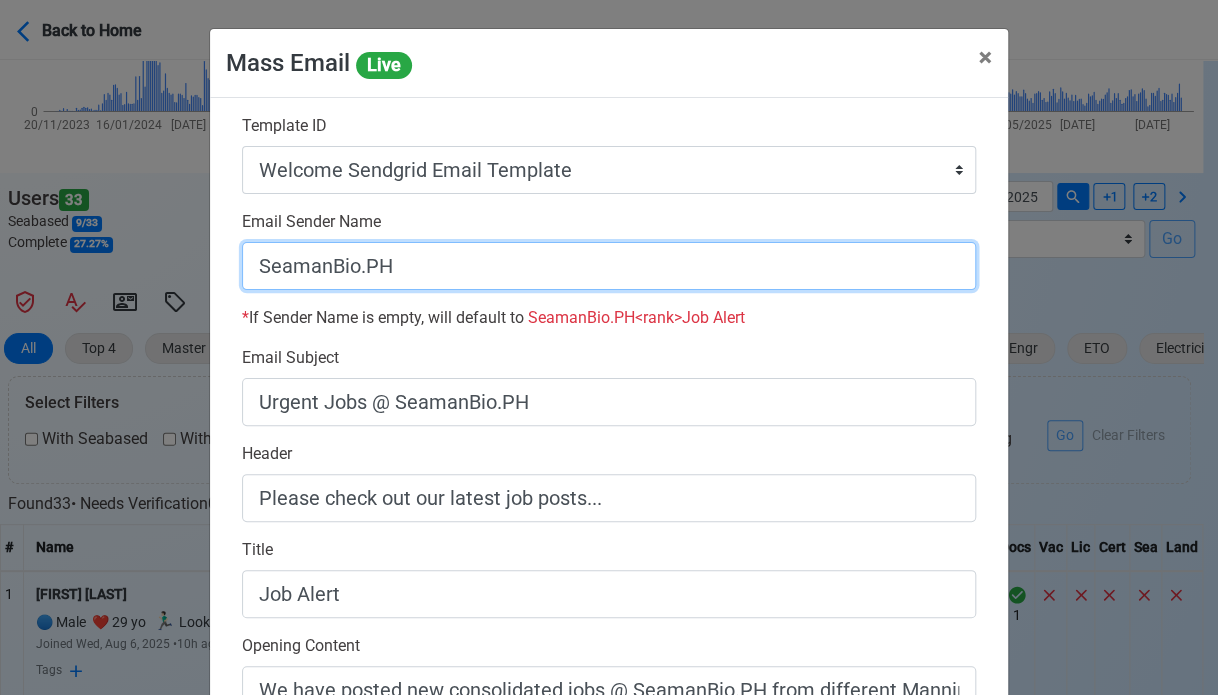 click on "SeamanBio.PH" at bounding box center (609, 266) 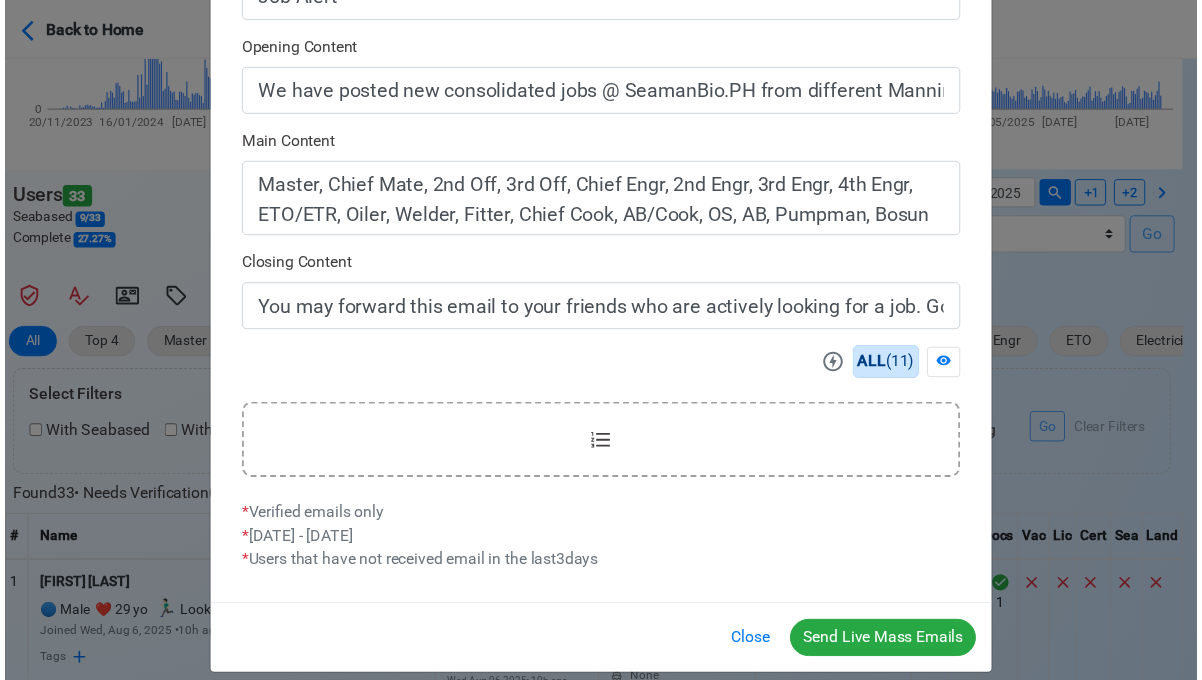 scroll, scrollTop: 600, scrollLeft: 0, axis: vertical 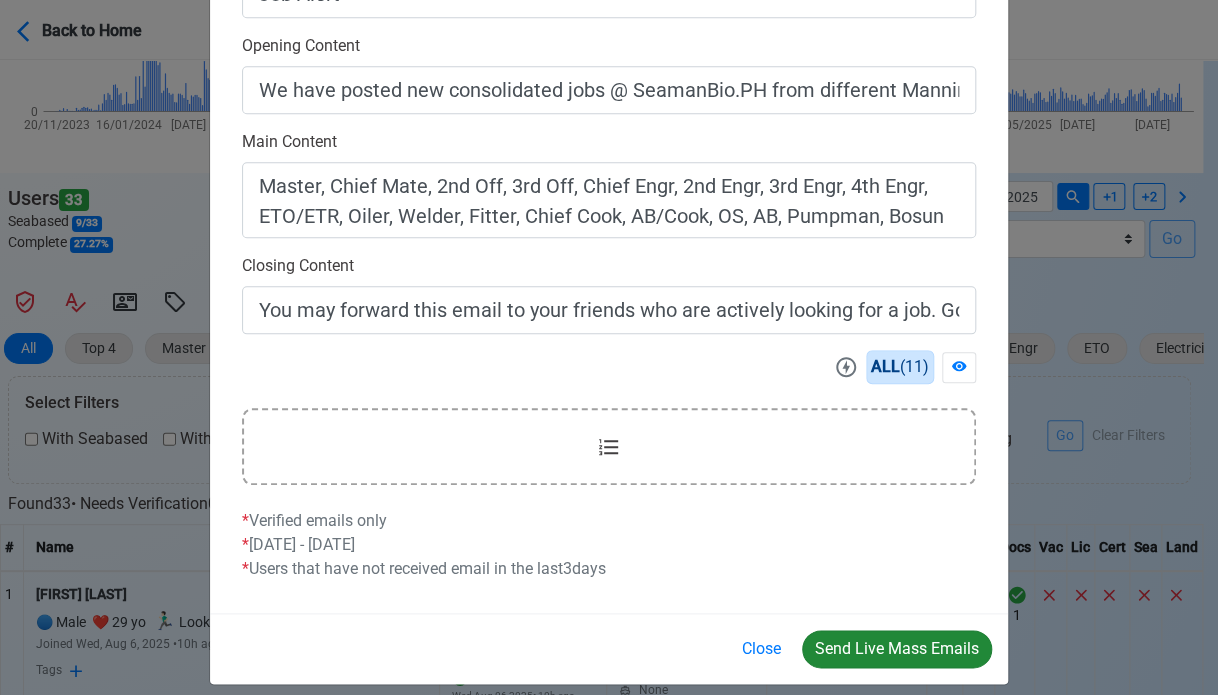 type on "Welcome to SeamanBio.PH" 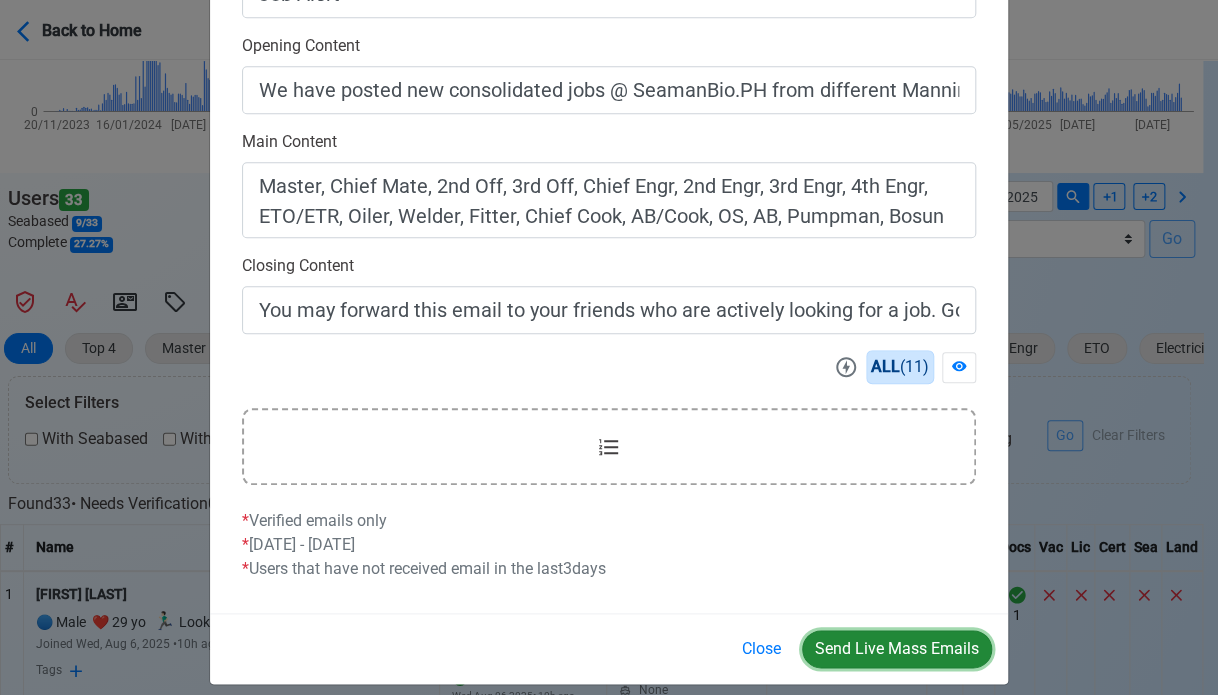 click on "Send Live Mass Emails" at bounding box center [897, 649] 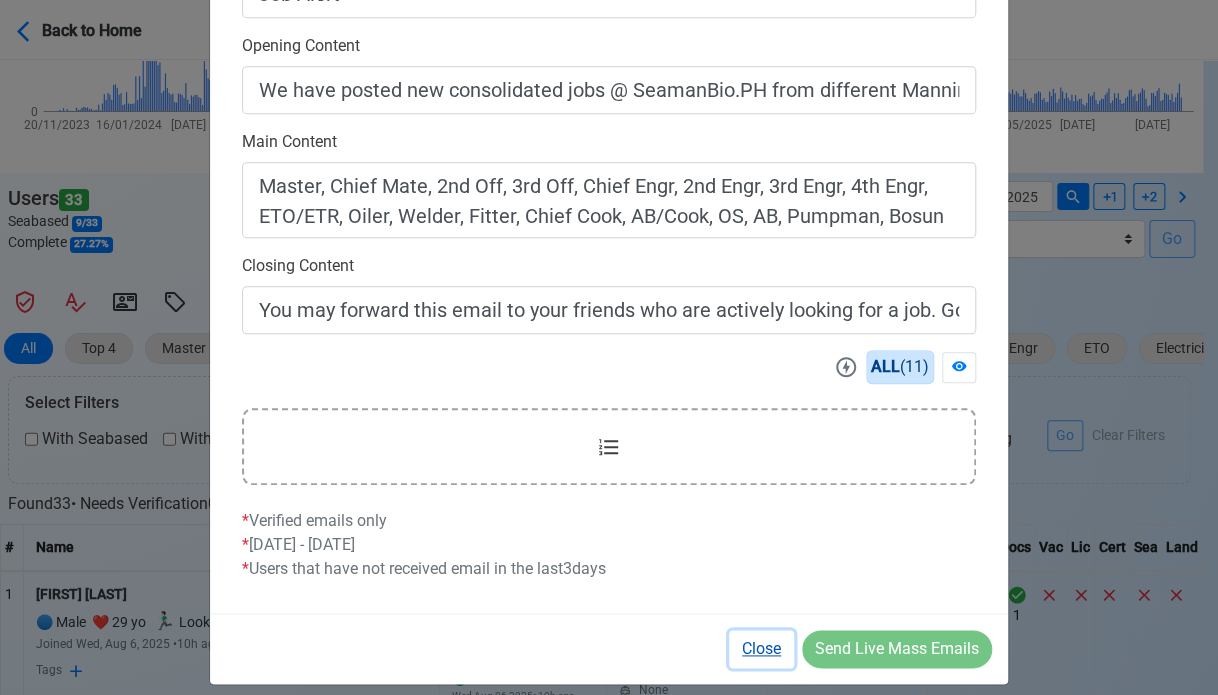 click on "Close" at bounding box center [761, 649] 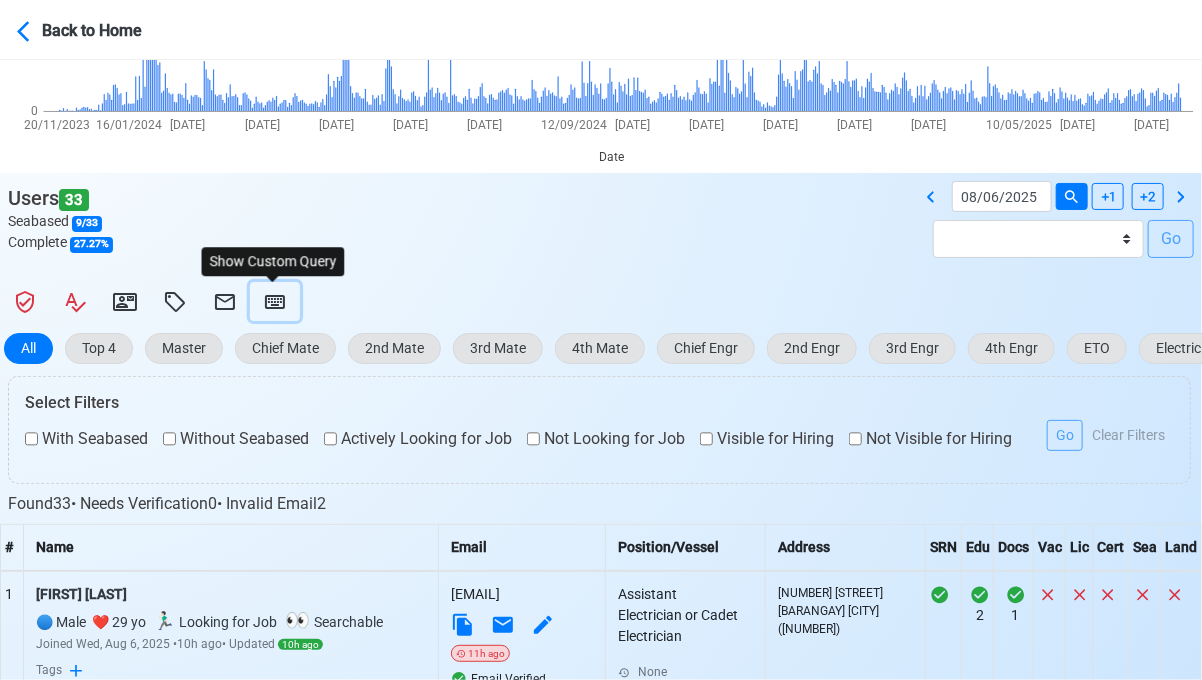 click 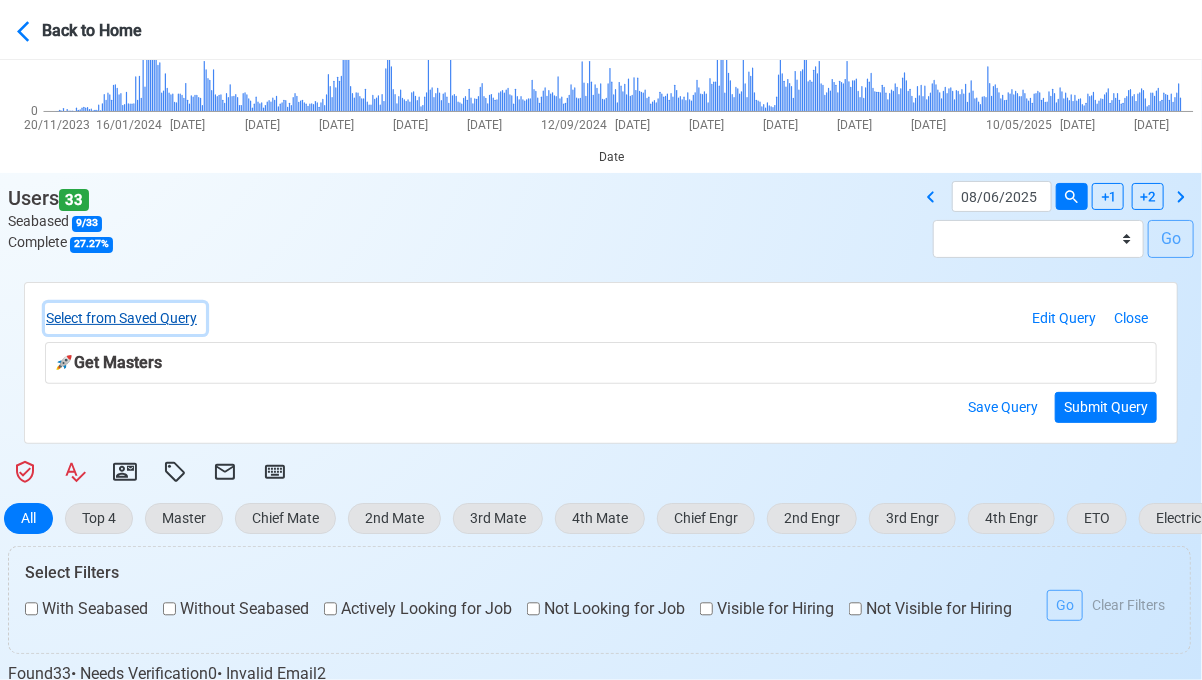 click on "Select from Saved Query" at bounding box center [125, 318] 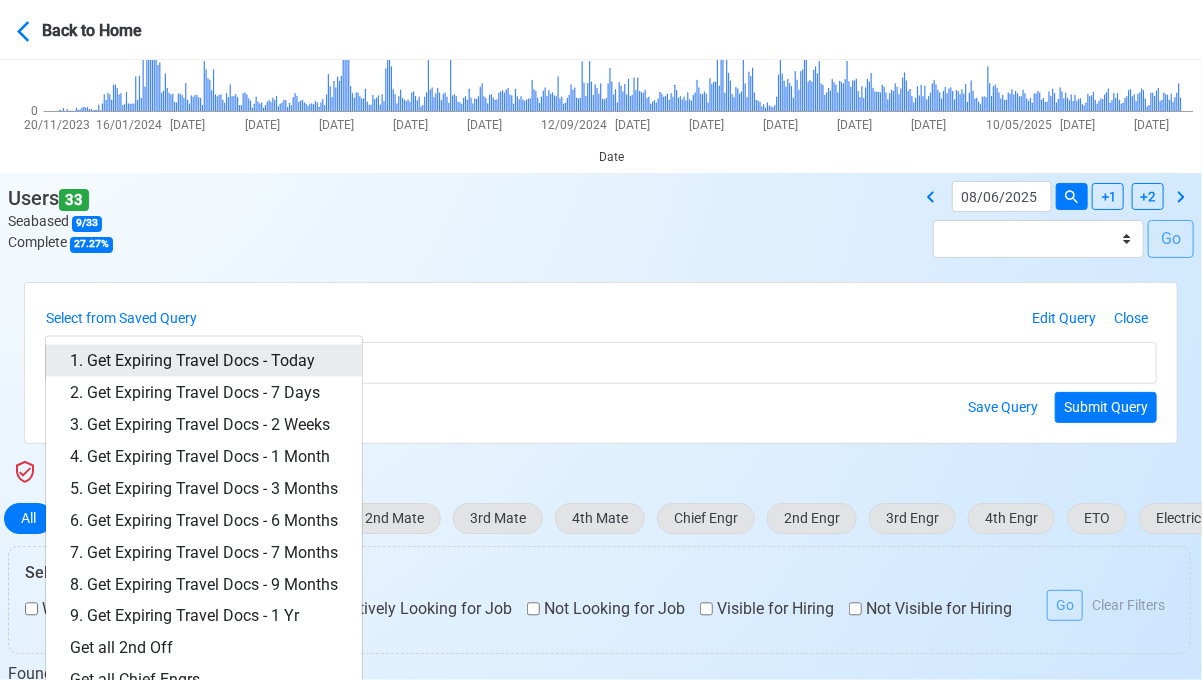 click on "1. Get Expiring Travel Docs - Today" at bounding box center [204, 361] 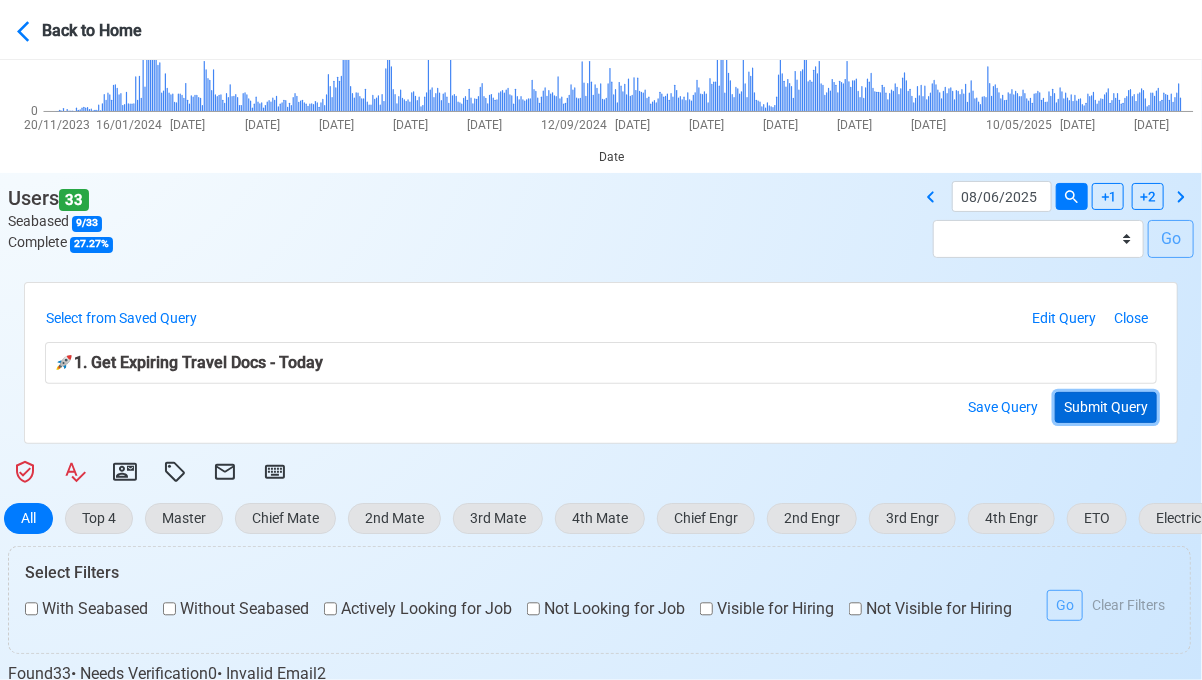 click on "Submit Query" at bounding box center (1106, 407) 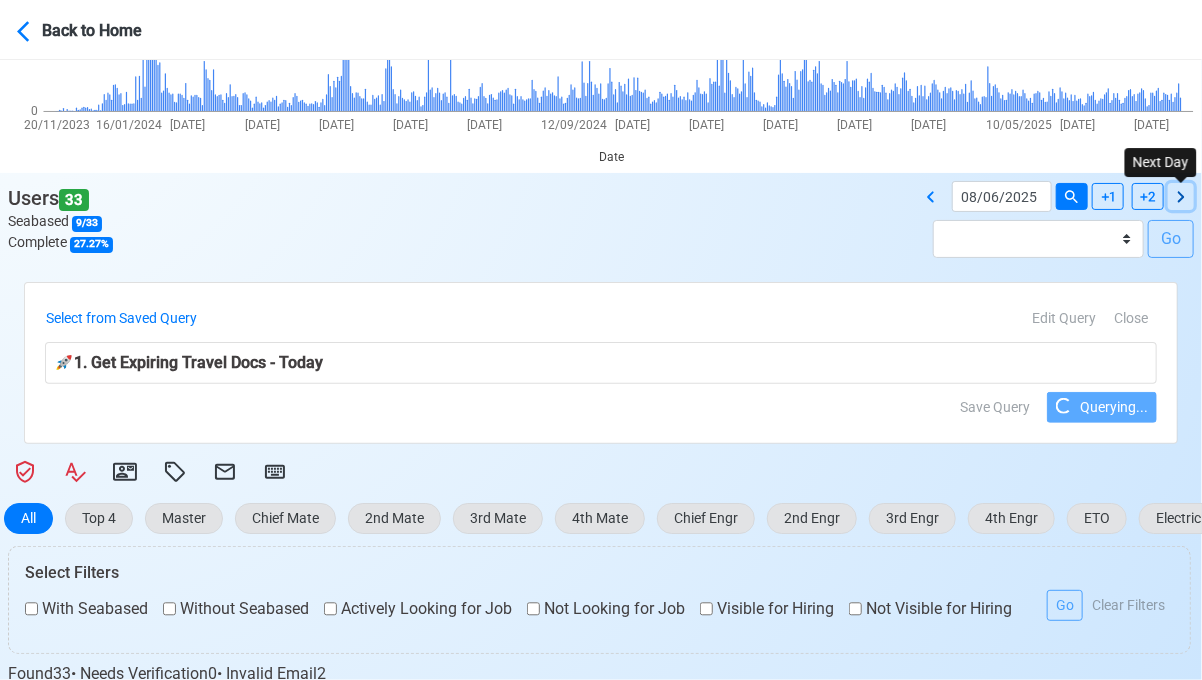 click 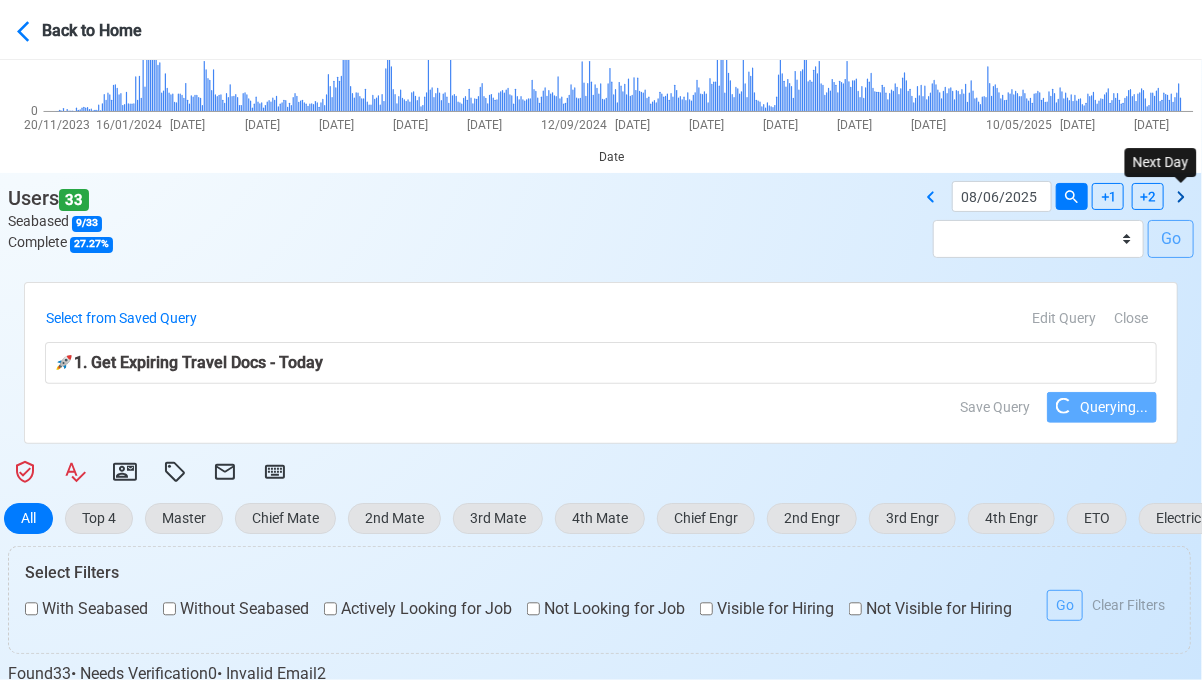 type on "08/07/2025" 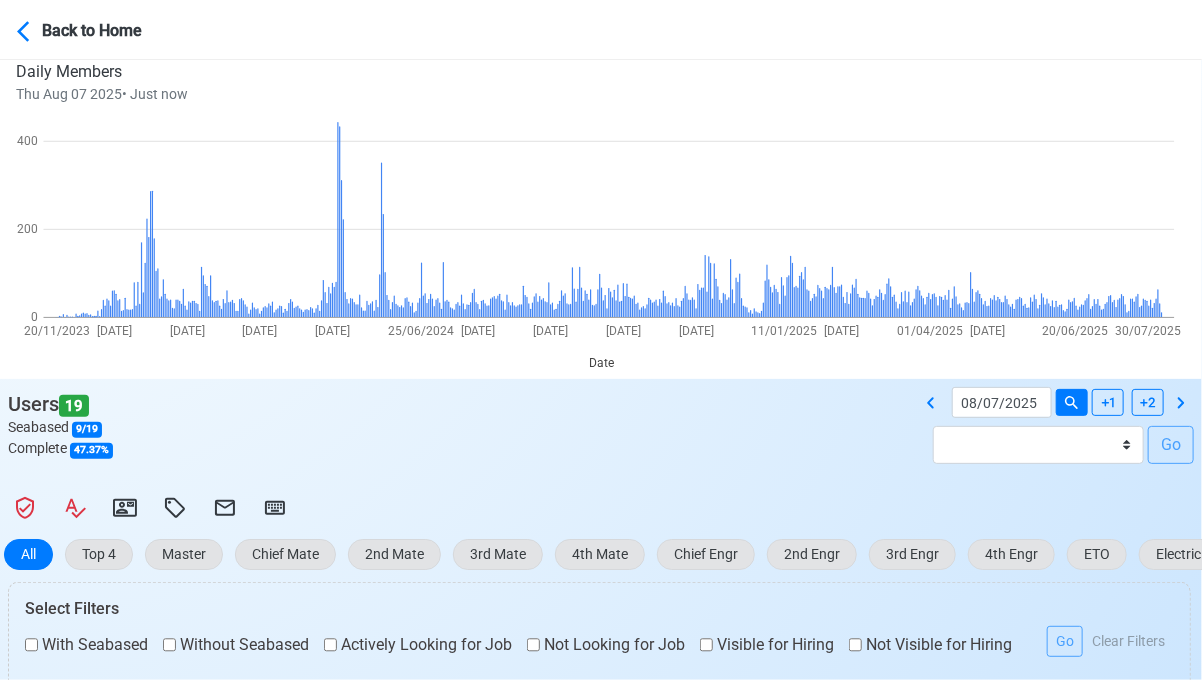 scroll, scrollTop: 200, scrollLeft: 0, axis: vertical 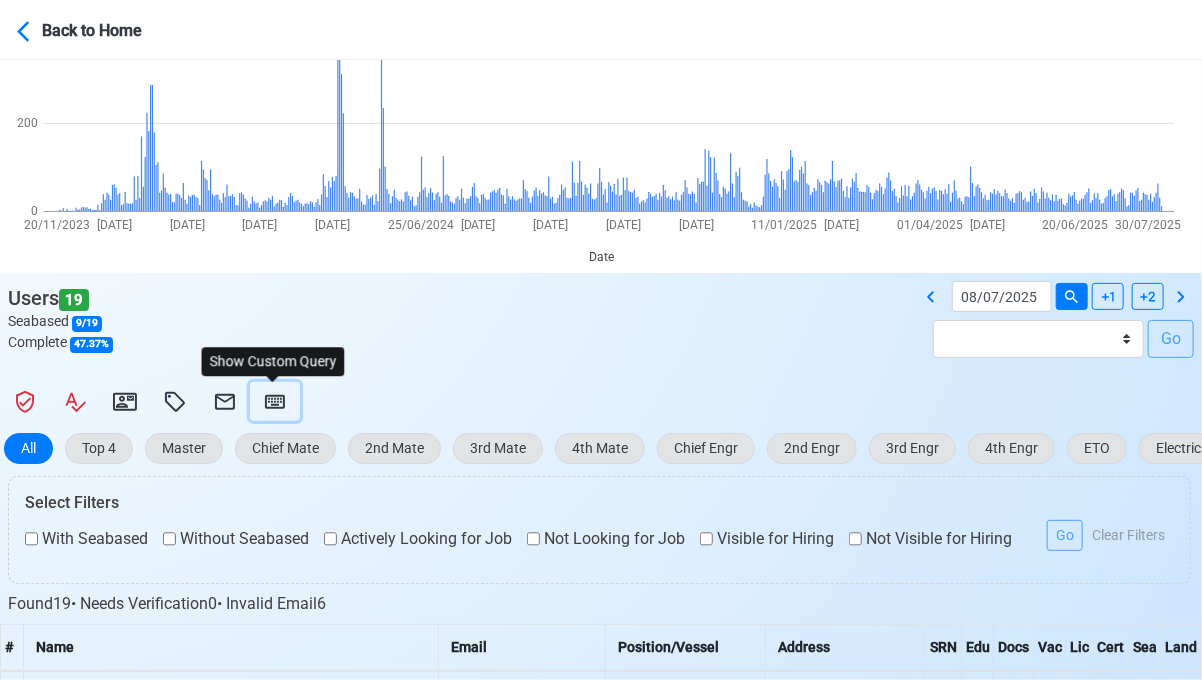 click 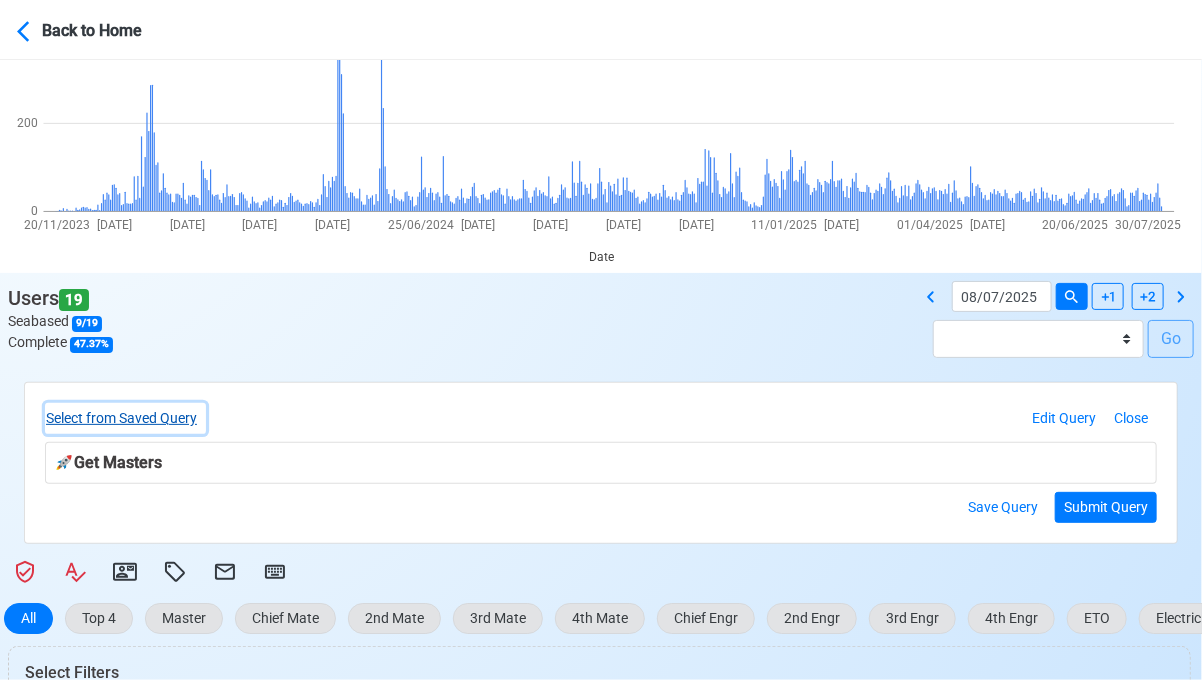 click on "Select from Saved Query" at bounding box center [125, 418] 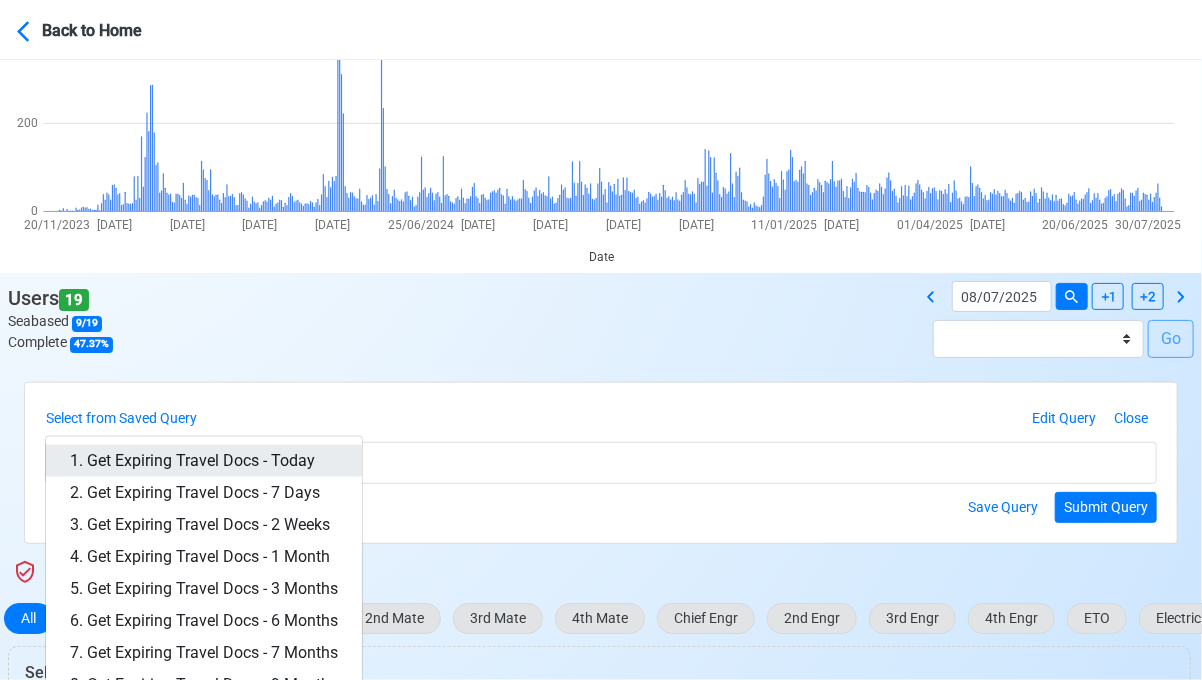 click on "1. Get Expiring Travel Docs - Today" at bounding box center [204, 461] 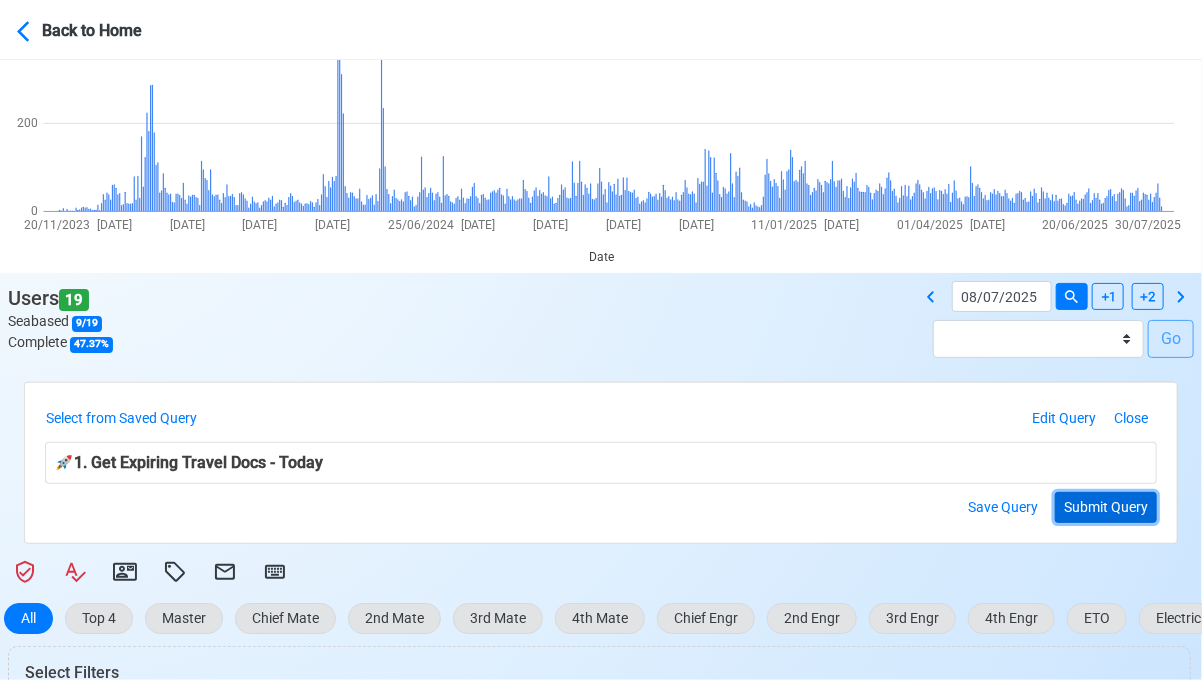 click on "Submit Query" at bounding box center [1106, 507] 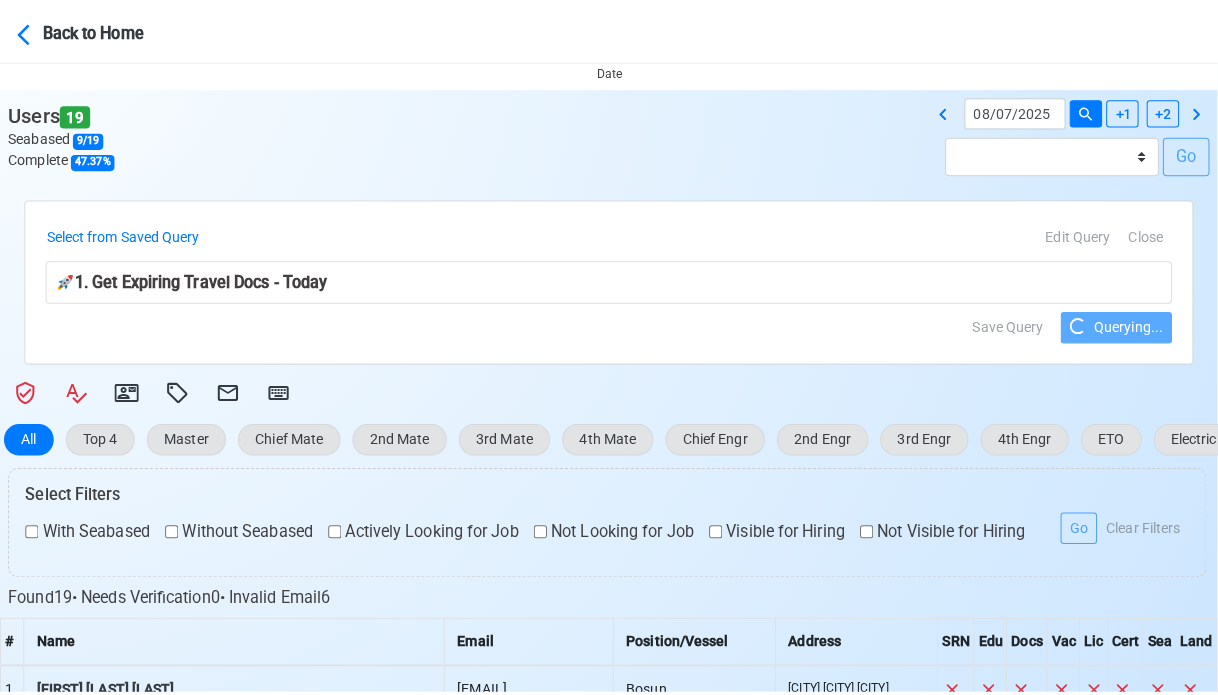 scroll, scrollTop: 400, scrollLeft: 0, axis: vertical 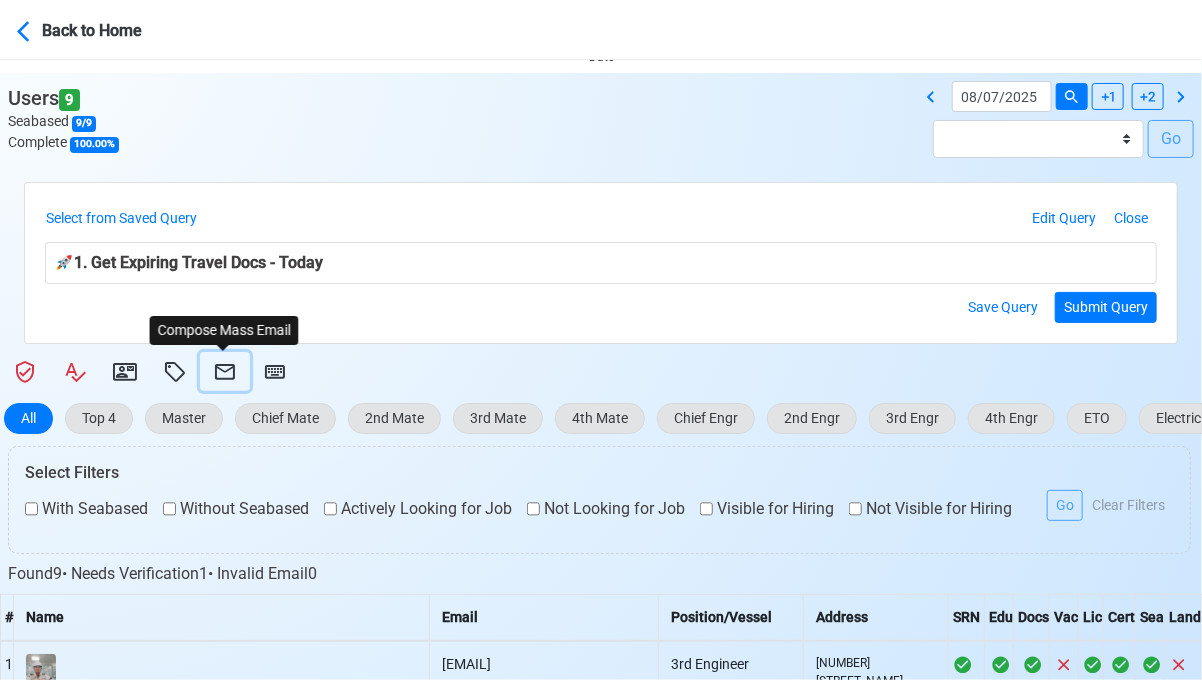 click 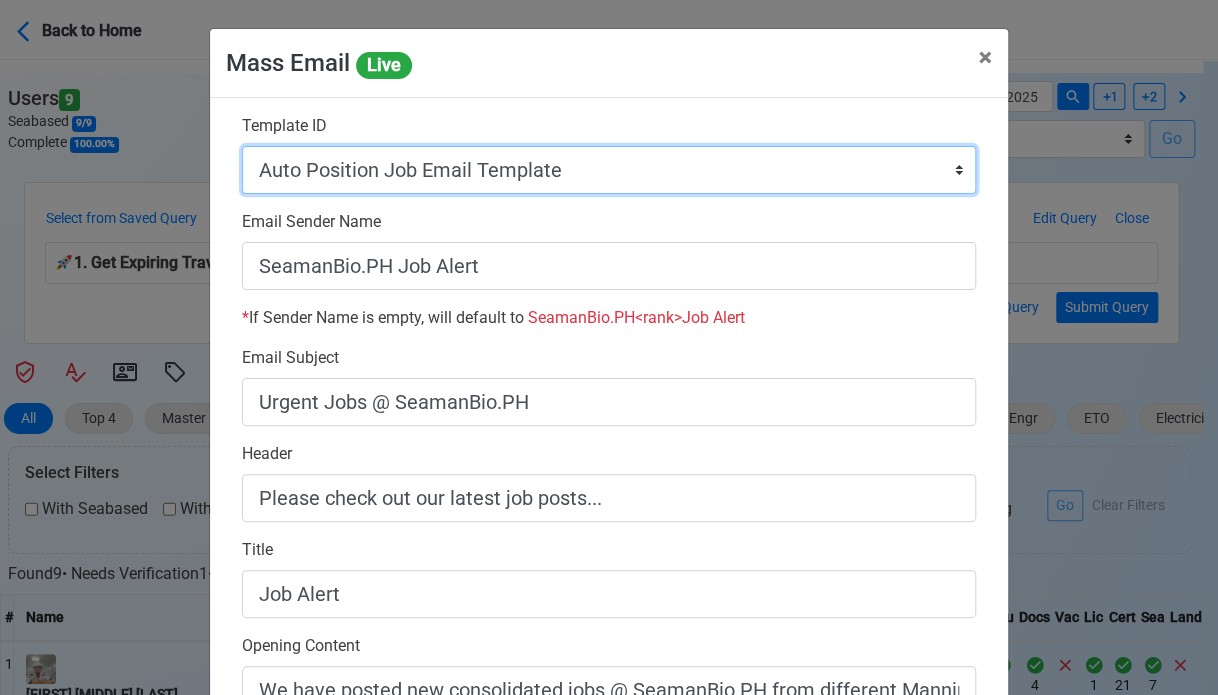 click on "Auto Position Job Email Template Incomplete CV Email Template ETO/ETR Job Email Template 4th Engr Job Email Template 3rd Engr Job Email Template 2nd Engr Job Email Template Chief Engr Job Email Template 3rd Officer Job Email Template 2nd Officer Job Email Template Chief Officer Job Email Template Master Job Email Template Upload CV Announcement Email Template Welcome Sendgrid Email Template Urgent Hiring Sendgrid Email Template Magsaysay Hiring Sendgrid Email Template Lydia Mar Hiring Sendgrid Email Template Magsaysay + Lydia Mar Hiring Email Template Invitation Practice Chat 2nd Off Template Invitation Practice Chat 3rd Off Template Document Expiry Email Template" at bounding box center (609, 170) 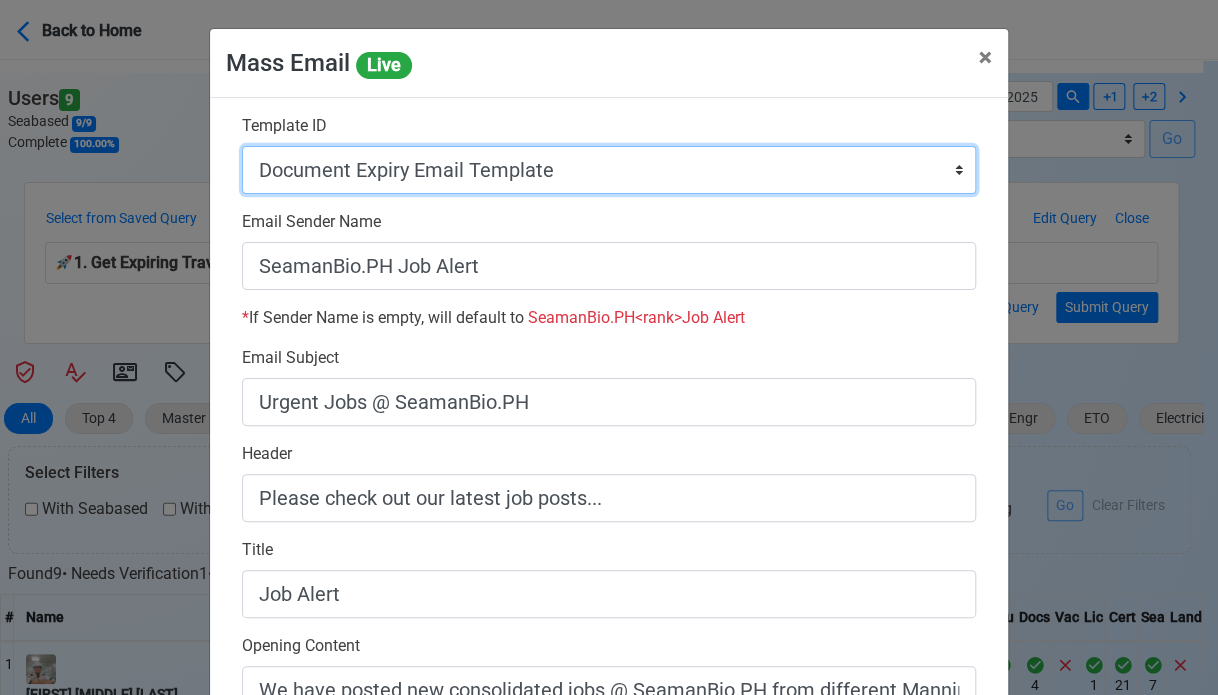 click on "Auto Position Job Email Template Incomplete CV Email Template ETO/ETR Job Email Template 4th Engr Job Email Template 3rd Engr Job Email Template 2nd Engr Job Email Template Chief Engr Job Email Template 3rd Officer Job Email Template 2nd Officer Job Email Template Chief Officer Job Email Template Master Job Email Template Upload CV Announcement Email Template Welcome Sendgrid Email Template Urgent Hiring Sendgrid Email Template Magsaysay Hiring Sendgrid Email Template Lydia Mar Hiring Sendgrid Email Template Magsaysay + Lydia Mar Hiring Email Template Invitation Practice Chat 2nd Off Template Invitation Practice Chat 3rd Off Template Document Expiry Email Template" at bounding box center (609, 170) 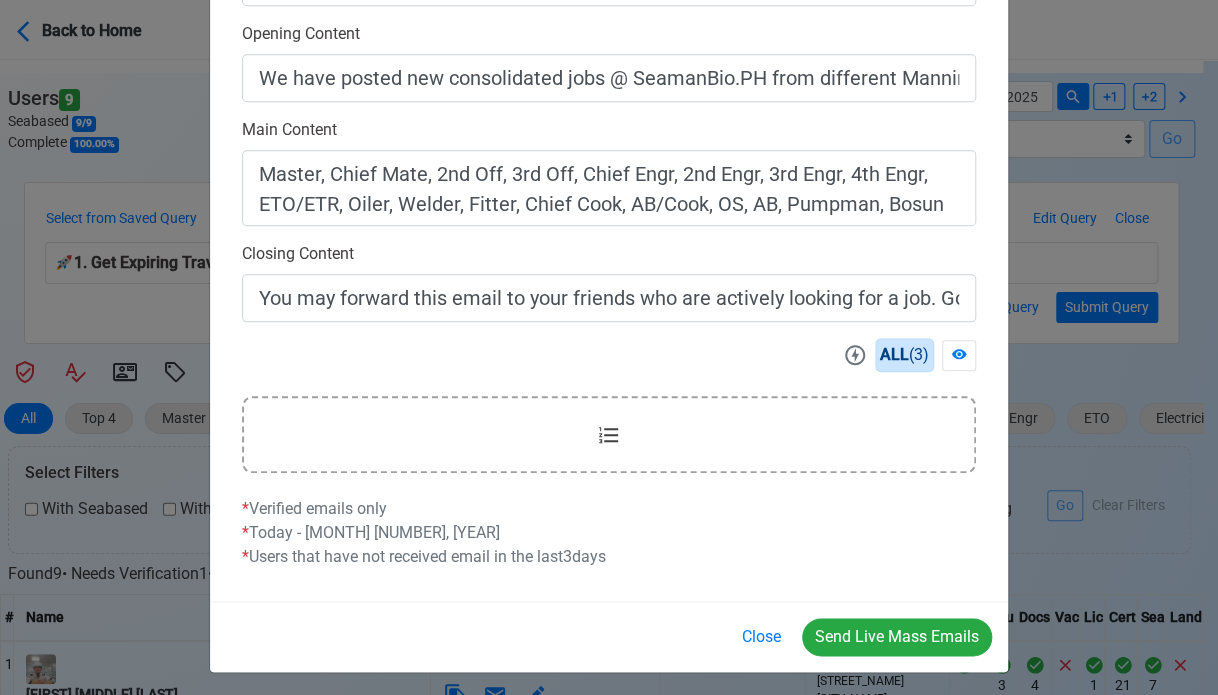 scroll, scrollTop: 616, scrollLeft: 0, axis: vertical 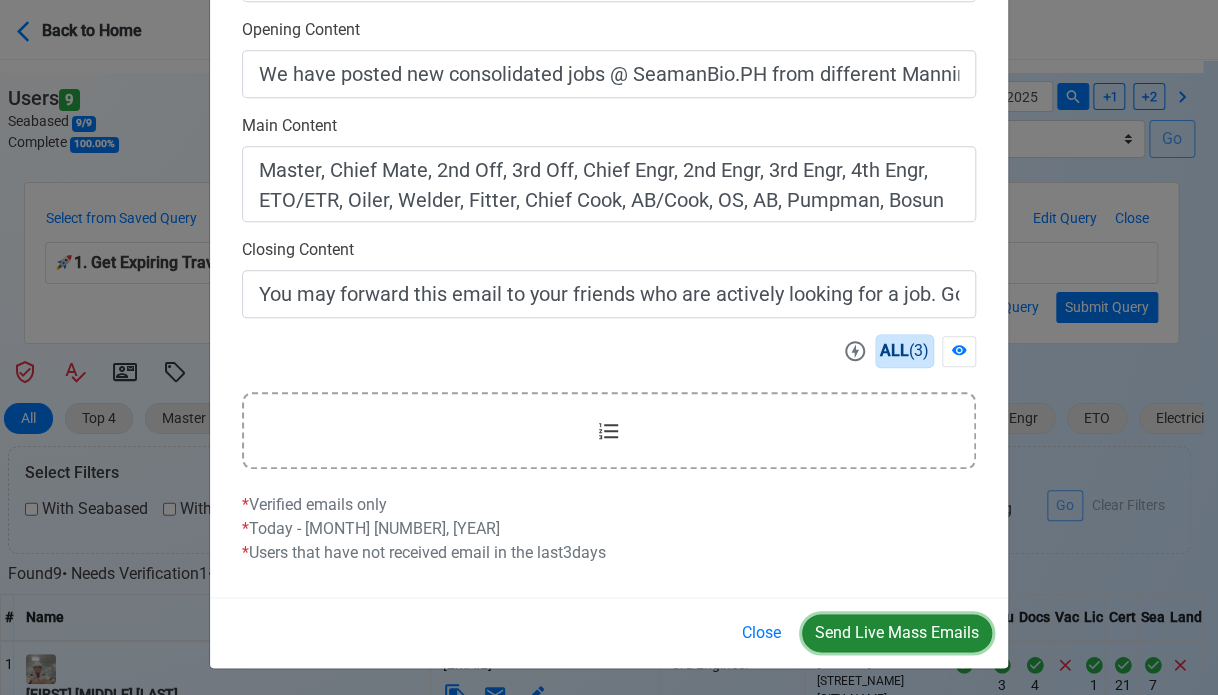 click on "Send Live Mass Emails" at bounding box center (897, 633) 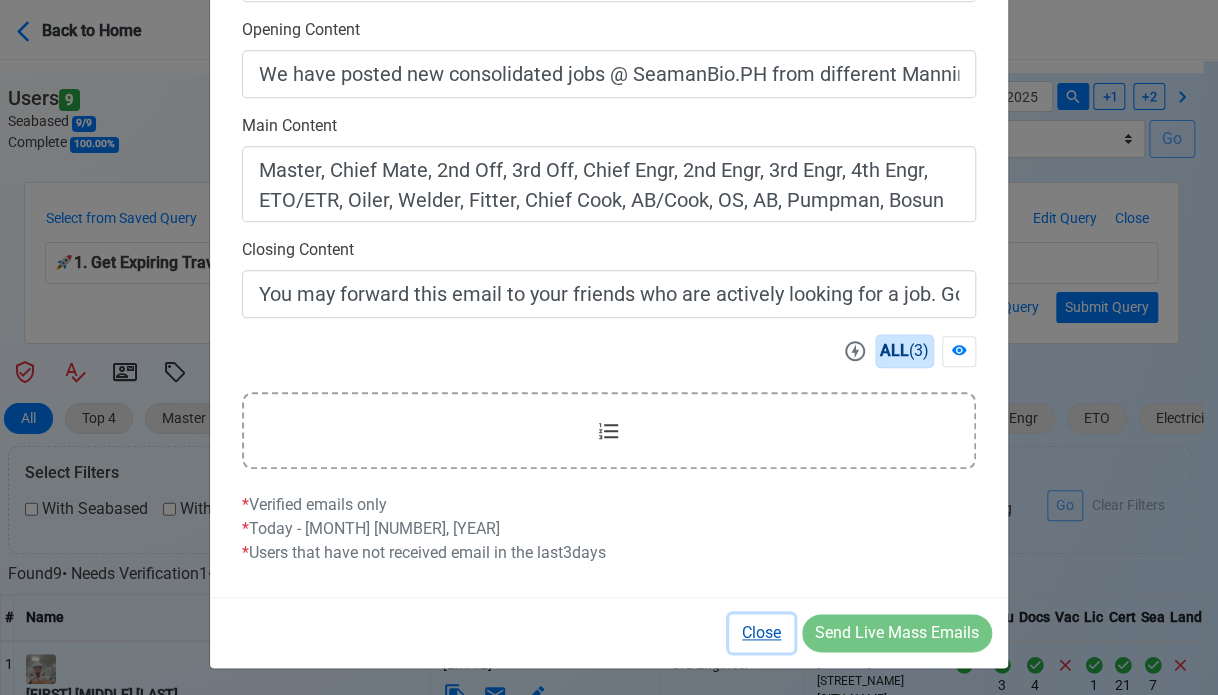 click on "Close" at bounding box center [761, 633] 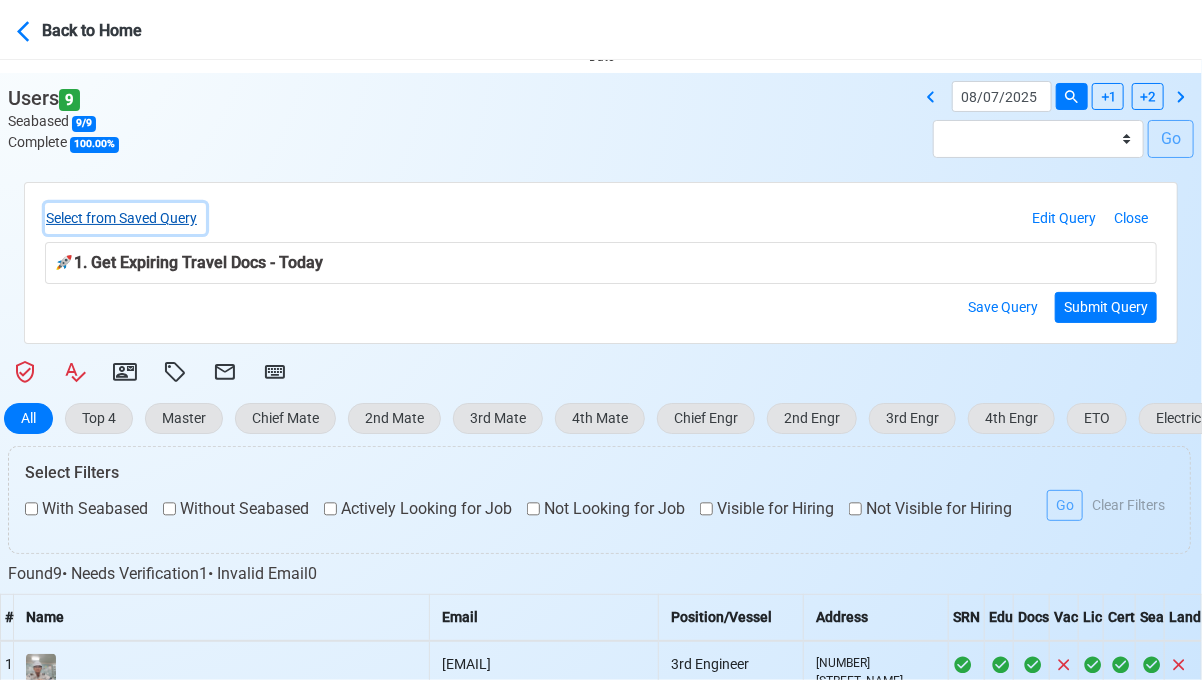 click on "Select from Saved Query" at bounding box center (125, 218) 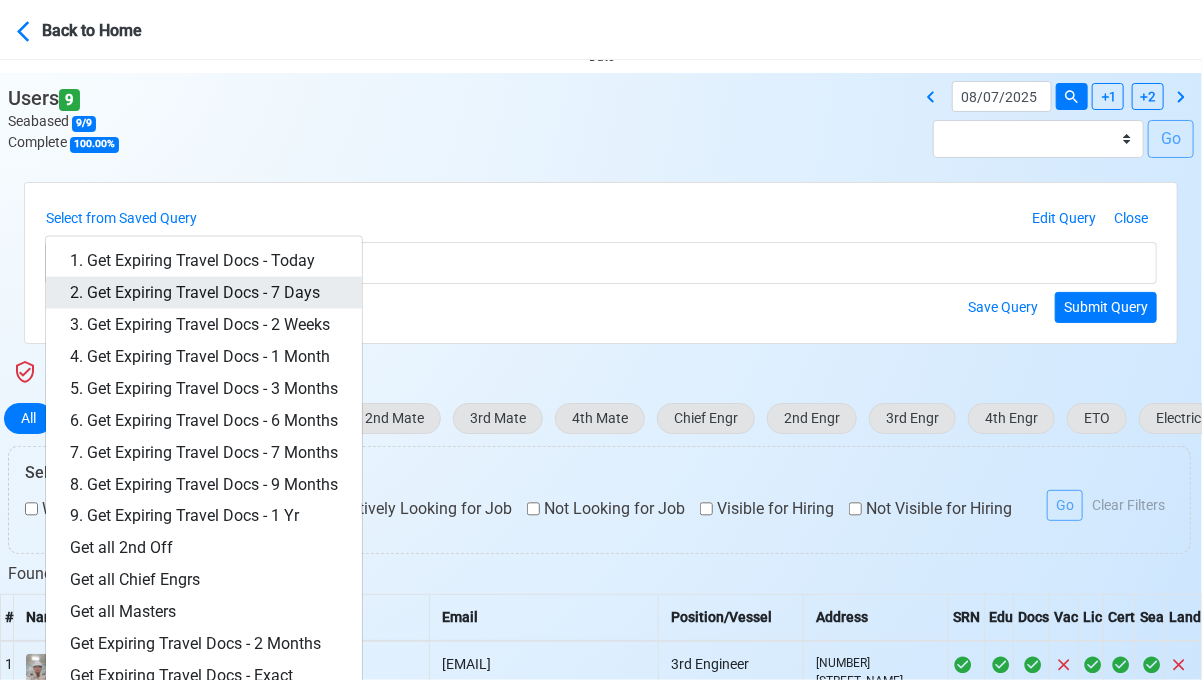 click on "2. Get Expiring Travel Docs - 7 Days" at bounding box center [204, 293] 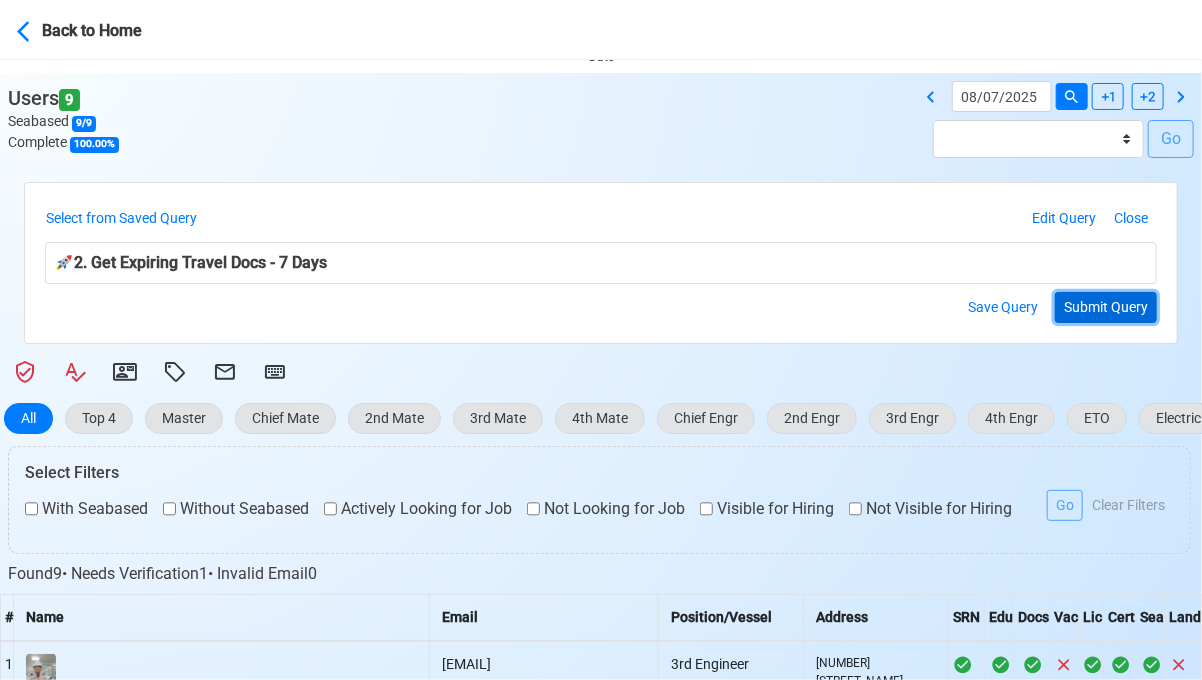 click on "Submit Query" at bounding box center [1106, 307] 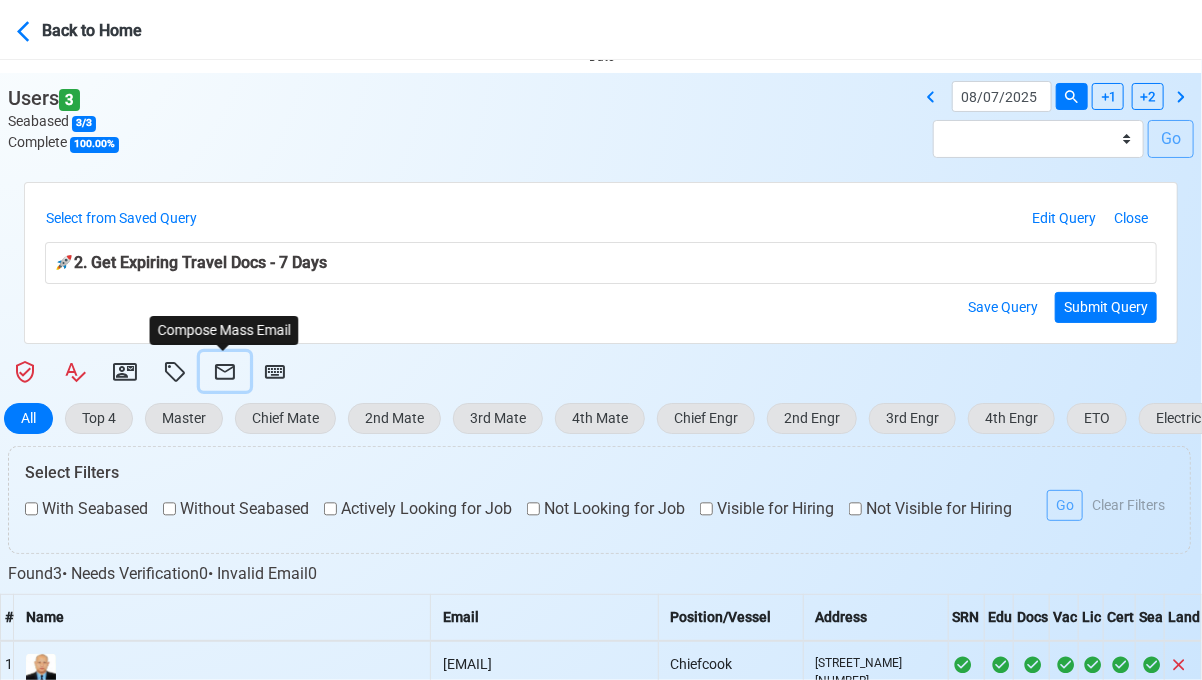 click 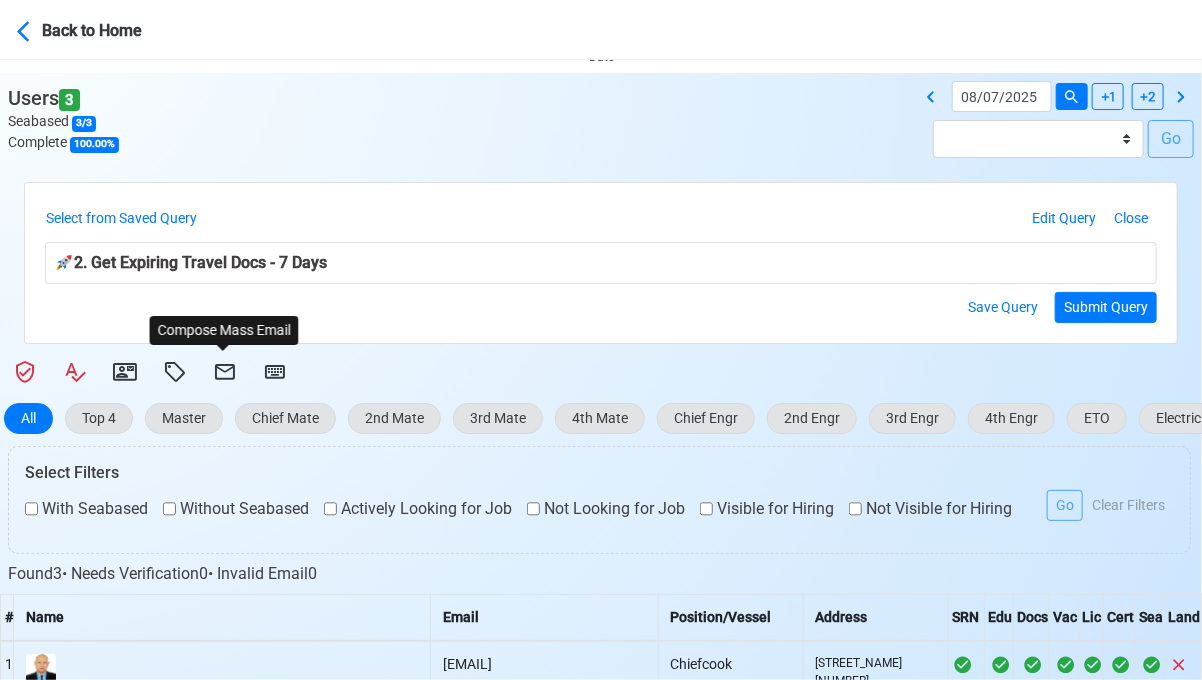 select on "d-3e71907ffd064a39999872a824aaf79a" 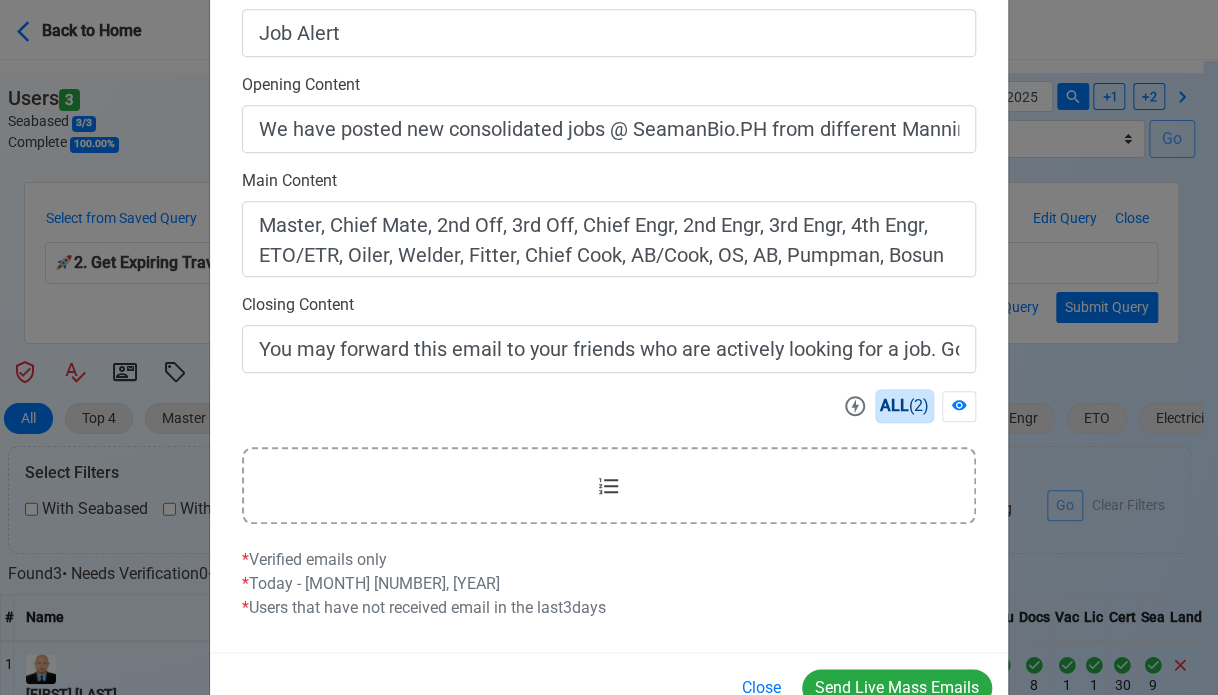 scroll, scrollTop: 616, scrollLeft: 0, axis: vertical 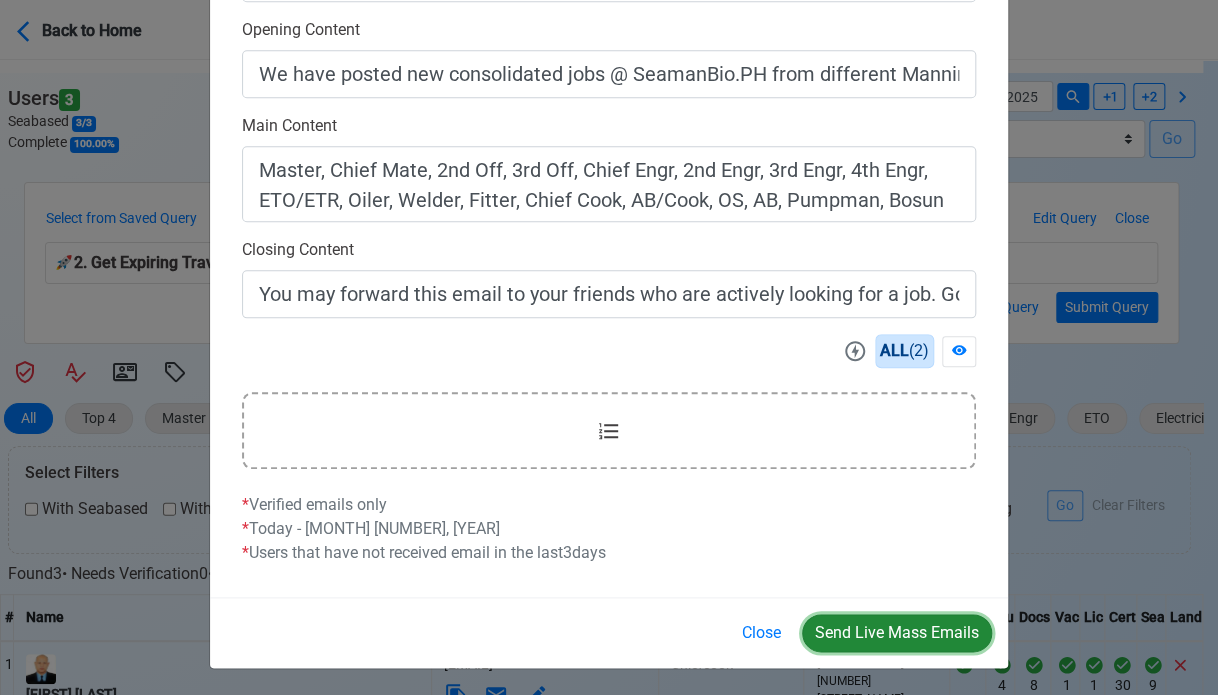 click on "Send Live Mass Emails" at bounding box center (897, 633) 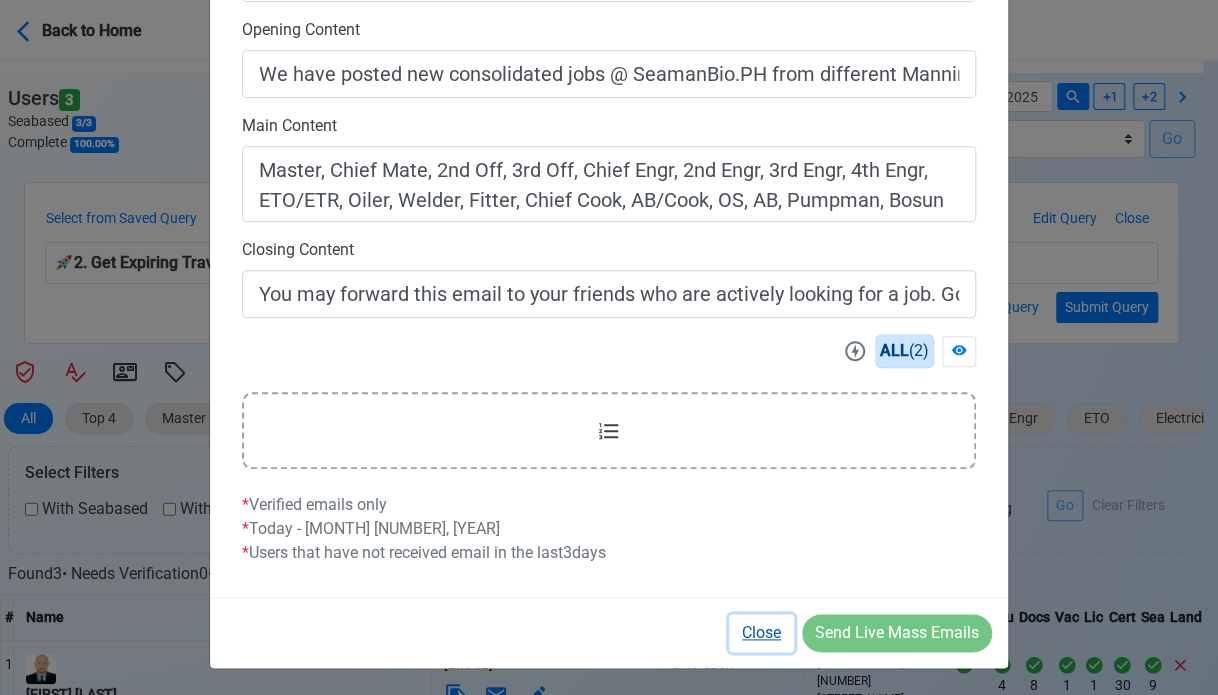 click on "Close" at bounding box center [761, 633] 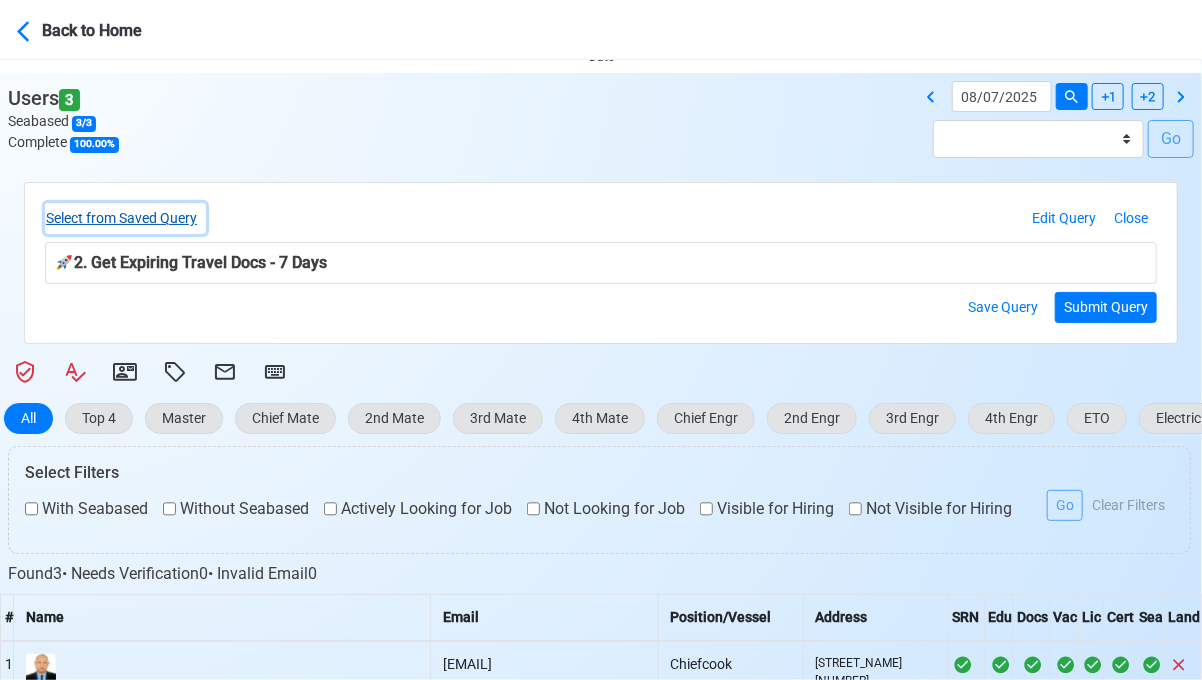 click on "Select from Saved Query" at bounding box center (125, 218) 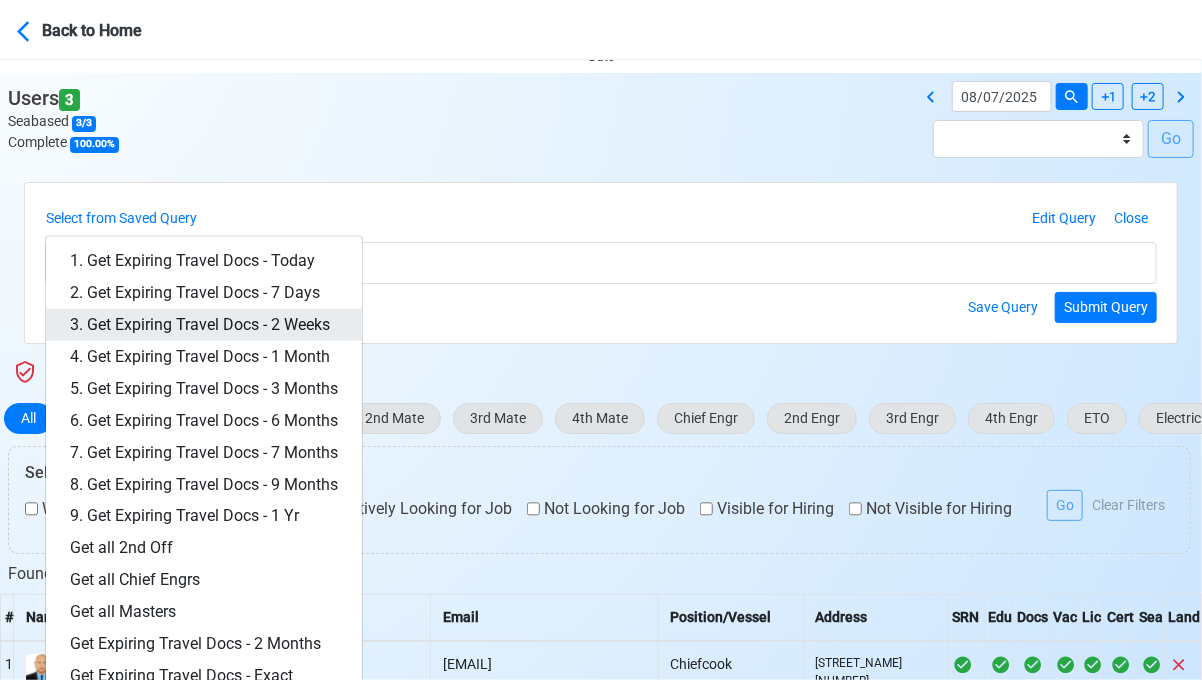 click on "3. Get Expiring Travel Docs - 2 Weeks" at bounding box center [204, 325] 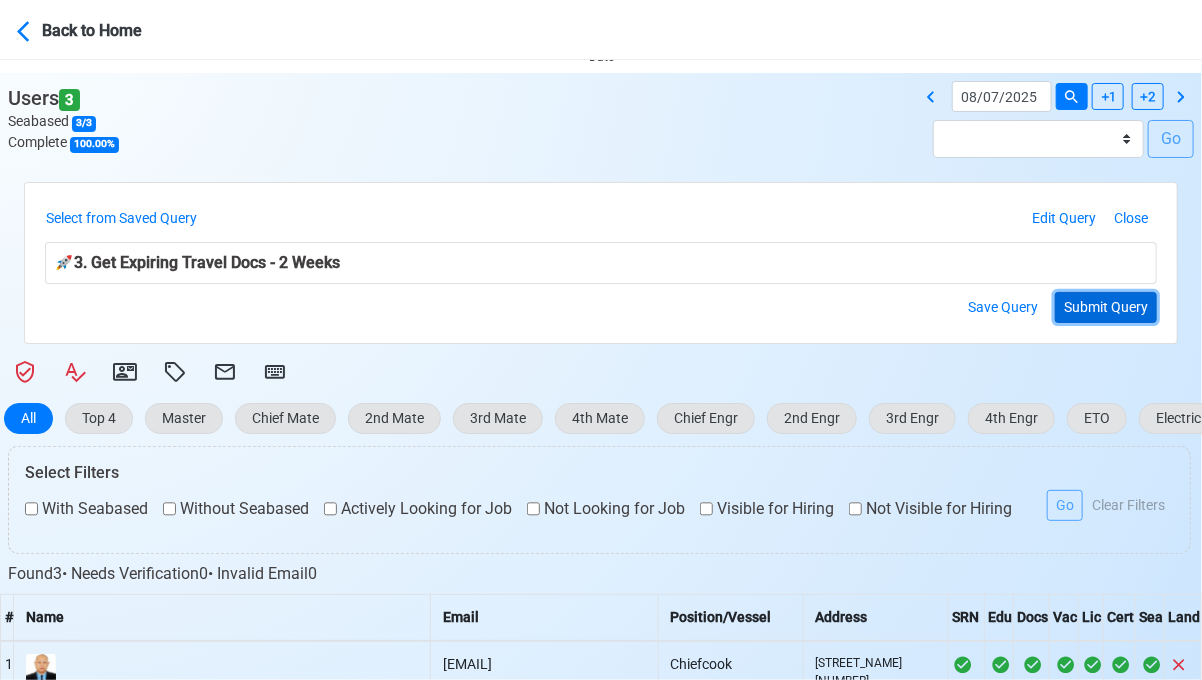 click on "Submit Query" at bounding box center (1106, 307) 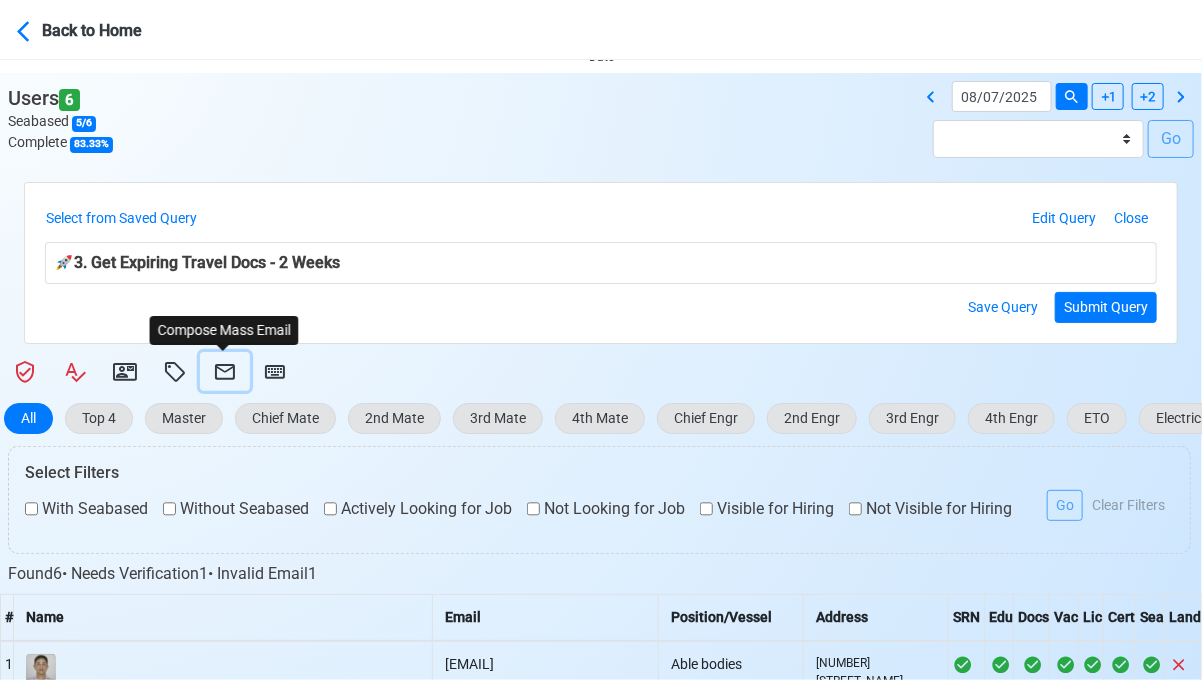 click 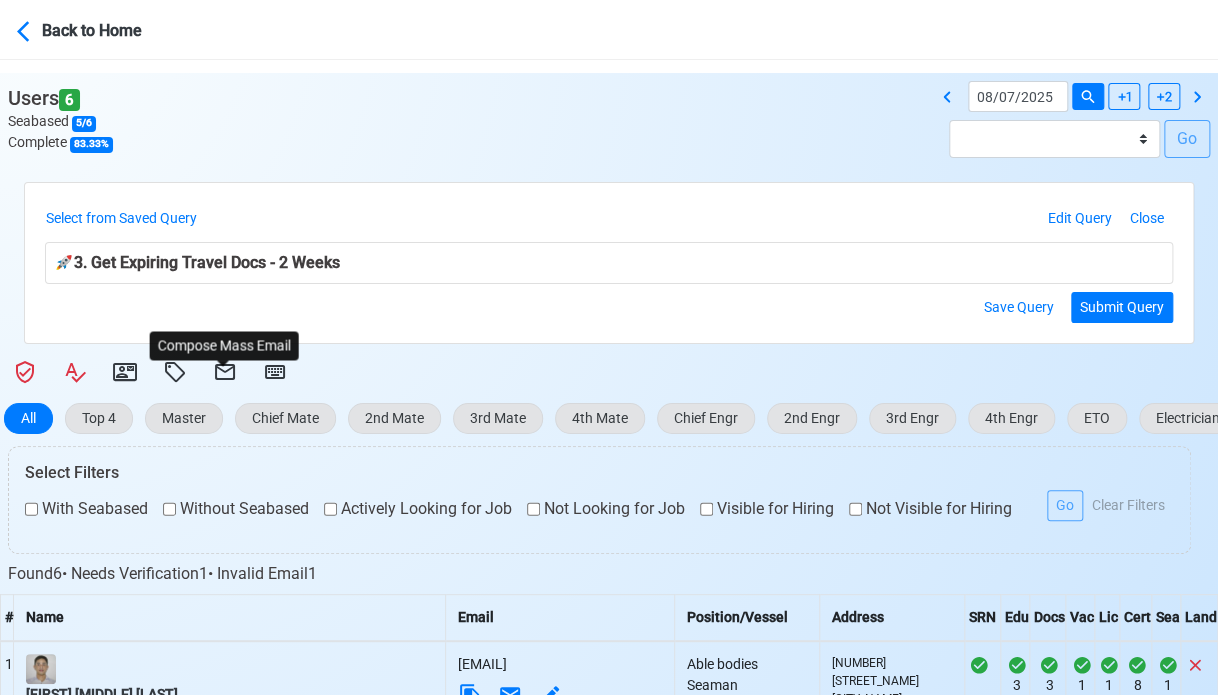select on "d-3e71907ffd064a39999872a824aaf79a" 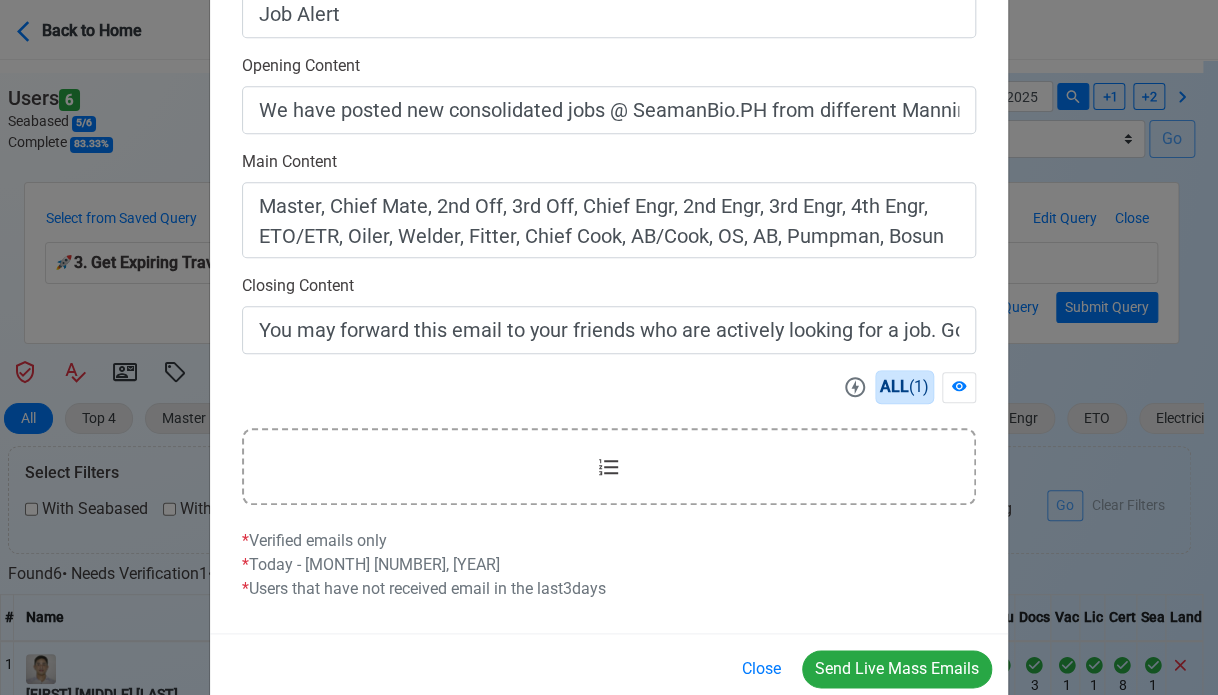 scroll, scrollTop: 616, scrollLeft: 0, axis: vertical 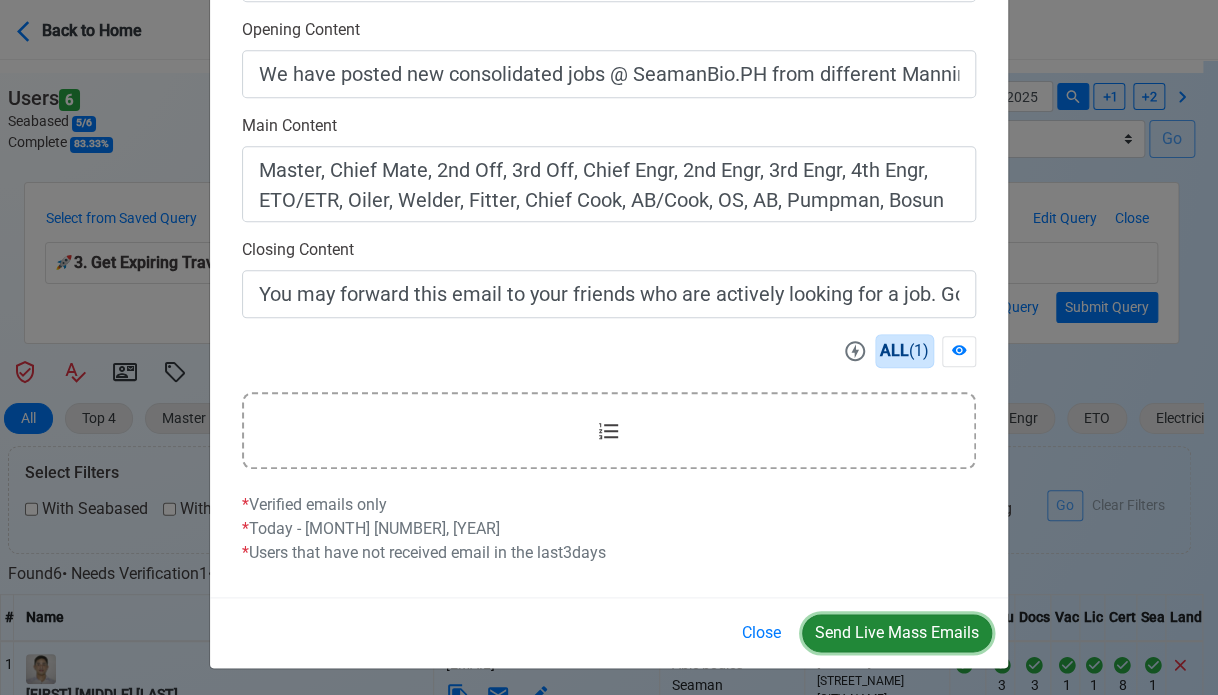 click on "Send Live Mass Emails" at bounding box center (897, 633) 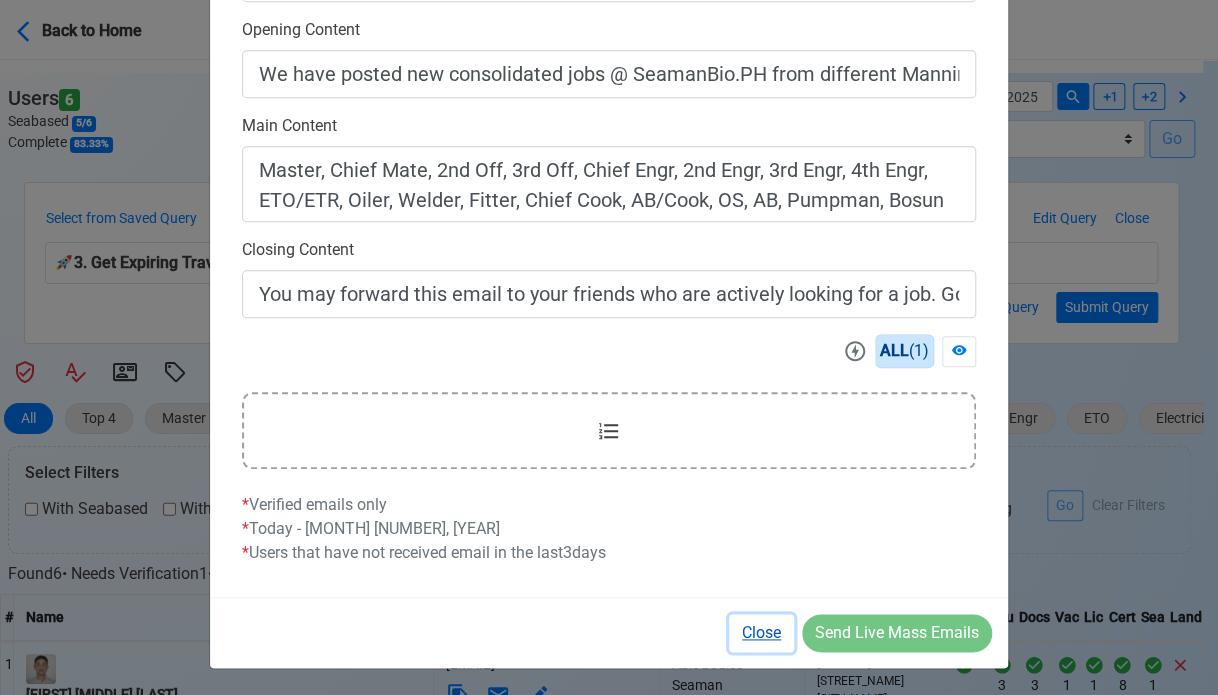 click on "Close" at bounding box center [761, 633] 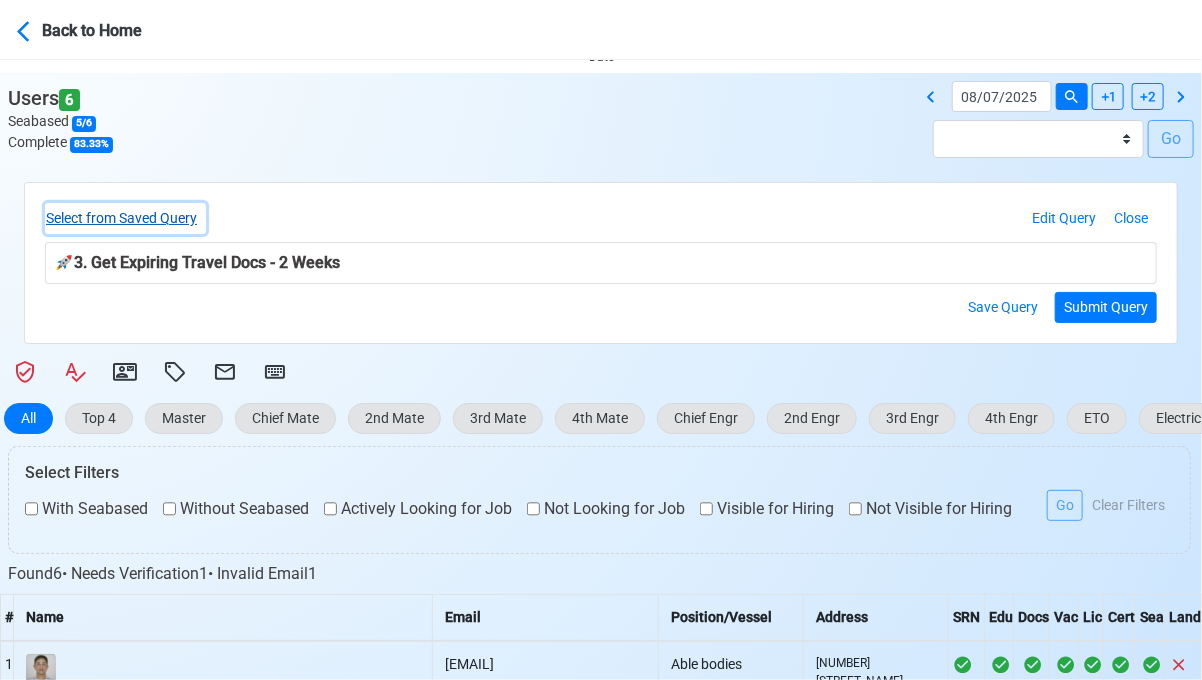 click on "Select from Saved Query" at bounding box center (125, 218) 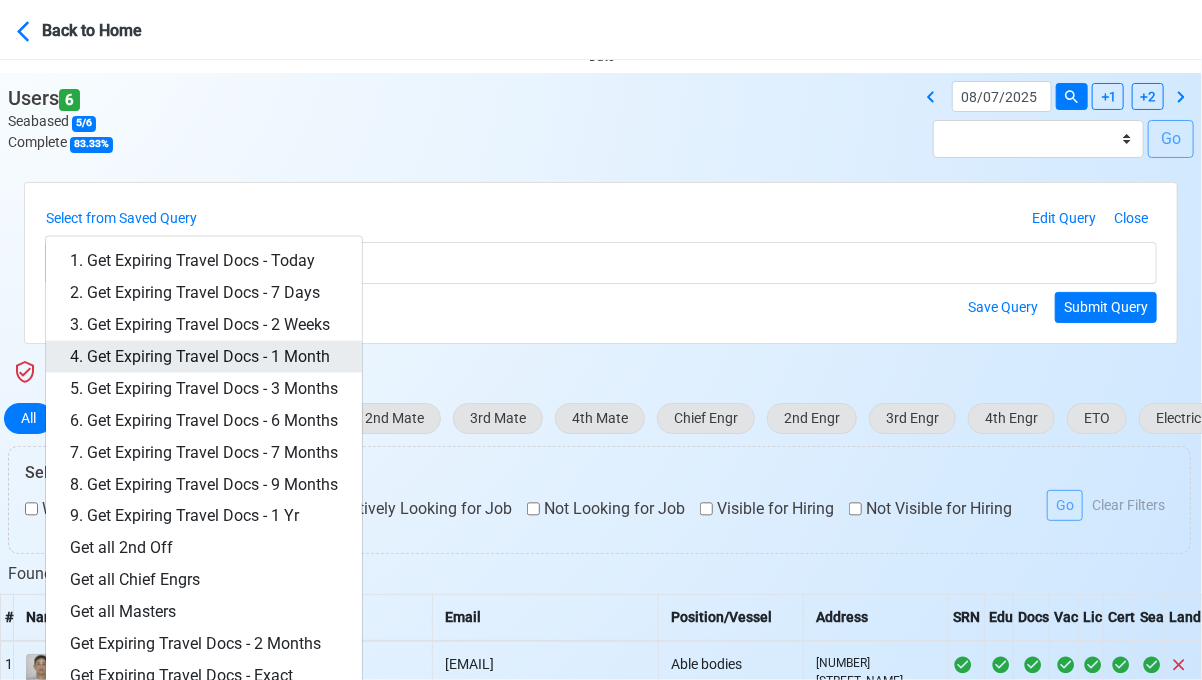 click on "4. Get Expiring Travel Docs - 1 Month" at bounding box center [204, 357] 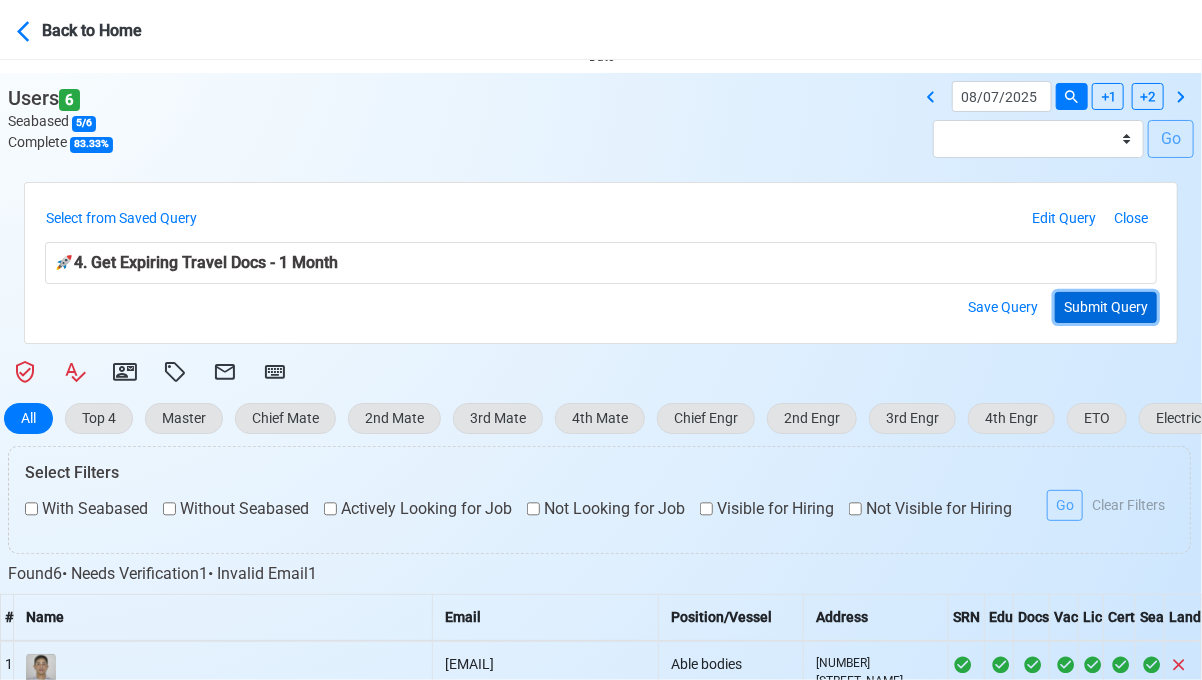 click on "Submit Query" at bounding box center (1106, 307) 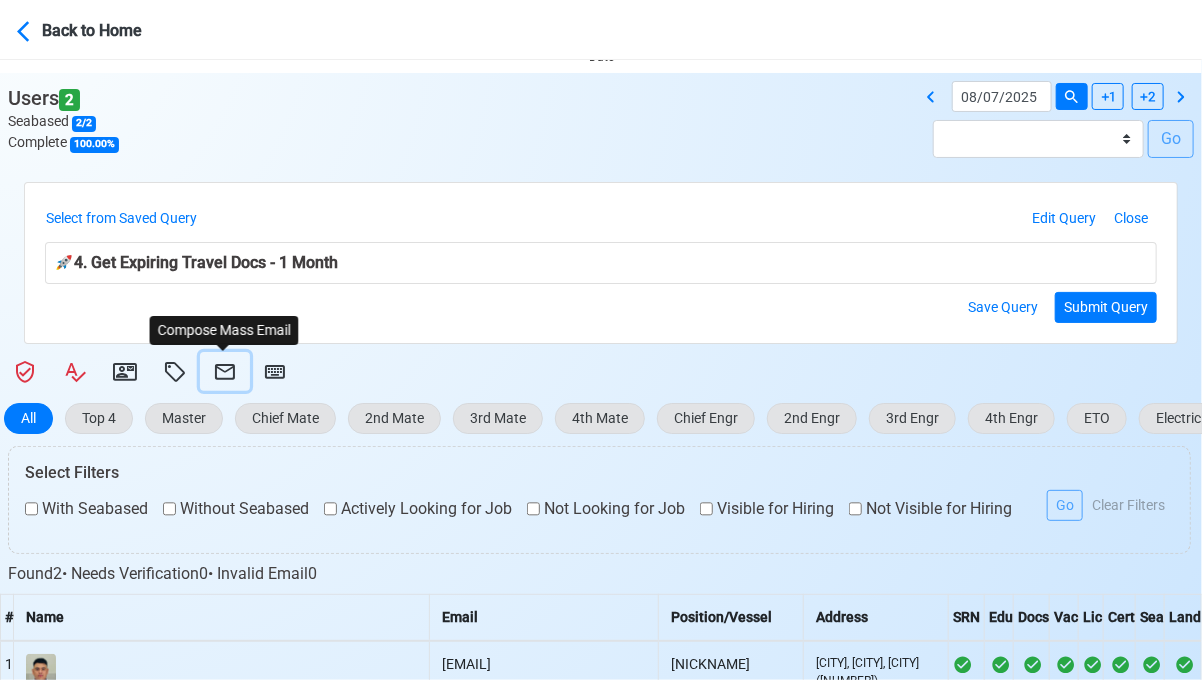 click 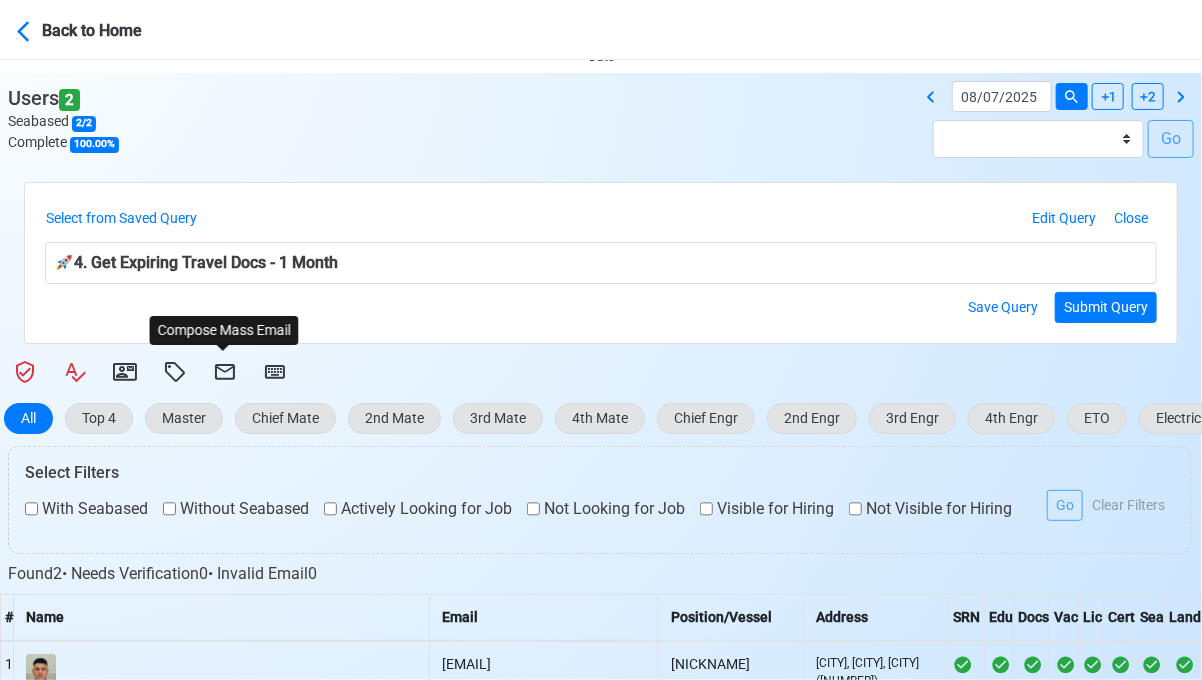 select on "d-3e71907ffd064a39999872a824aaf79a" 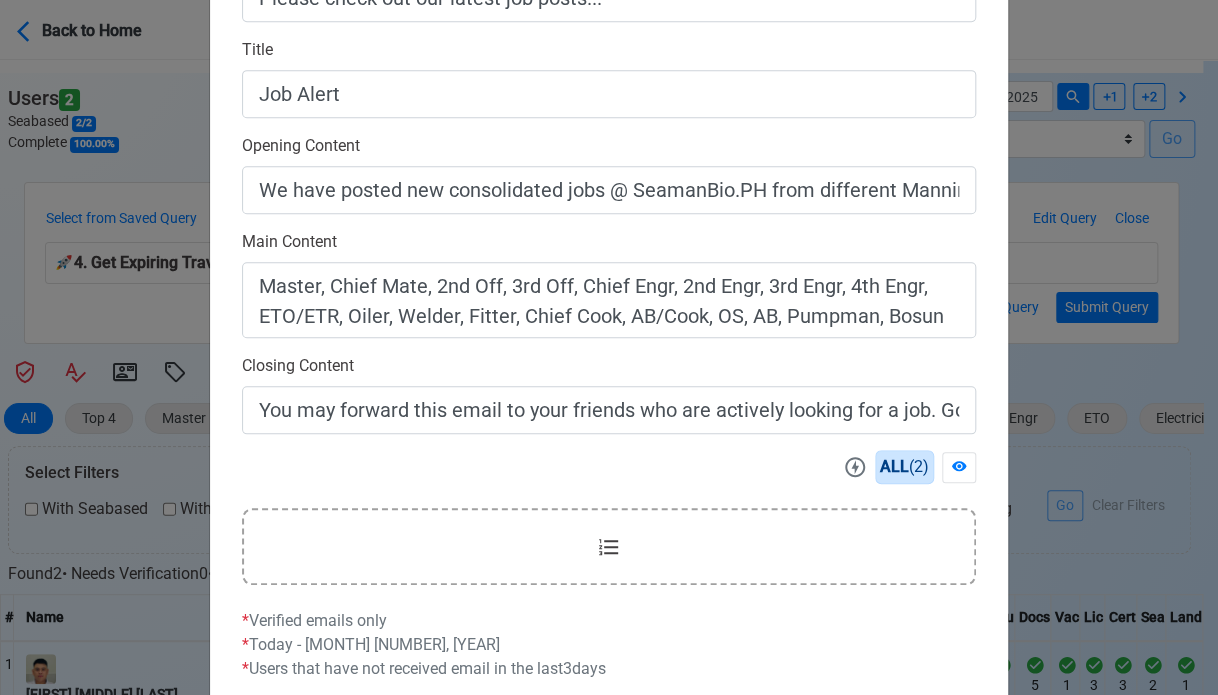 scroll, scrollTop: 616, scrollLeft: 0, axis: vertical 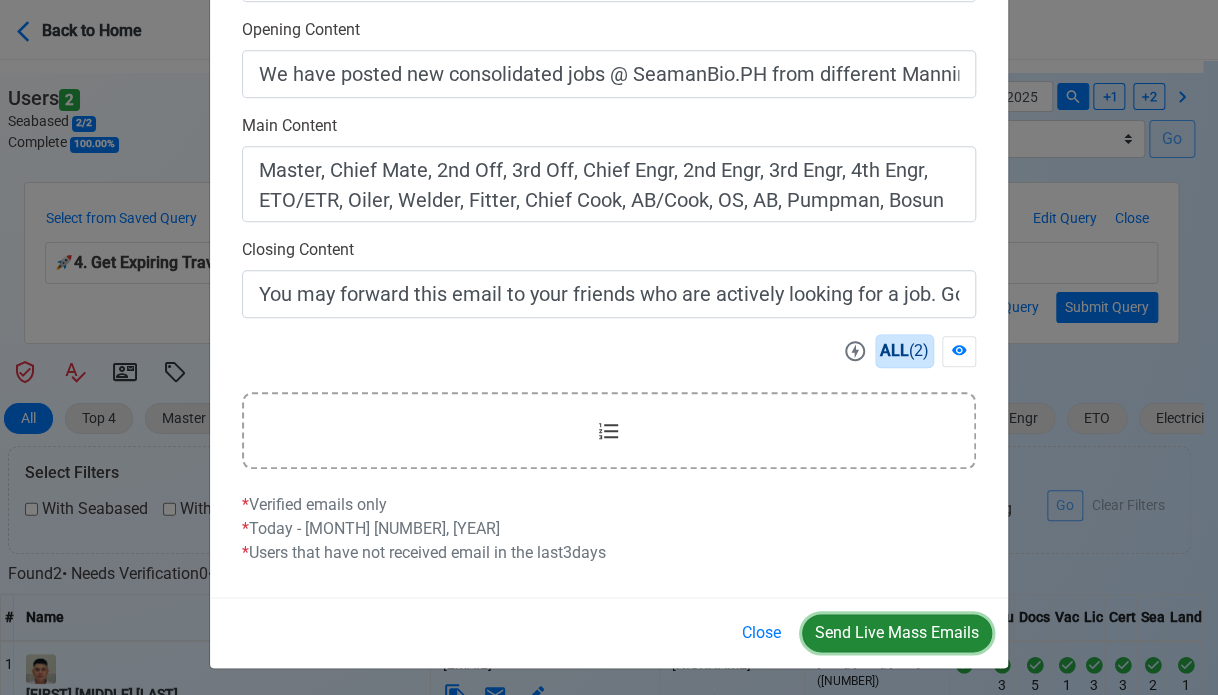 click on "Send Live Mass Emails" at bounding box center (897, 633) 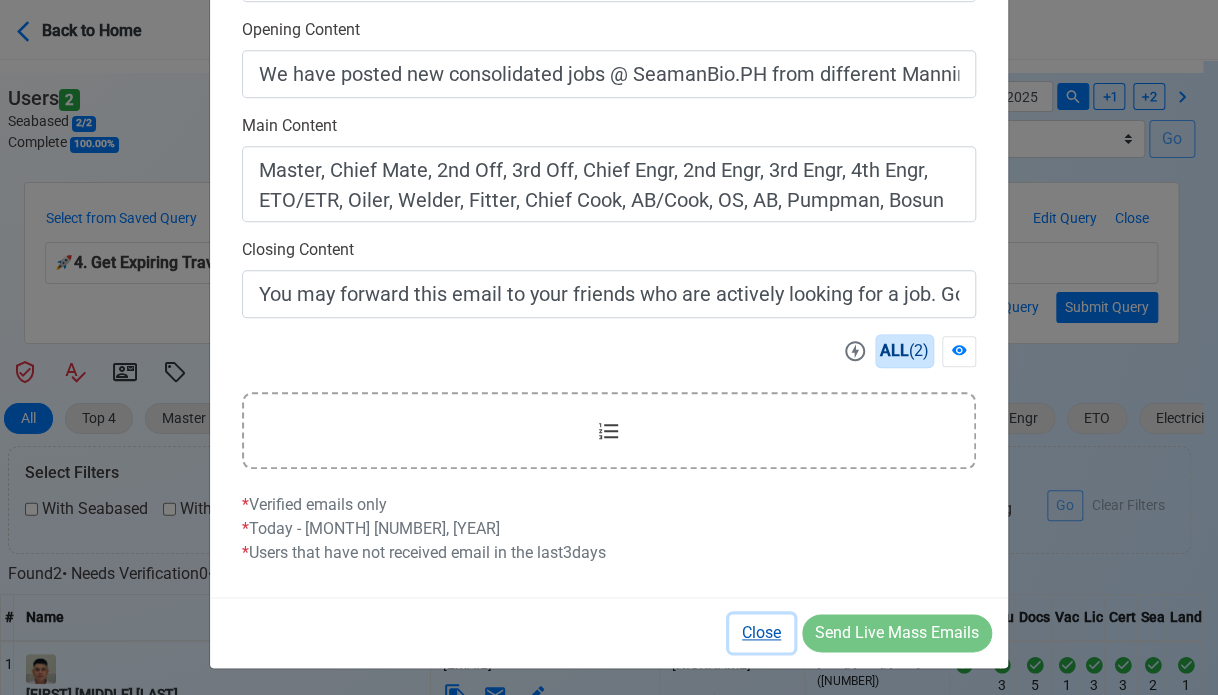 click on "Close" at bounding box center [761, 633] 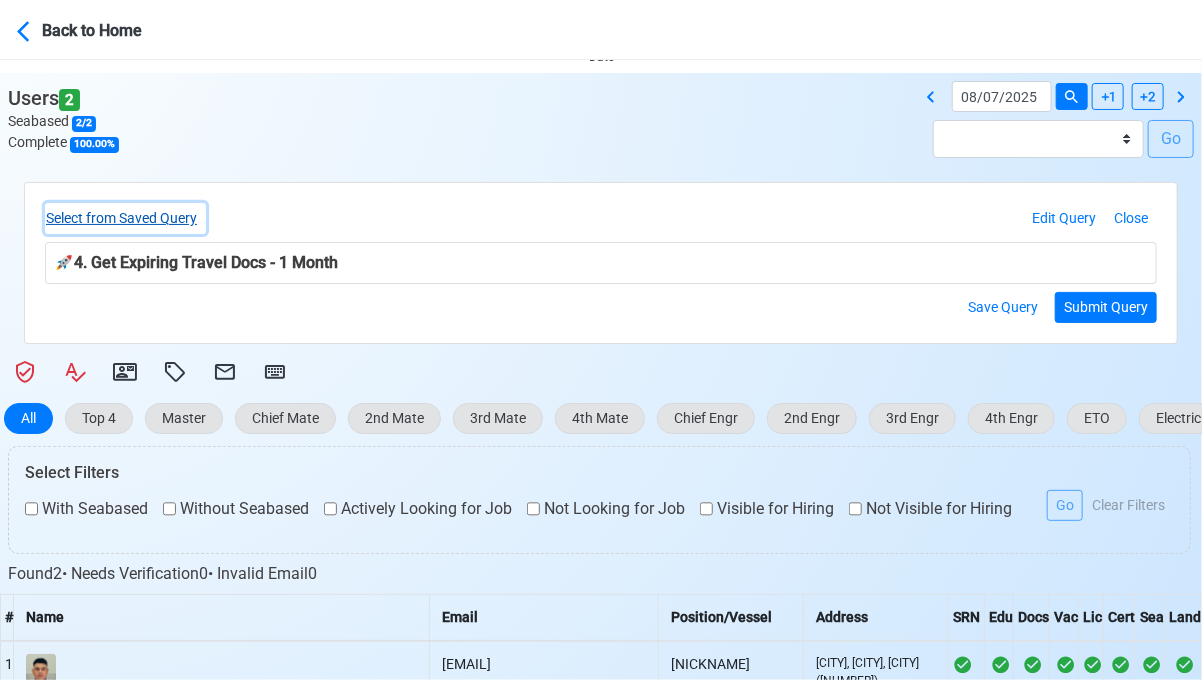 click on "Select from Saved Query" at bounding box center [125, 218] 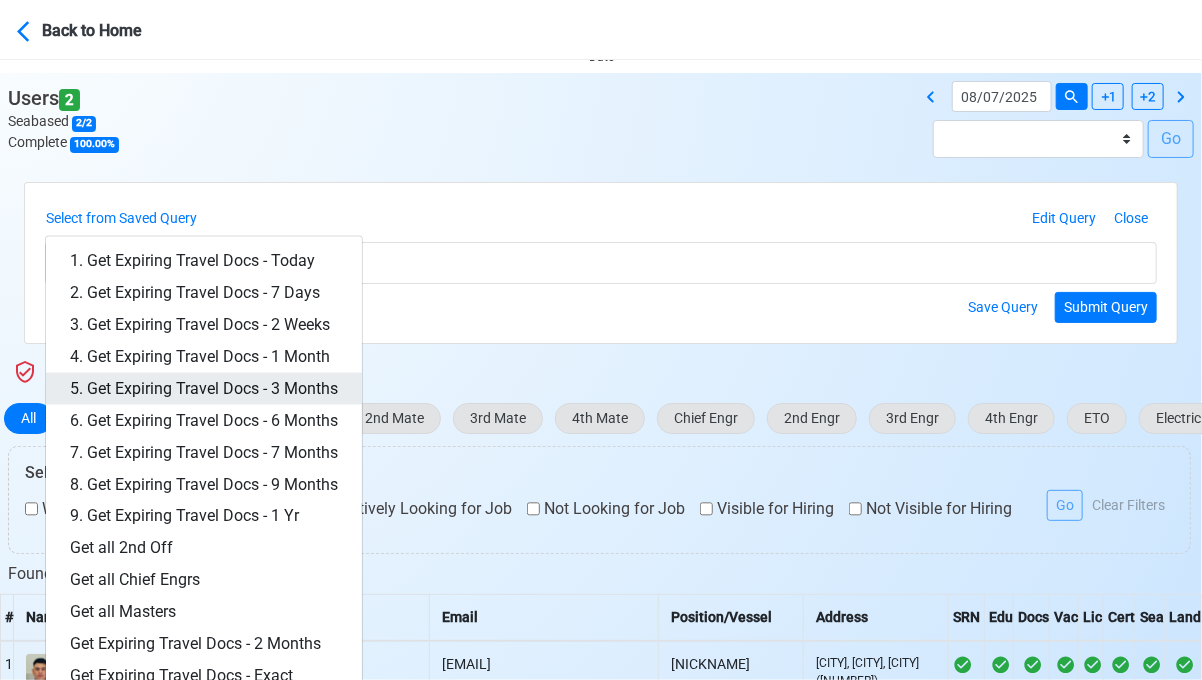 click on "5. Get Expiring Travel Docs - 3 Months" at bounding box center [204, 389] 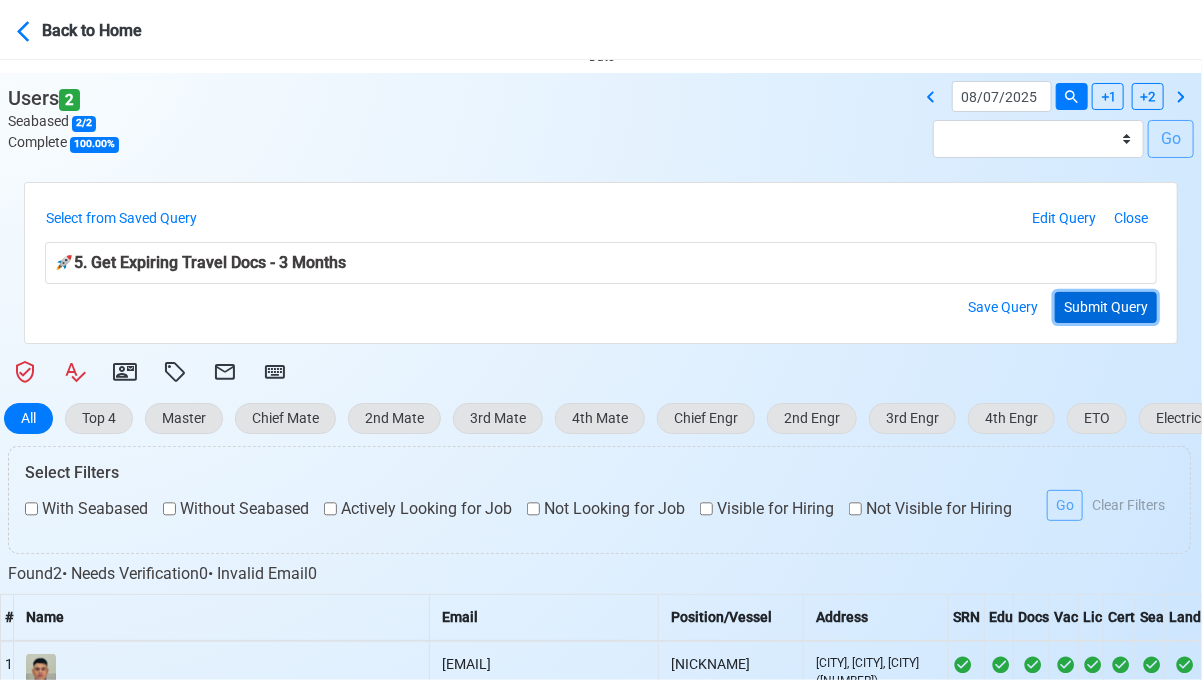 click on "Submit Query" at bounding box center [1106, 307] 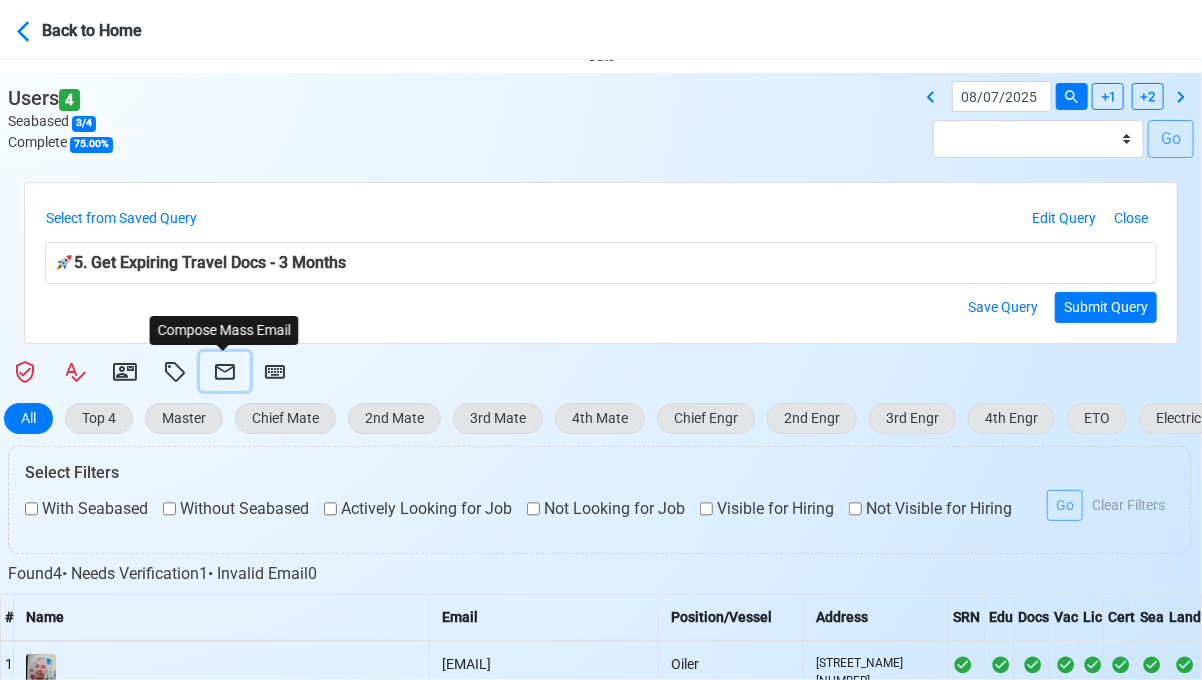 click 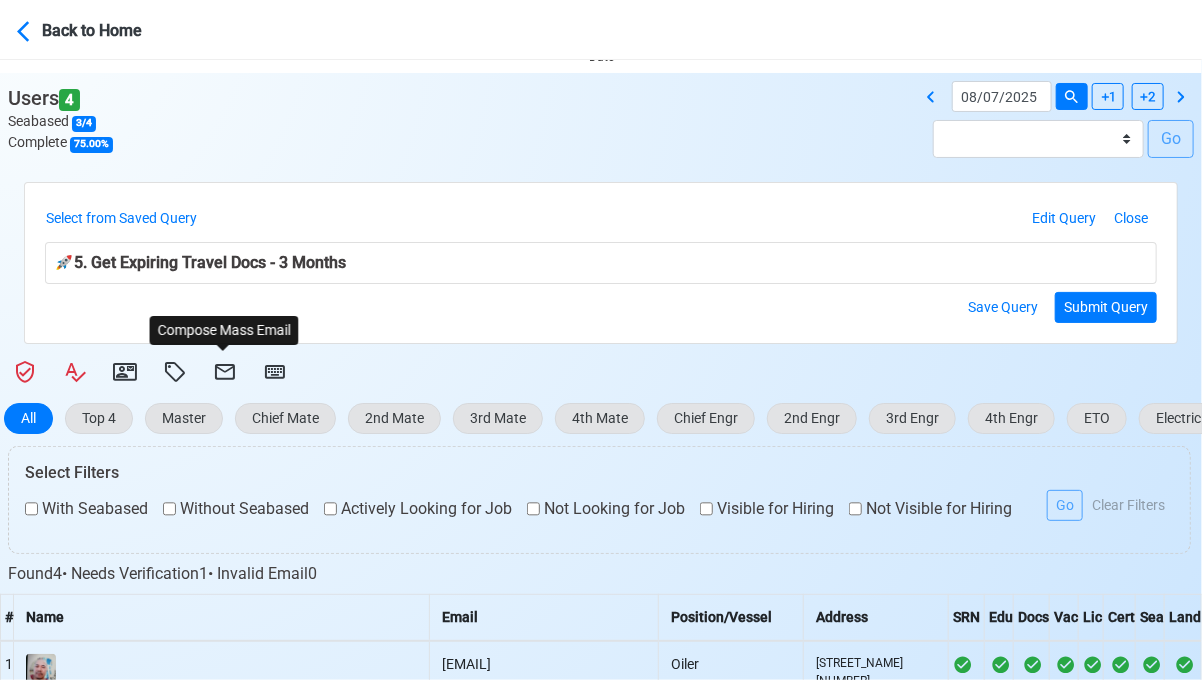 select on "d-3e71907ffd064a39999872a824aaf79a" 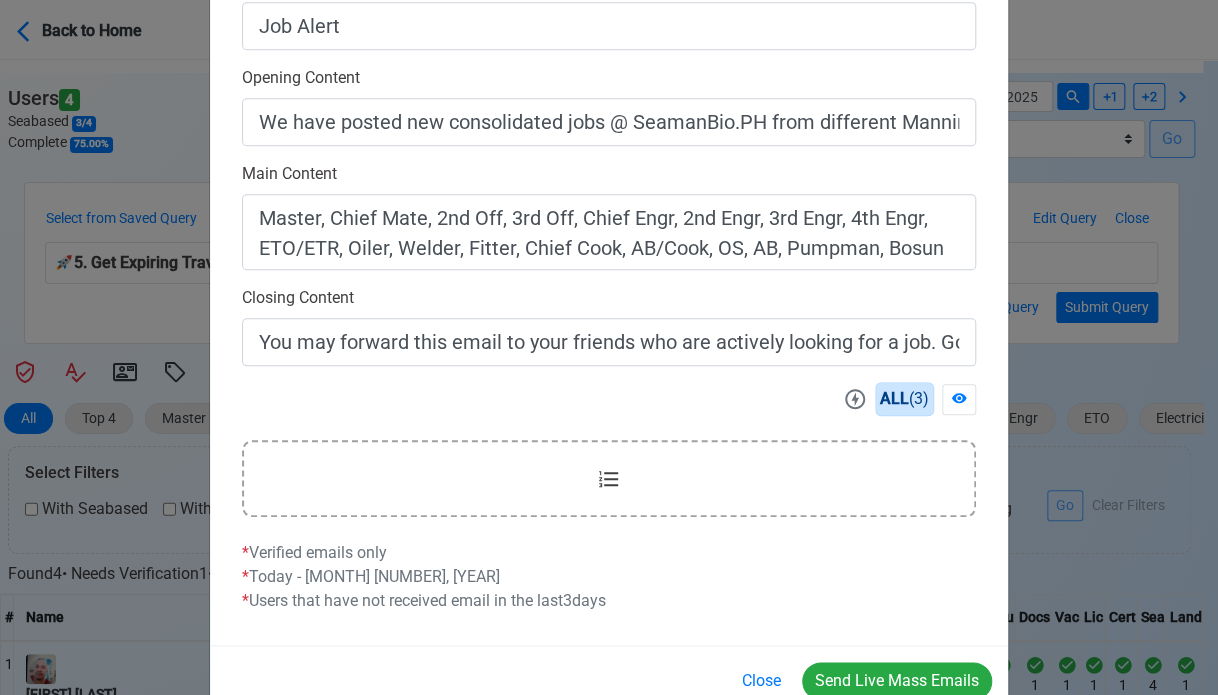 scroll, scrollTop: 616, scrollLeft: 0, axis: vertical 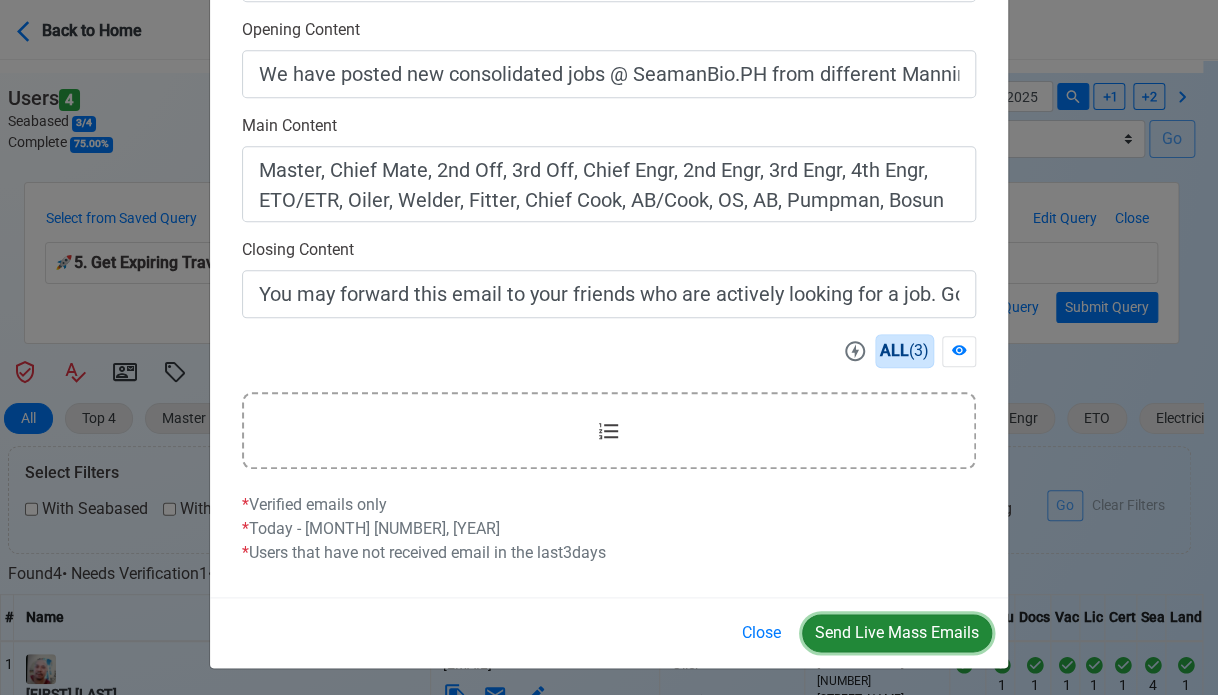 click on "Send Live Mass Emails" at bounding box center [897, 633] 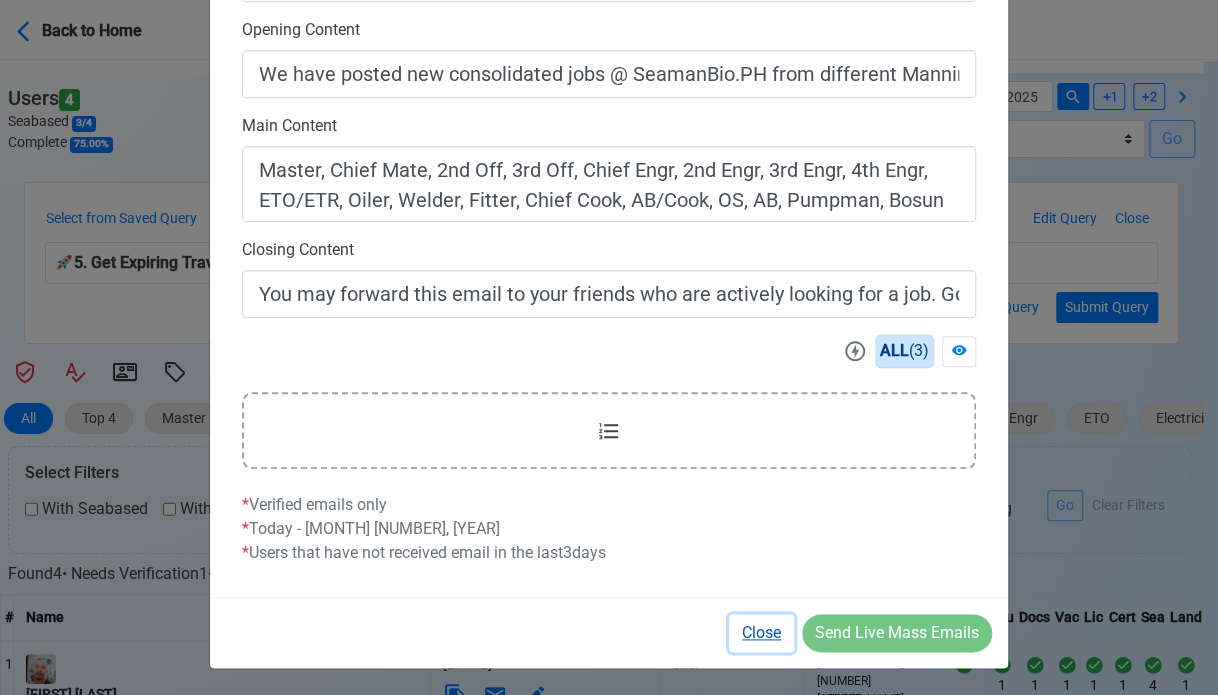 click on "Close" at bounding box center (761, 633) 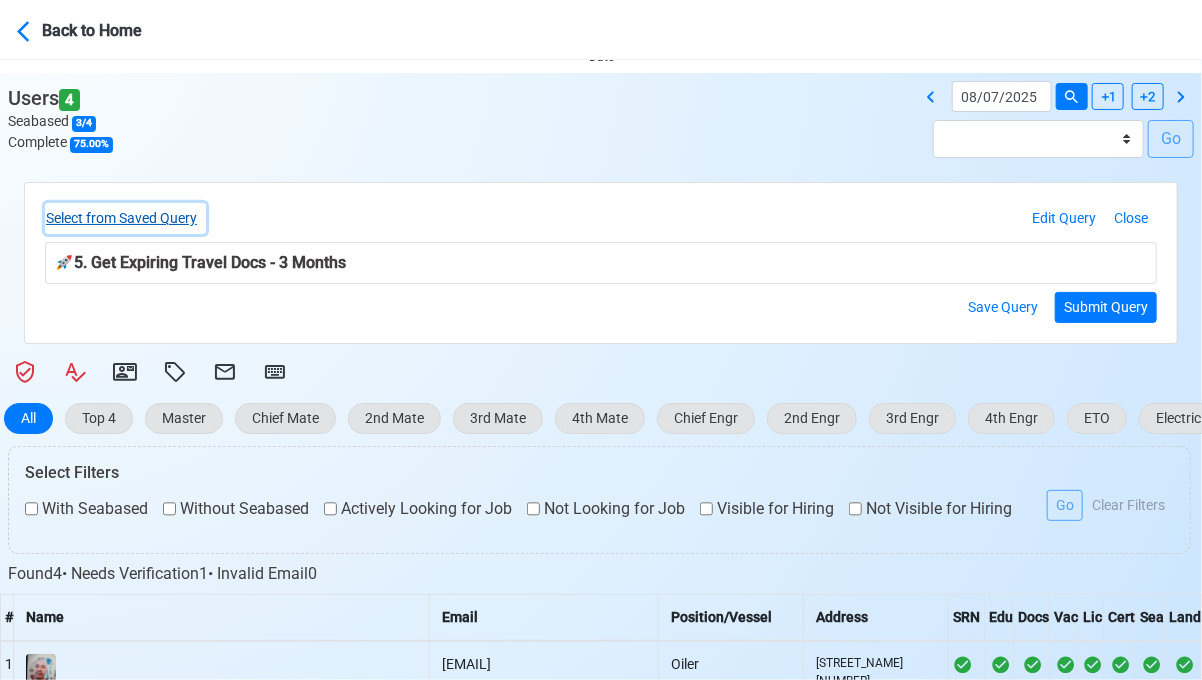 click on "Select from Saved Query" at bounding box center [125, 218] 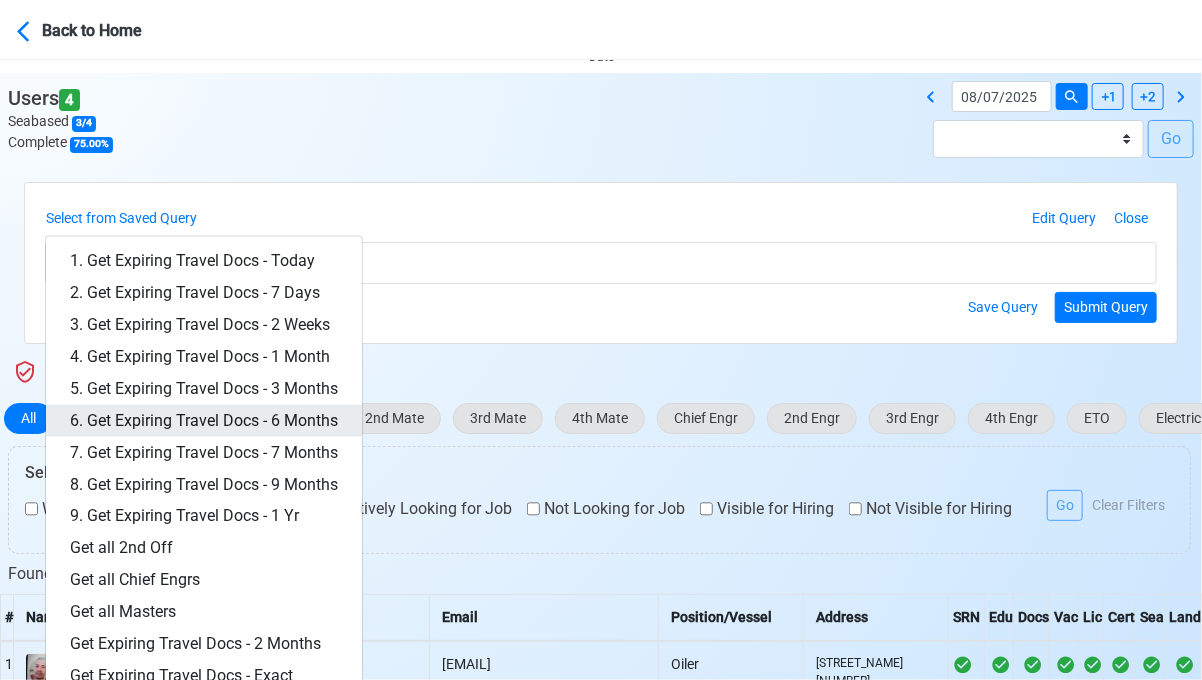 click on "6. Get Expiring Travel Docs - 6 Months" at bounding box center [204, 421] 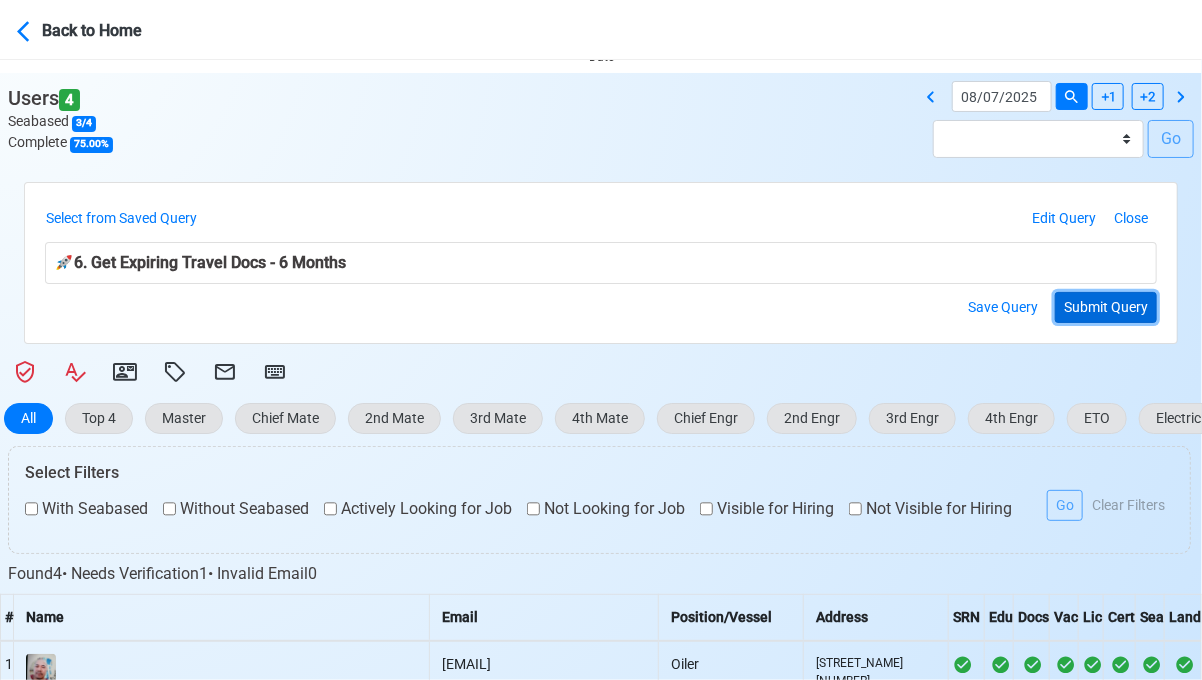 click on "Submit Query" at bounding box center (1106, 307) 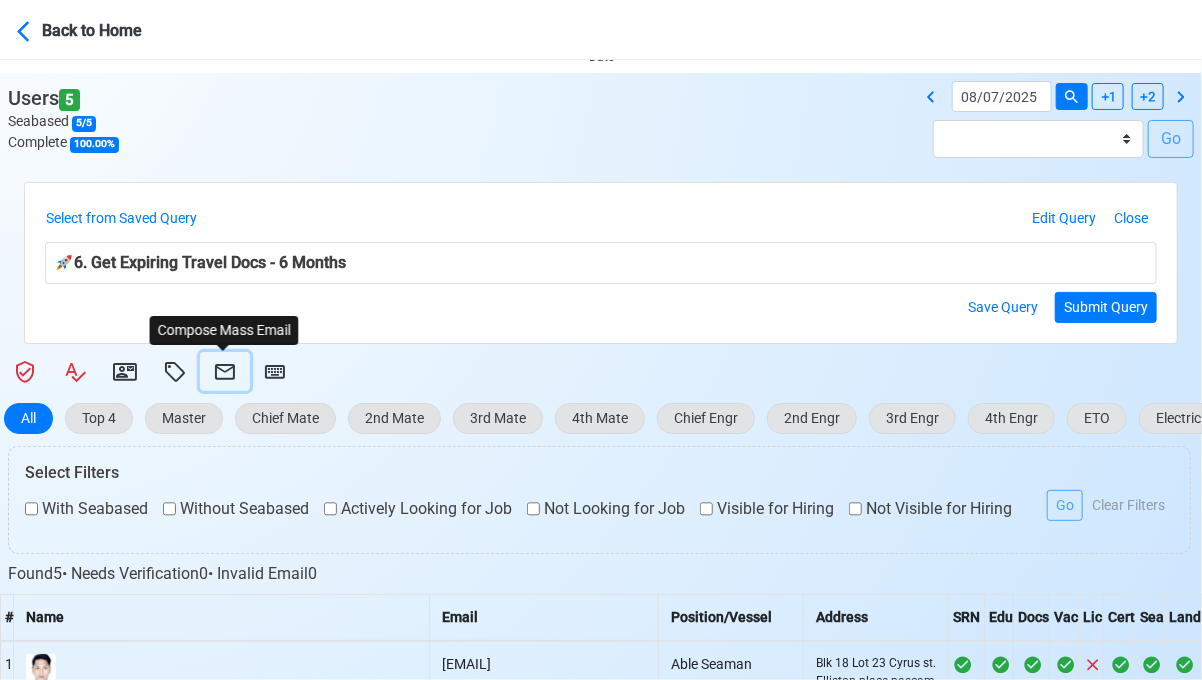 click 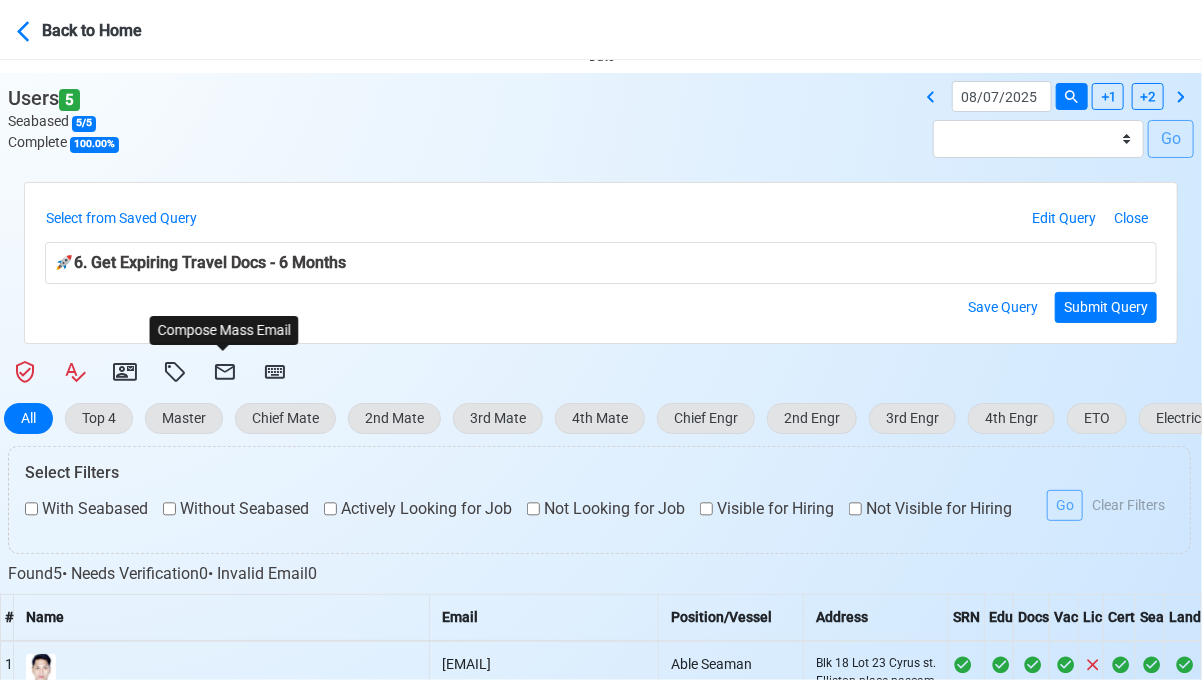 select on "d-3e71907ffd064a39999872a824aaf79a" 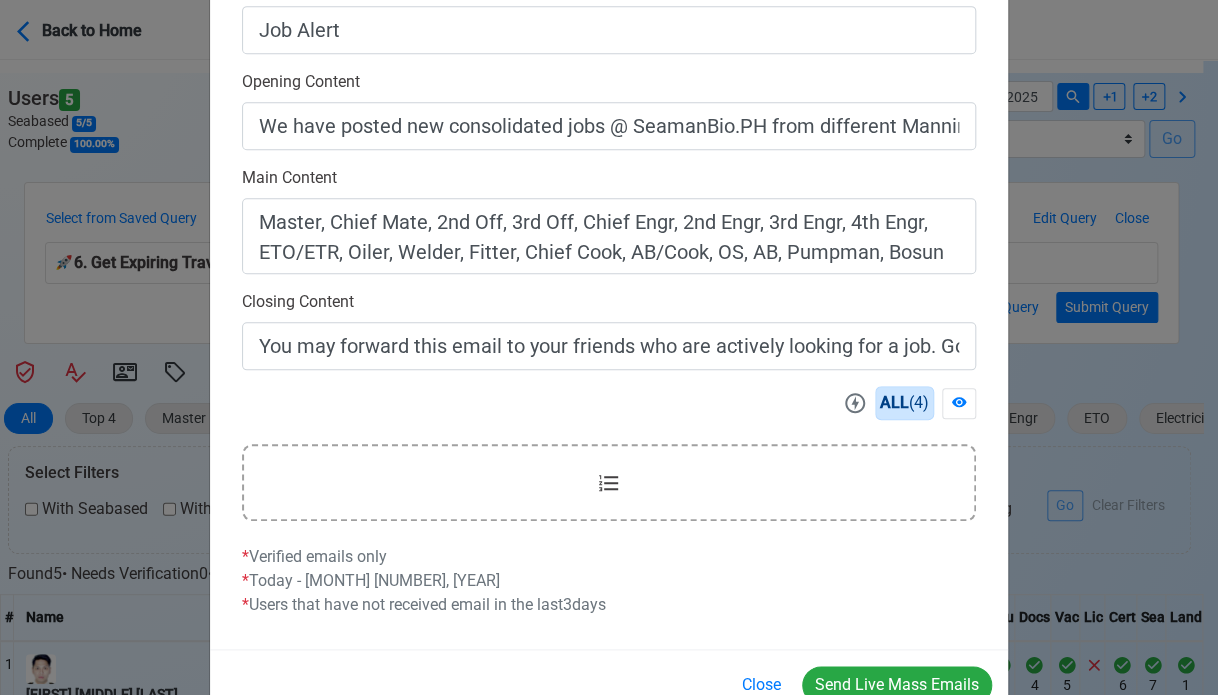 scroll, scrollTop: 616, scrollLeft: 0, axis: vertical 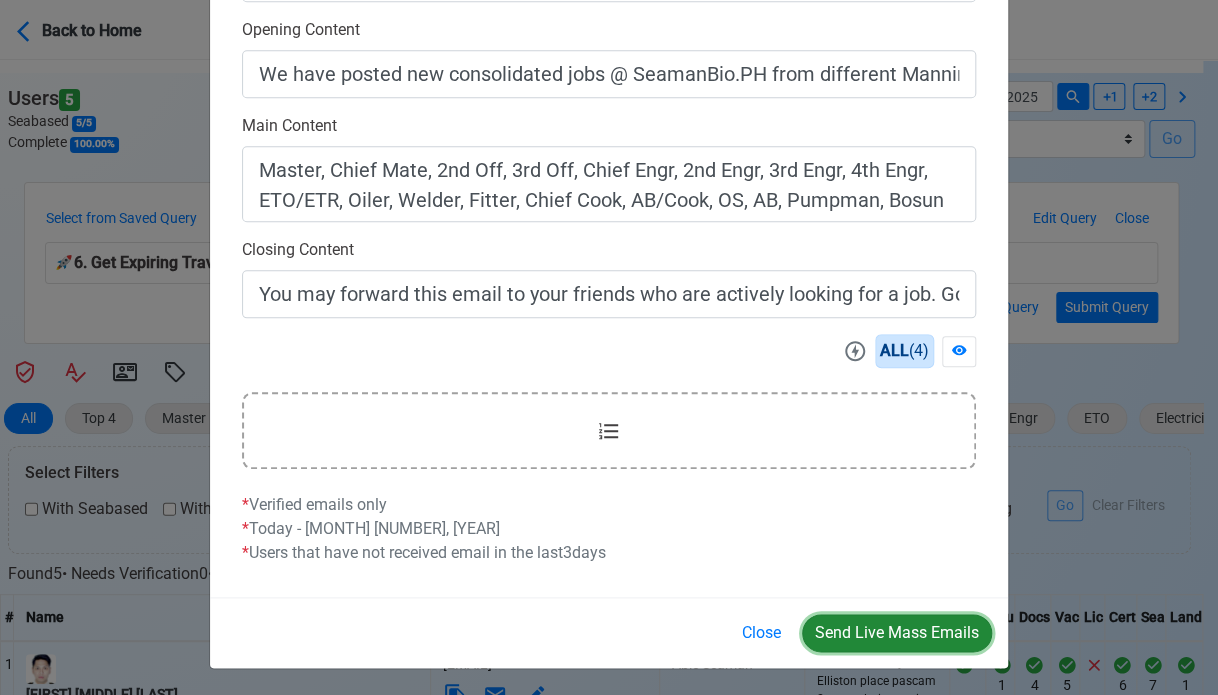click on "Send Live Mass Emails" at bounding box center [897, 633] 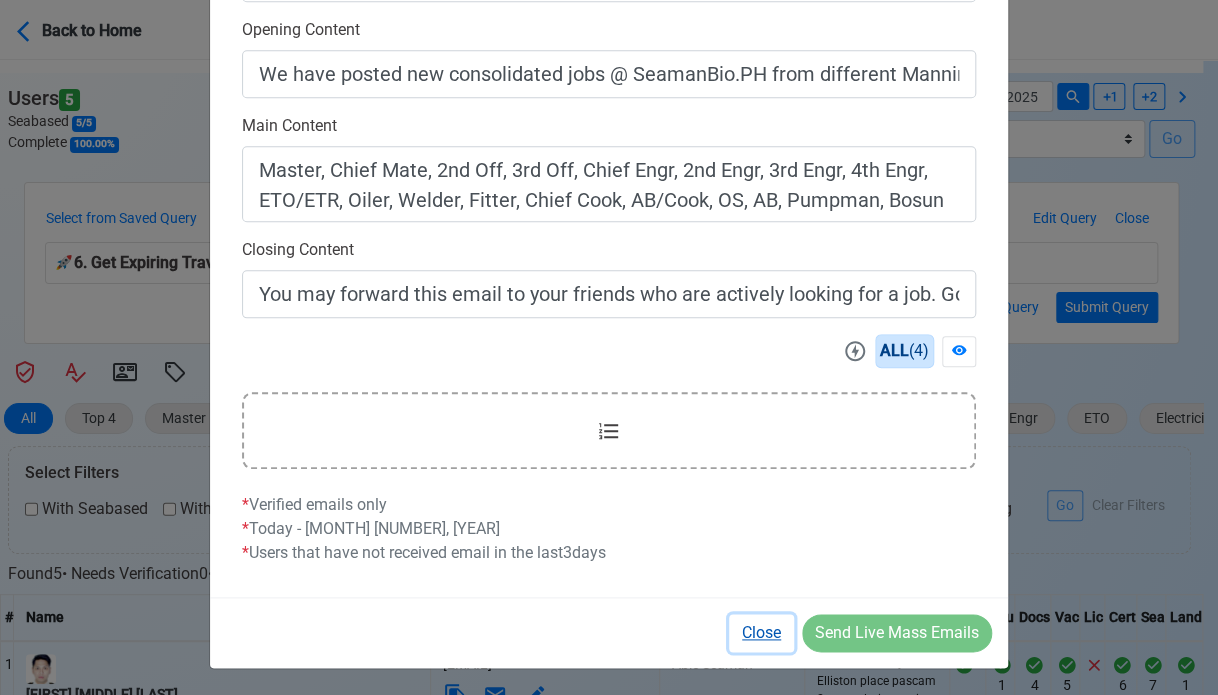 click on "Close" at bounding box center (761, 633) 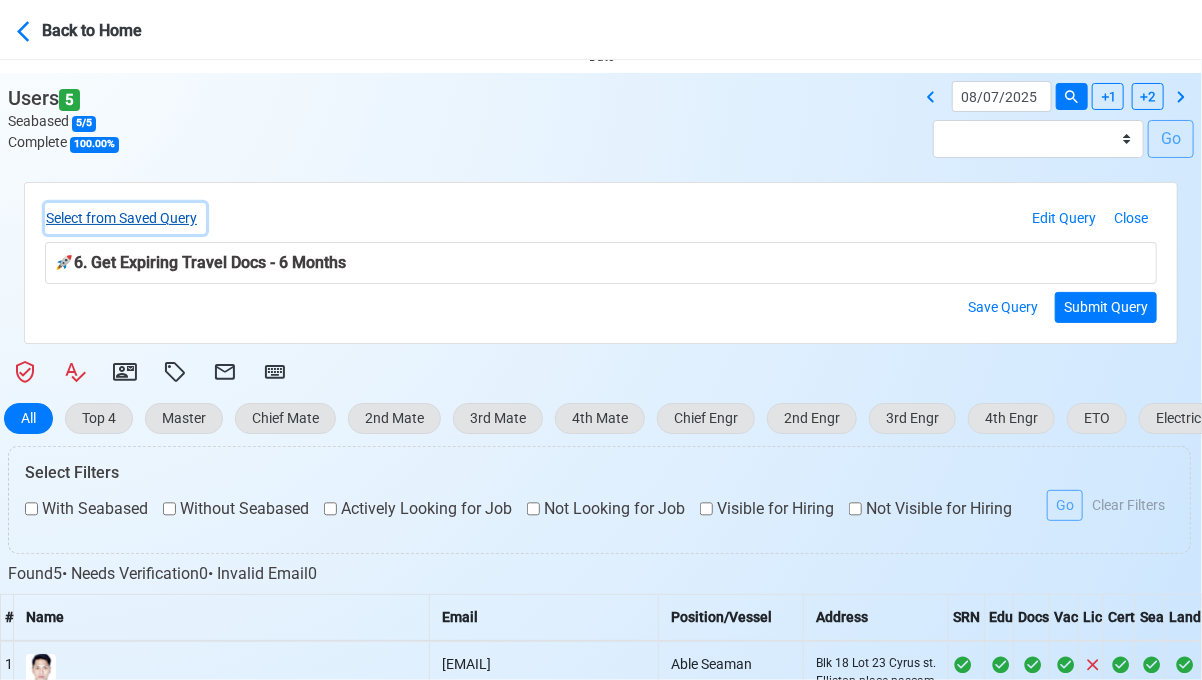 click on "Select from Saved Query" at bounding box center (125, 218) 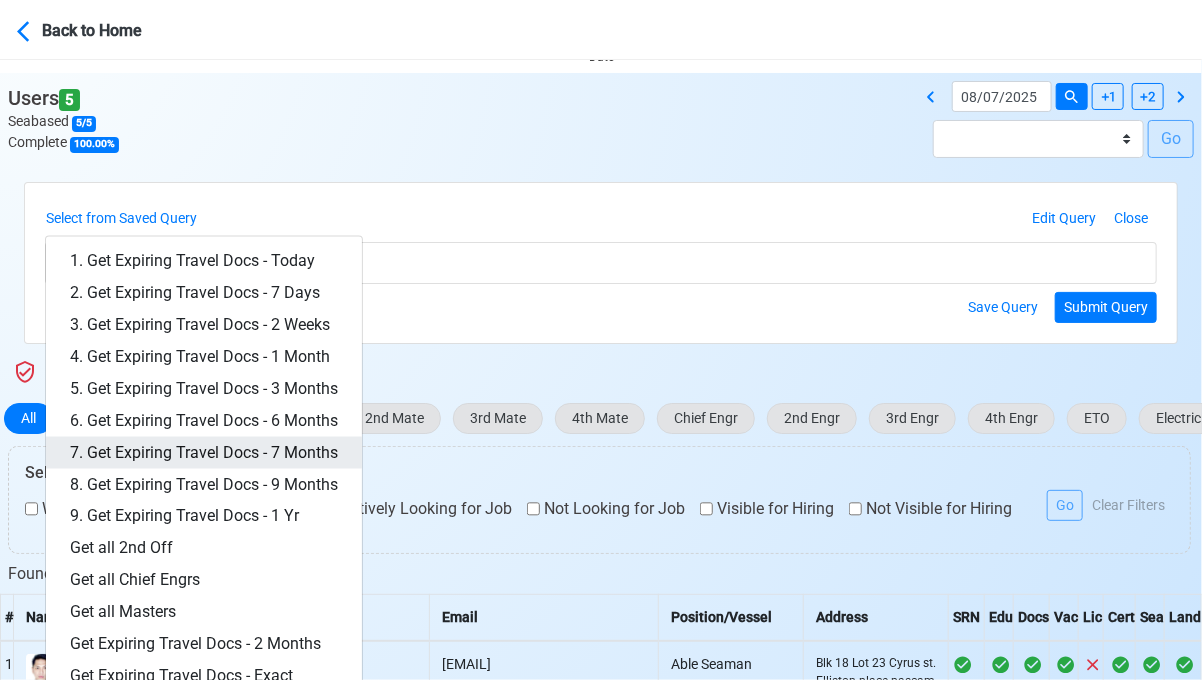 click on "7. Get Expiring Travel Docs - 7 Months" at bounding box center [204, 453] 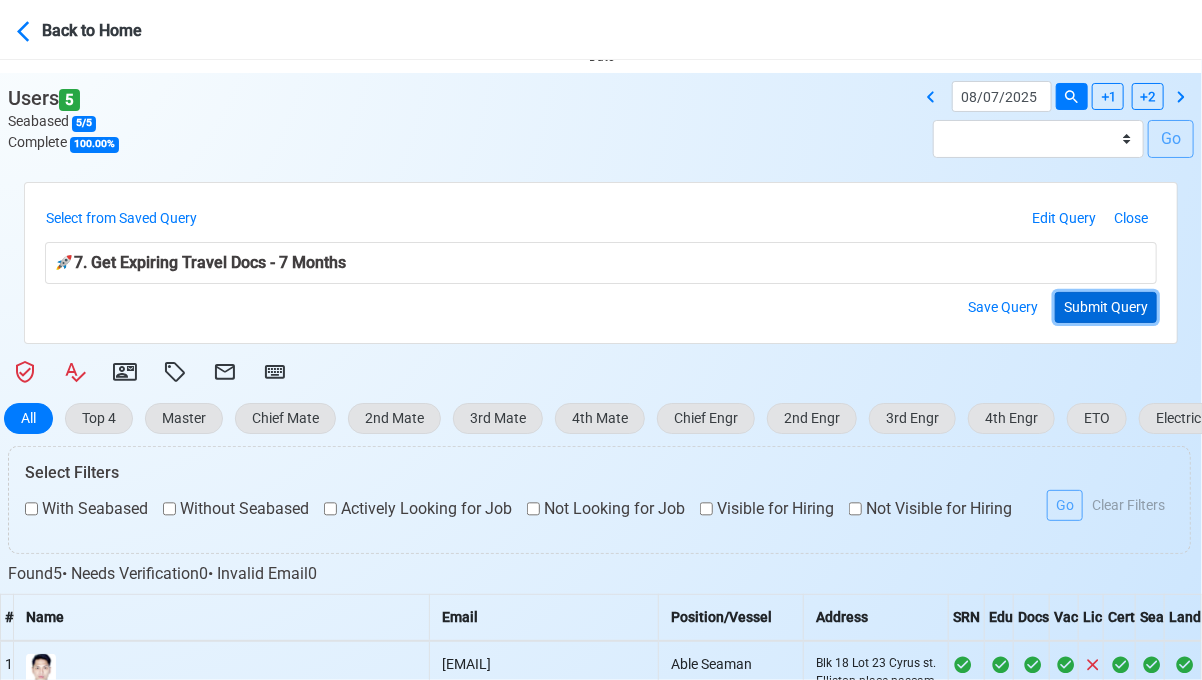 click on "Submit Query" at bounding box center [1106, 307] 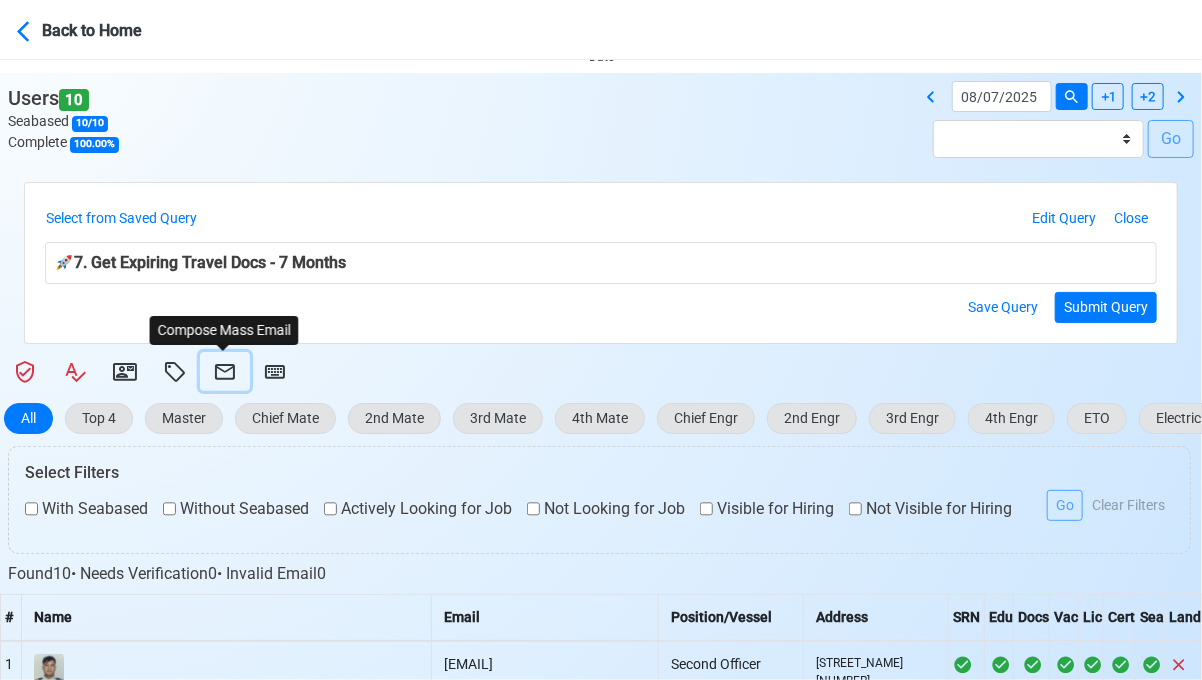 click at bounding box center (225, 371) 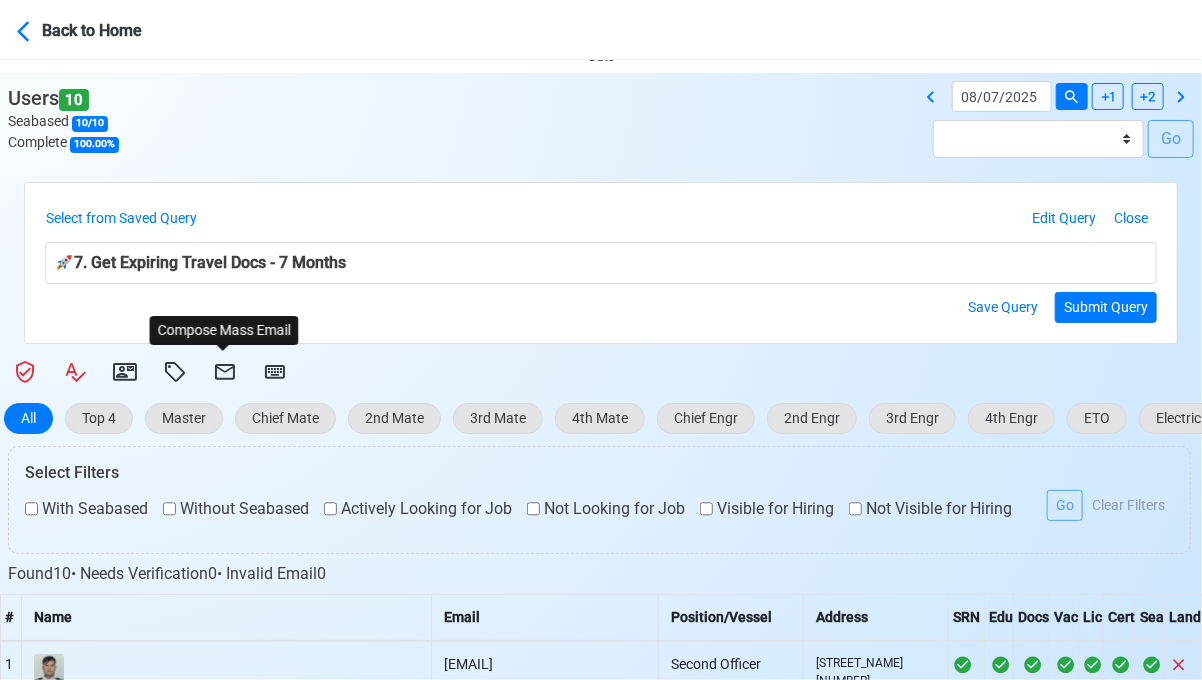 select on "d-3e71907ffd064a39999872a824aaf79a" 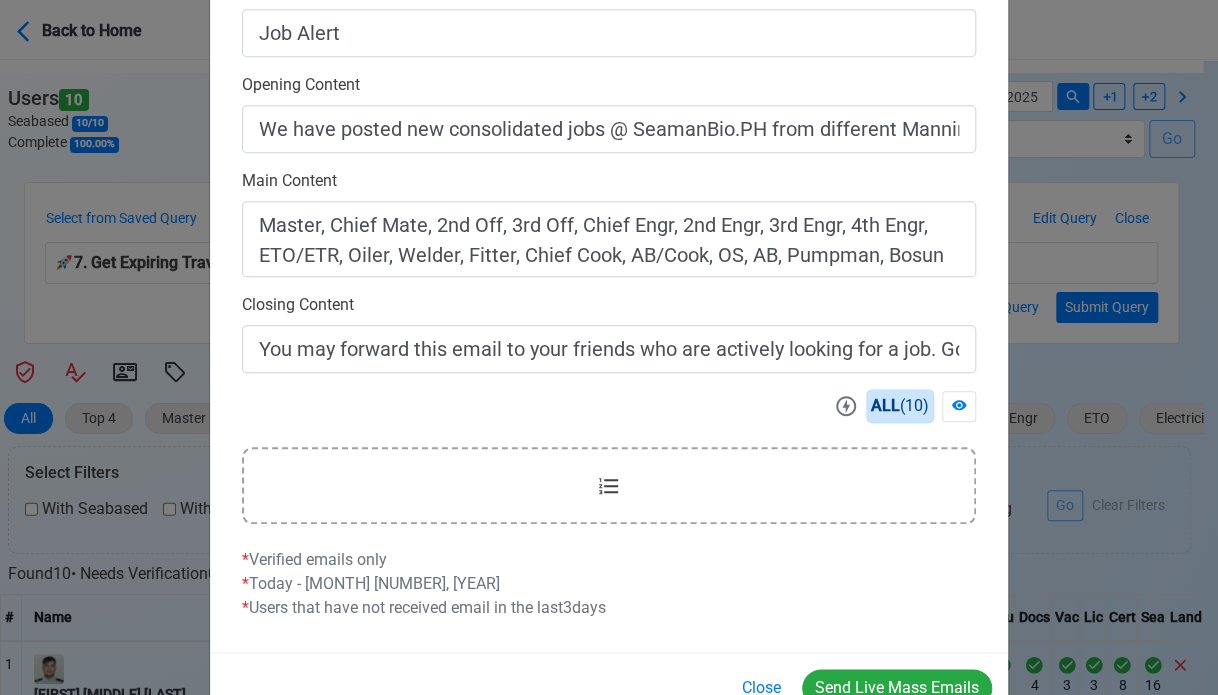 scroll, scrollTop: 616, scrollLeft: 0, axis: vertical 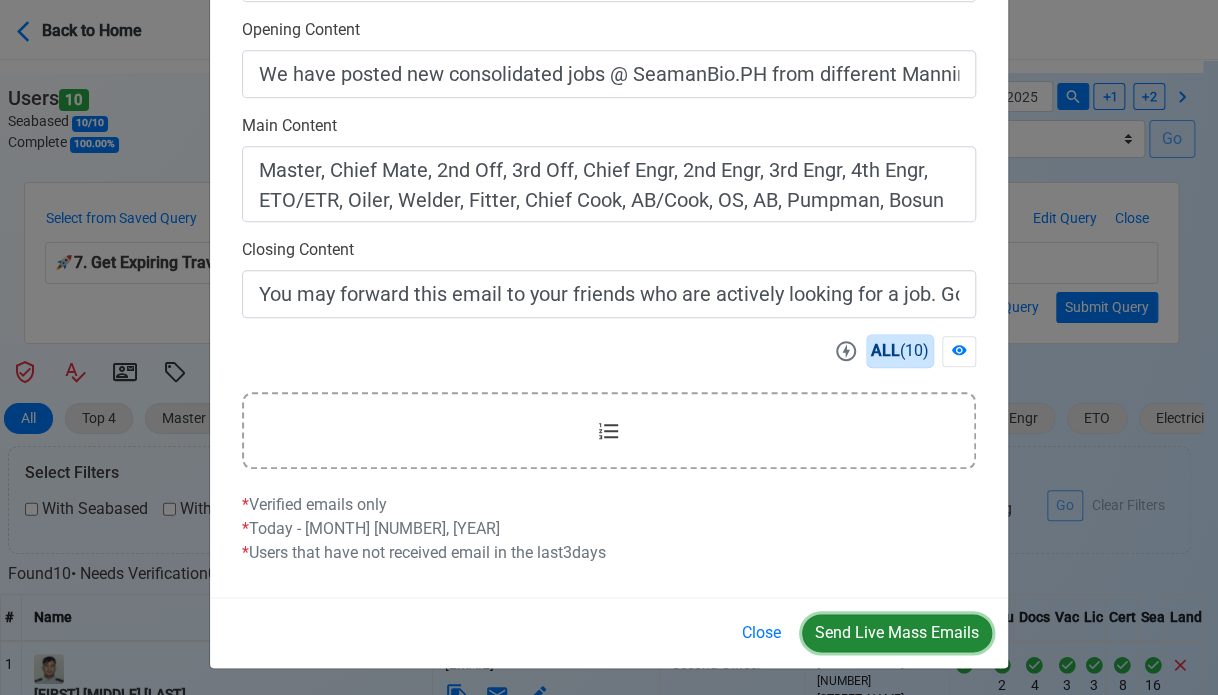 click on "Send Live Mass Emails" at bounding box center [897, 633] 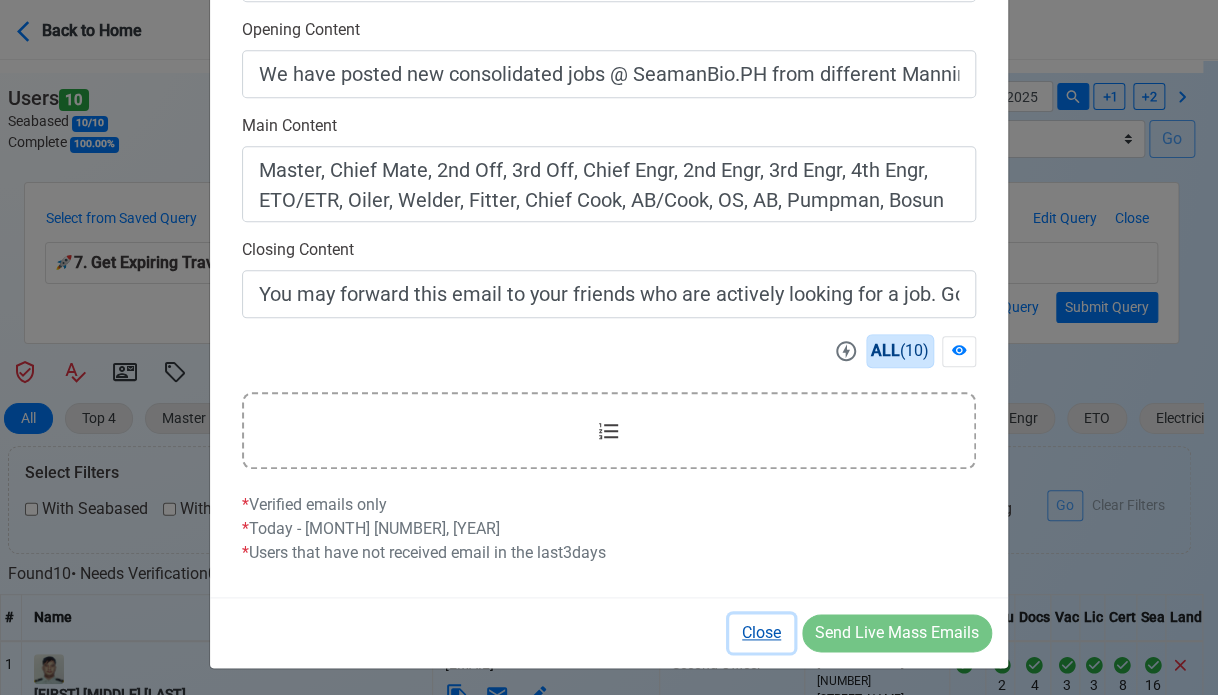 click on "Close" at bounding box center (761, 633) 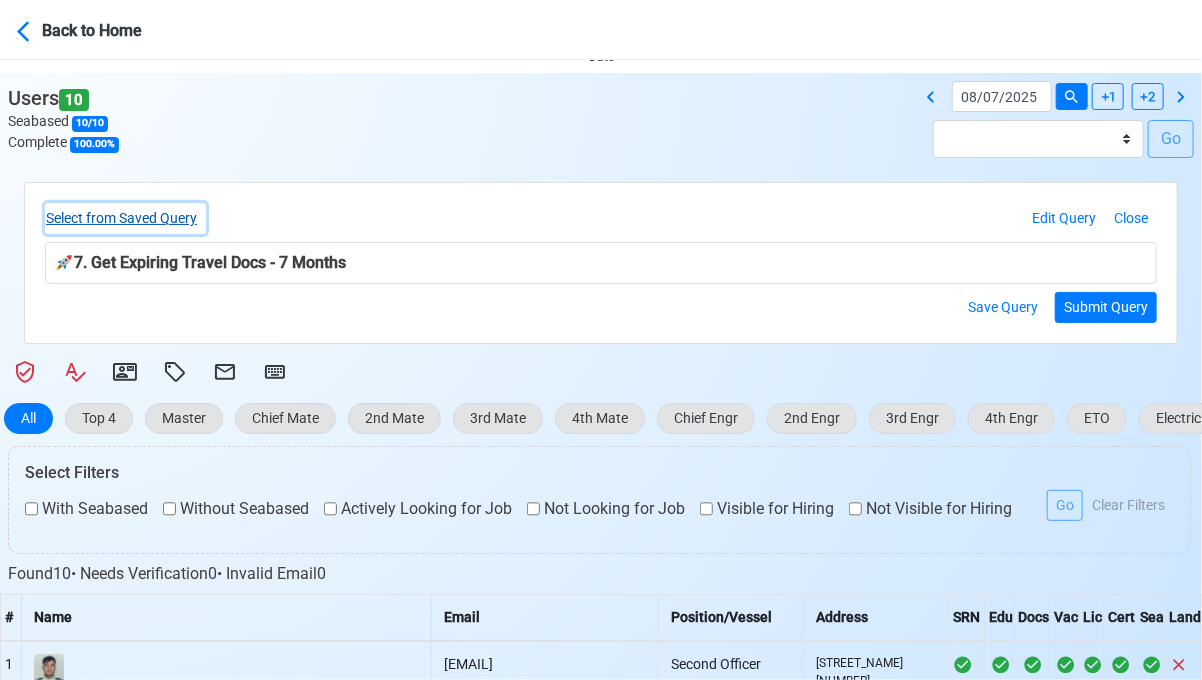 click on "Select from Saved Query" at bounding box center (125, 218) 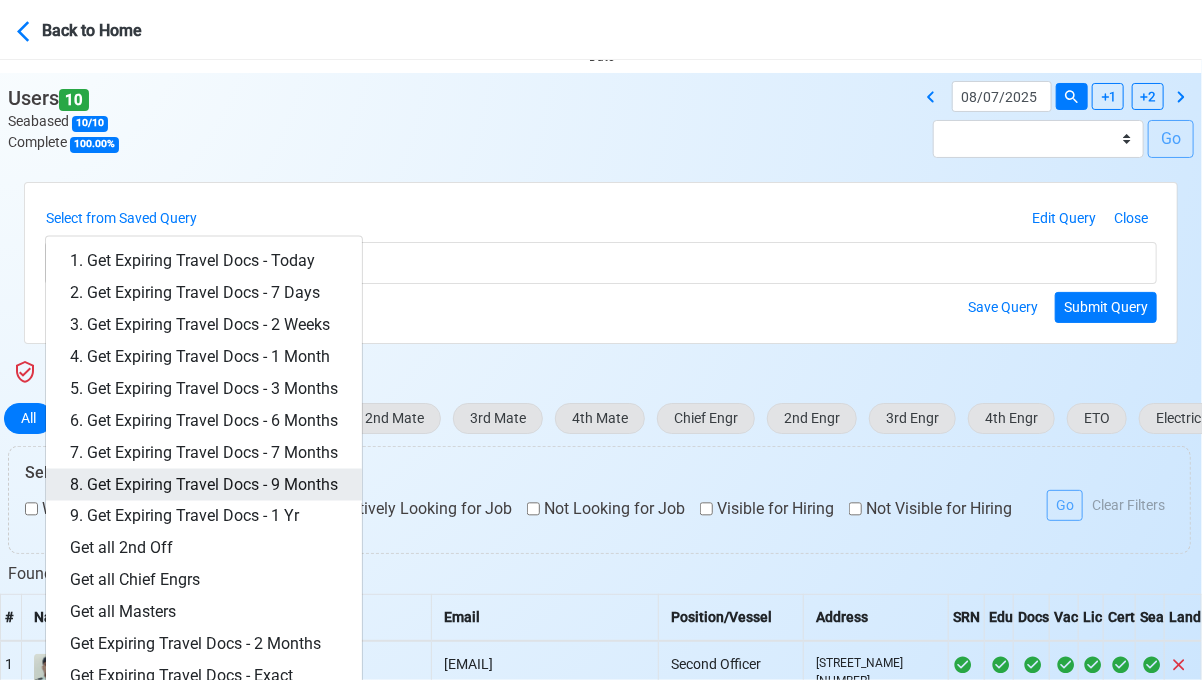 click on "8. Get Expiring Travel Docs - 9 Months" at bounding box center [204, 485] 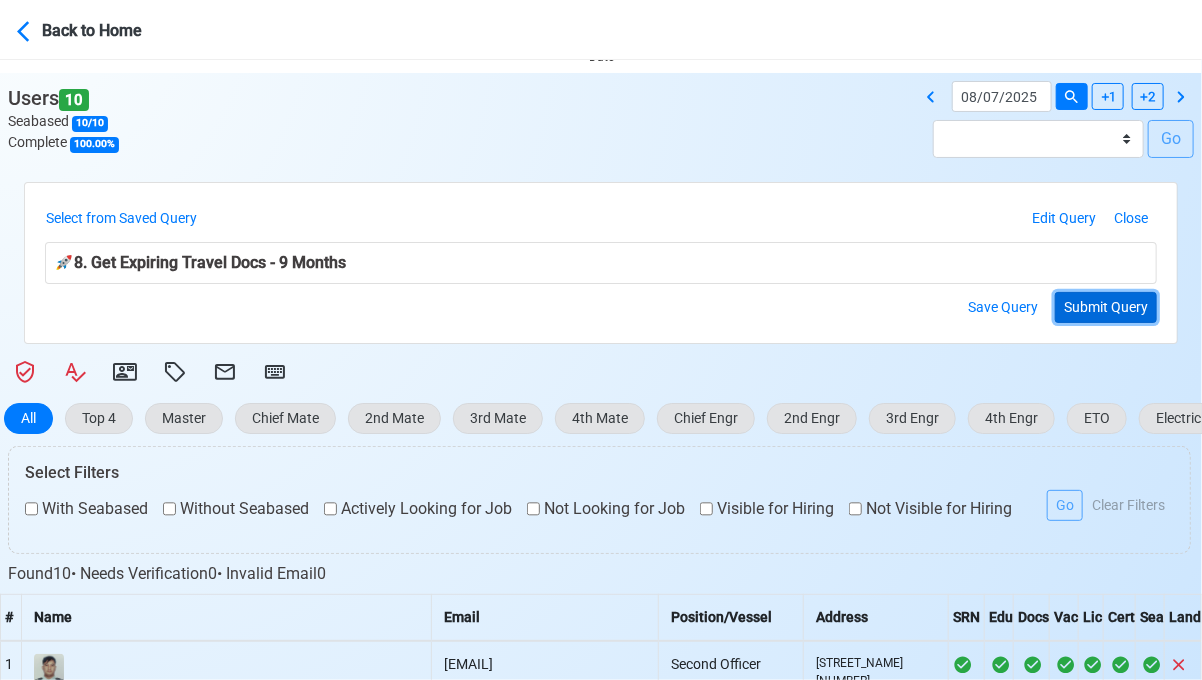 click on "Submit Query" at bounding box center [1106, 307] 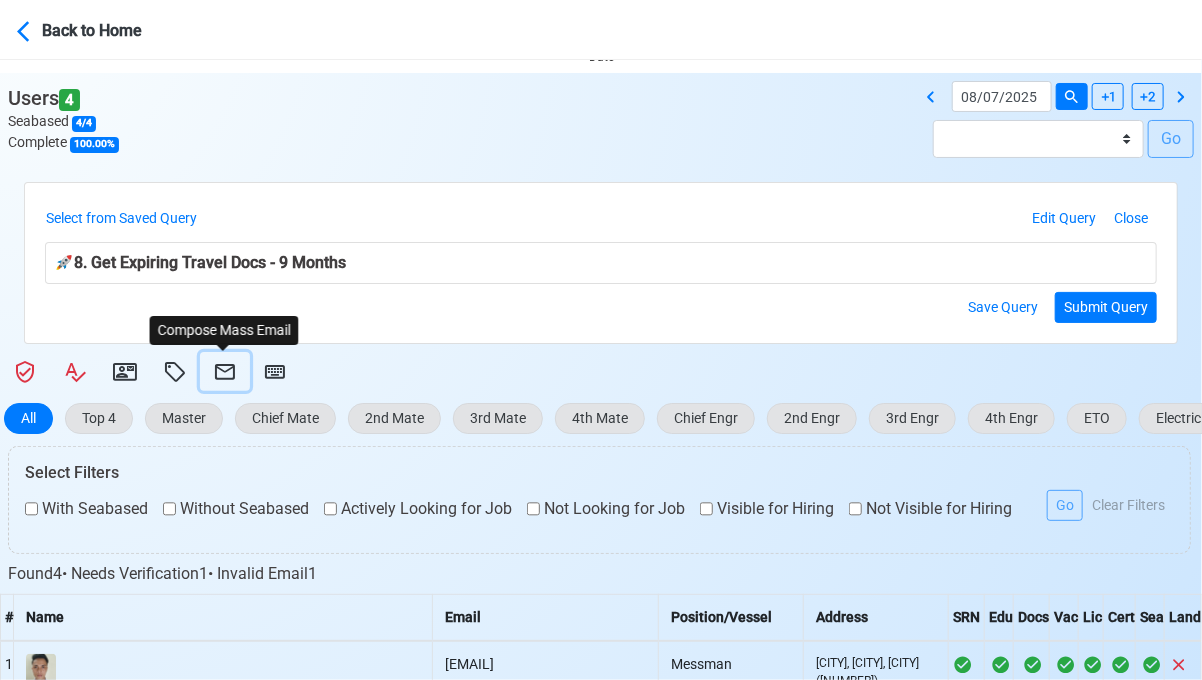 click 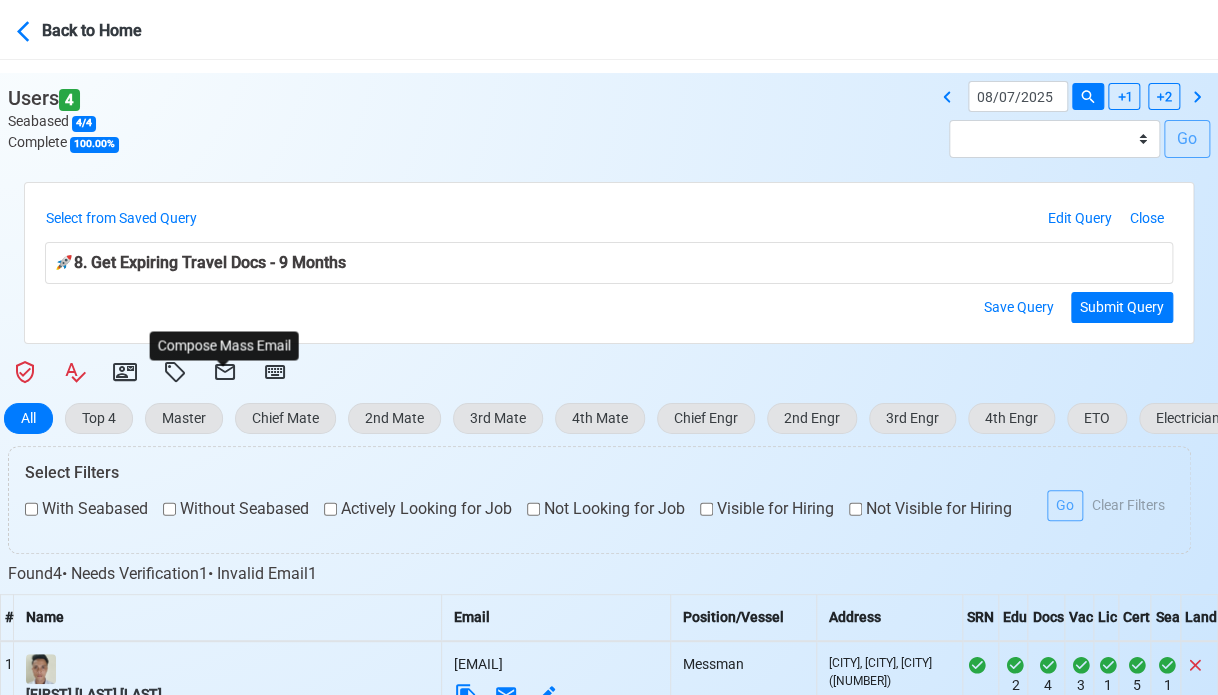select on "d-3e71907ffd064a39999872a824aaf79a" 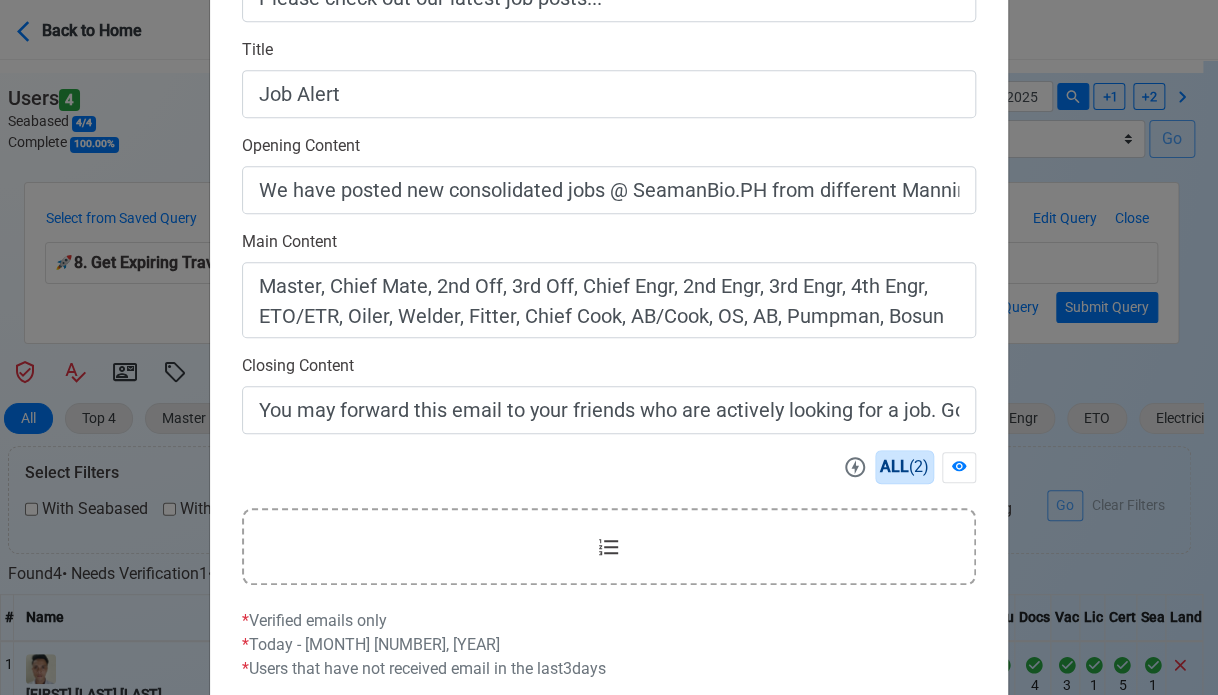 scroll, scrollTop: 616, scrollLeft: 0, axis: vertical 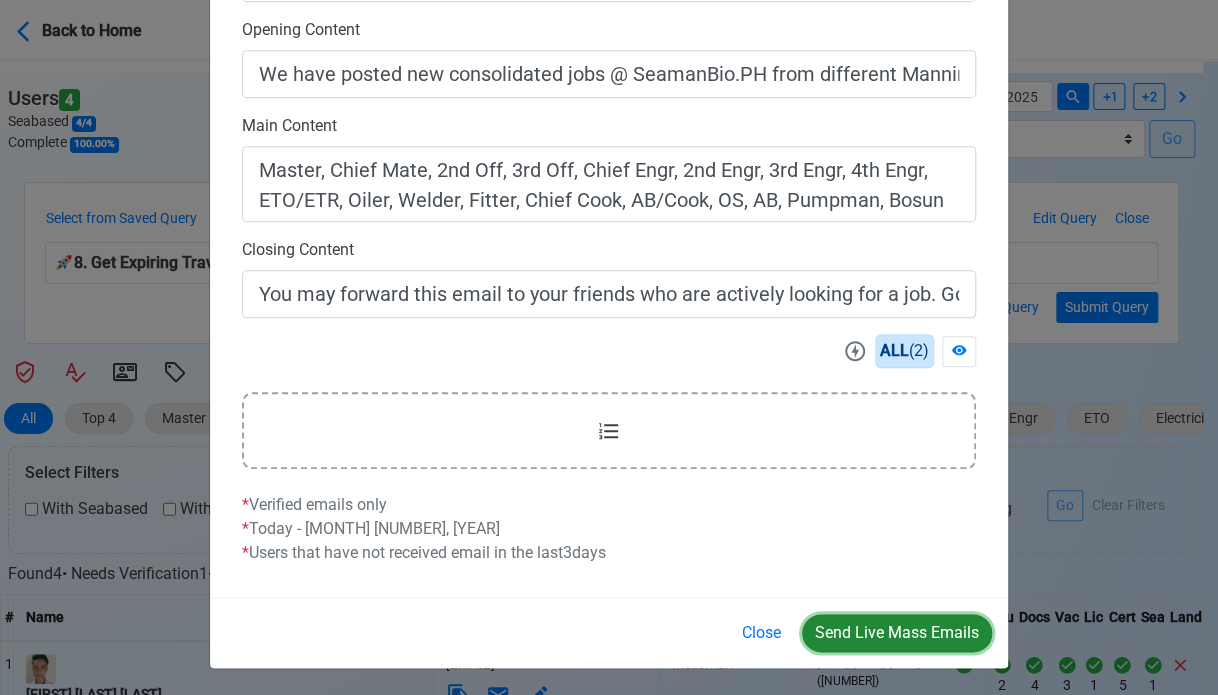 click on "Send Live Mass Emails" at bounding box center (897, 633) 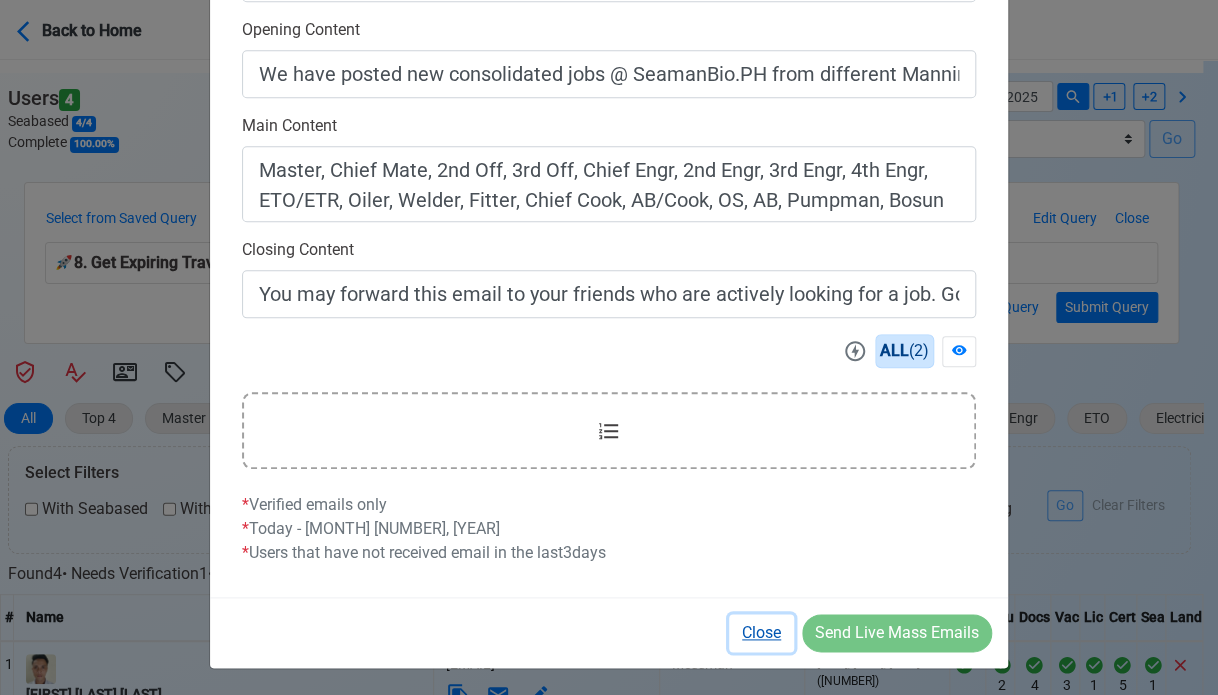 click on "Close" at bounding box center [761, 633] 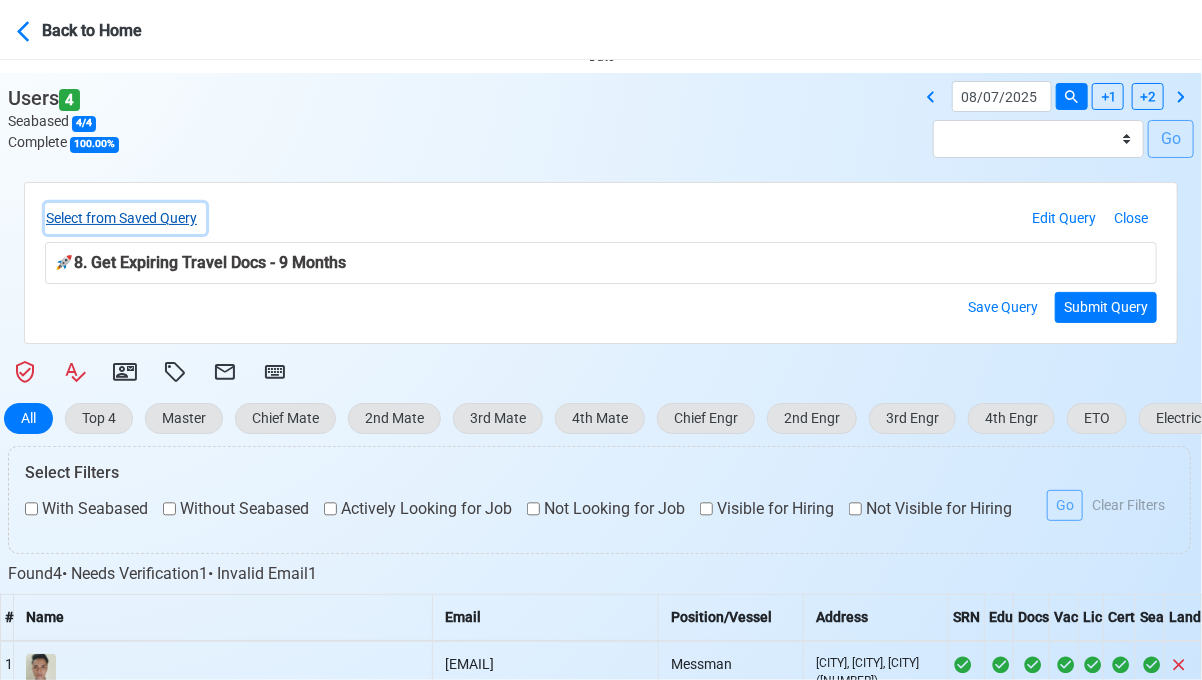 click on "Select from Saved Query" at bounding box center (125, 218) 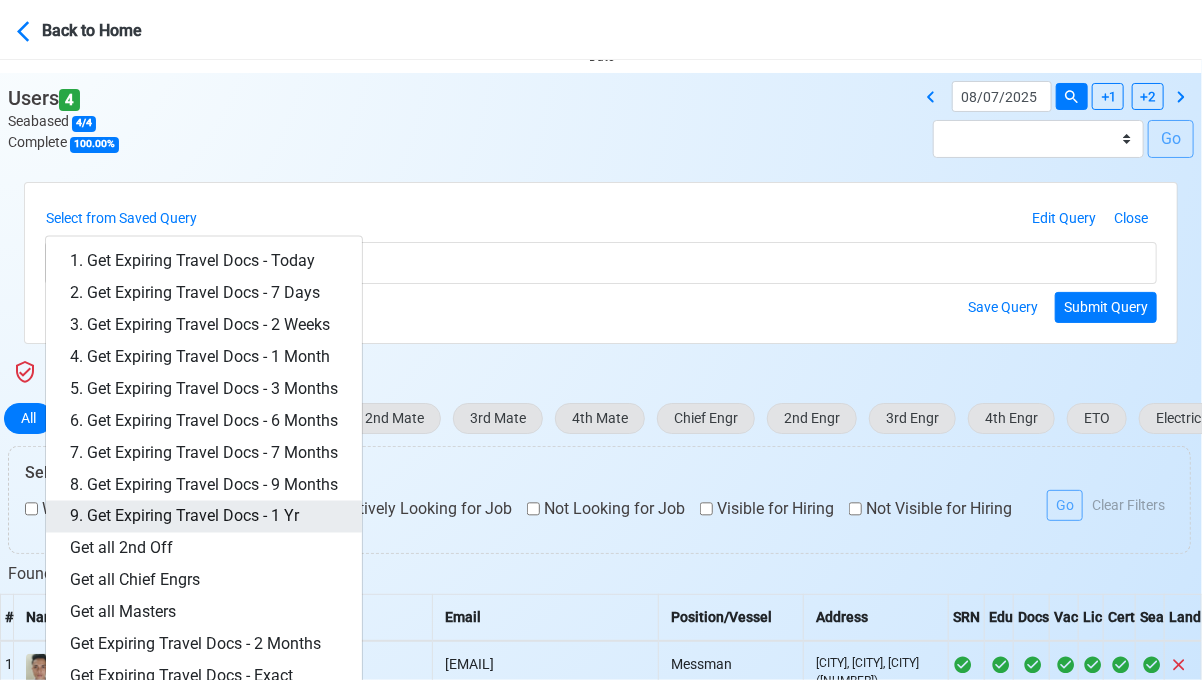 click on "9. Get Expiring Travel Docs - 1 Yr" at bounding box center (204, 517) 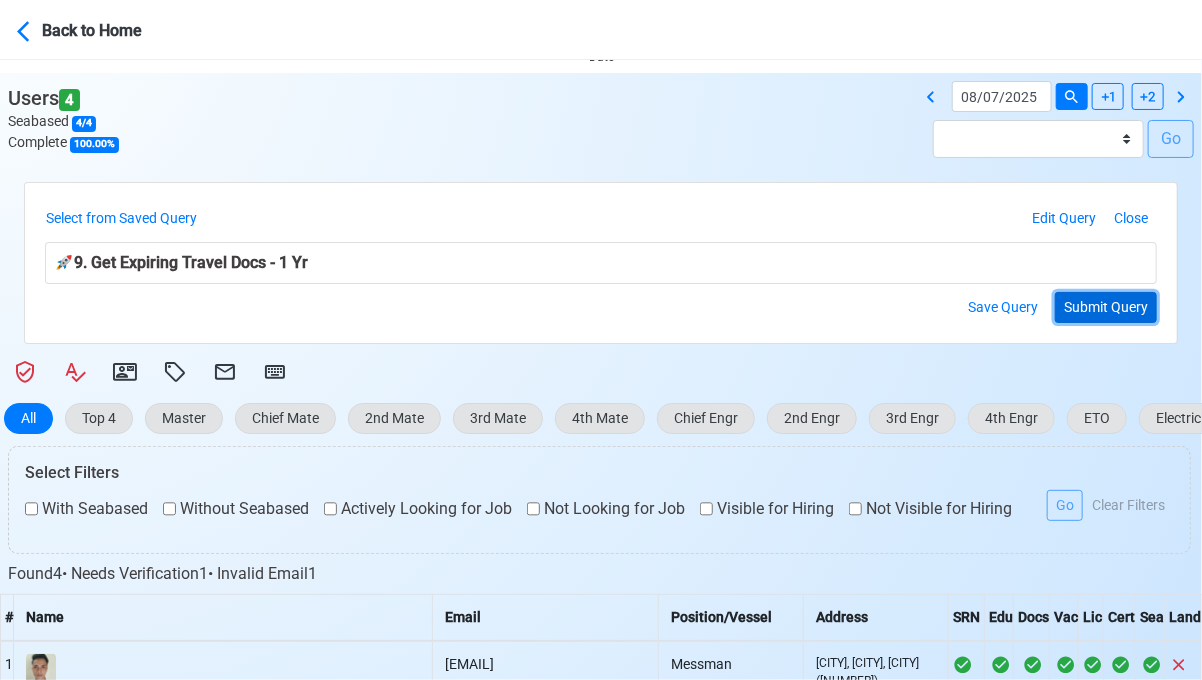 click on "Submit Query" at bounding box center [1106, 307] 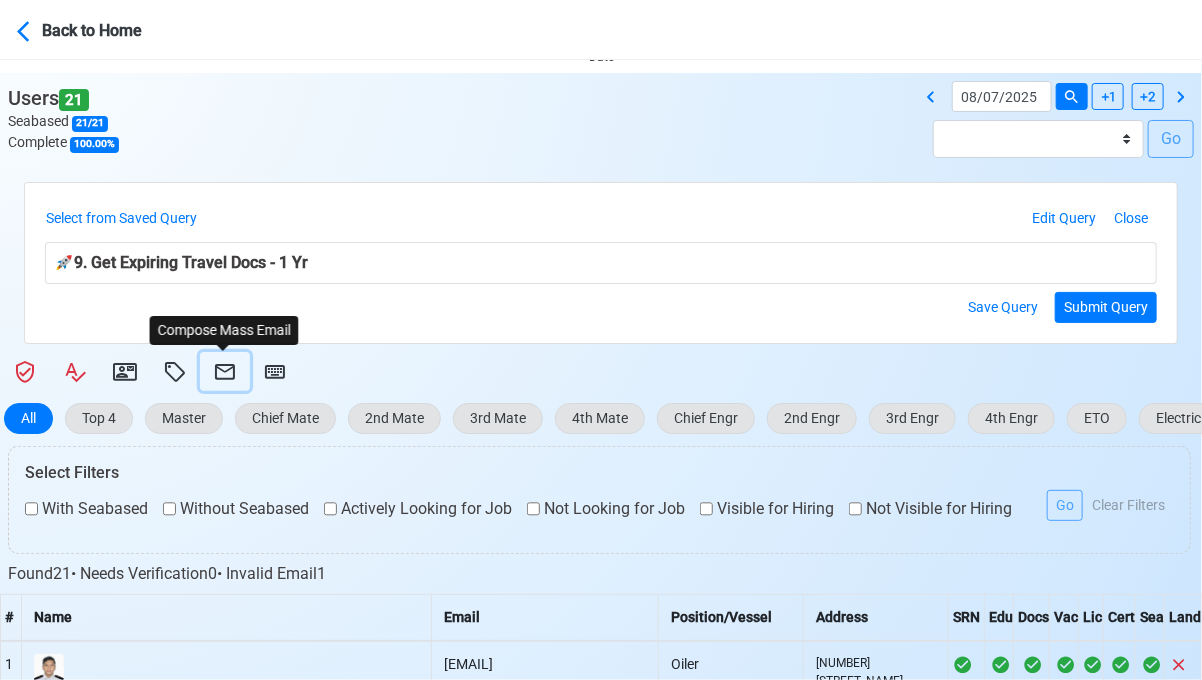 click 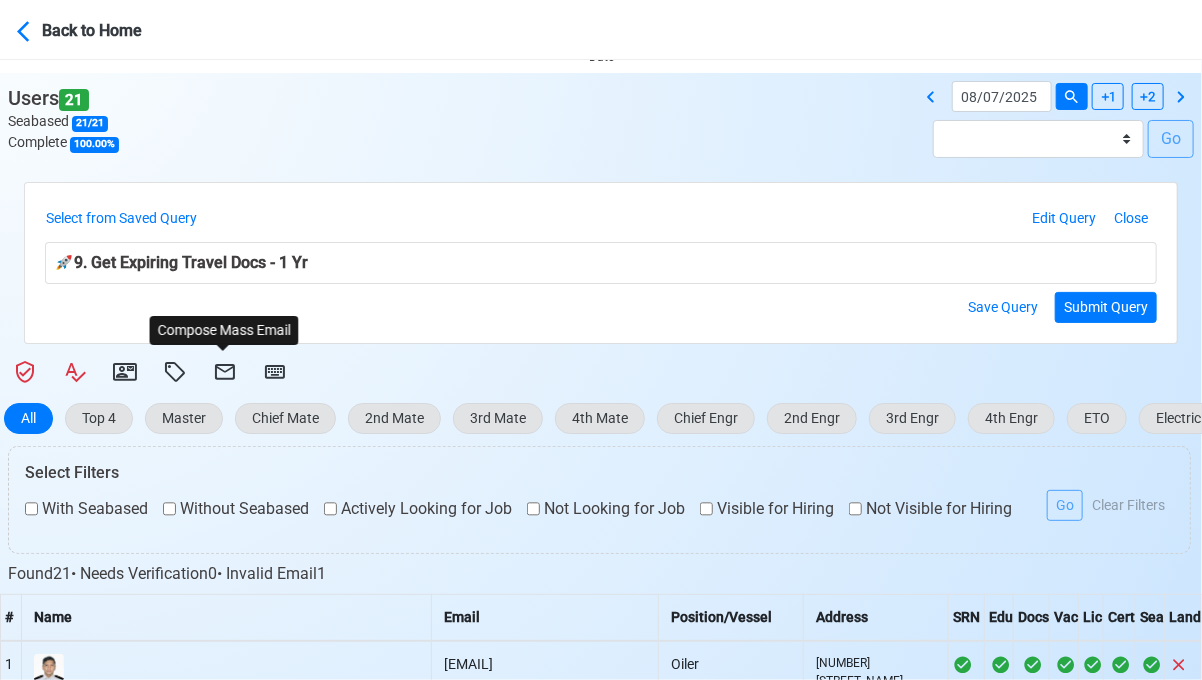 select on "d-3e71907ffd064a39999872a824aaf79a" 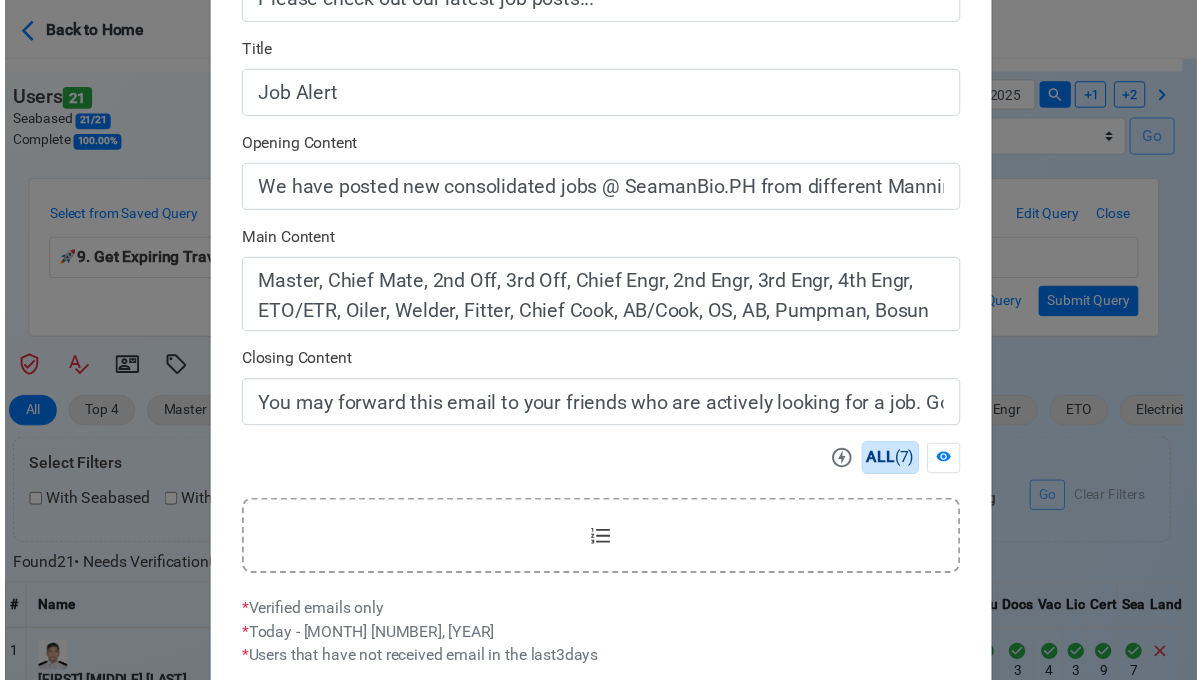 scroll, scrollTop: 616, scrollLeft: 0, axis: vertical 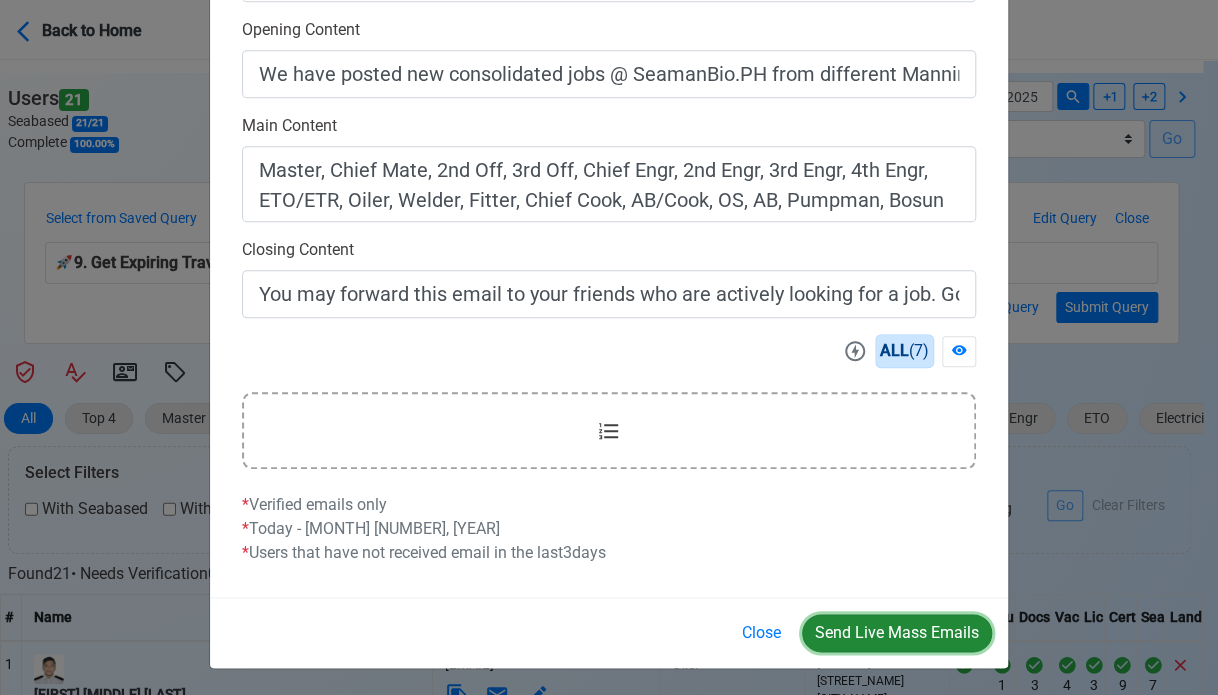 click on "Send Live Mass Emails" at bounding box center (897, 633) 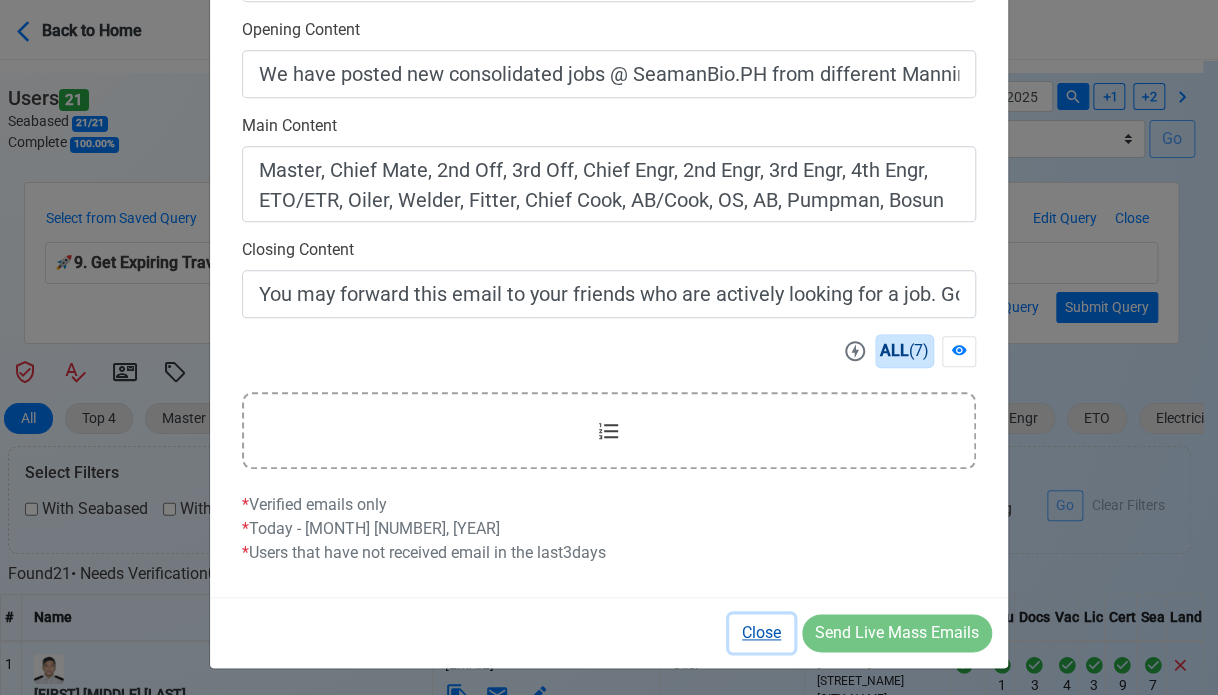 click on "Close" at bounding box center [761, 633] 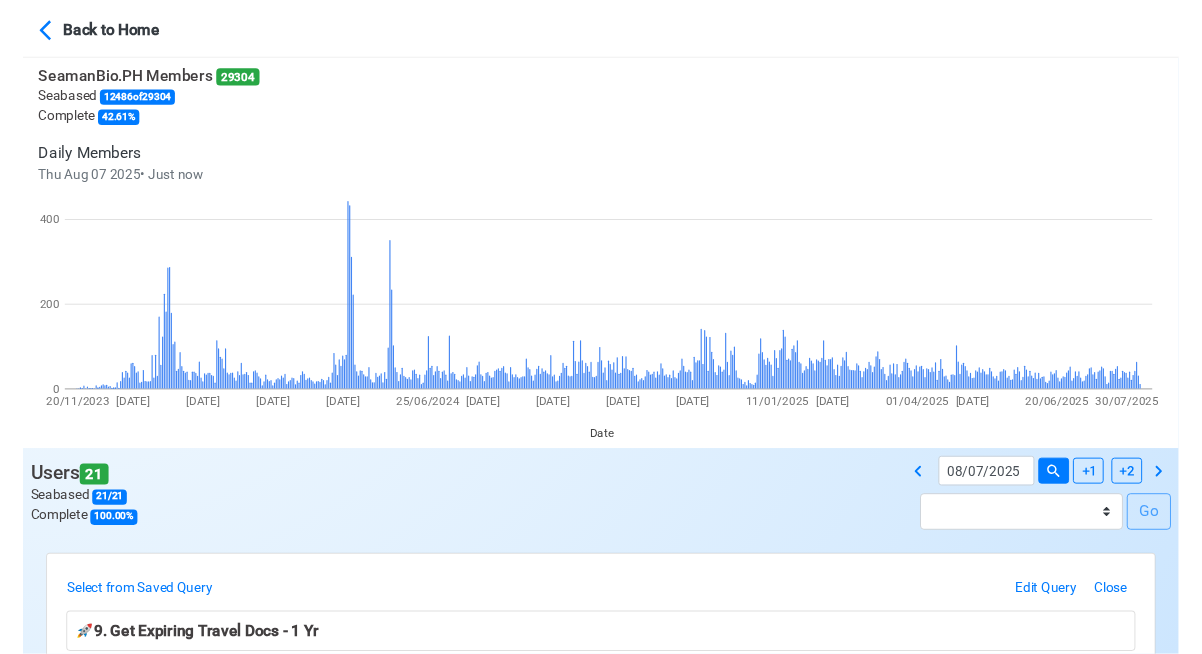 scroll, scrollTop: 0, scrollLeft: 0, axis: both 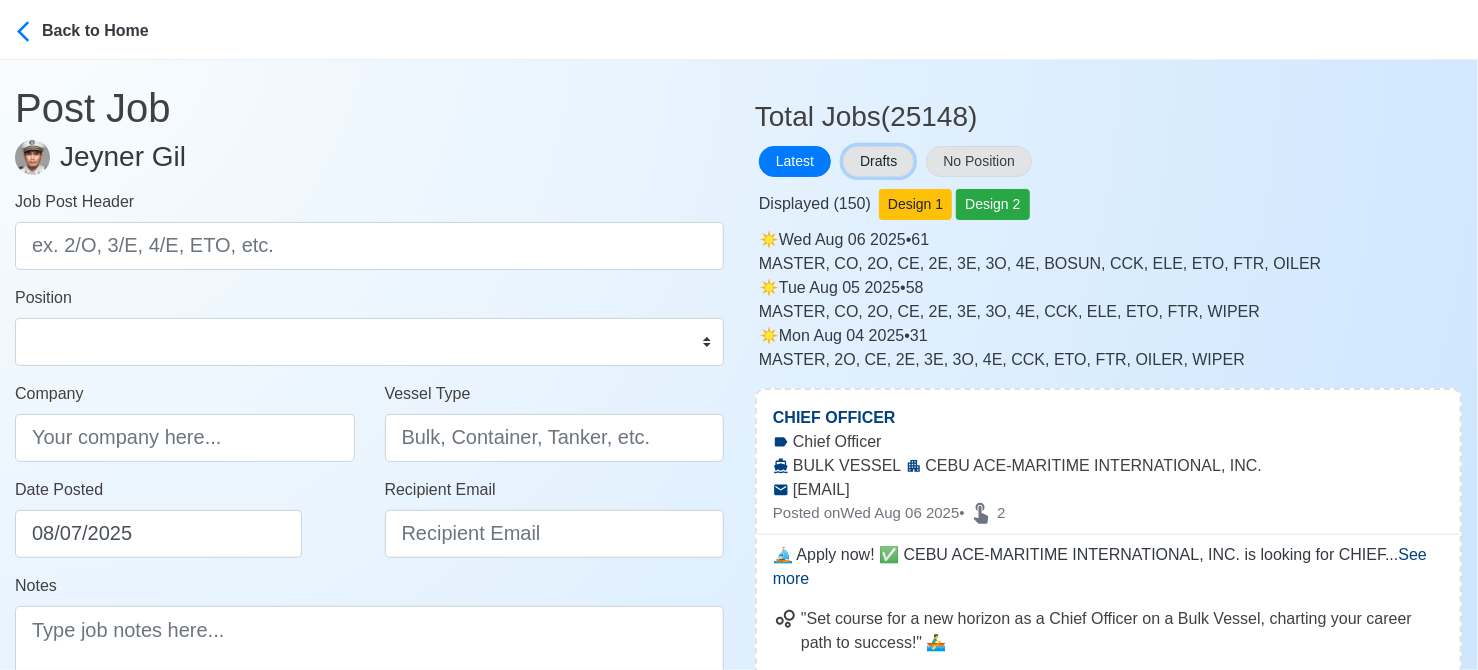 click on "Drafts" at bounding box center [878, 161] 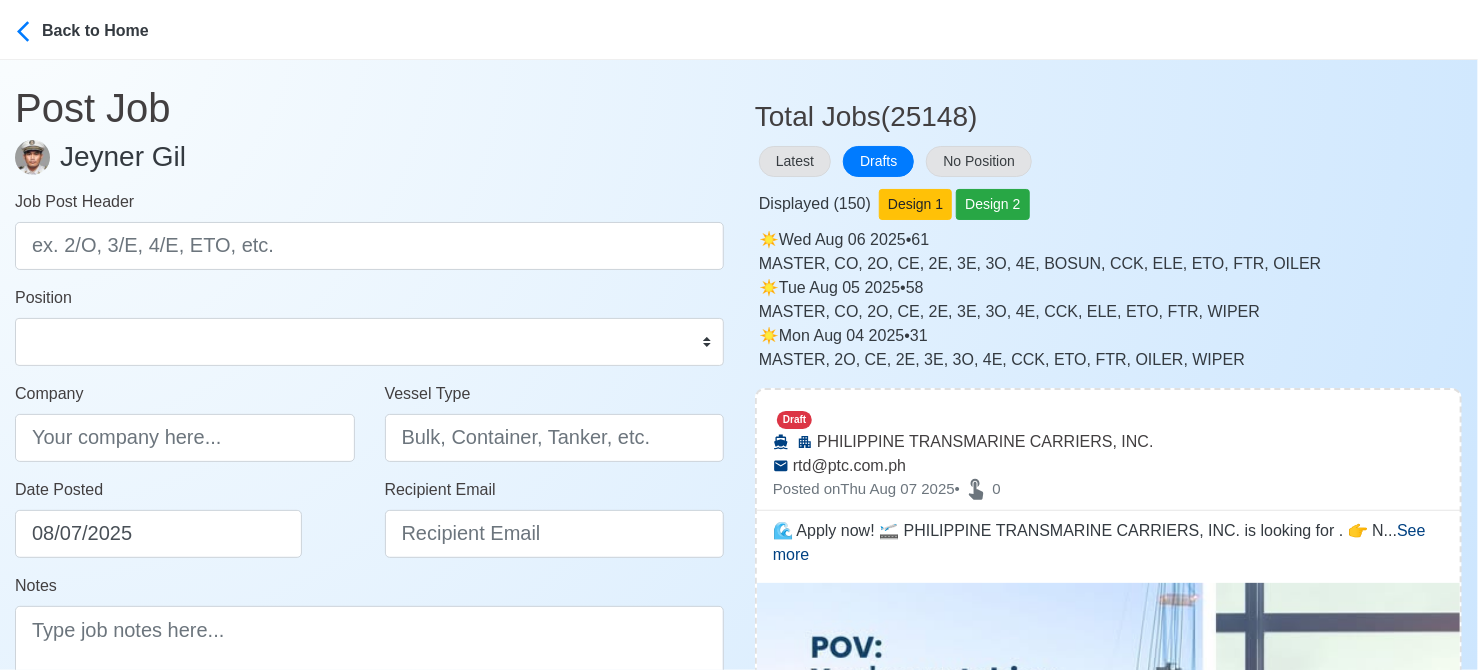 click on "Latest Drafts No Position" at bounding box center [1108, 161] 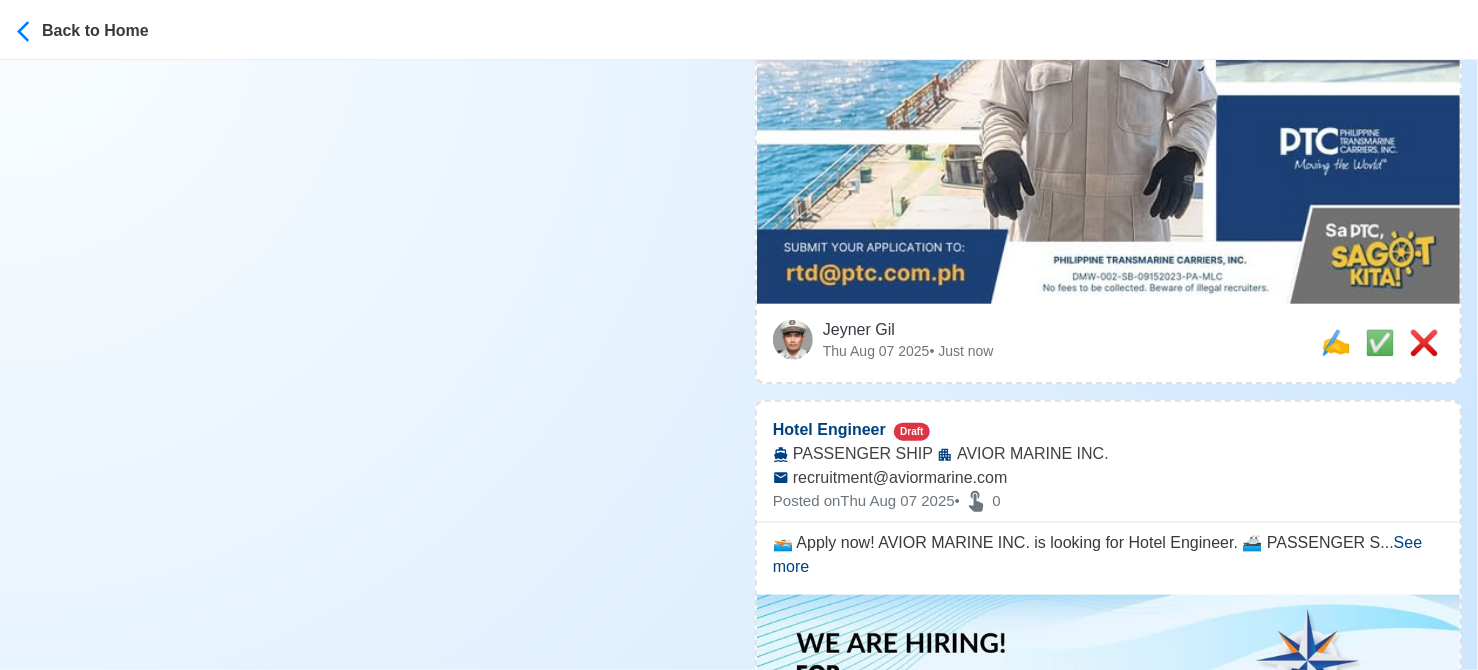 scroll, scrollTop: 1100, scrollLeft: 0, axis: vertical 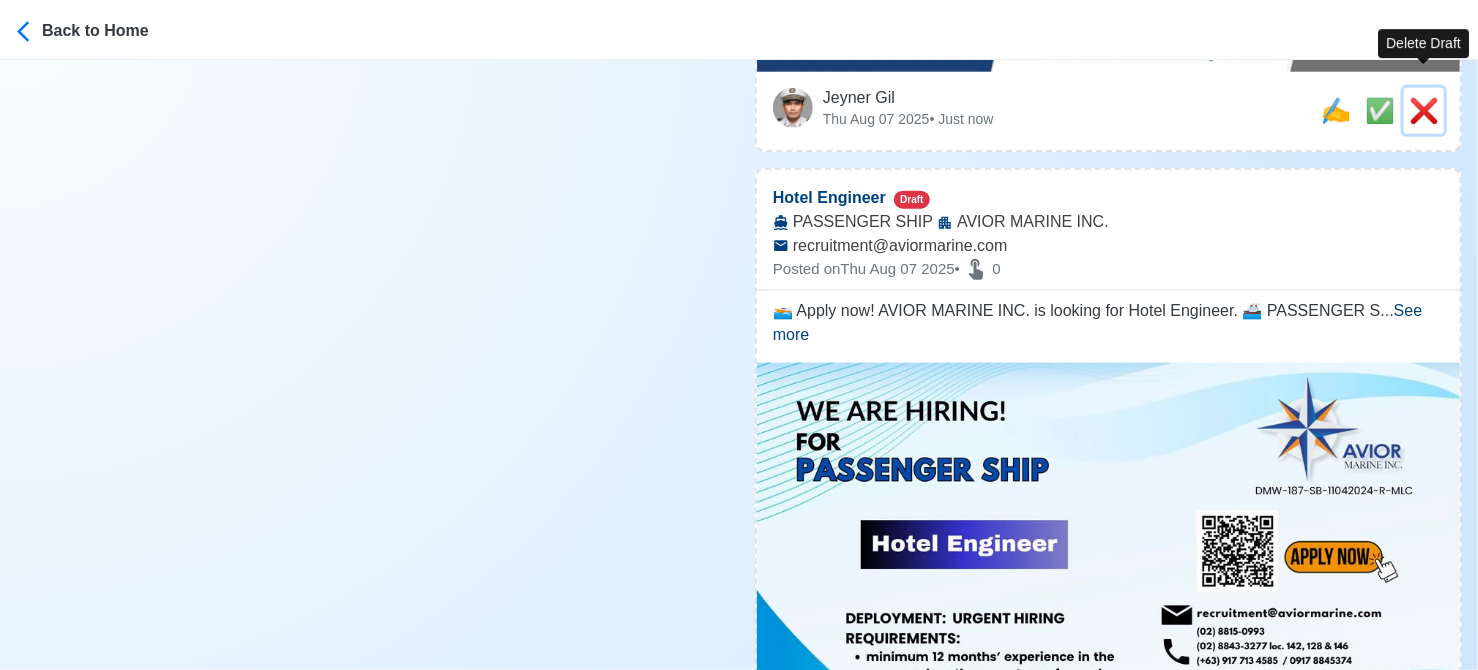 click on "❌" at bounding box center [1424, 110] 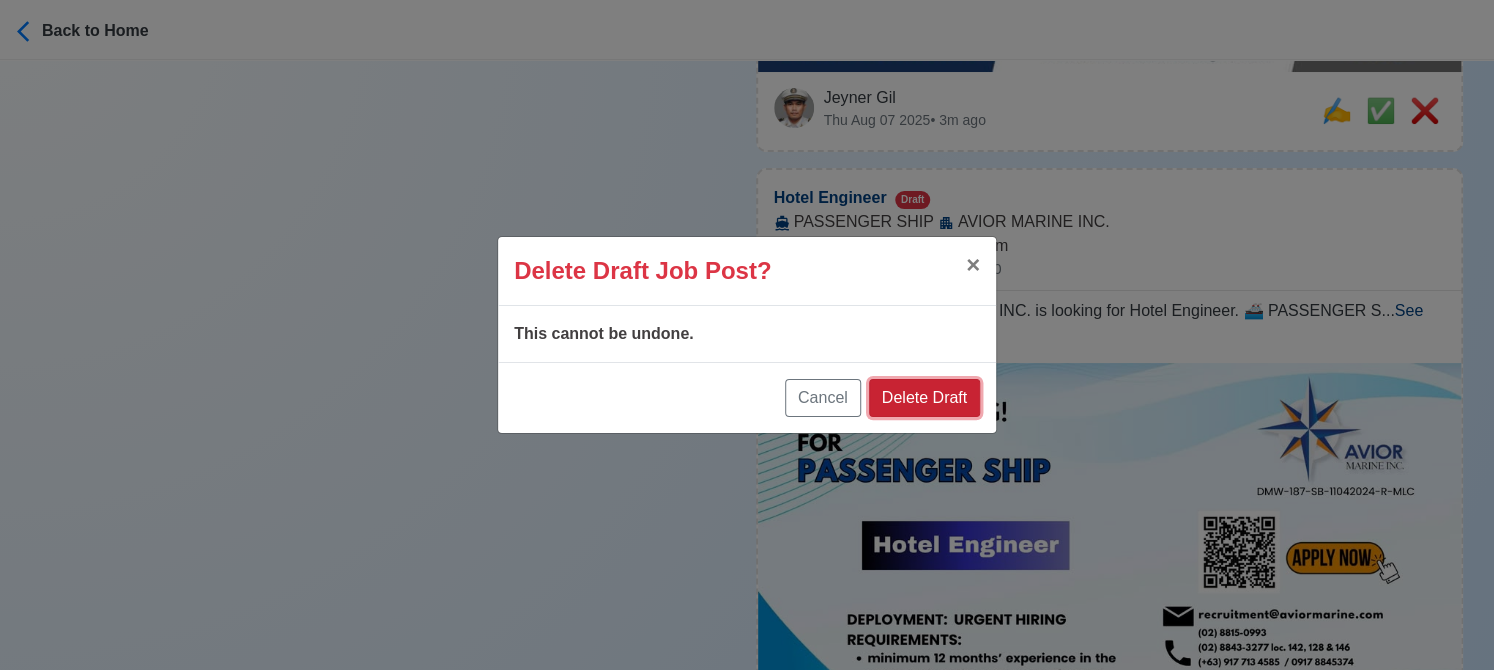 click on "Delete Draft" at bounding box center [924, 398] 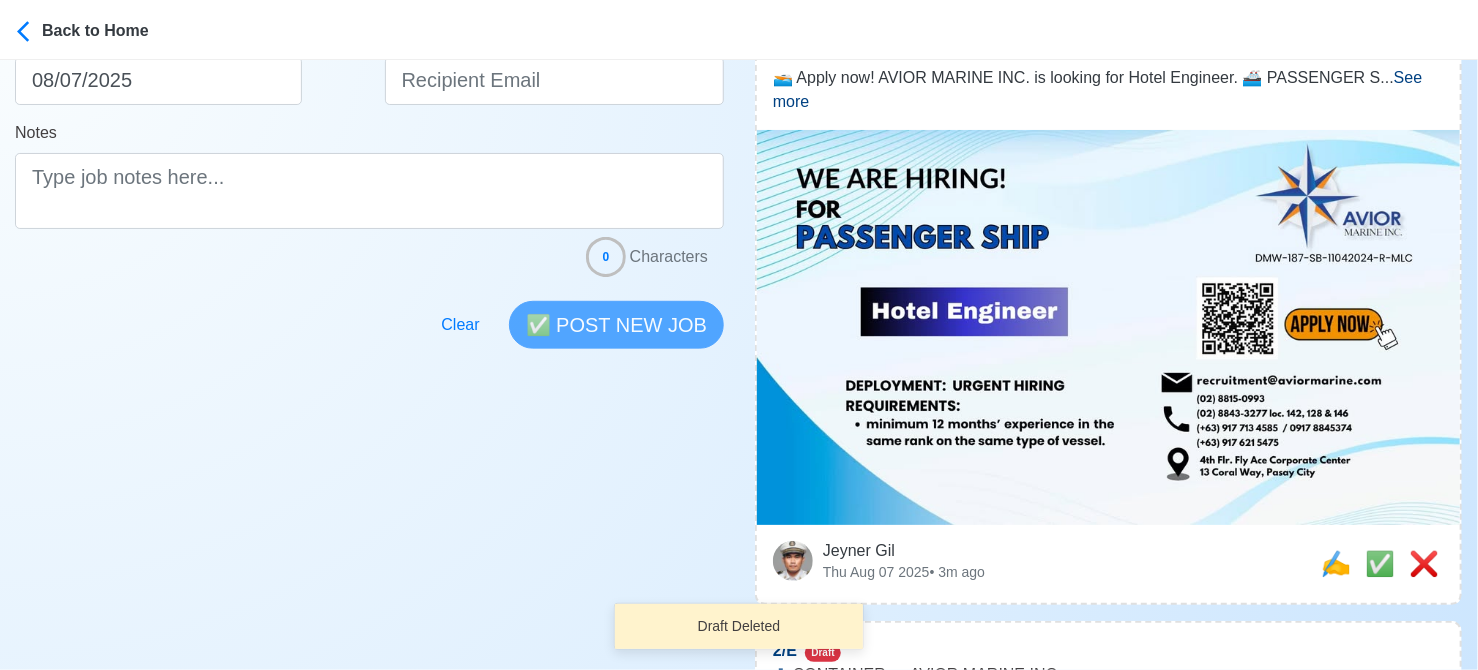 scroll, scrollTop: 400, scrollLeft: 0, axis: vertical 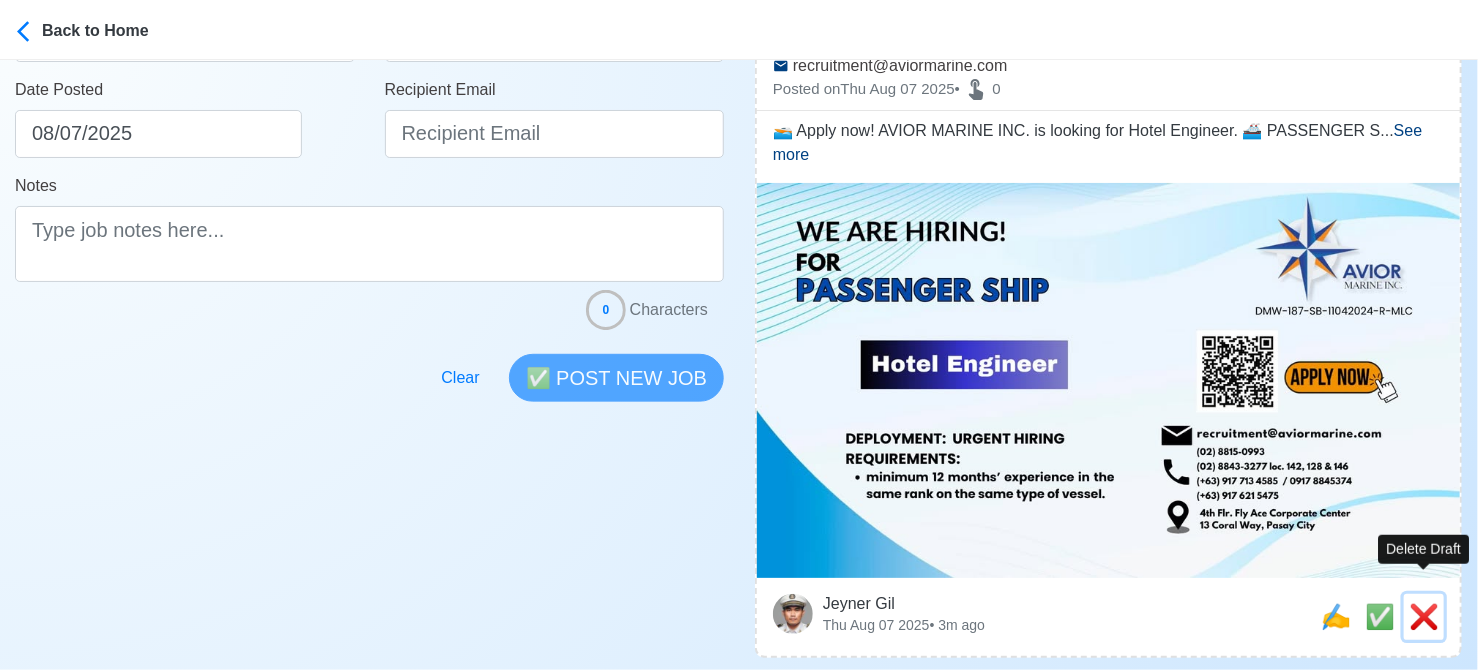 click on "❌" at bounding box center [1424, 616] 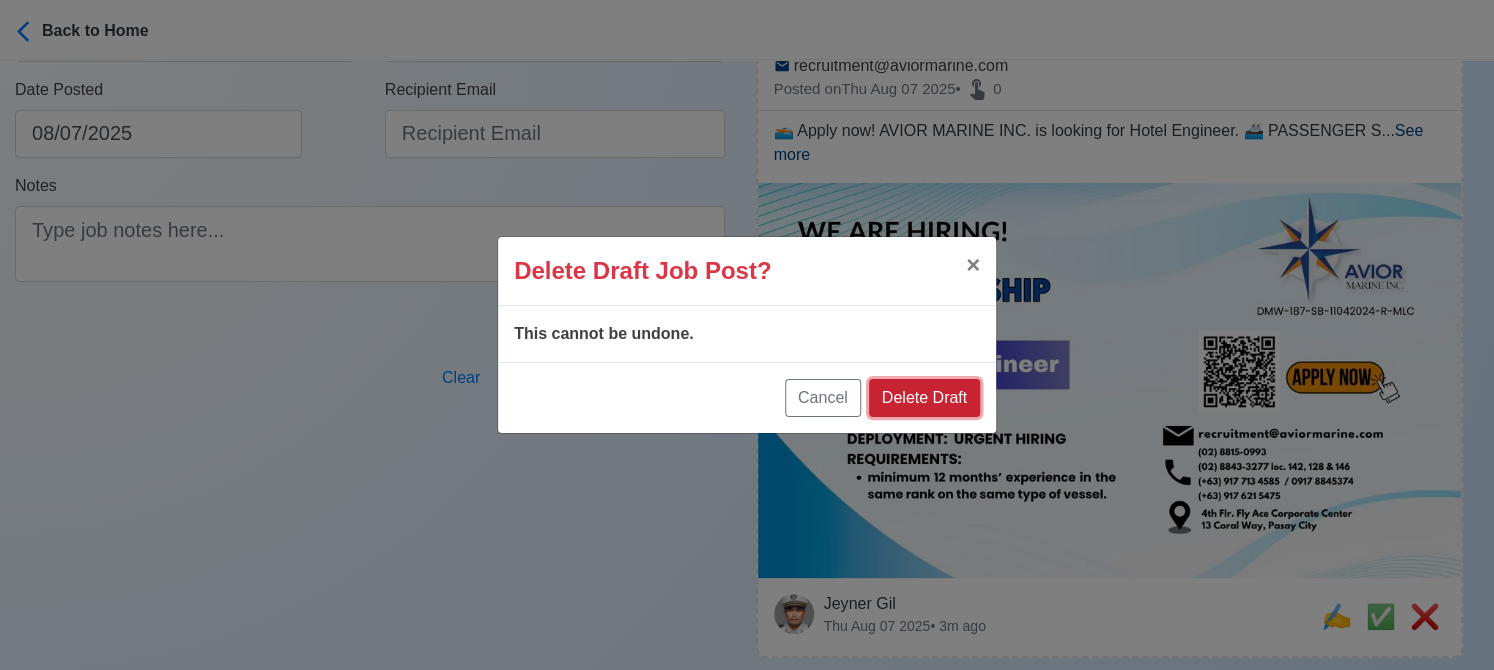 click on "Delete Draft" at bounding box center [924, 398] 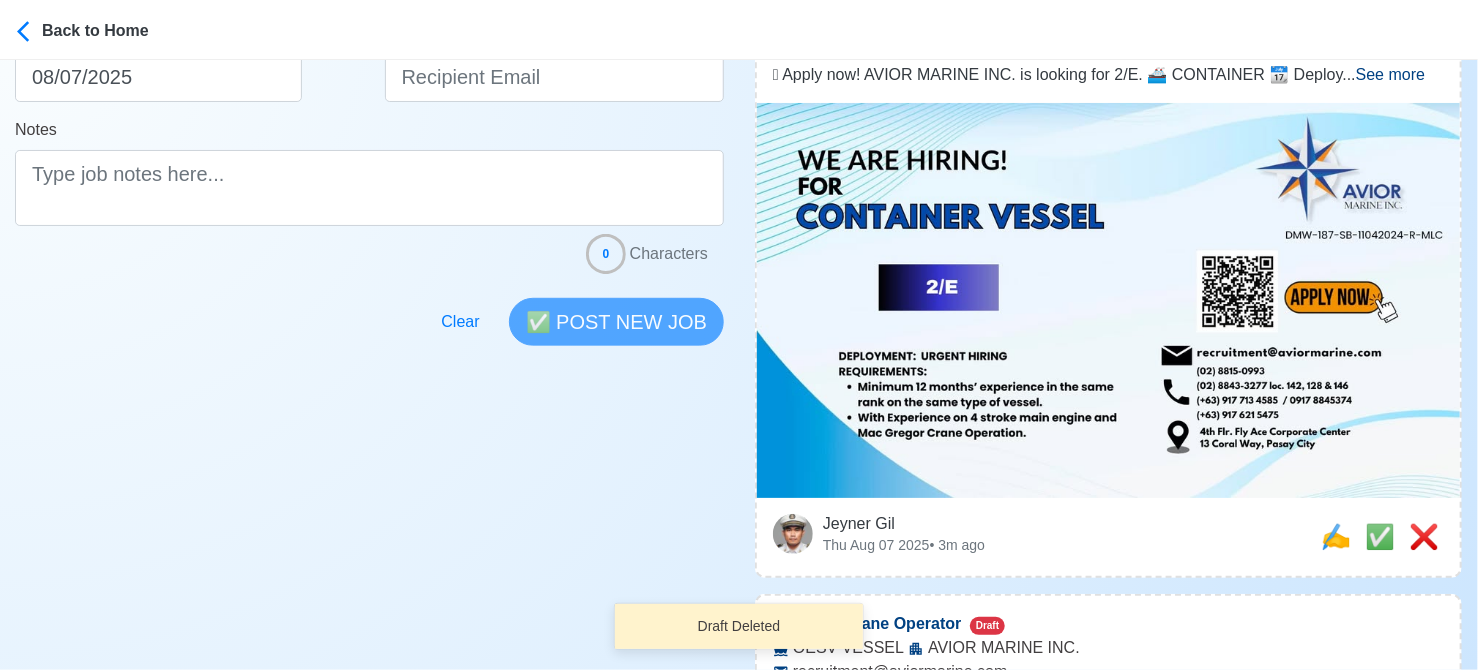 scroll, scrollTop: 500, scrollLeft: 0, axis: vertical 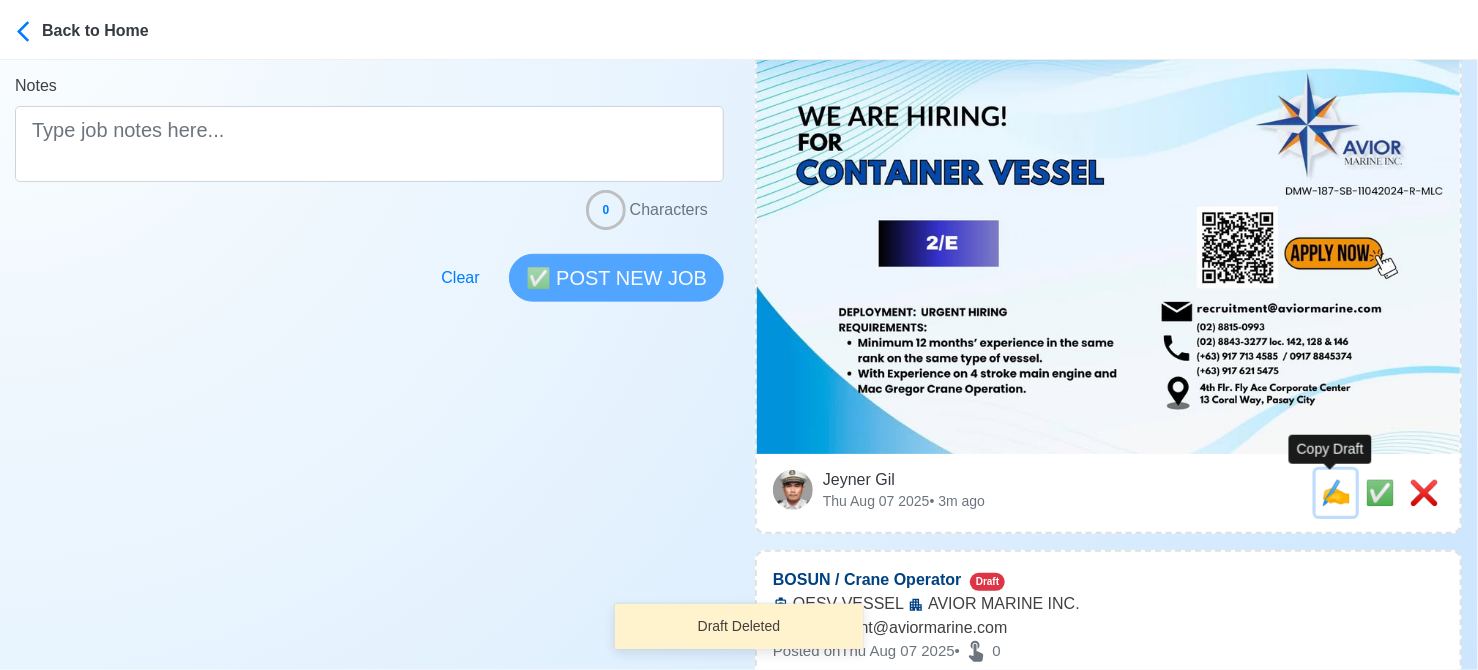 drag, startPoint x: 1324, startPoint y: 493, endPoint x: 1126, endPoint y: 468, distance: 199.57204 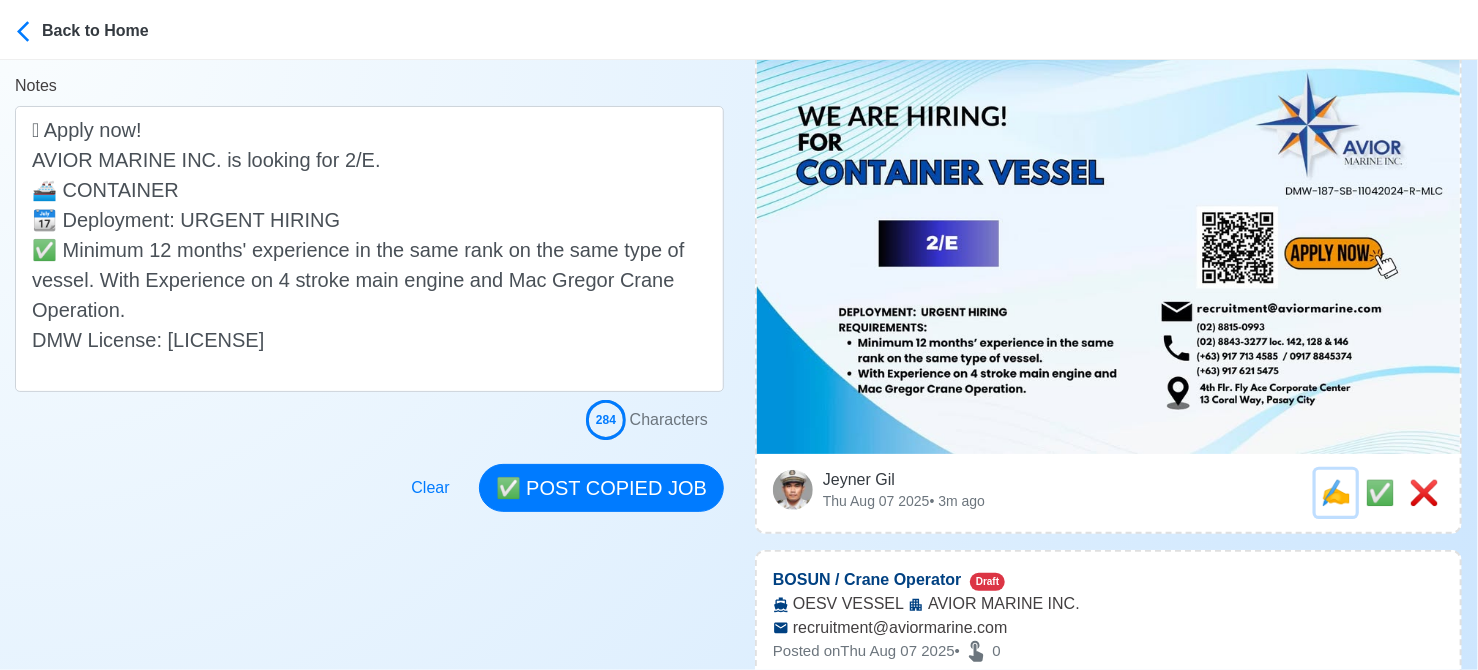 scroll, scrollTop: 0, scrollLeft: 0, axis: both 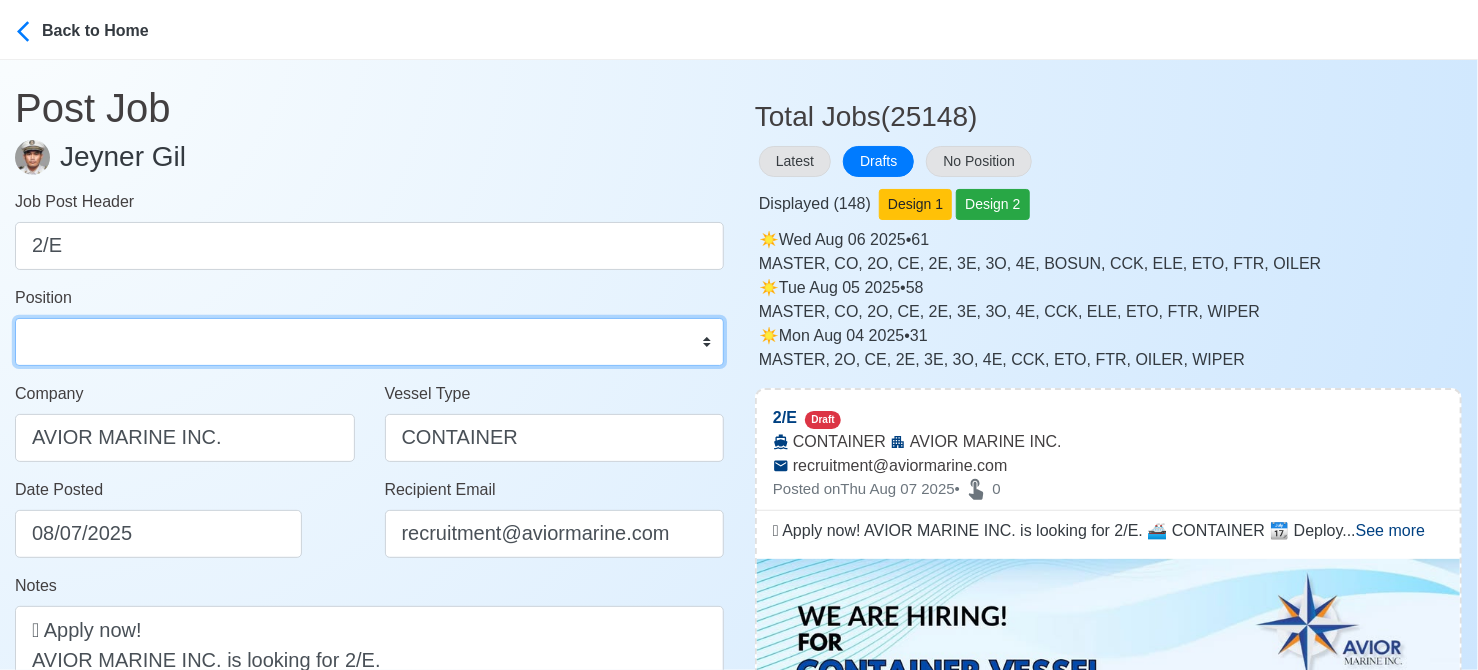 click on "Master Chief Officer 2nd Officer 3rd Officer Junior Officer Chief Engineer 2nd Engineer 3rd Engineer 4th Engineer Gas Engineer Junior Engineer 1st Assistant Engineer 2nd Assistant Engineer 3rd Assistant Engineer ETO/ETR Electrician Electrical Engineer Oiler Fitter Welder Chief Cook Chef Cook Messman Wiper Rigger Ordinary Seaman Able Seaman Motorman Pumpman Bosun Cadet Reefer Mechanic Operator Repairman Painter Steward Waiter Others" at bounding box center [369, 342] 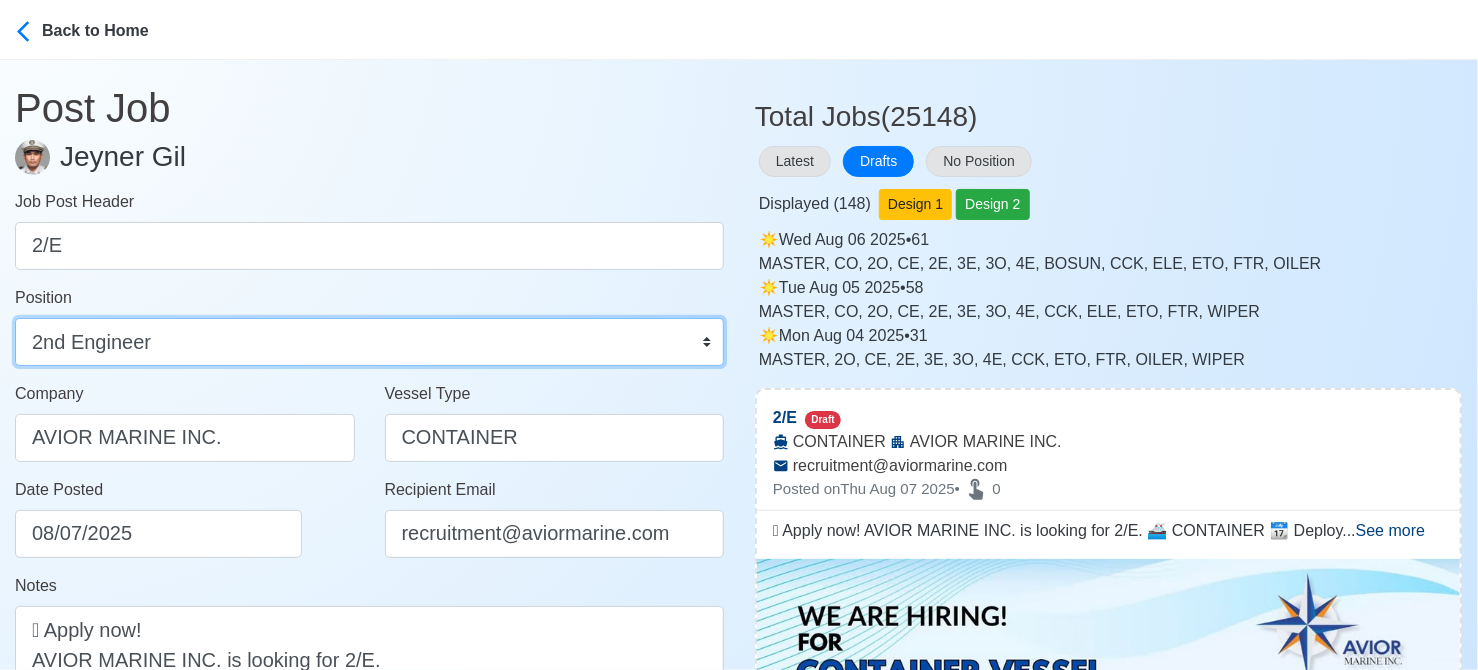 click on "Master Chief Officer 2nd Officer 3rd Officer Junior Officer Chief Engineer 2nd Engineer 3rd Engineer 4th Engineer Gas Engineer Junior Engineer 1st Assistant Engineer 2nd Assistant Engineer 3rd Assistant Engineer ETO/ETR Electrician Electrical Engineer Oiler Fitter Welder Chief Cook Chef Cook Messman Wiper Rigger Ordinary Seaman Able Seaman Motorman Pumpman Bosun Cadet Reefer Mechanic Operator Repairman Painter Steward Waiter Others" at bounding box center [369, 342] 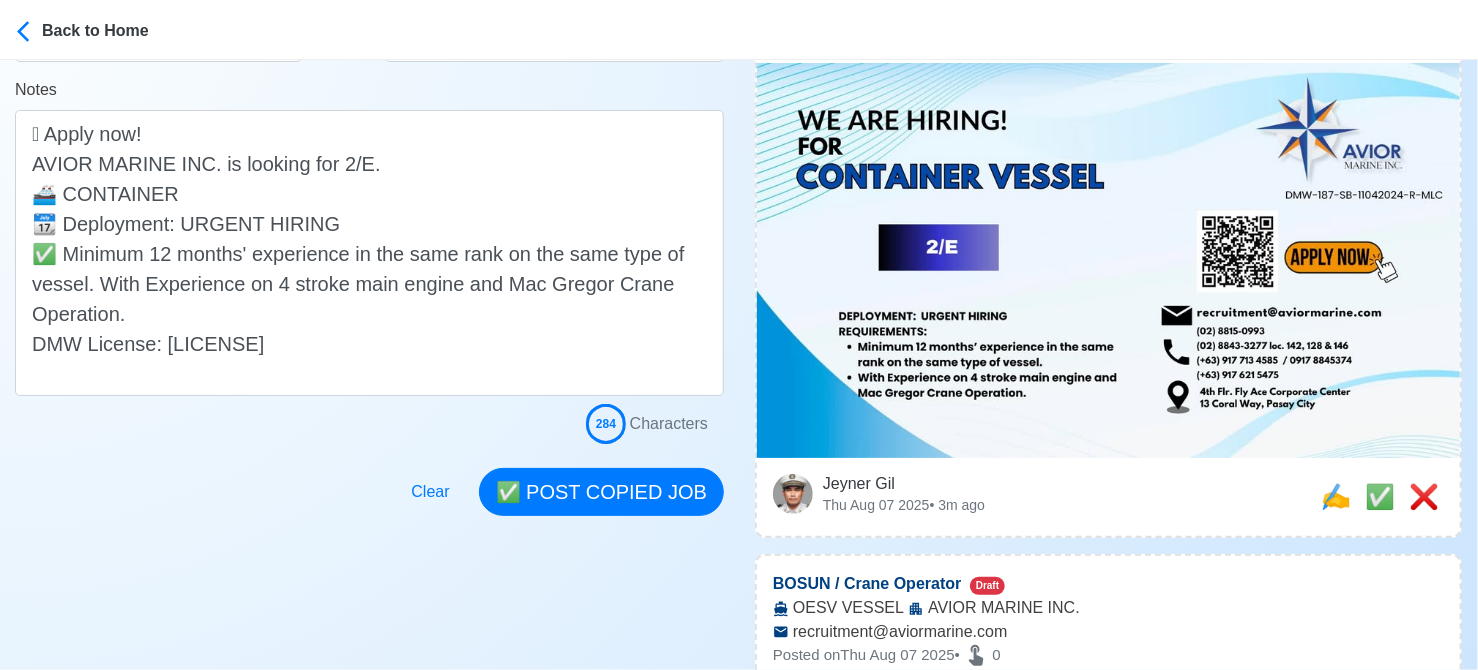 scroll, scrollTop: 500, scrollLeft: 0, axis: vertical 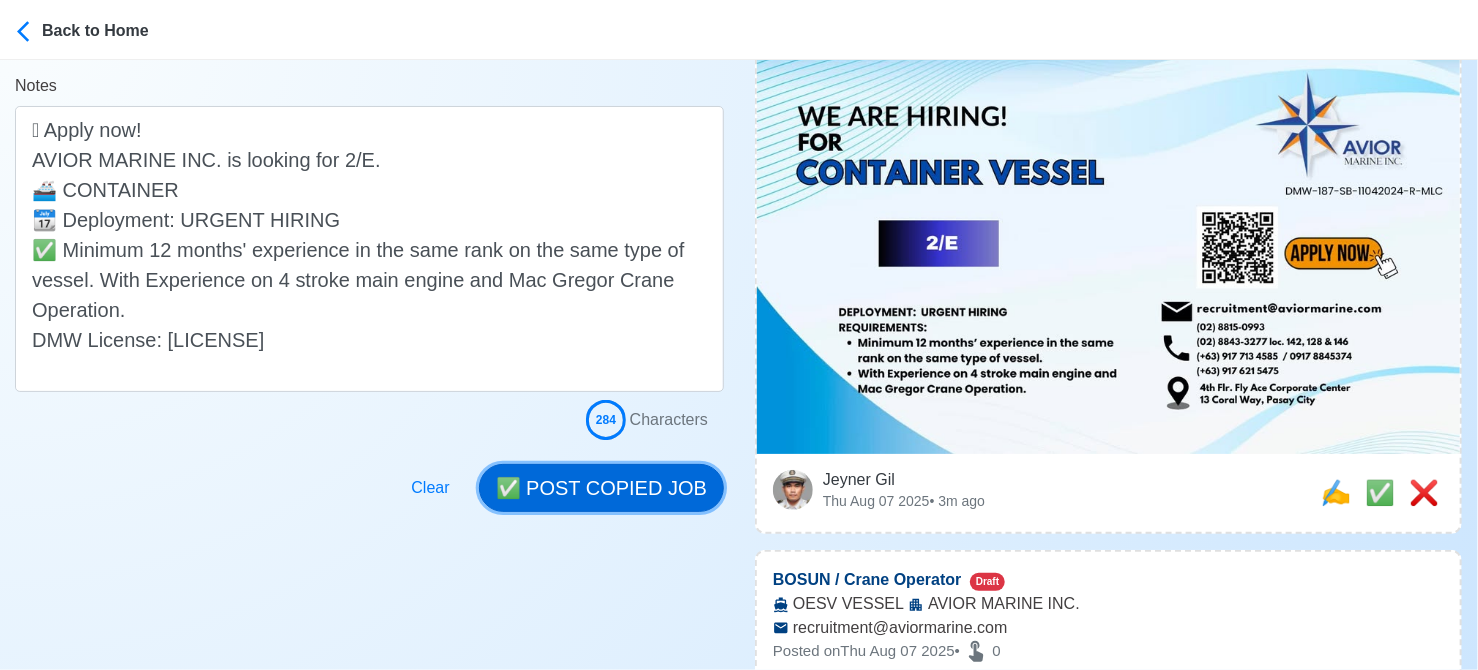 click on "✅ POST COPIED JOB" at bounding box center (601, 488) 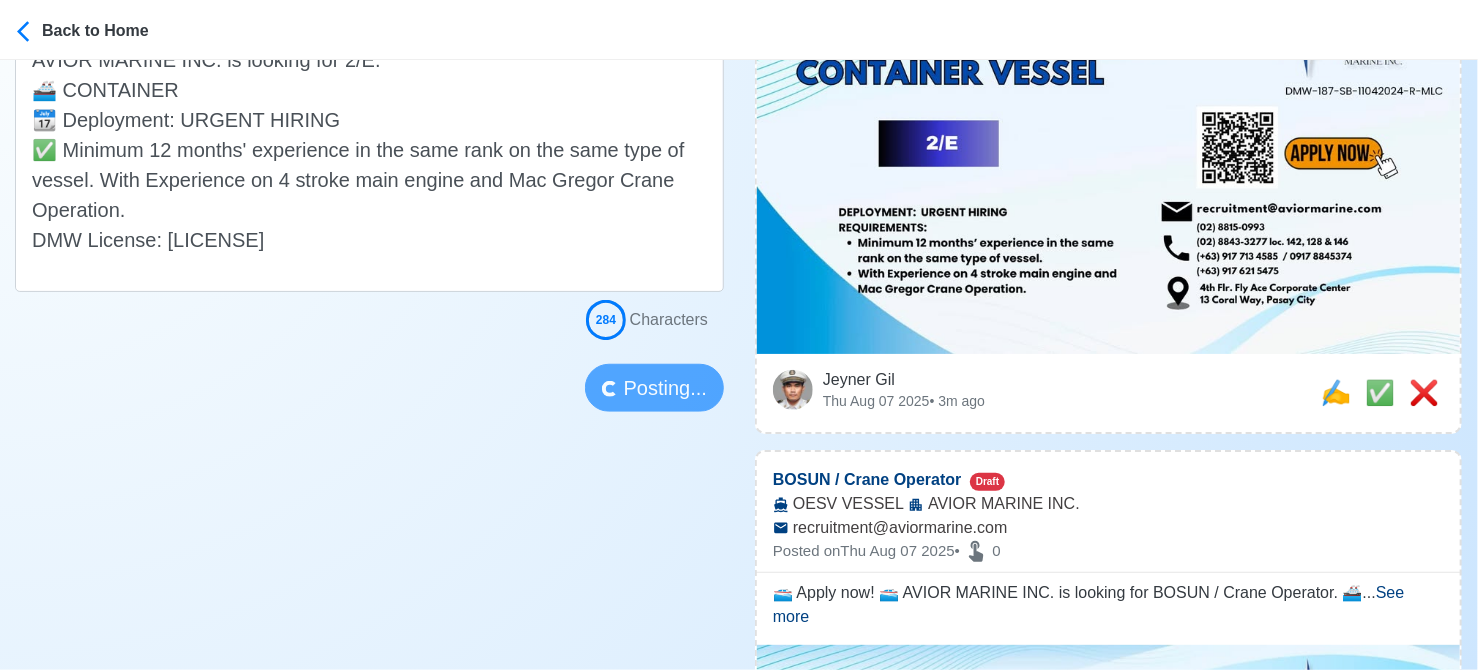 scroll, scrollTop: 700, scrollLeft: 0, axis: vertical 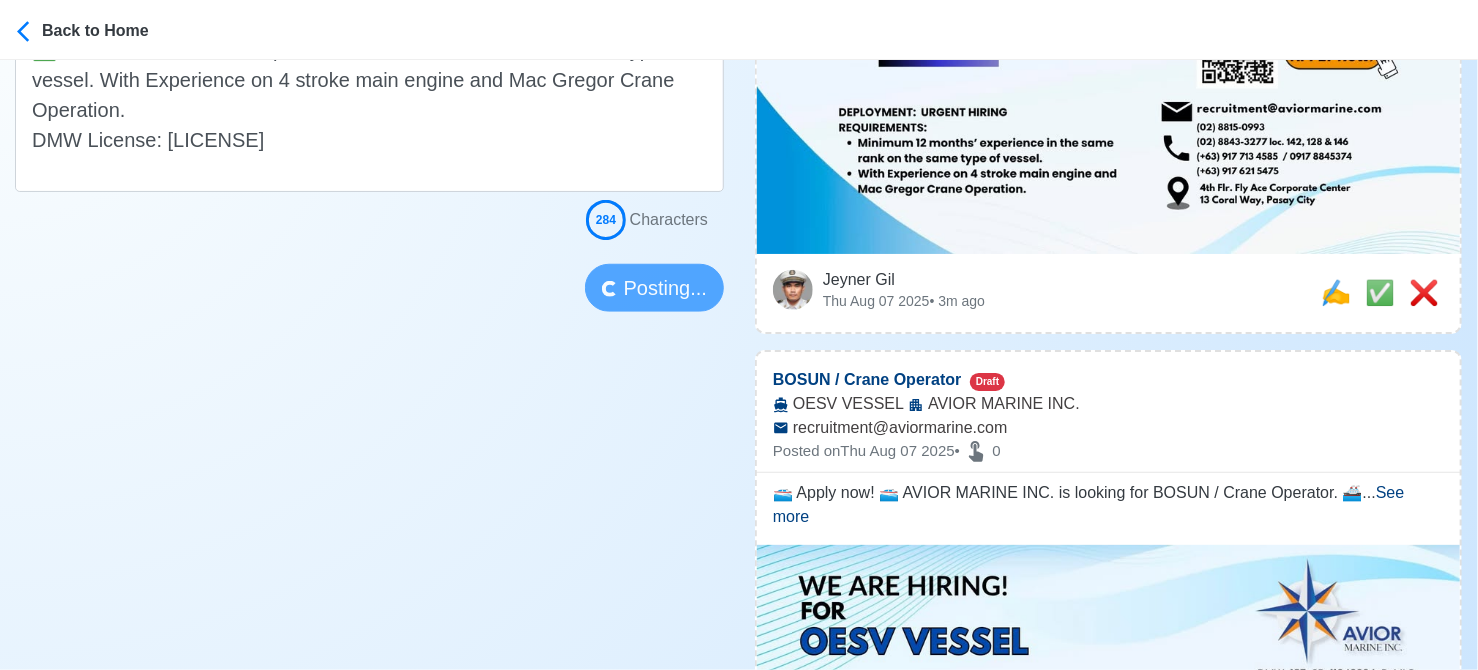 type 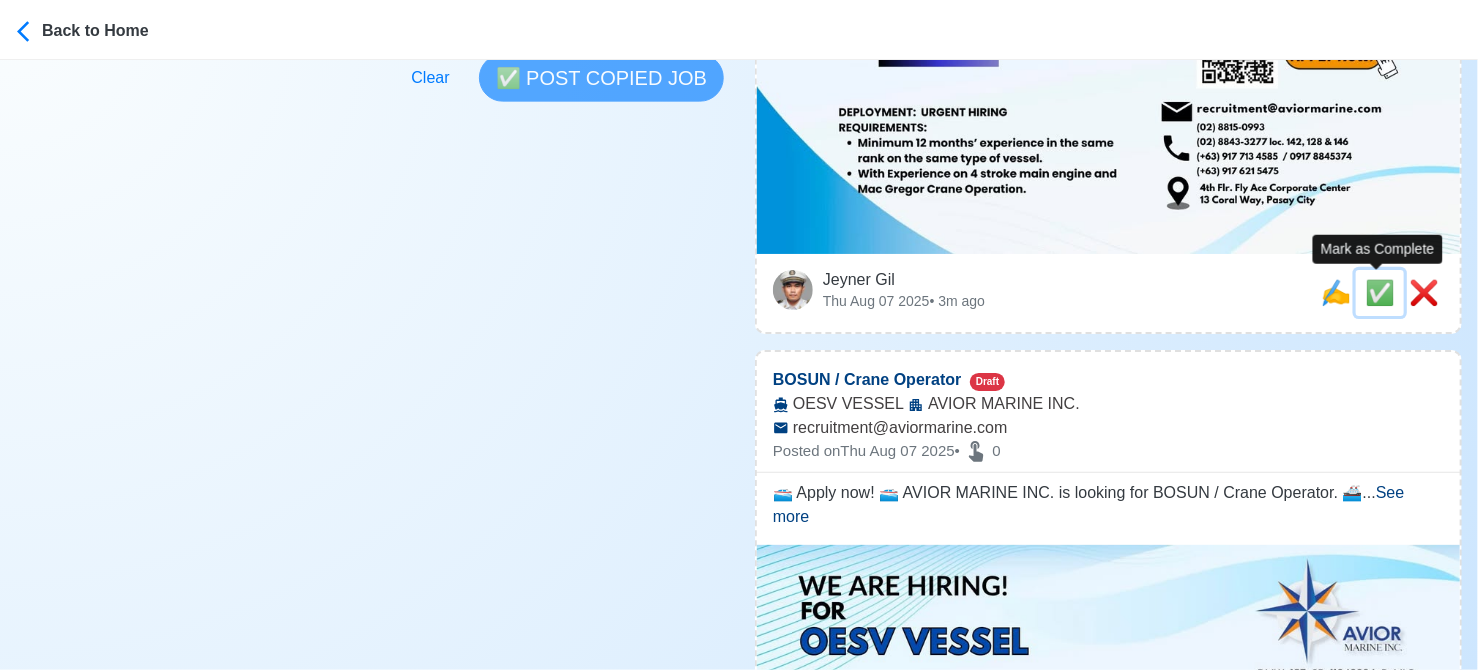 click on "✅" at bounding box center (1380, 292) 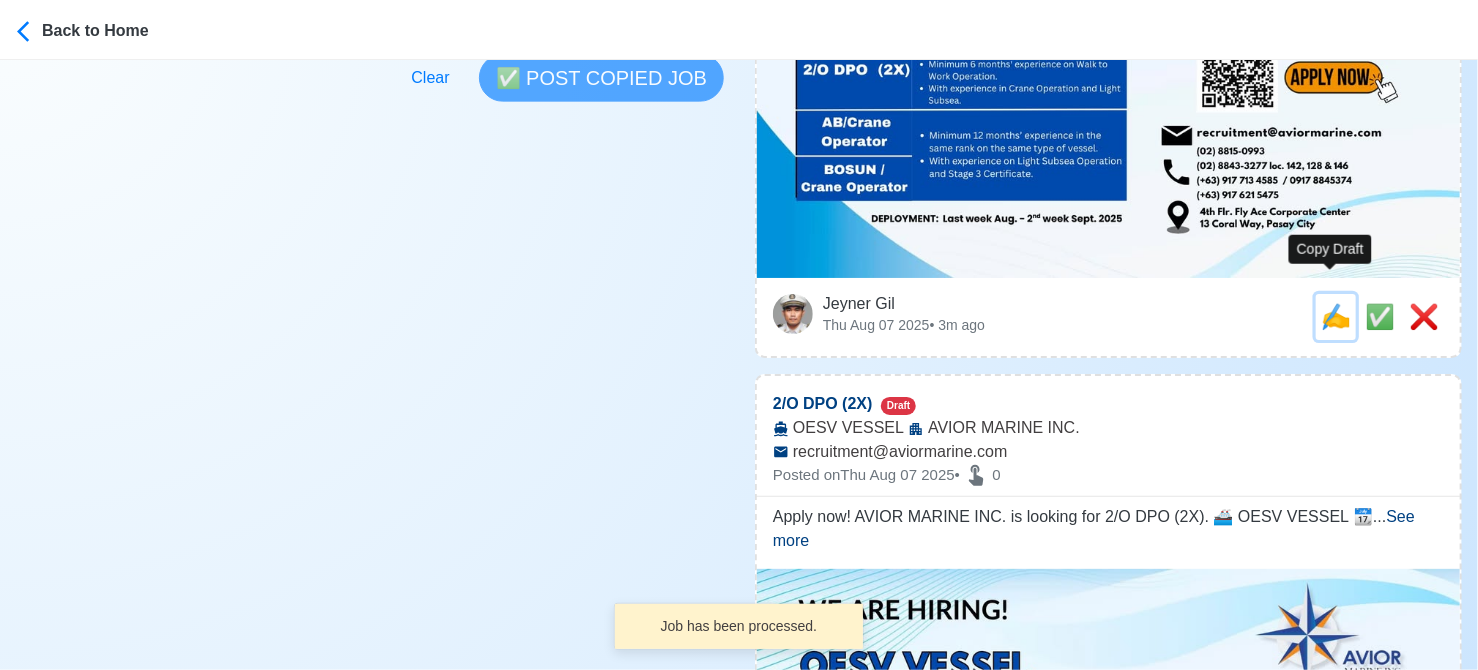 click on "✍️" at bounding box center [1336, 316] 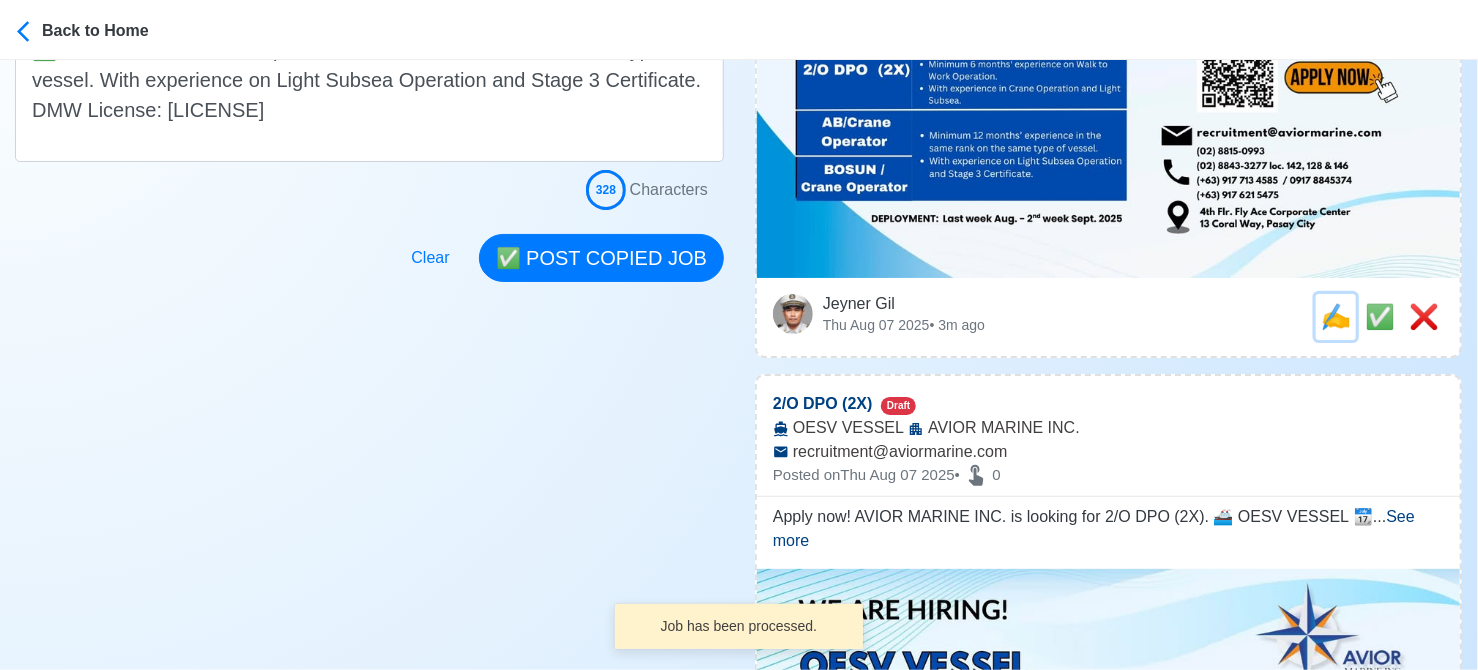 scroll, scrollTop: 0, scrollLeft: 0, axis: both 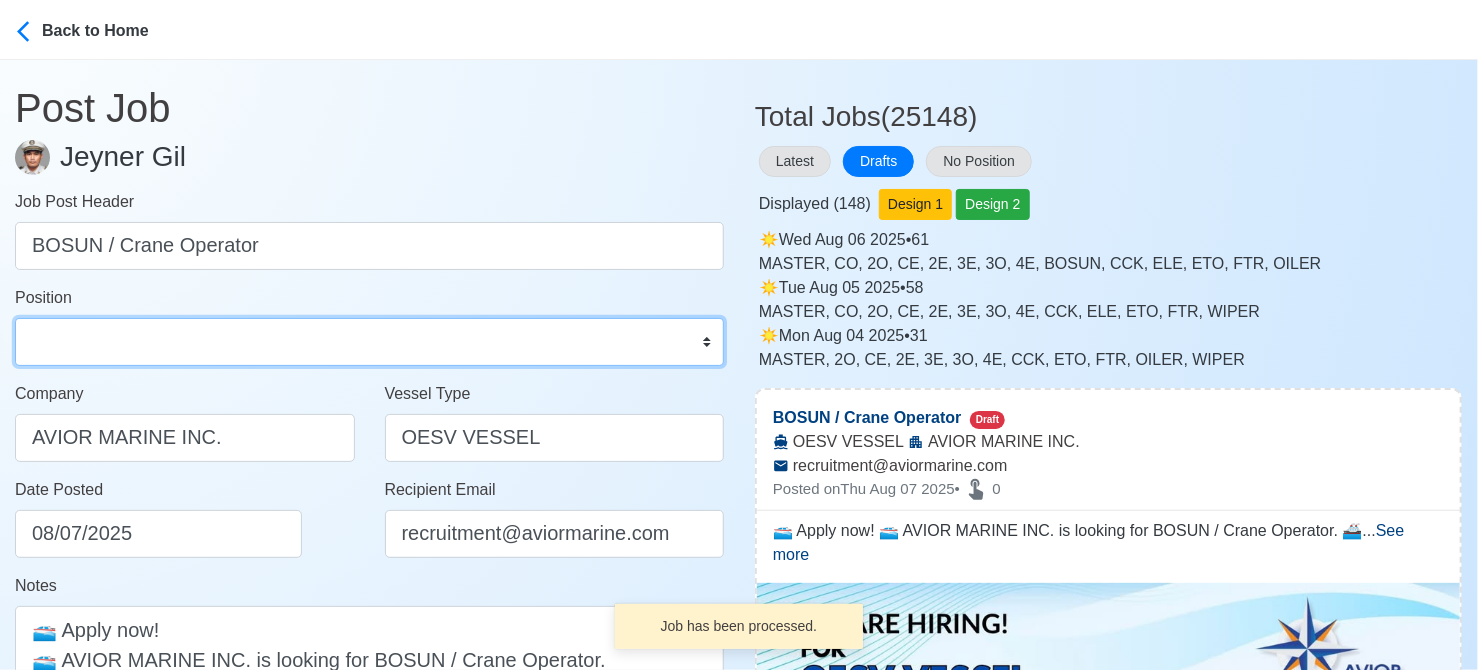 click on "Master Chief Officer 2nd Officer 3rd Officer Junior Officer Chief Engineer 2nd Engineer 3rd Engineer 4th Engineer Gas Engineer Junior Engineer 1st Assistant Engineer 2nd Assistant Engineer 3rd Assistant Engineer ETO/ETR Electrician Electrical Engineer Oiler Fitter Welder Chief Cook Chef Cook Messman Wiper Rigger Ordinary Seaman Able Seaman Motorman Pumpman Bosun Cadet Reefer Mechanic Operator Repairman Painter Steward Waiter Others" at bounding box center [369, 342] 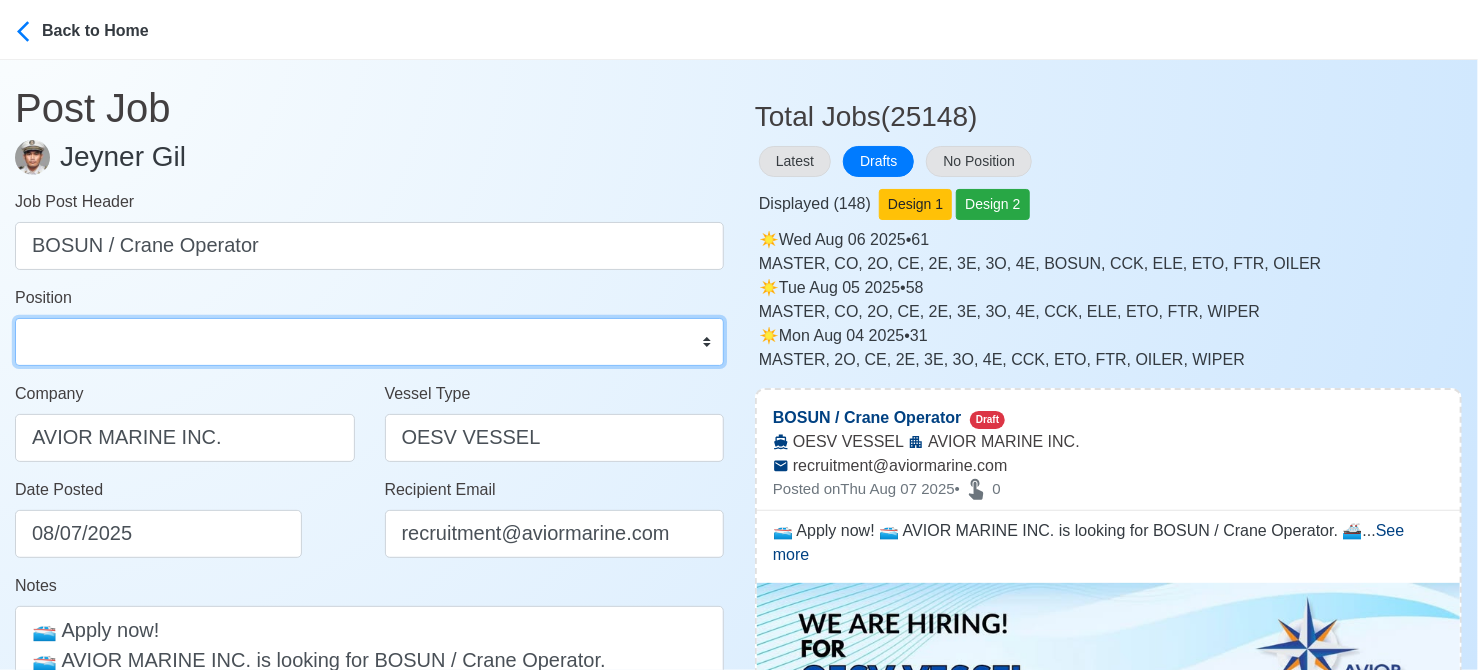 select on "Bosun" 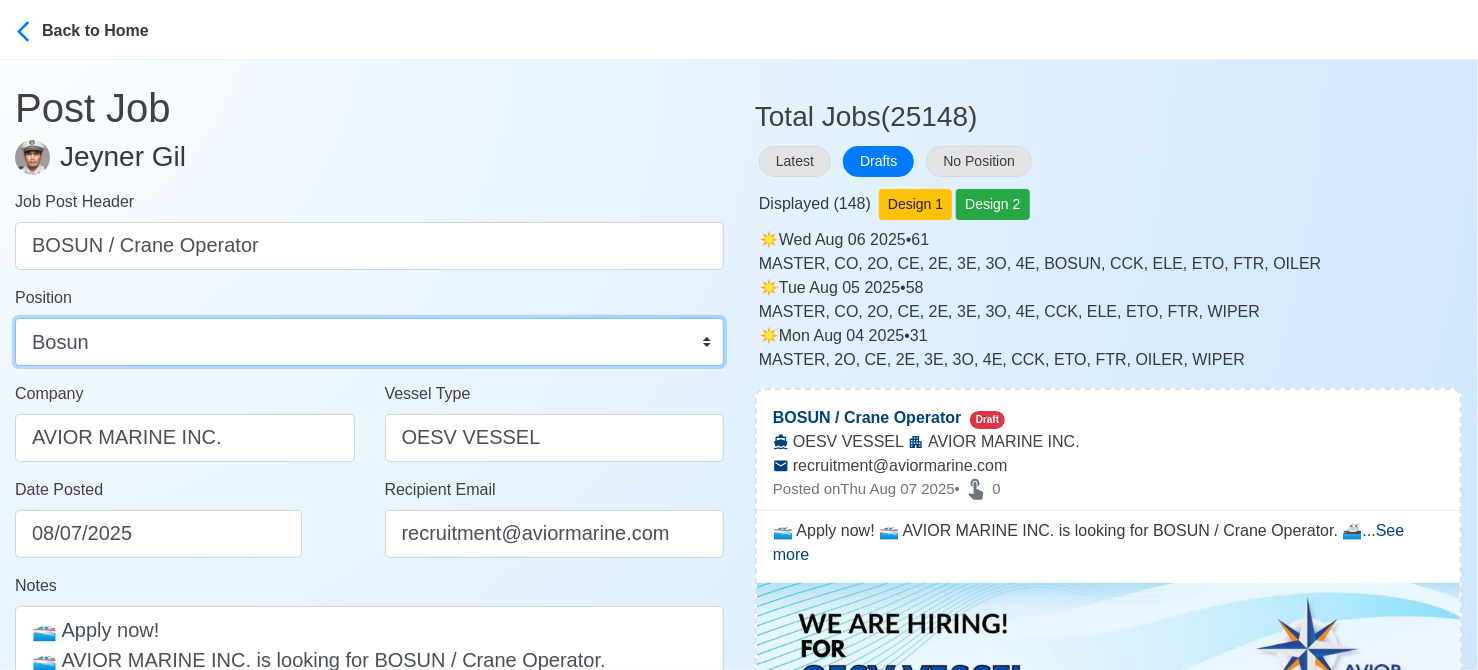 click on "Master Chief Officer 2nd Officer 3rd Officer Junior Officer Chief Engineer 2nd Engineer 3rd Engineer 4th Engineer Gas Engineer Junior Engineer 1st Assistant Engineer 2nd Assistant Engineer 3rd Assistant Engineer ETO/ETR Electrician Electrical Engineer Oiler Fitter Welder Chief Cook Chef Cook Messman Wiper Rigger Ordinary Seaman Able Seaman Motorman Pumpman Bosun Cadet Reefer Mechanic Operator Repairman Painter Steward Waiter Others" at bounding box center [369, 342] 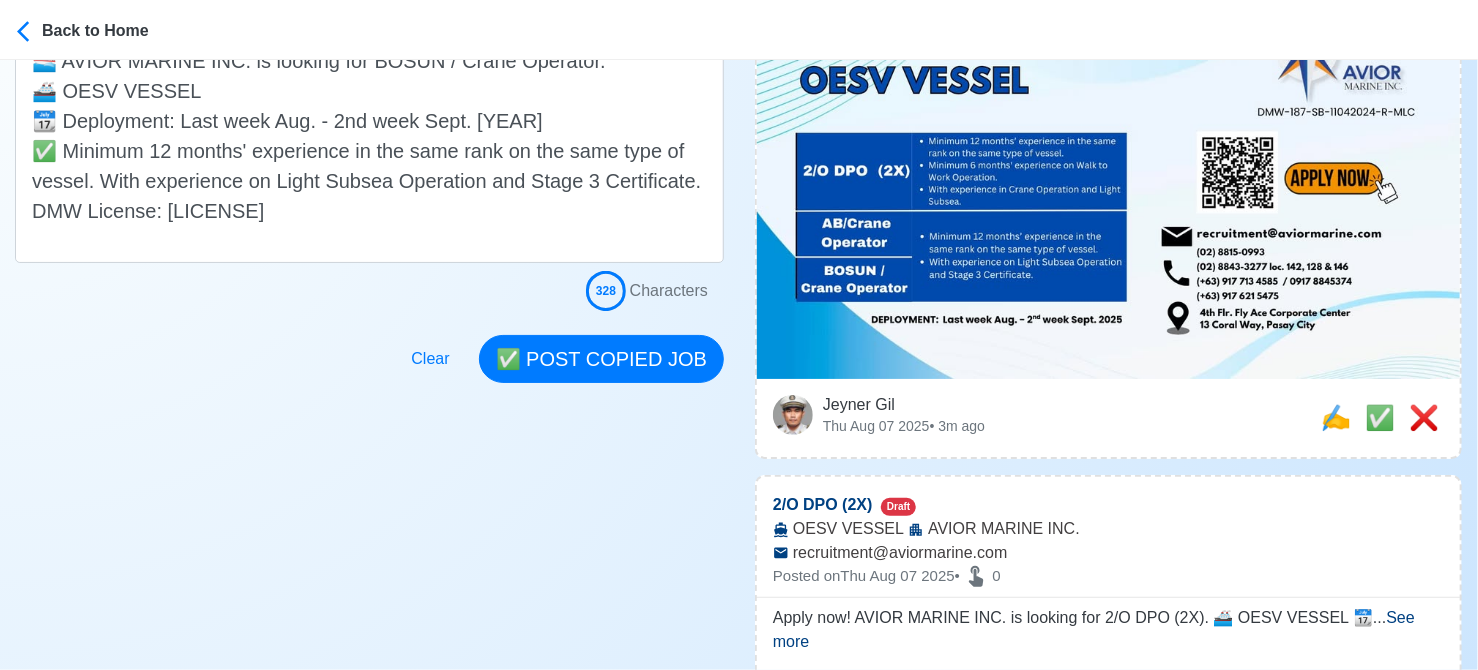 scroll, scrollTop: 600, scrollLeft: 0, axis: vertical 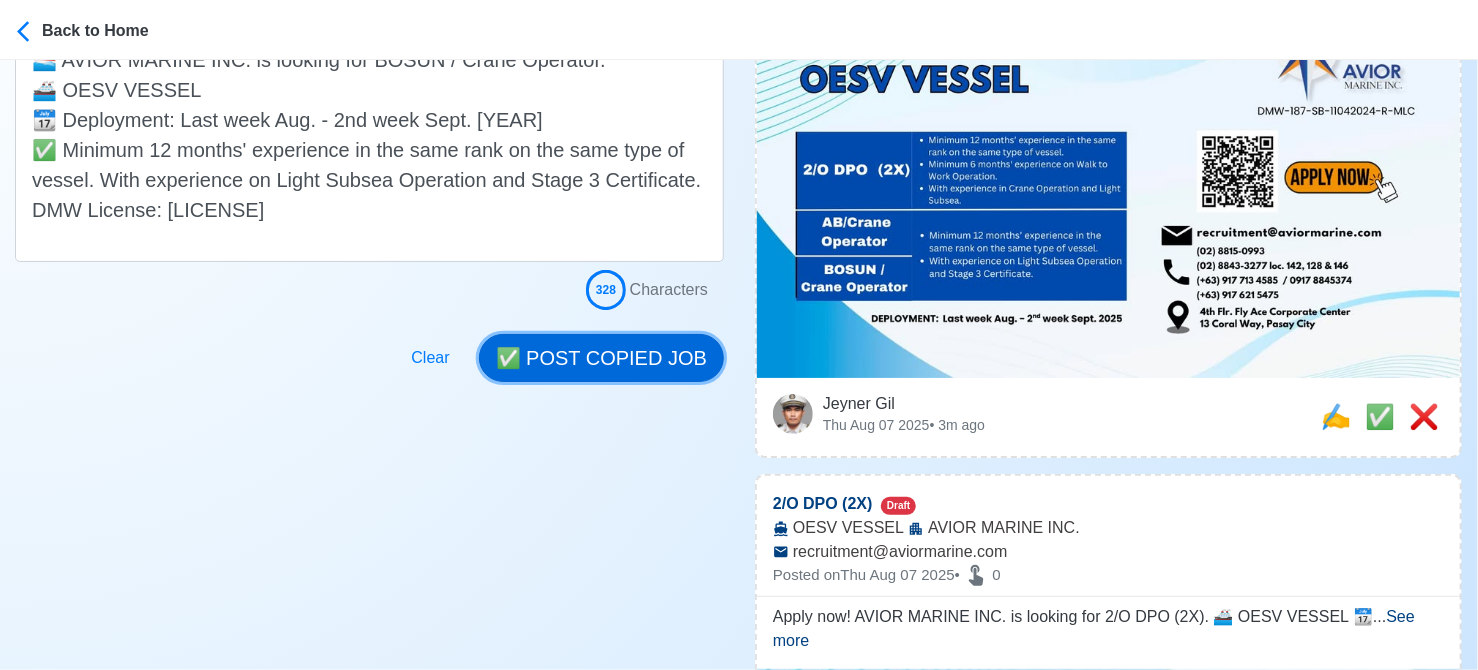 click on "✅ POST COPIED JOB" at bounding box center (601, 358) 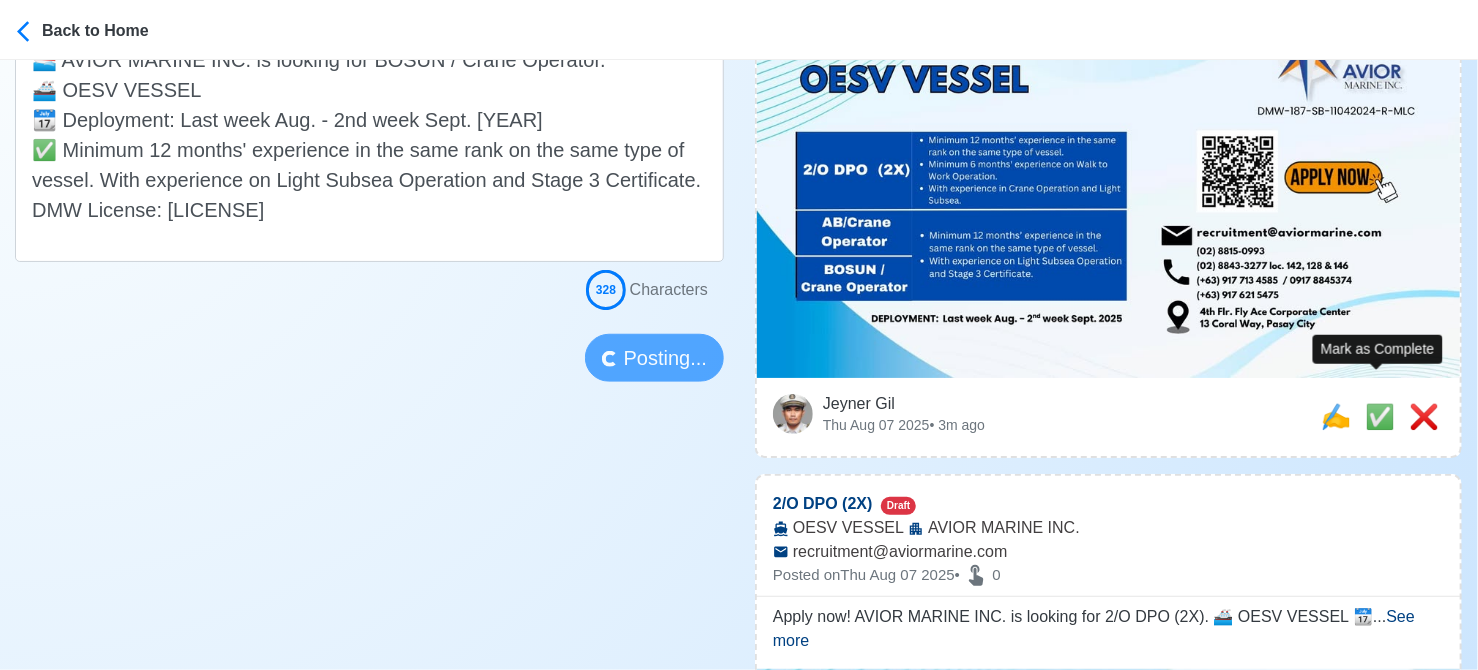 type 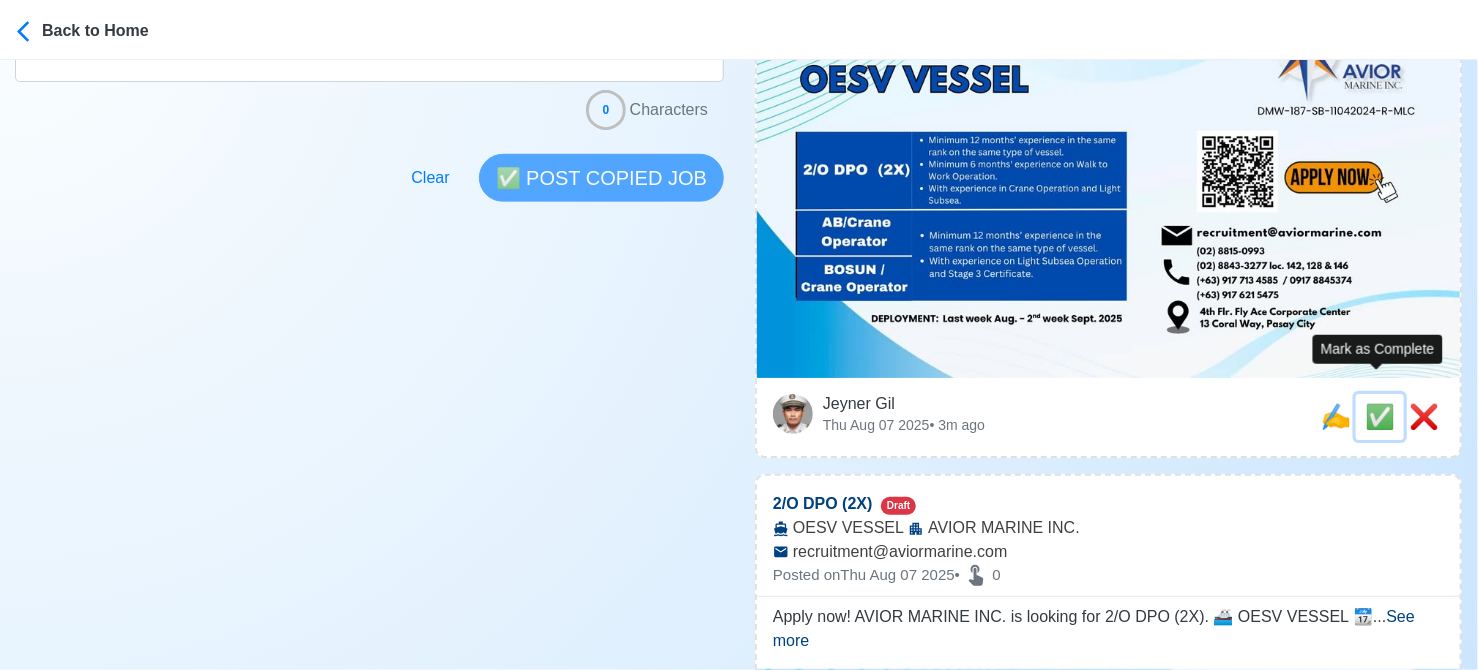 click on "✅" at bounding box center [1380, 416] 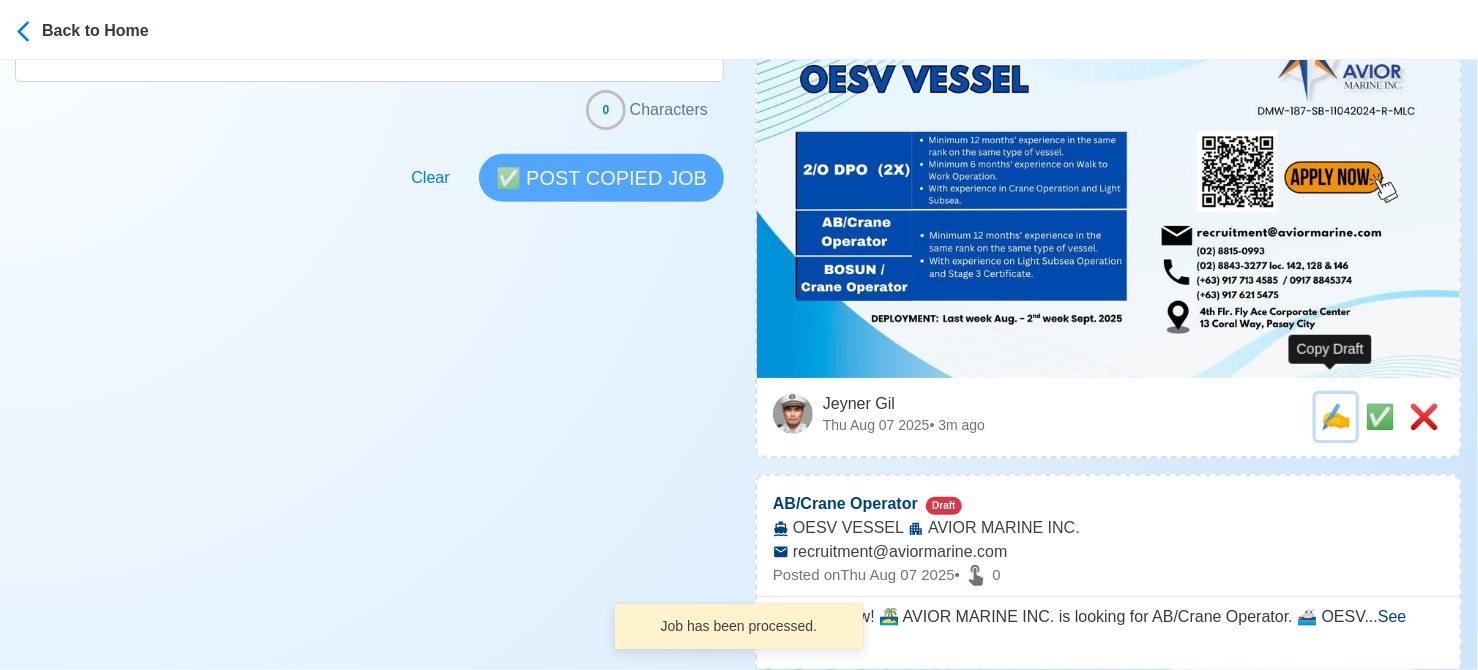 click on "✍️" at bounding box center [1336, 416] 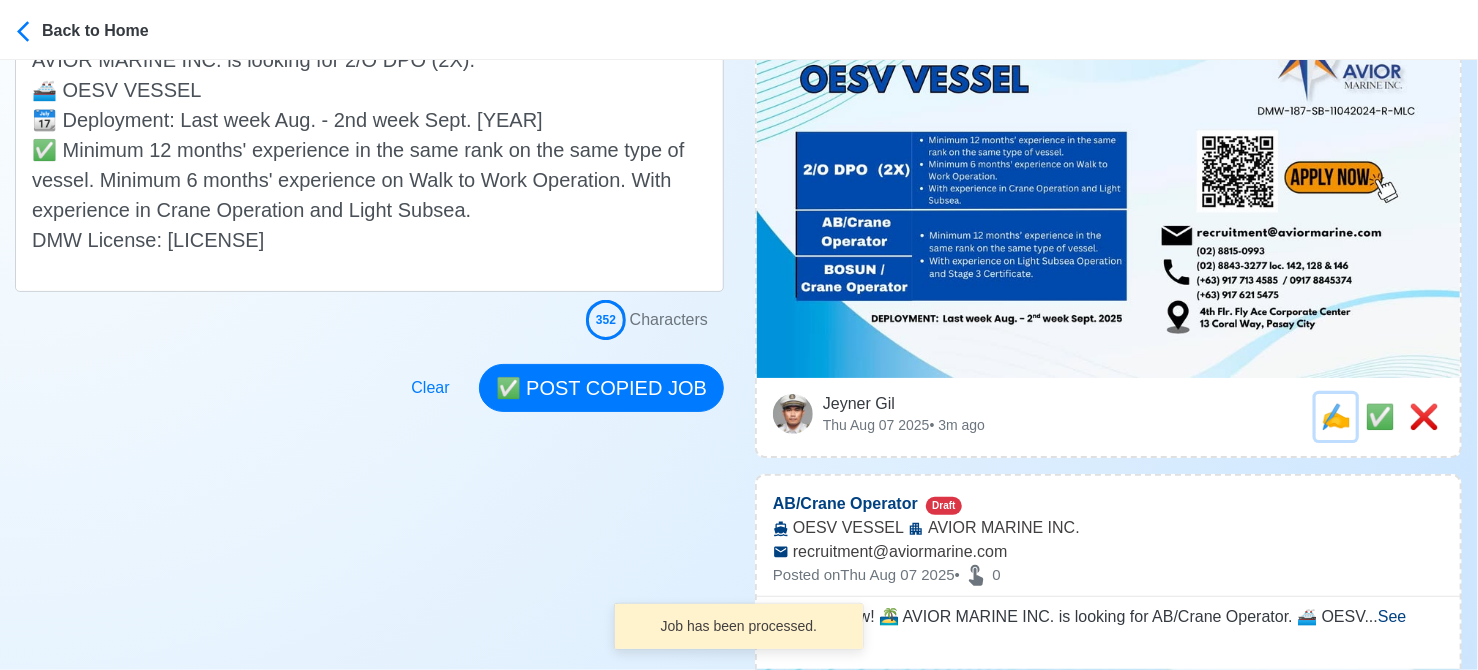 scroll, scrollTop: 0, scrollLeft: 0, axis: both 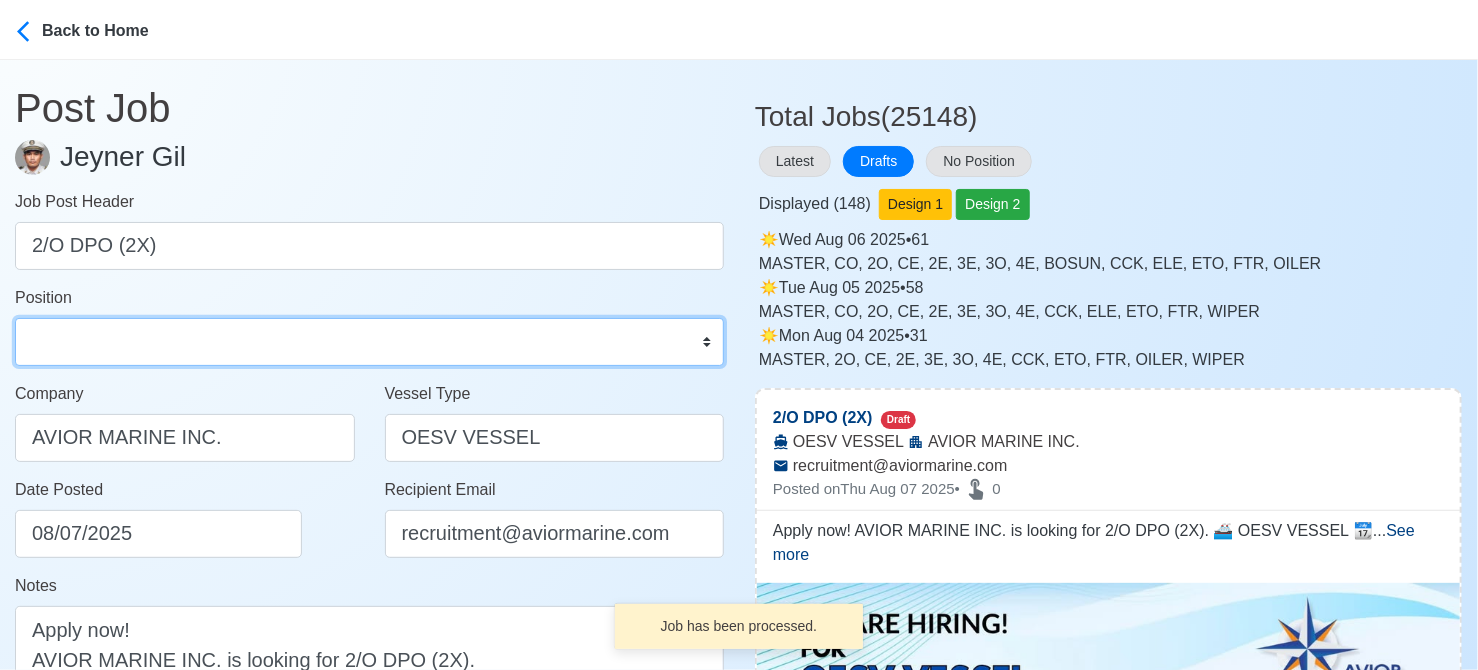 click on "Master Chief Officer 2nd Officer 3rd Officer Junior Officer Chief Engineer 2nd Engineer 3rd Engineer 4th Engineer Gas Engineer Junior Engineer 1st Assistant Engineer 2nd Assistant Engineer 3rd Assistant Engineer ETO/ETR Electrician Electrical Engineer Oiler Fitter Welder Chief Cook Chef Cook Messman Wiper Rigger Ordinary Seaman Able Seaman Motorman Pumpman Bosun Cadet Reefer Mechanic Operator Repairman Painter Steward Waiter Others" at bounding box center (369, 342) 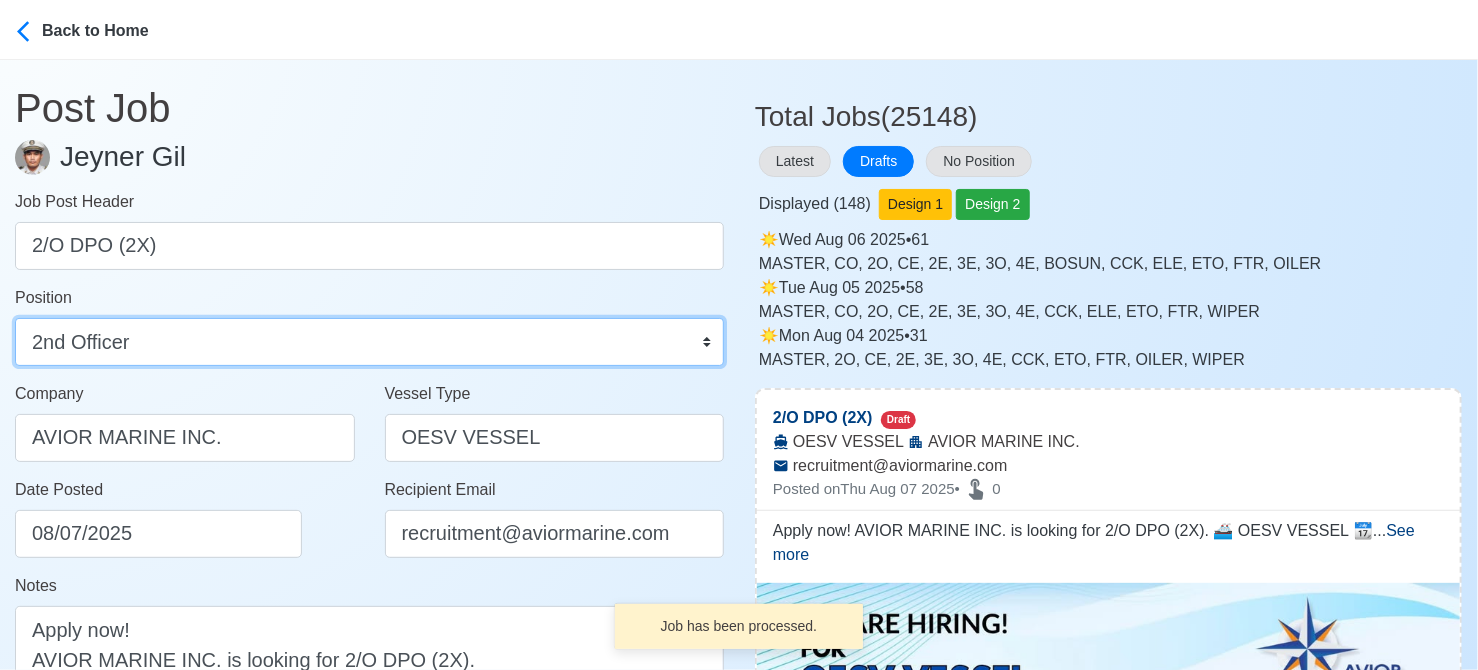 click on "Master Chief Officer 2nd Officer 3rd Officer Junior Officer Chief Engineer 2nd Engineer 3rd Engineer 4th Engineer Gas Engineer Junior Engineer 1st Assistant Engineer 2nd Assistant Engineer 3rd Assistant Engineer ETO/ETR Electrician Electrical Engineer Oiler Fitter Welder Chief Cook Chef Cook Messman Wiper Rigger Ordinary Seaman Able Seaman Motorman Pumpman Bosun Cadet Reefer Mechanic Operator Repairman Painter Steward Waiter Others" at bounding box center [369, 342] 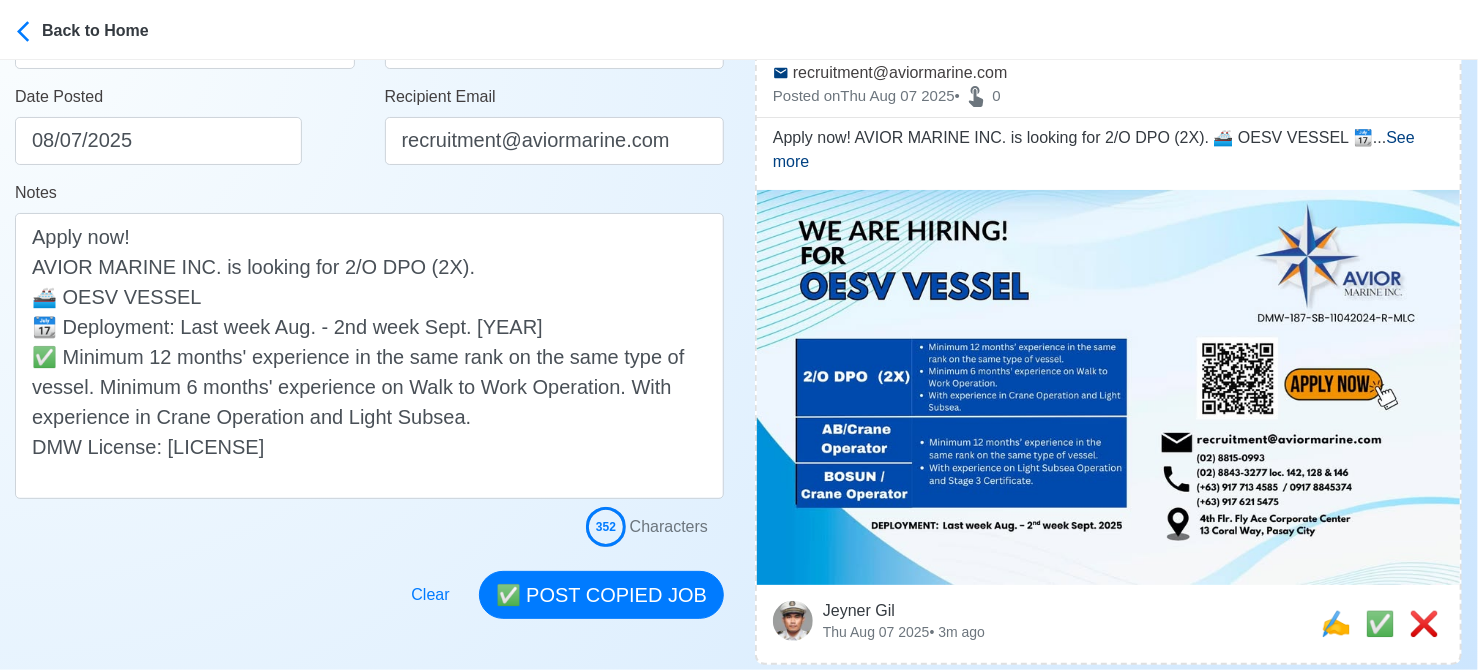 scroll, scrollTop: 500, scrollLeft: 0, axis: vertical 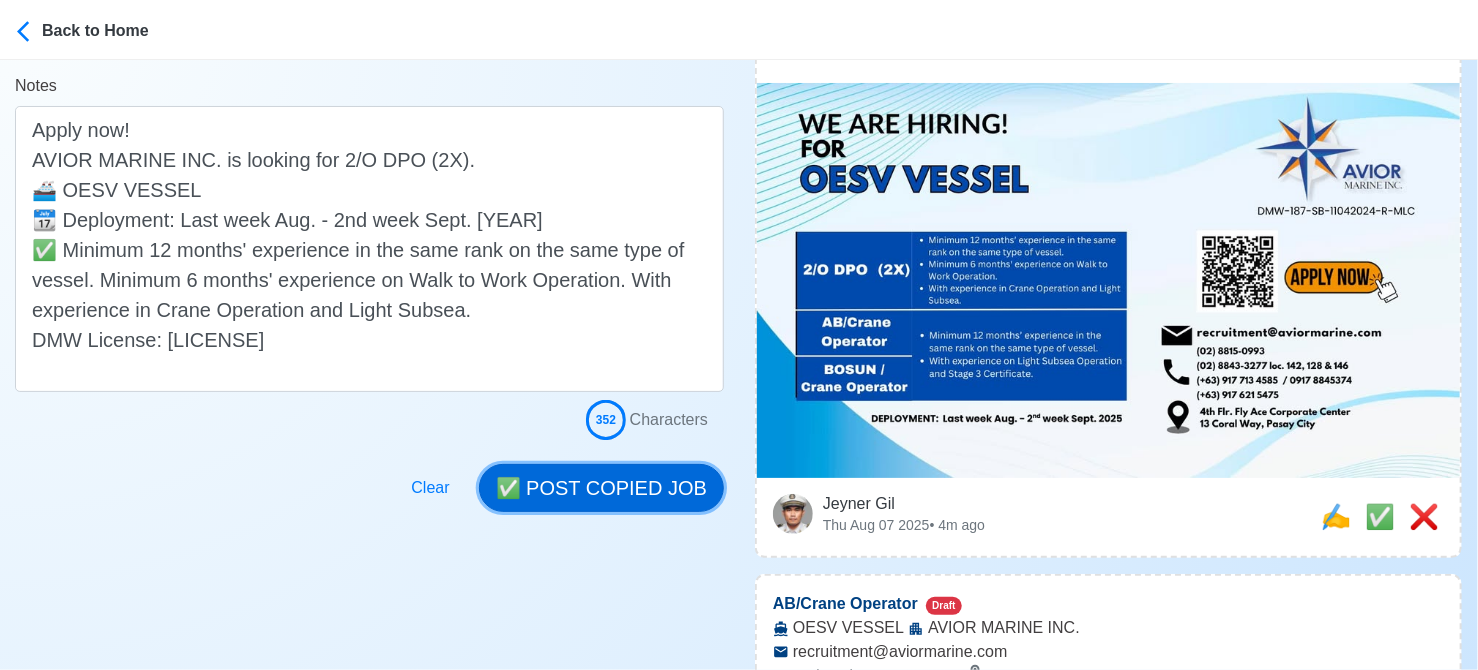 click on "✅ POST COPIED JOB" at bounding box center [601, 488] 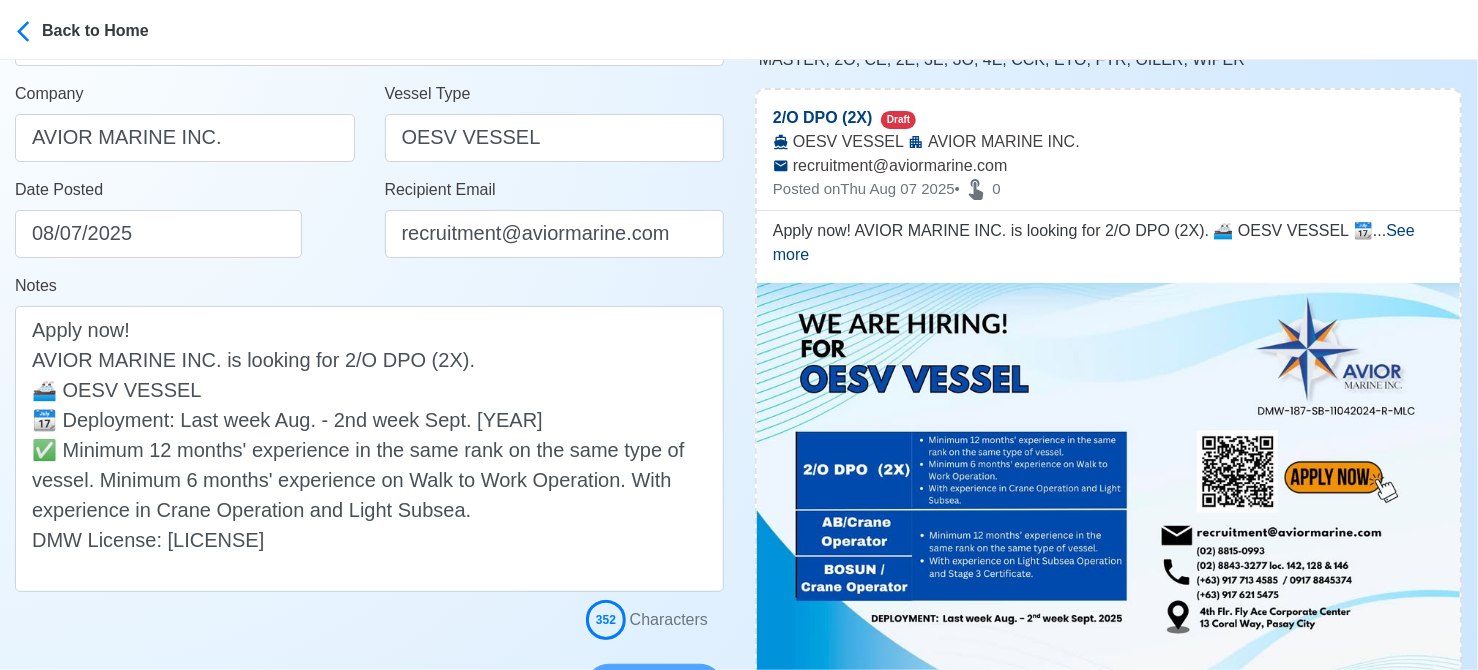 scroll, scrollTop: 500, scrollLeft: 0, axis: vertical 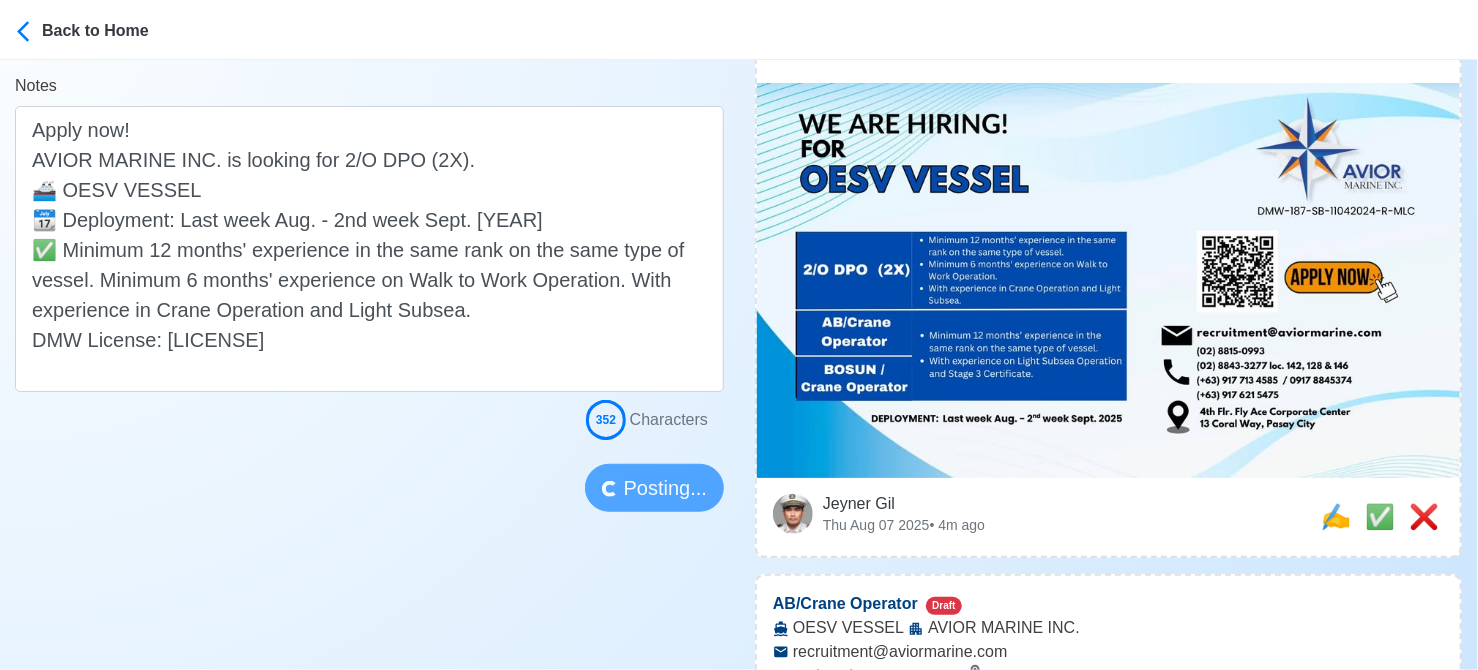 type 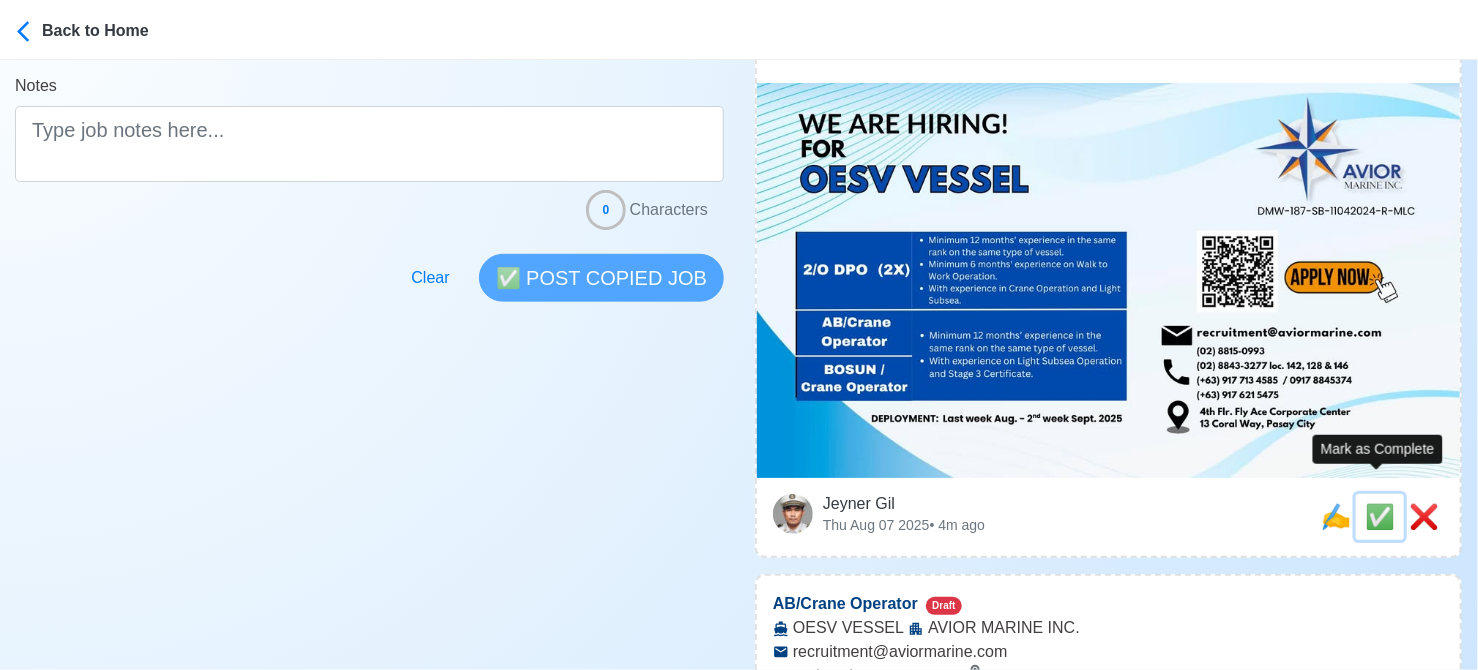click on "✅" at bounding box center [1380, 516] 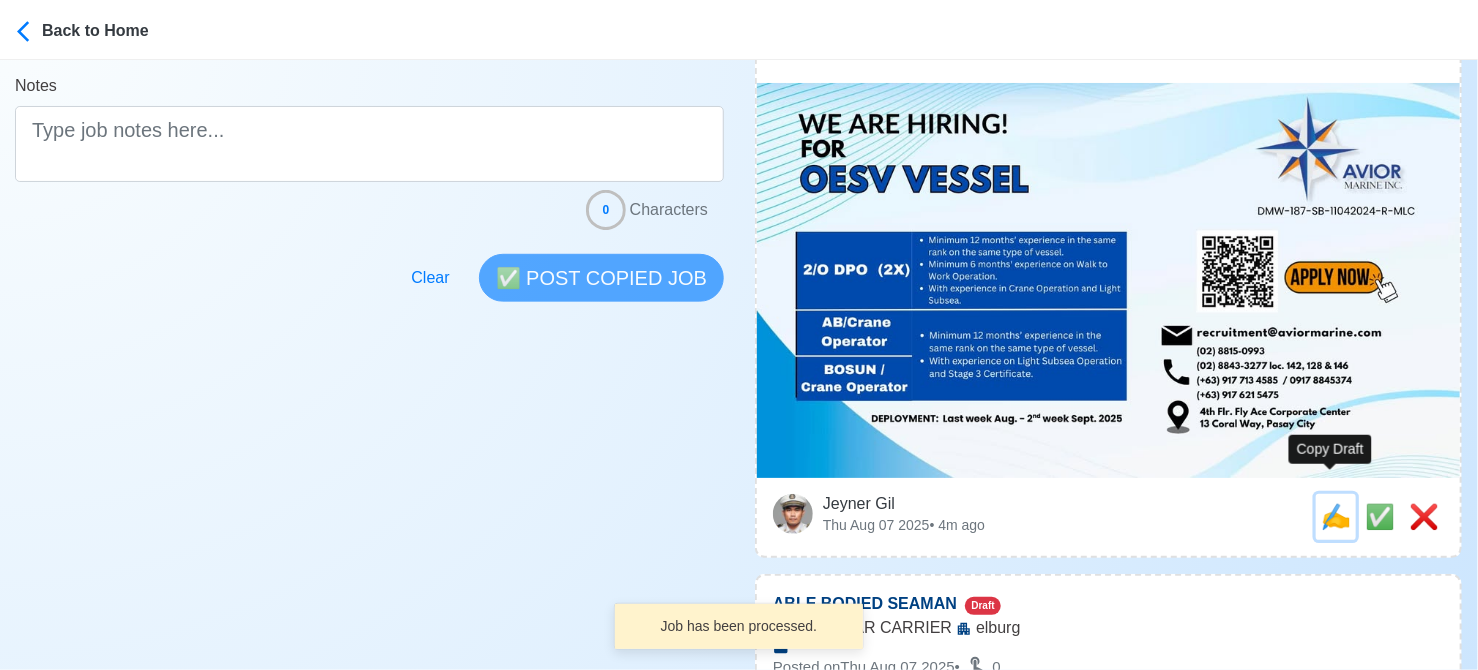 click on "✍️" at bounding box center (1336, 516) 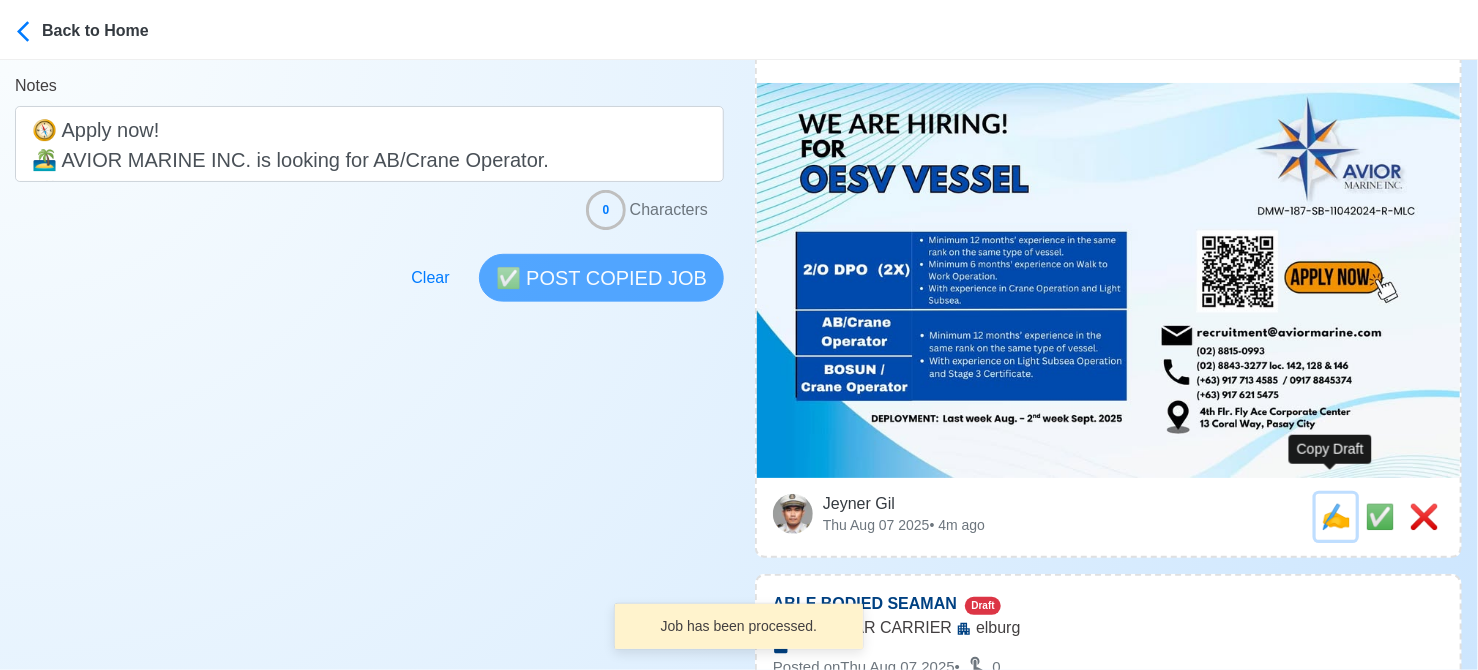 scroll, scrollTop: 0, scrollLeft: 0, axis: both 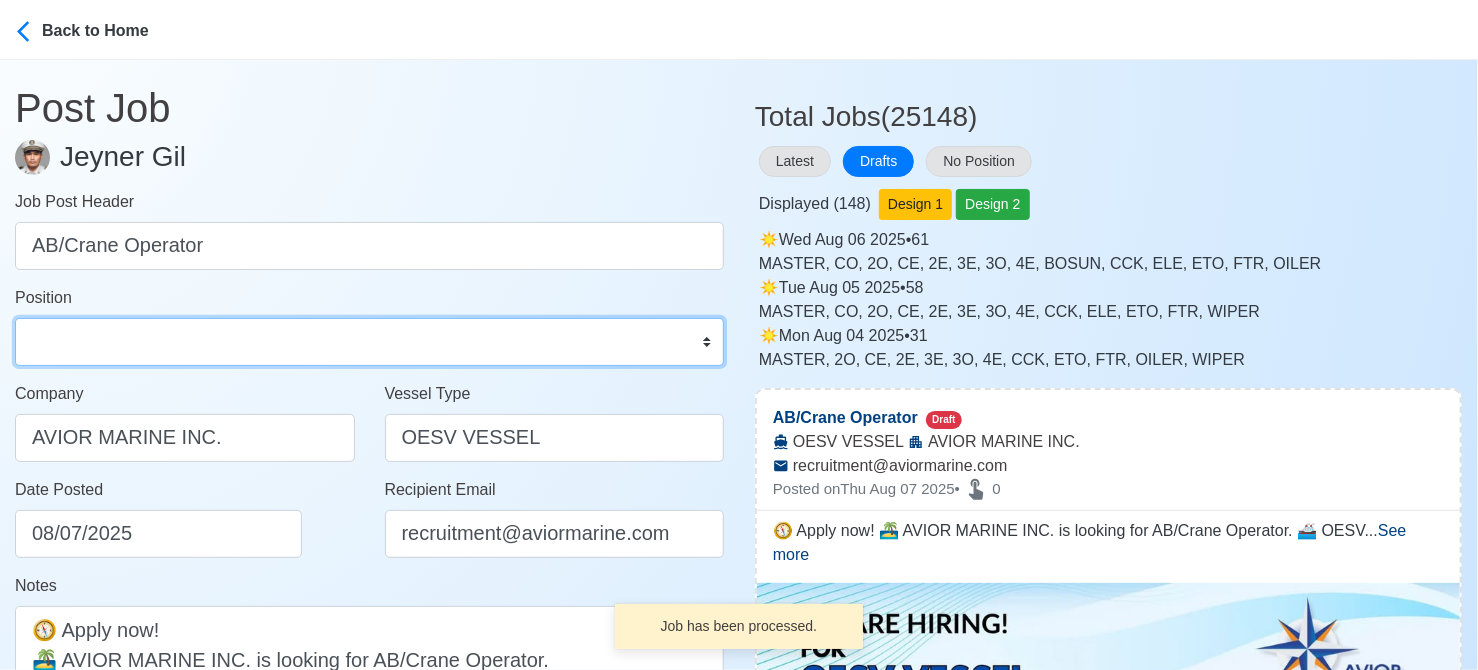click on "Master Chief Officer 2nd Officer 3rd Officer Junior Officer Chief Engineer 2nd Engineer 3rd Engineer 4th Engineer Gas Engineer Junior Engineer 1st Assistant Engineer 2nd Assistant Engineer 3rd Assistant Engineer ETO/ETR Electrician Electrical Engineer Oiler Fitter Welder Chief Cook Chef Cook Messman Wiper Rigger Ordinary Seaman Able Seaman Motorman Pumpman Bosun Cadet Reefer Mechanic Operator Repairman Painter Steward Waiter Others" at bounding box center [369, 342] 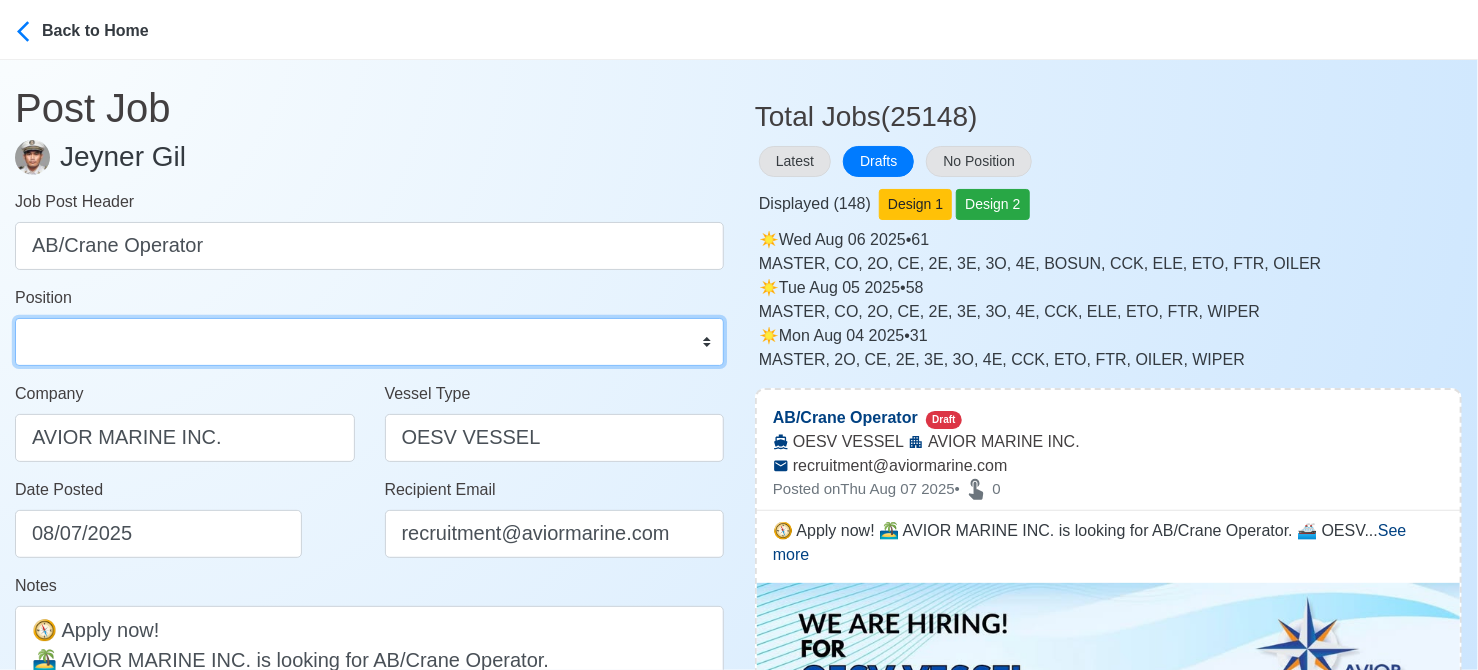 select on "Able Seaman" 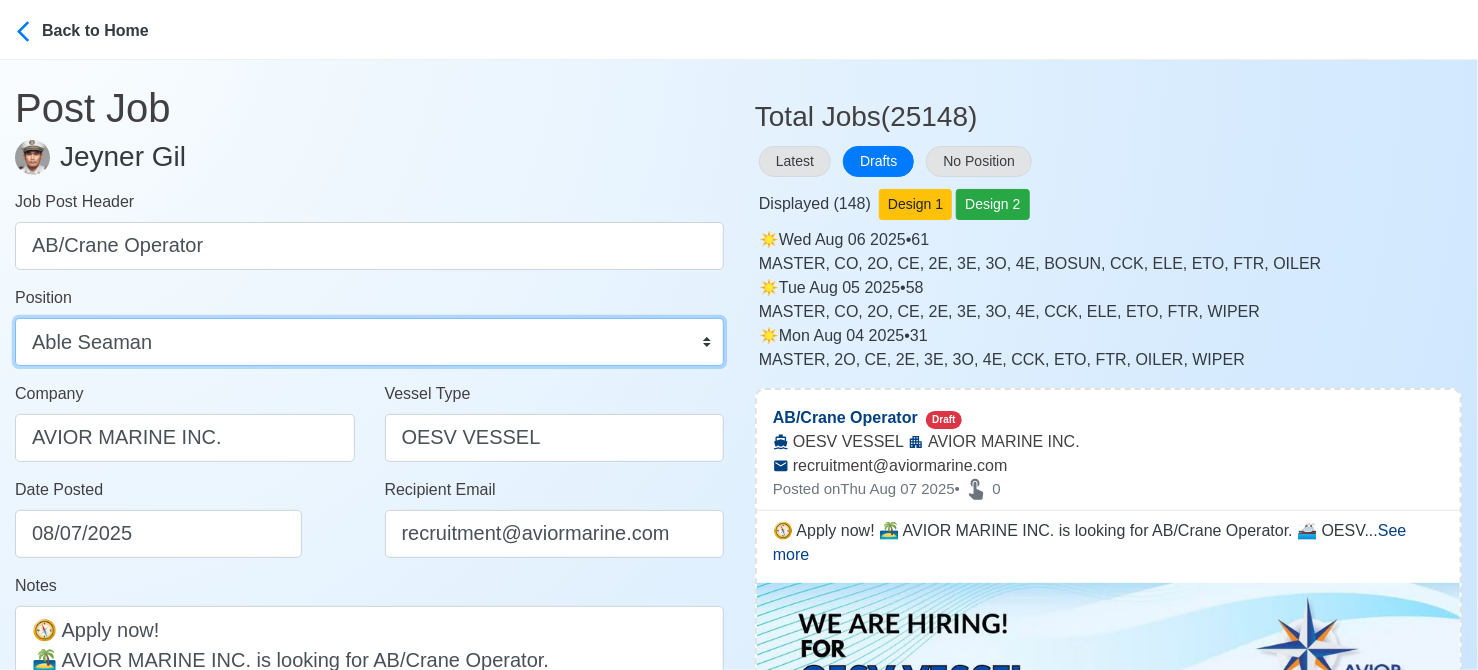 click on "Master Chief Officer 2nd Officer 3rd Officer Junior Officer Chief Engineer 2nd Engineer 3rd Engineer 4th Engineer Gas Engineer Junior Engineer 1st Assistant Engineer 2nd Assistant Engineer 3rd Assistant Engineer ETO/ETR Electrician Electrical Engineer Oiler Fitter Welder Chief Cook Chef Cook Messman Wiper Rigger Ordinary Seaman Able Seaman Motorman Pumpman Bosun Cadet Reefer Mechanic Operator Repairman Painter Steward Waiter Others" at bounding box center (369, 342) 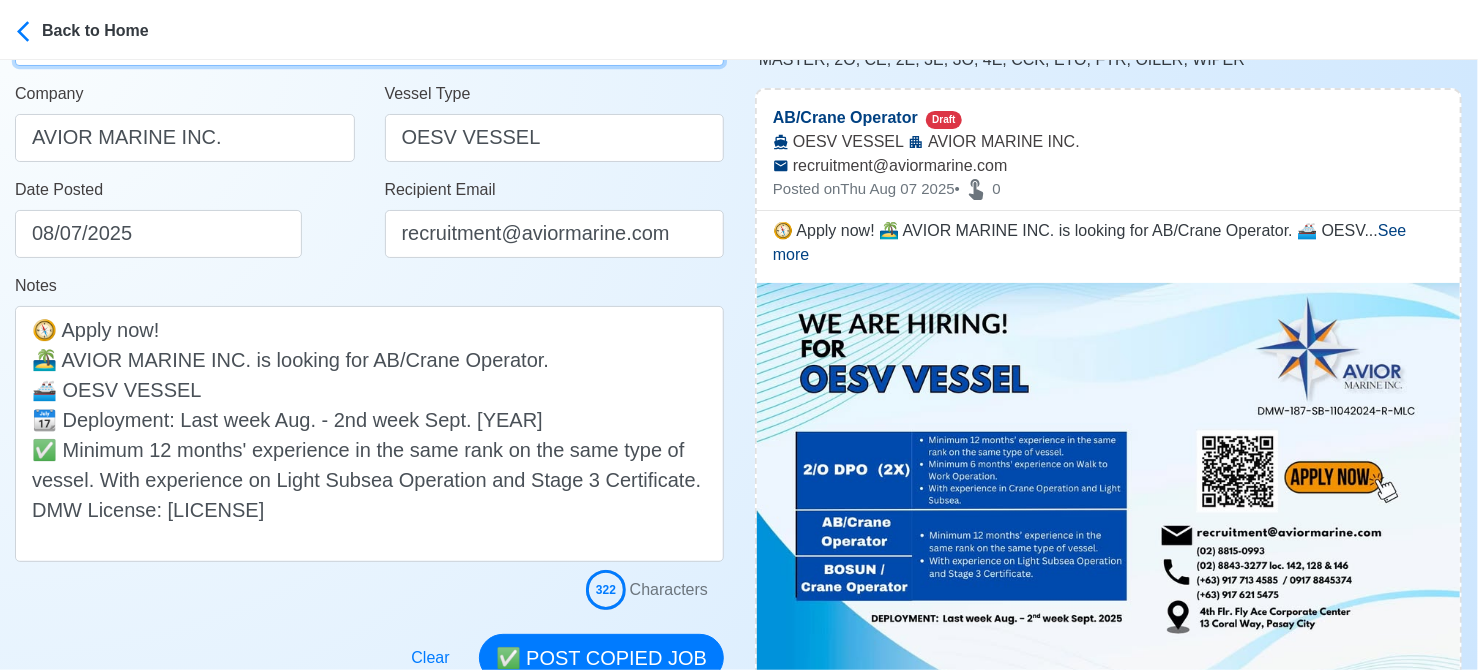 scroll, scrollTop: 500, scrollLeft: 0, axis: vertical 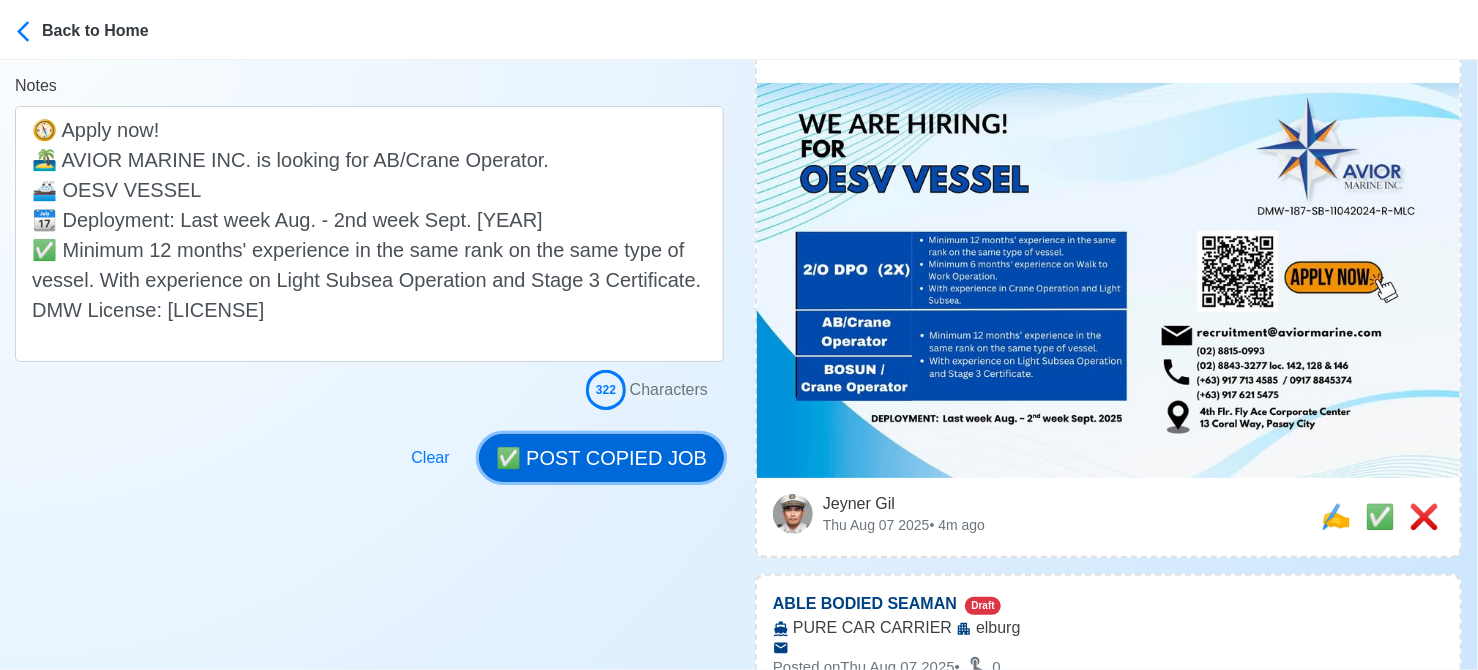 click on "✅ POST COPIED JOB" at bounding box center (601, 458) 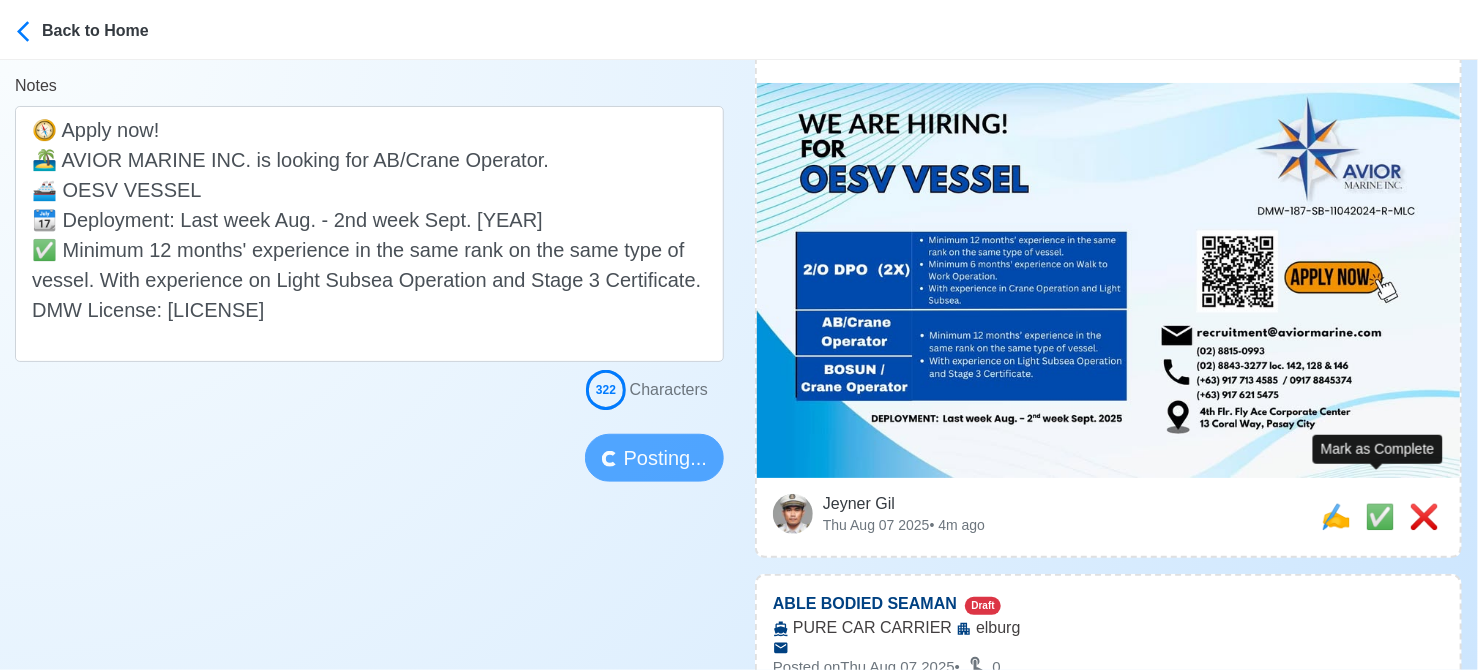 type 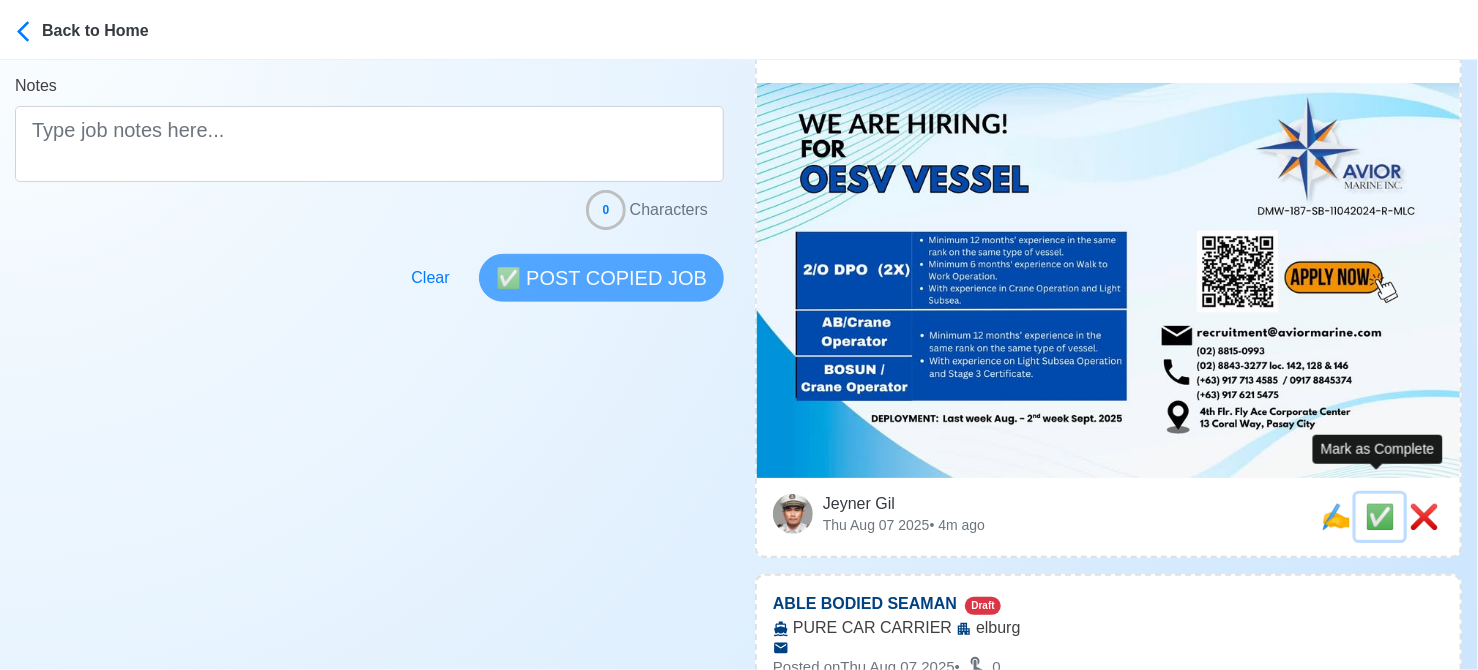 click on "✅" at bounding box center [1380, 516] 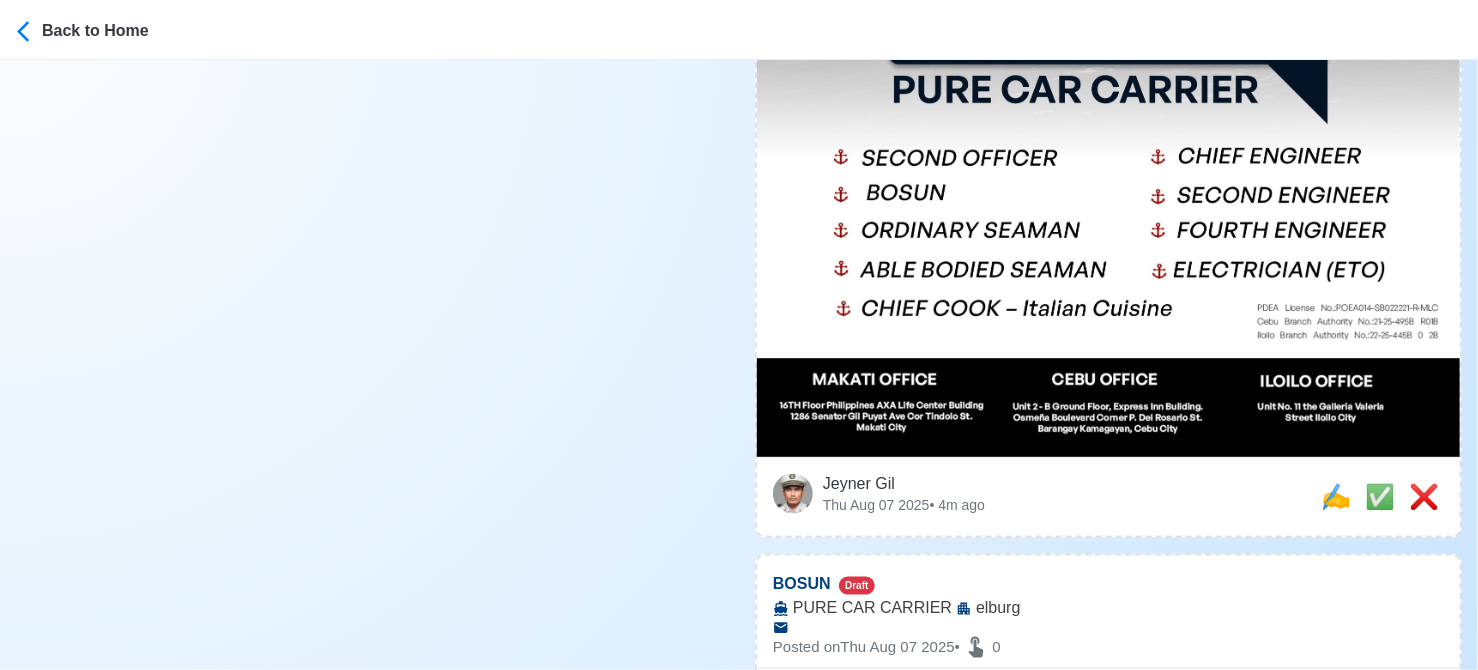 scroll, scrollTop: 1000, scrollLeft: 0, axis: vertical 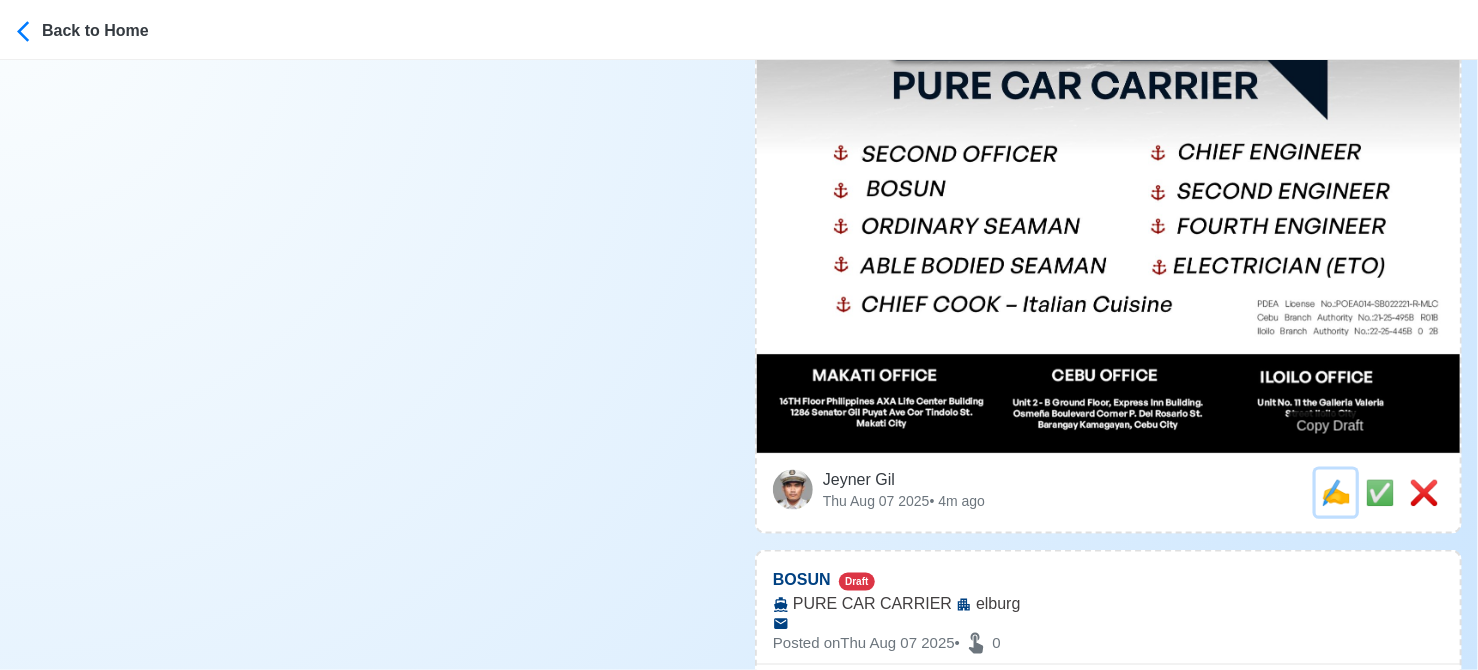 click on "✍️" at bounding box center [1336, 492] 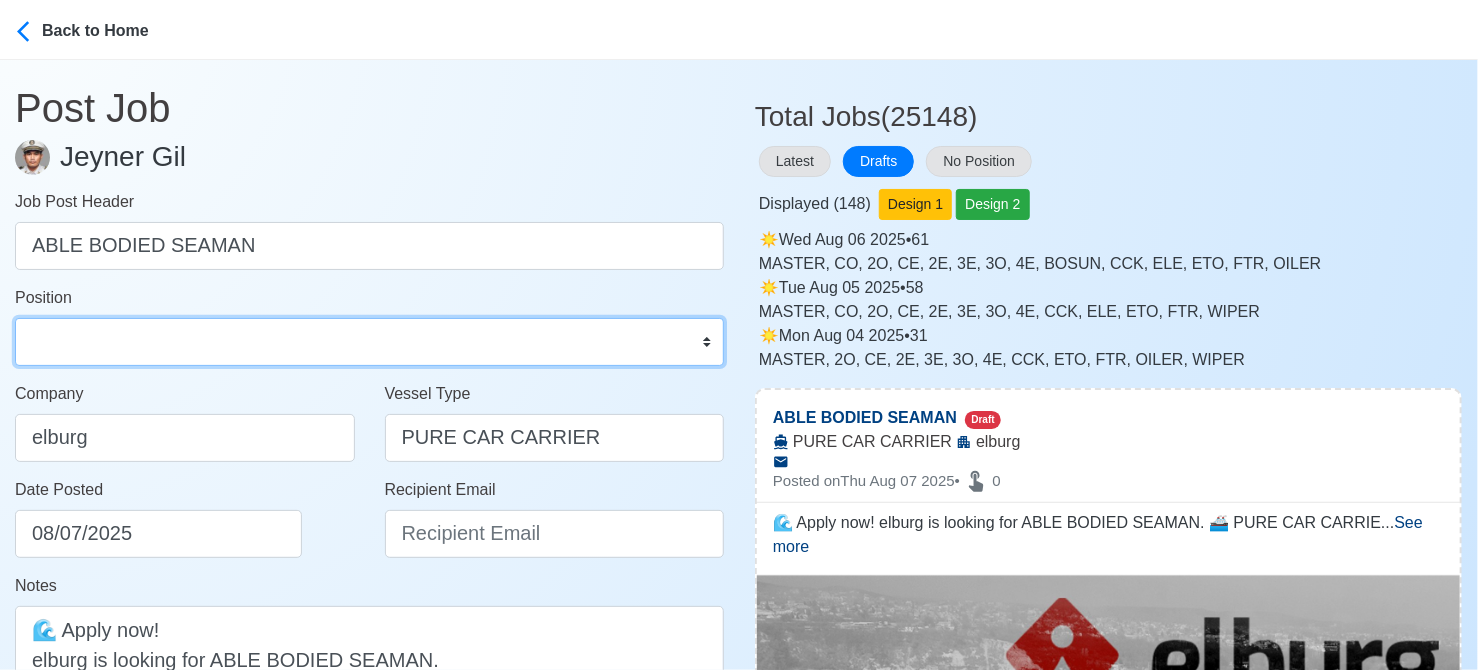 click on "Master Chief Officer 2nd Officer 3rd Officer Junior Officer Chief Engineer 2nd Engineer 3rd Engineer 4th Engineer Gas Engineer Junior Engineer 1st Assistant Engineer 2nd Assistant Engineer 3rd Assistant Engineer ETO/ETR Electrician Electrical Engineer Oiler Fitter Welder Chief Cook Chef Cook Messman Wiper Rigger Ordinary Seaman Able Seaman Motorman Pumpman Bosun Cadet Reefer Mechanic Operator Repairman Painter Steward Waiter Others" at bounding box center (369, 342) 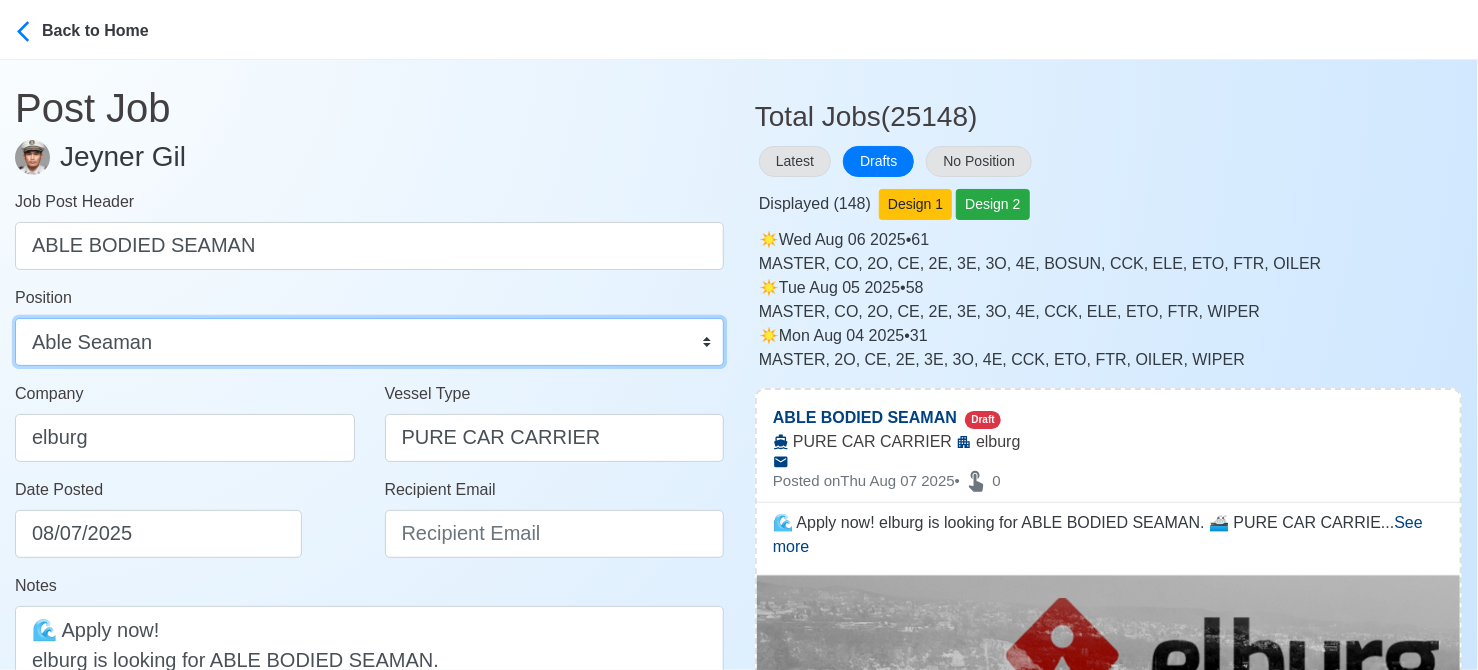 click on "Master Chief Officer 2nd Officer 3rd Officer Junior Officer Chief Engineer 2nd Engineer 3rd Engineer 4th Engineer Gas Engineer Junior Engineer 1st Assistant Engineer 2nd Assistant Engineer 3rd Assistant Engineer ETO/ETR Electrician Electrical Engineer Oiler Fitter Welder Chief Cook Chef Cook Messman Wiper Rigger Ordinary Seaman Able Seaman Motorman Pumpman Bosun Cadet Reefer Mechanic Operator Repairman Painter Steward Waiter Others" at bounding box center [369, 342] 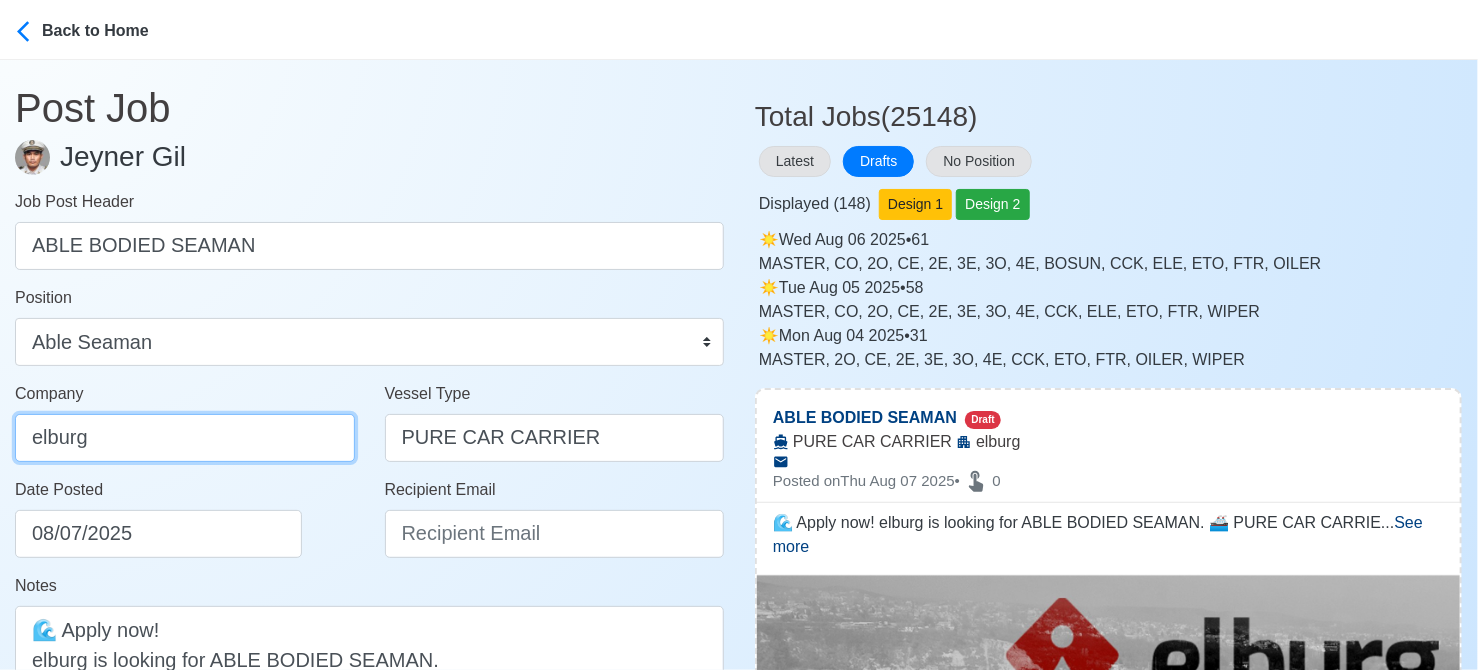 click on "elburg" at bounding box center (185, 438) 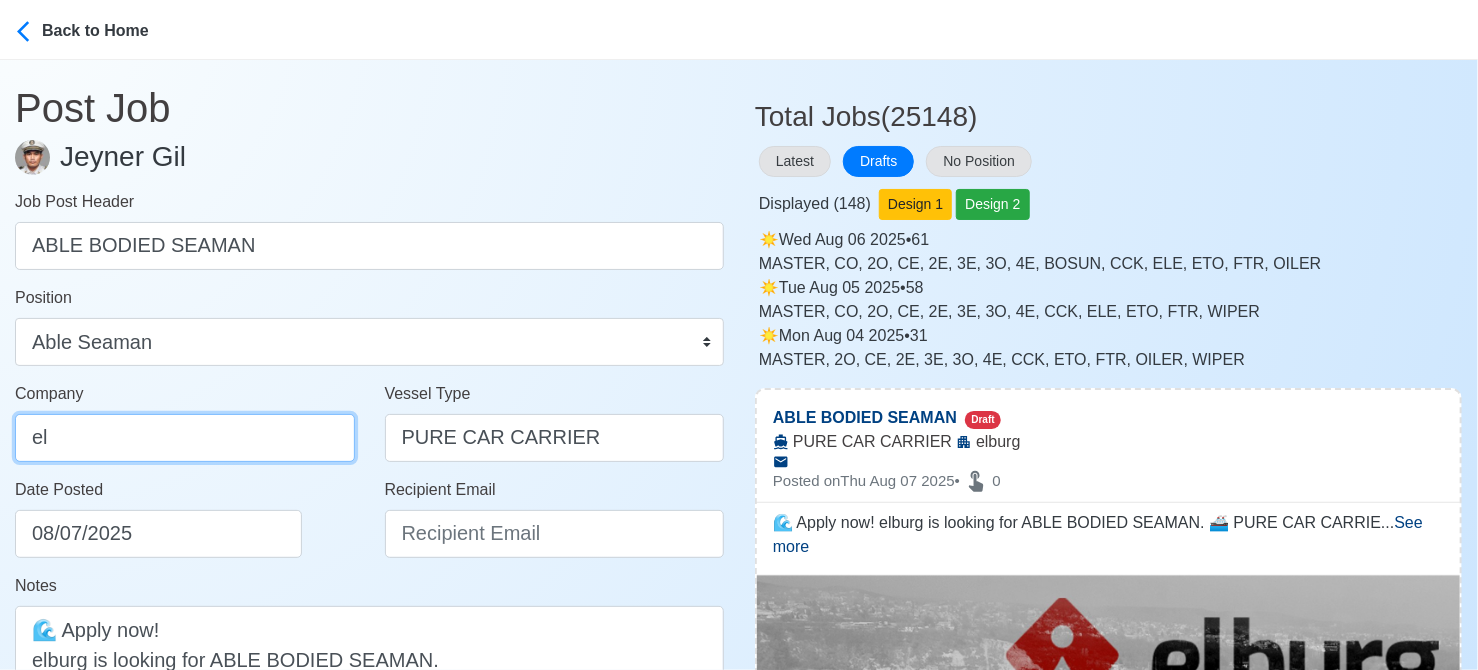type on "e" 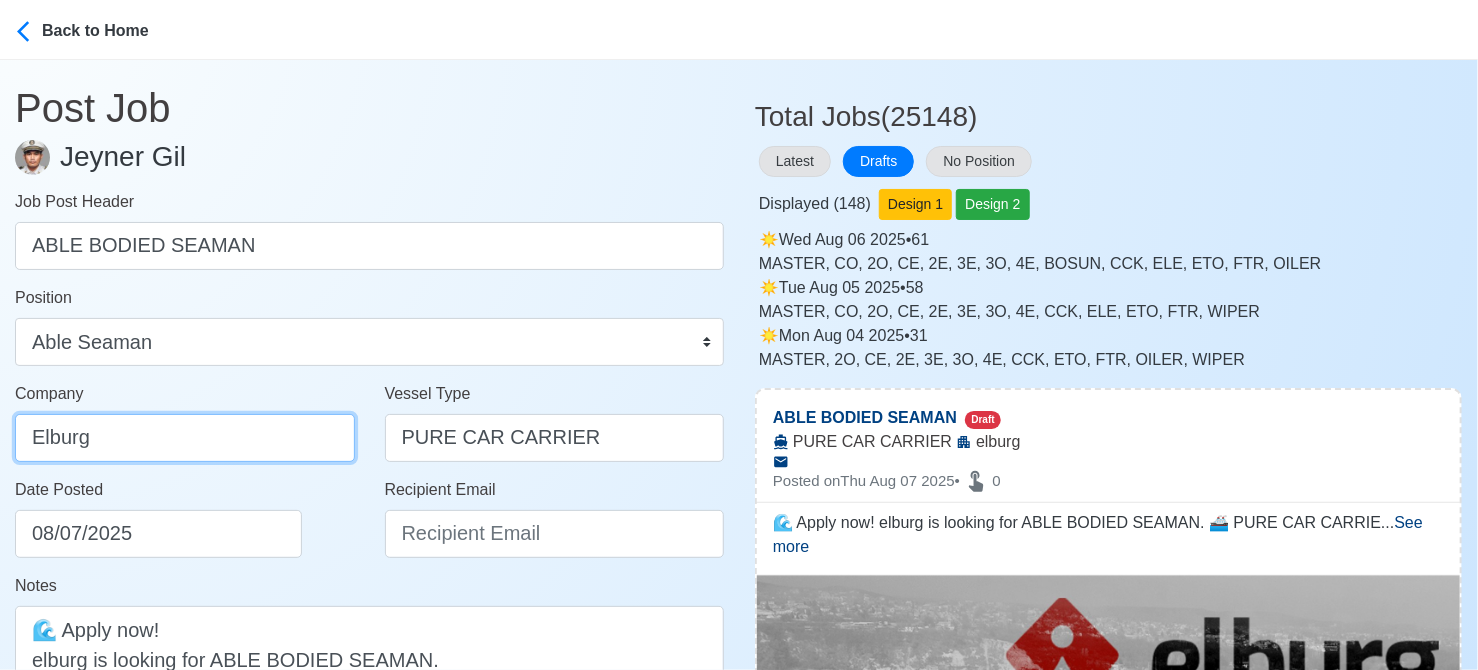 paste on "LBURG SHIPMANAGEMENT PHILS INC" 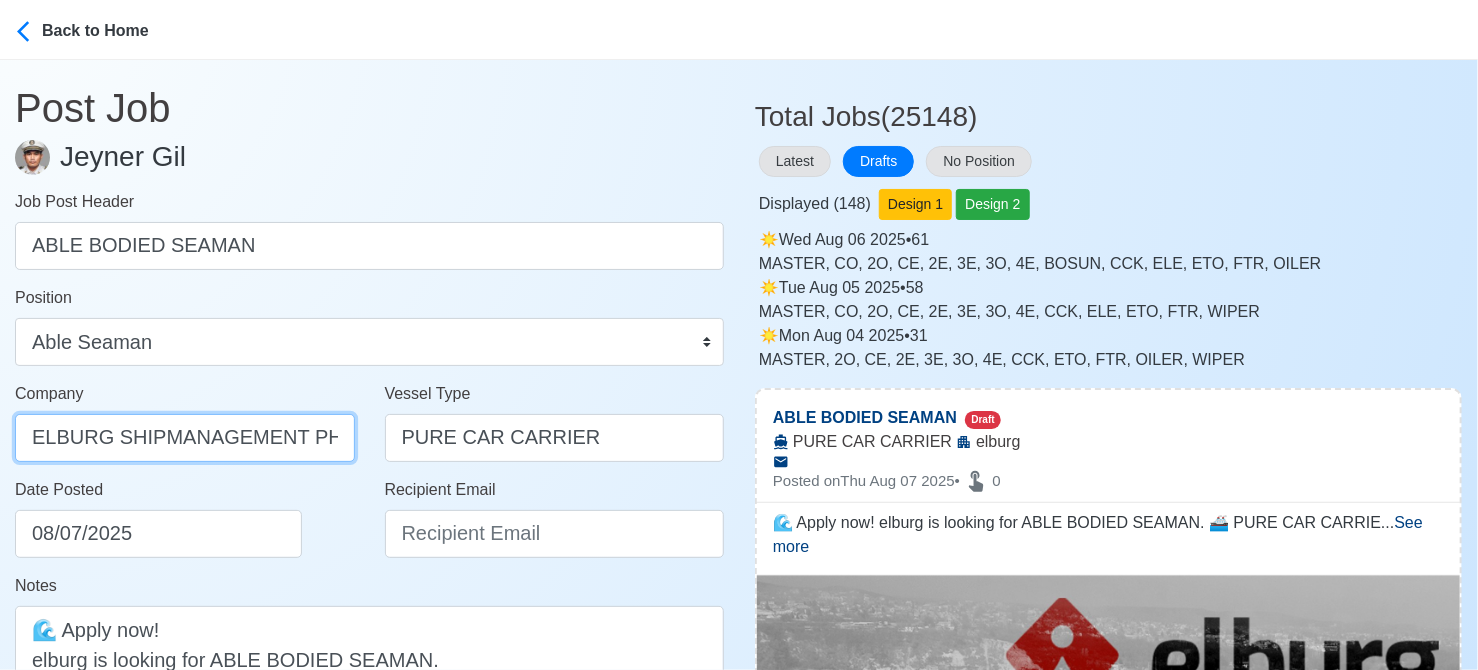 scroll, scrollTop: 0, scrollLeft: 40, axis: horizontal 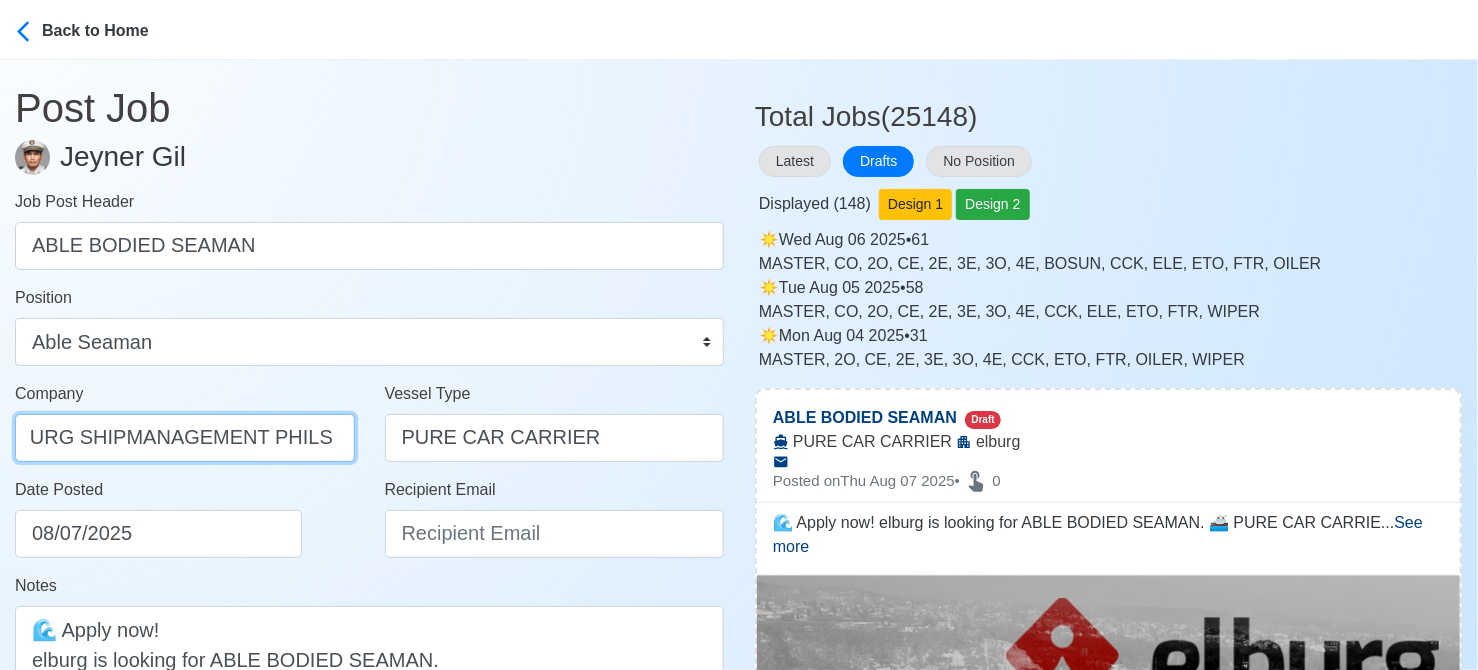 type on "ELBURG SHIPMANAGEMENT PHILS INC" 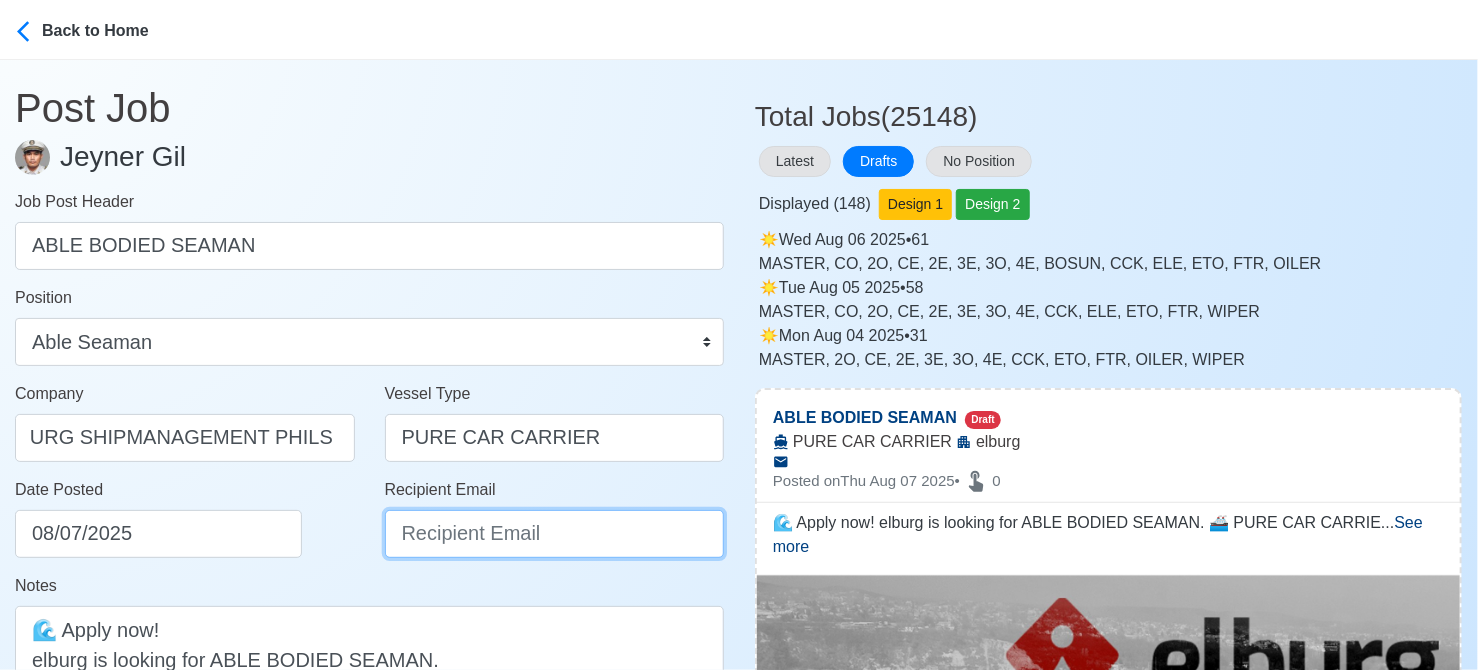 click on "Recipient Email" at bounding box center [555, 534] 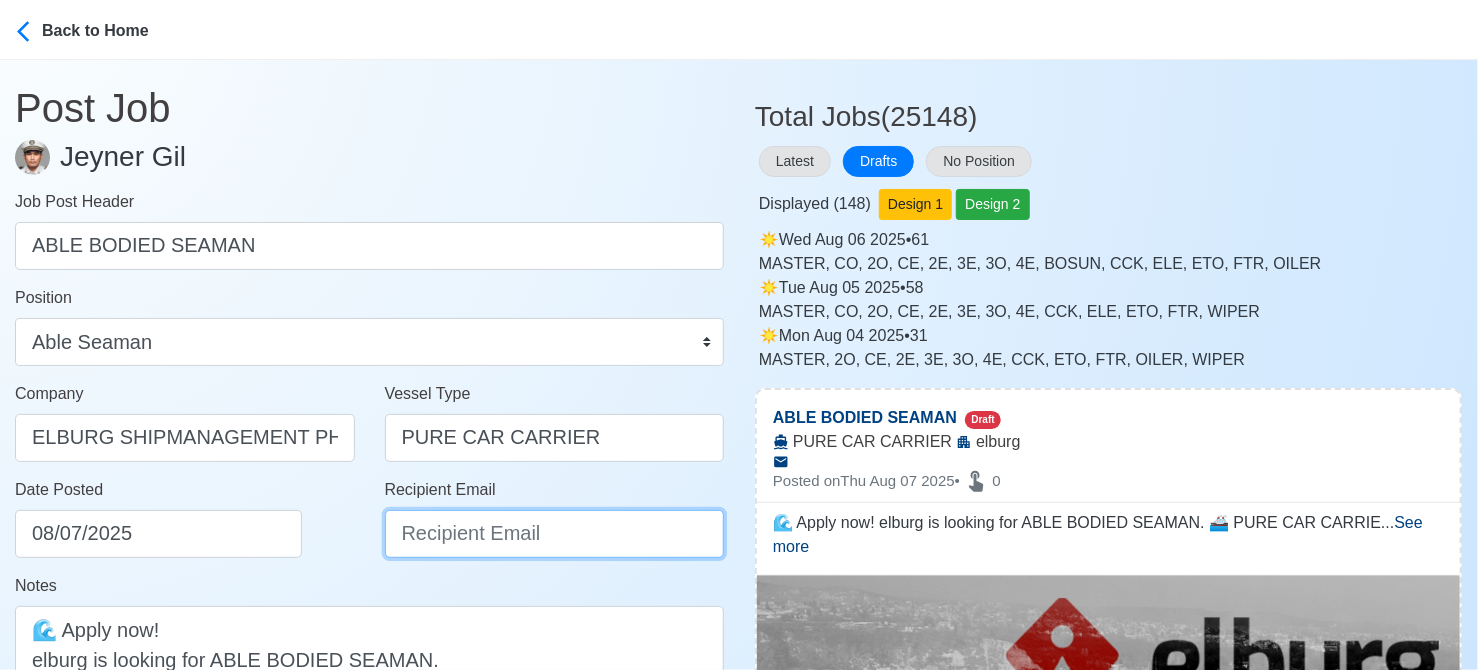 paste on "[EMAIL]" 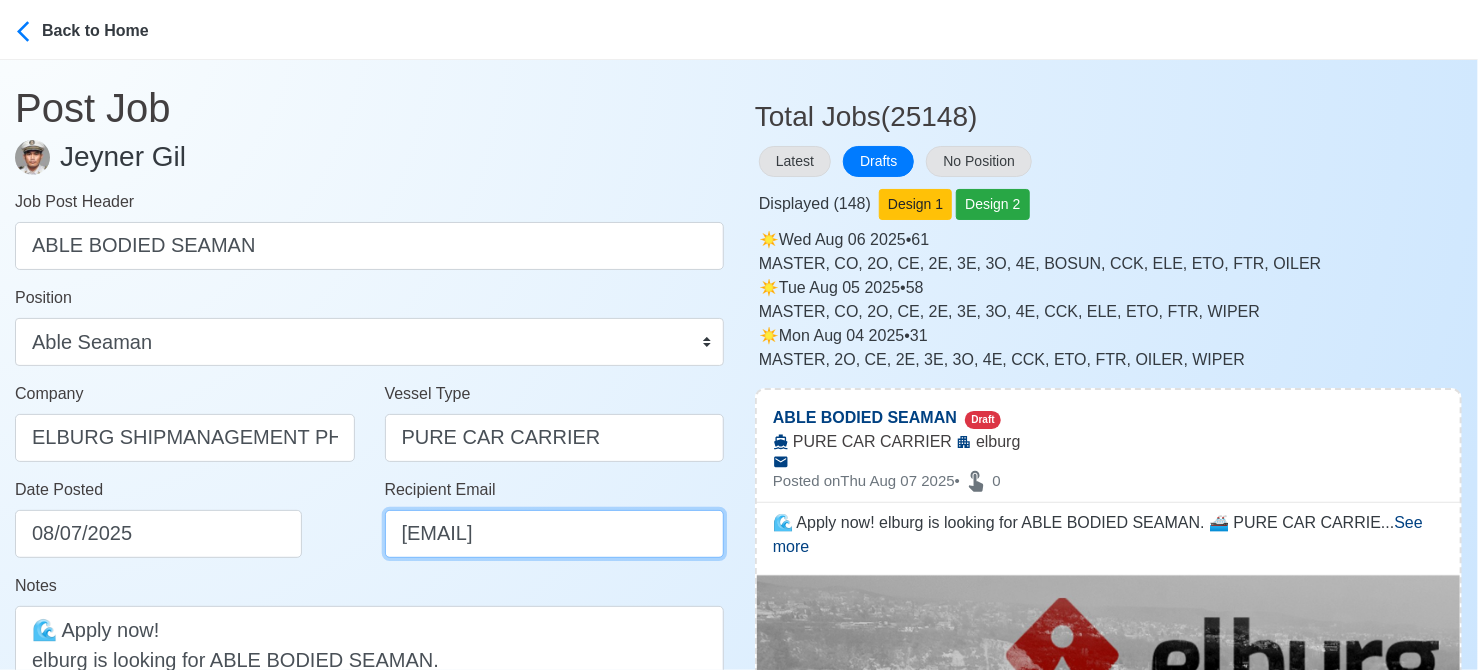 scroll, scrollTop: 0, scrollLeft: 95, axis: horizontal 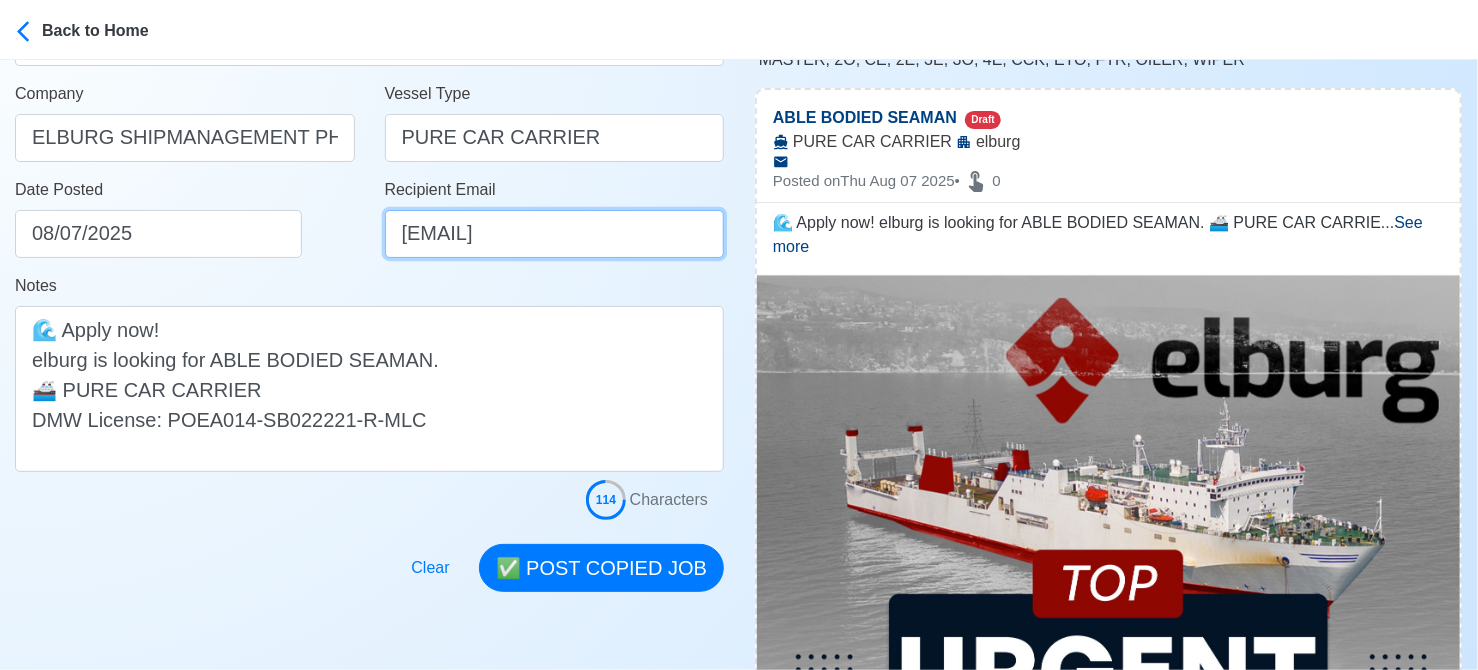 type on "[EMAIL]" 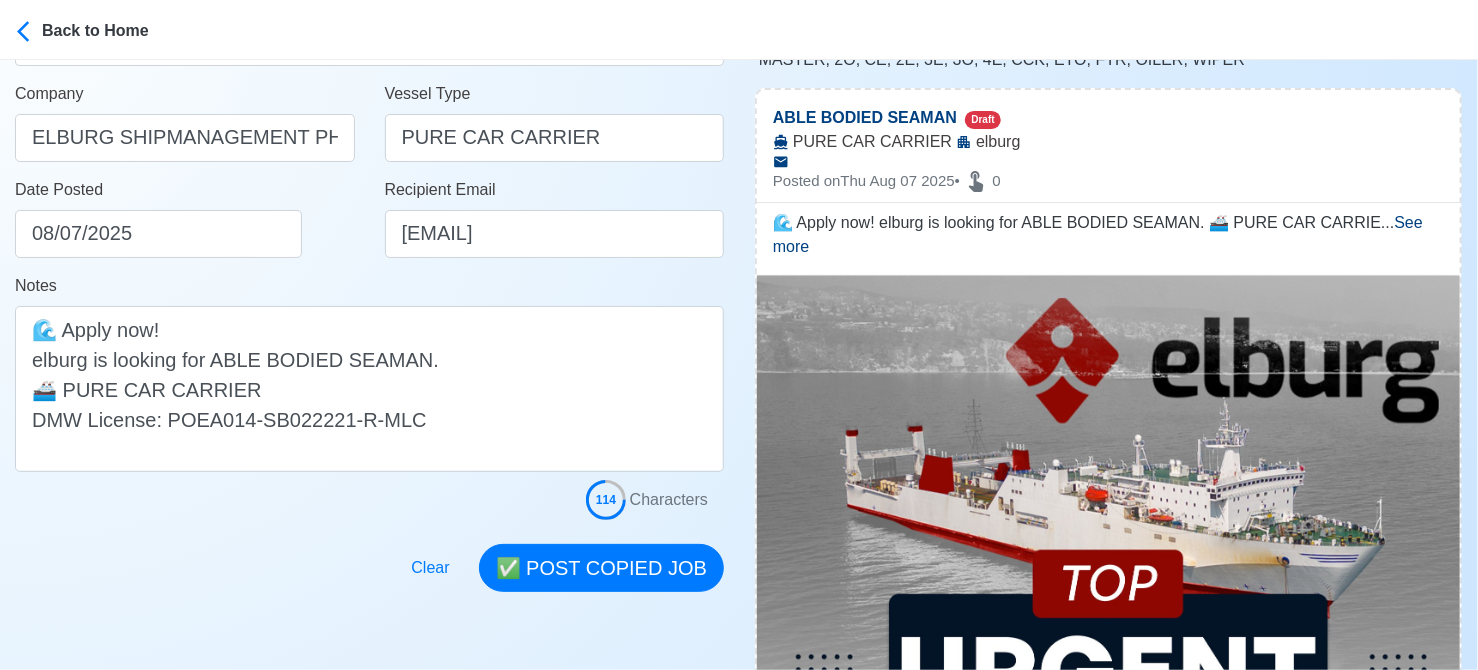 click on "Date Posted       [DATE]" at bounding box center [185, 226] 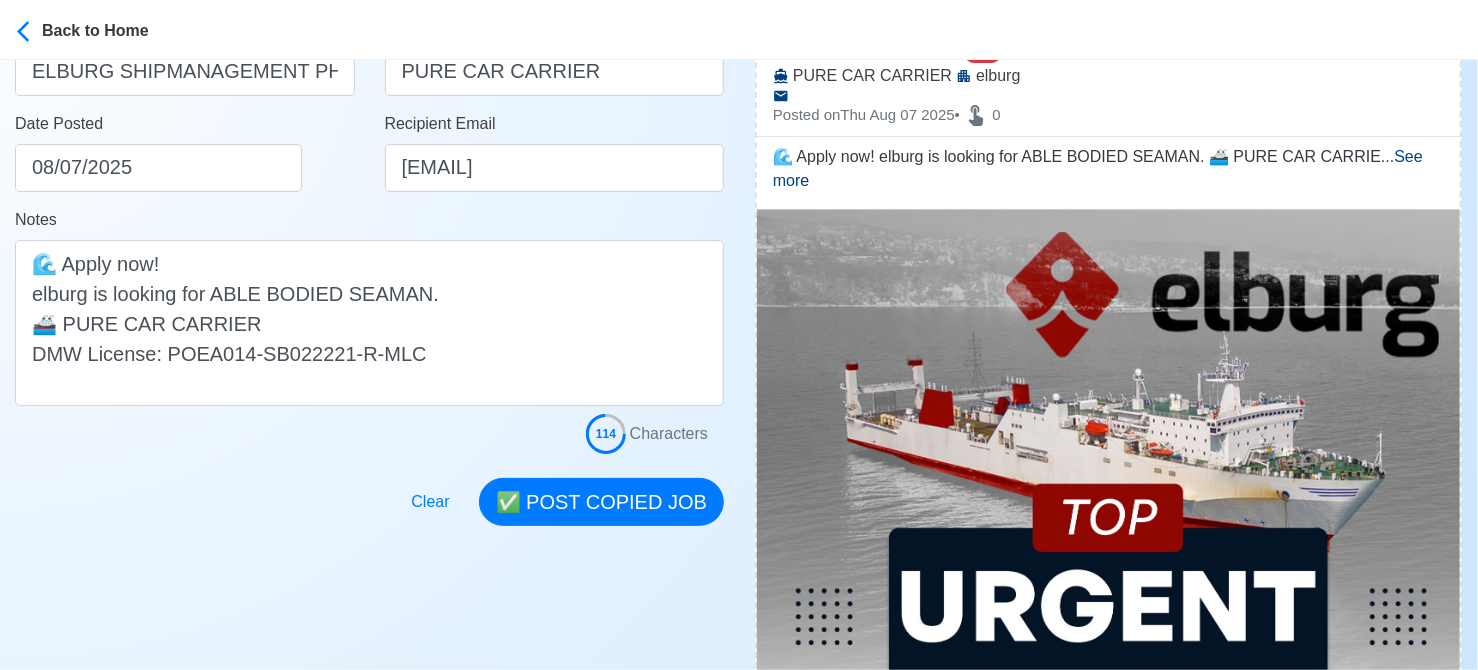 scroll, scrollTop: 400, scrollLeft: 0, axis: vertical 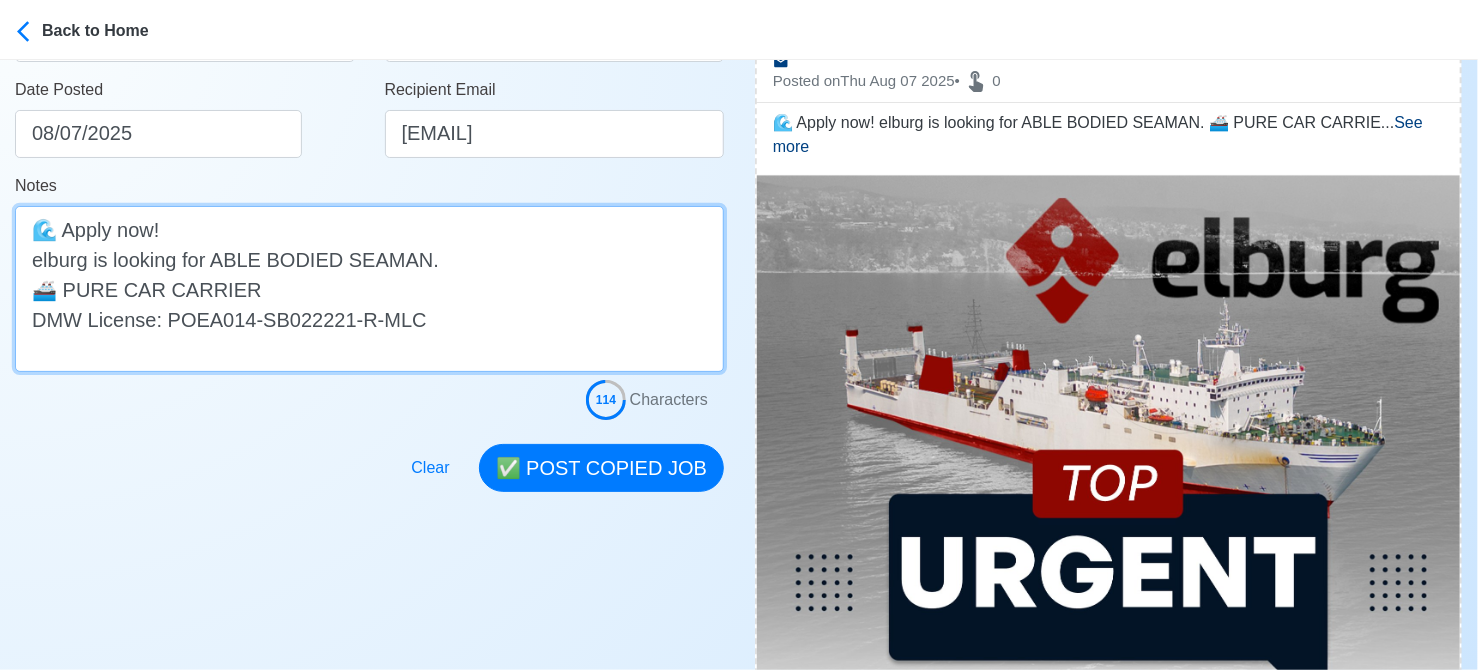 click on "🌊 Apply now!
elburg is looking for ABLE BODIED SEAMAN.
🚢 PURE CAR CARRIER
DMW License: POEA014-SB022221-R-MLC" at bounding box center (369, 289) 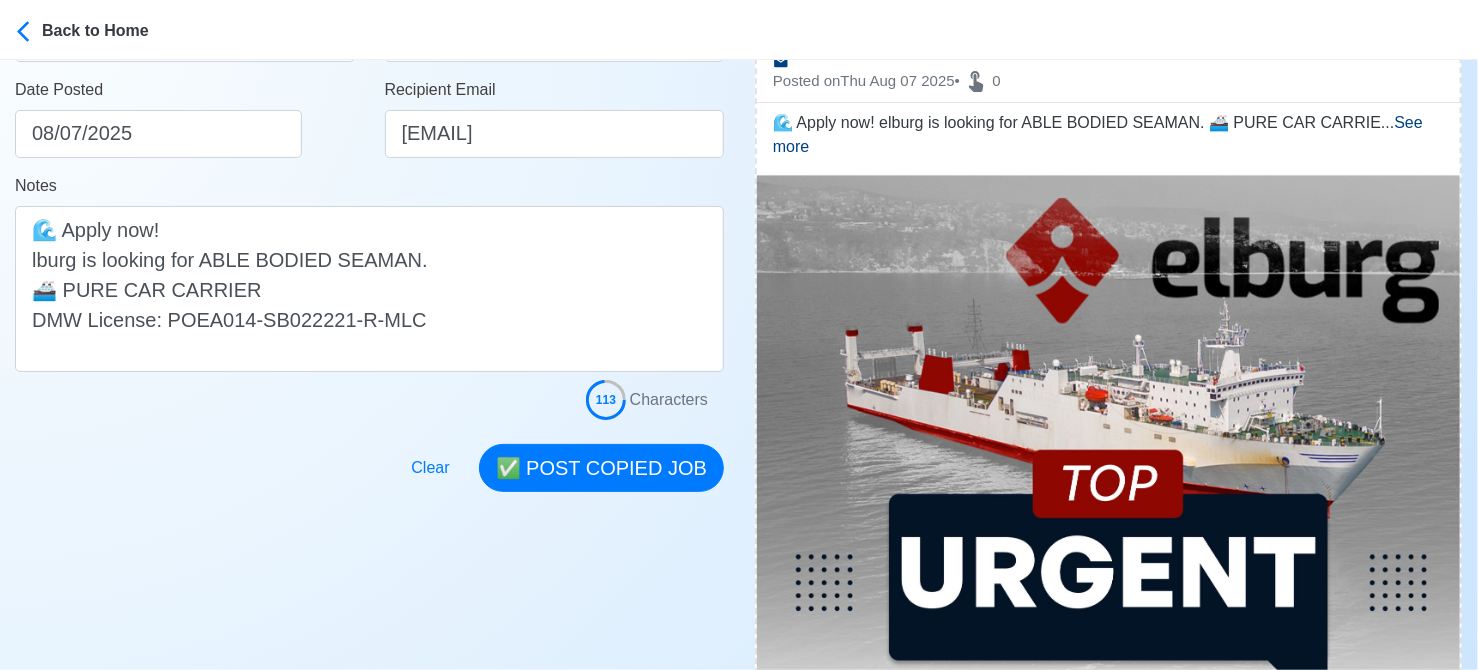 click on "Post Job   Jeyner Gil Job Post Header ABLE BODIED SEAMAN Position Master Chief Officer 2nd Officer 3rd Officer Junior Officer Chief Engineer 2nd Engineer 3rd Engineer 4th Engineer Gas Engineer Junior Engineer 1st Assistant Engineer 2nd Assistant Engineer 3rd Assistant Engineer ETO/ETR Electrician Electrical Engineer Oiler Fitter Welder Chief Cook Chef Cook Messman Wiper Rigger Ordinary Seaman Able Seaman Motorman Pumpman Bosun Cadet Reefer Mechanic Operator Repairman Painter Steward Waiter Others Company ELBURG SHIPMANAGEMENT PHILS INC Vessel Type PURE CAR CARRIER Date Posted       [DATE] Recipient Email [EMAIL] Notes 🌊 Apply now!
lburg is looking for ABLE BODIED SEAMAN.
🚢 PURE CAR CARRIER
DMW License: [LICENSE]
113 Characters Clear ✅ POST COPIED JOB" at bounding box center (369, 73118) 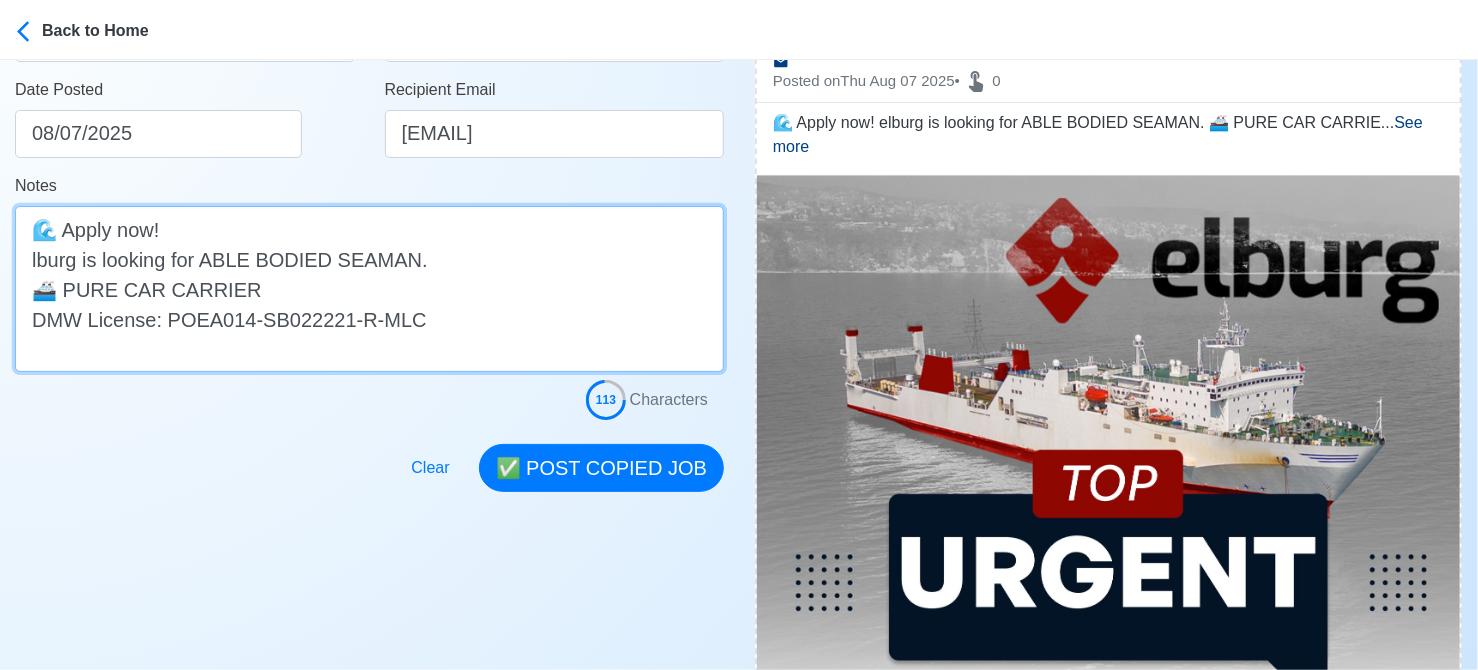 click on "🌊 Apply now!
lburg is looking for ABLE BODIED SEAMAN.
🚢 PURE CAR CARRIER
DMW License: POEA014-SB022221-R-MLC" at bounding box center [369, 289] 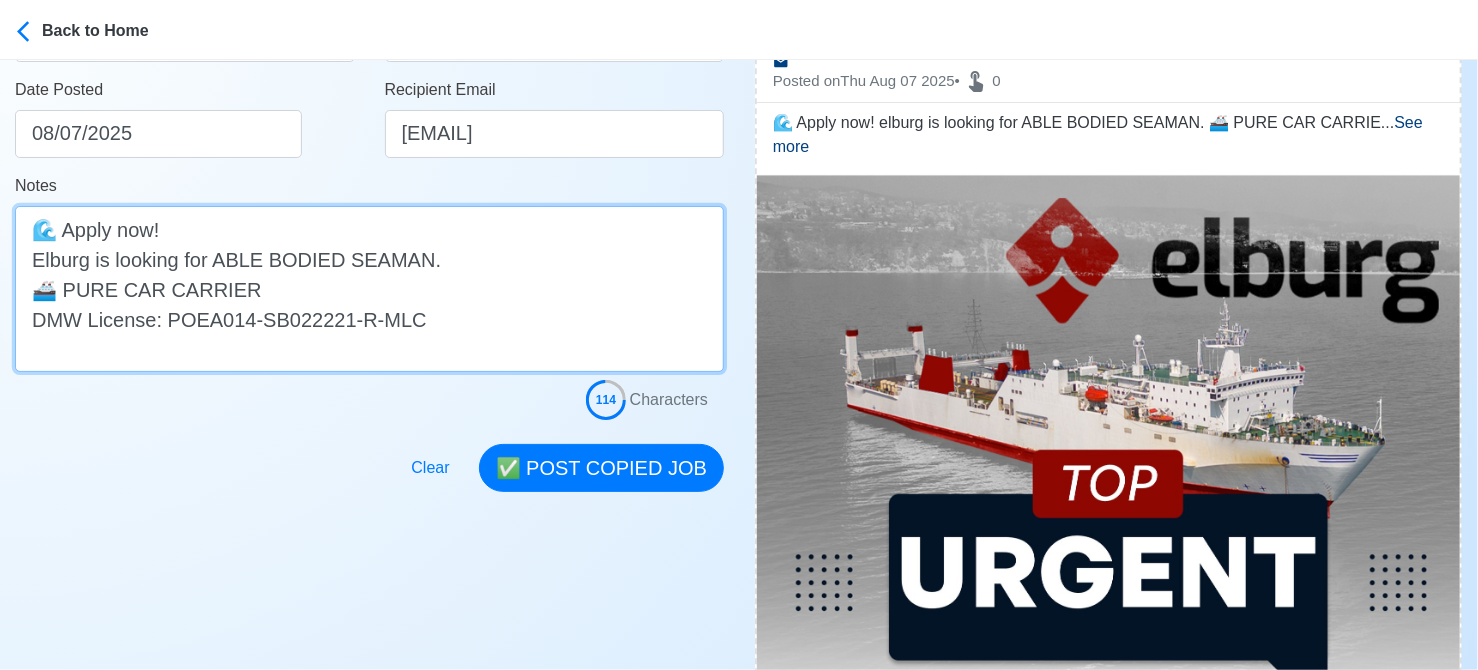 click on "🌊 Apply now!
Elburg is looking for ABLE BODIED SEAMAN.
🚢 PURE CAR CARRIER
DMW License: POEA014-SB022221-R-MLC" at bounding box center [369, 289] 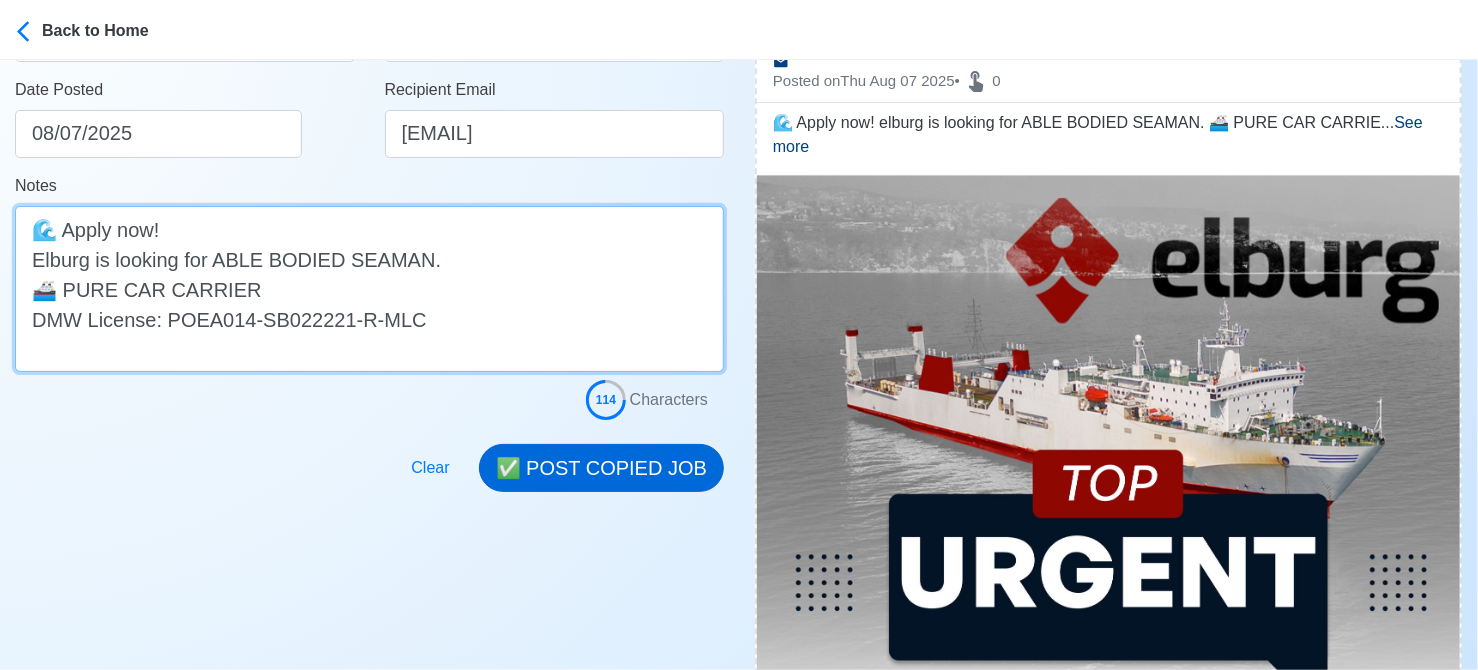 type on "🌊 Apply now!
Elburg is looking for ABLE BODIED SEAMAN.
🚢 PURE CAR CARRIER
DMW License: POEA014-SB022221-R-MLC" 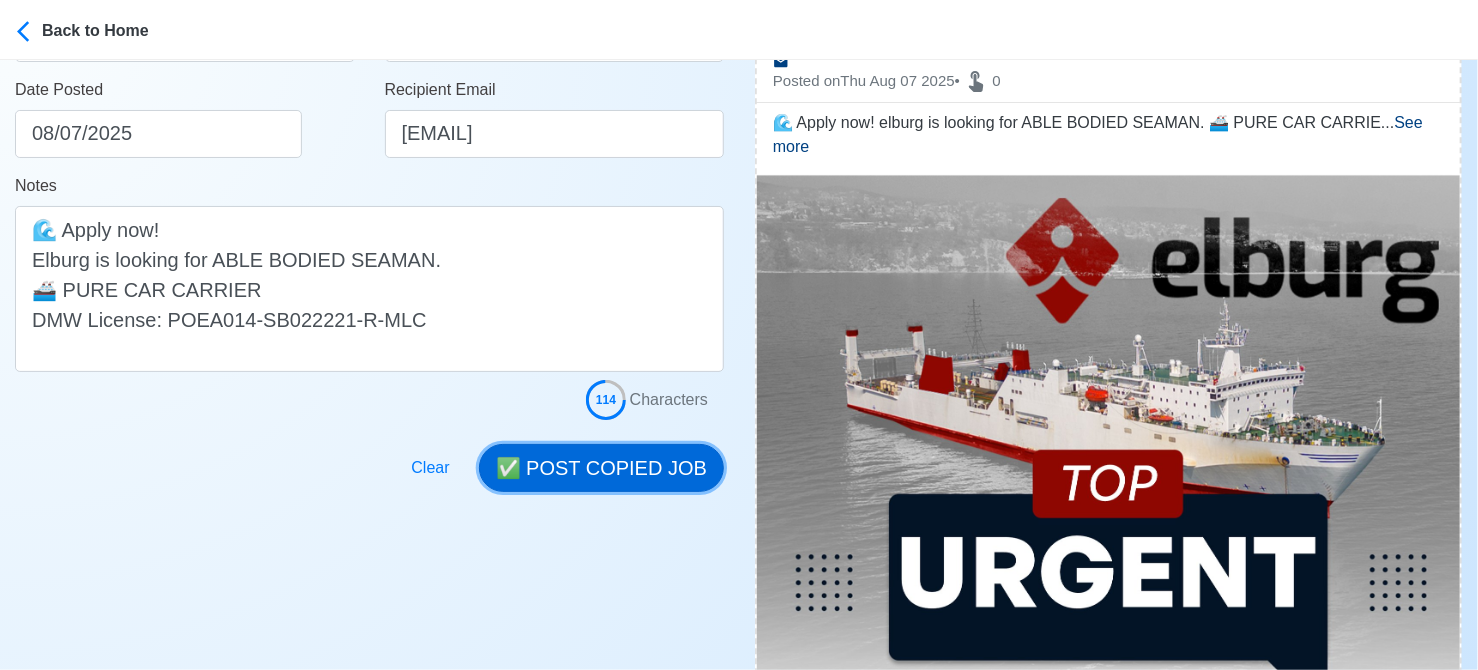 click on "✅ POST COPIED JOB" at bounding box center [601, 468] 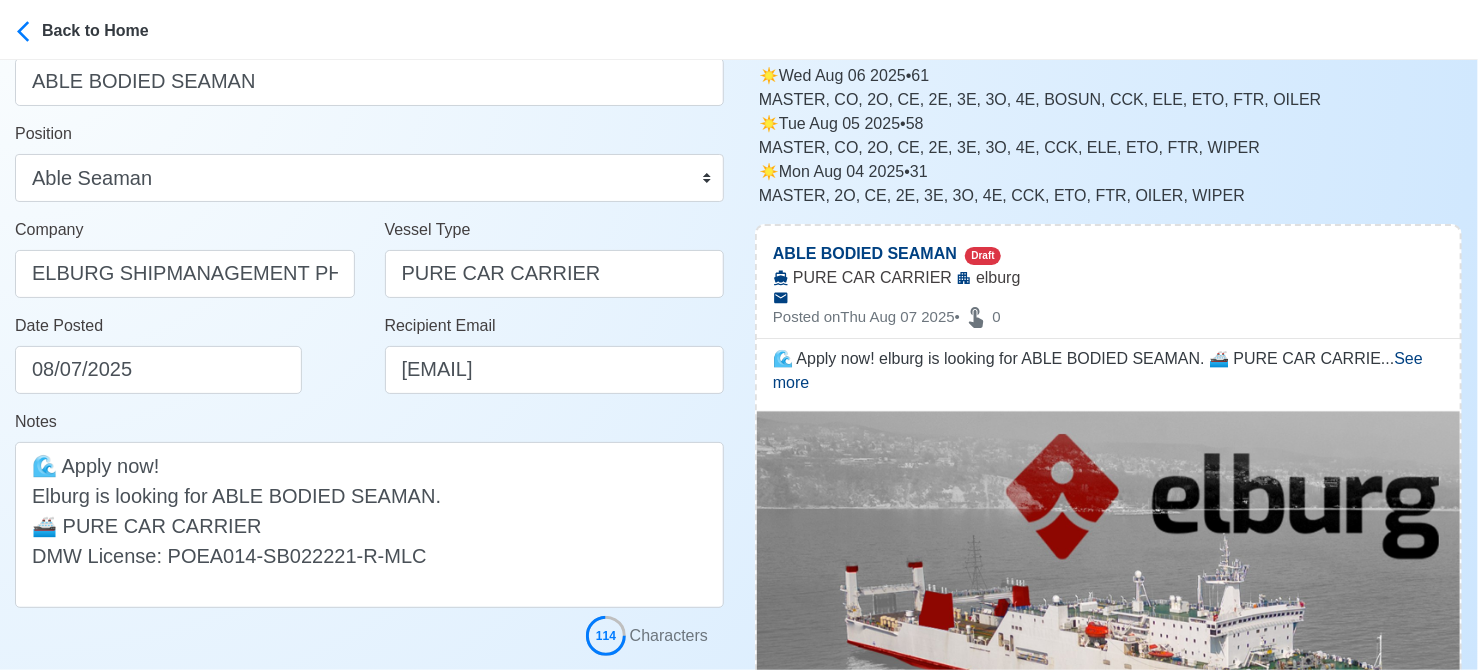 scroll, scrollTop: 200, scrollLeft: 0, axis: vertical 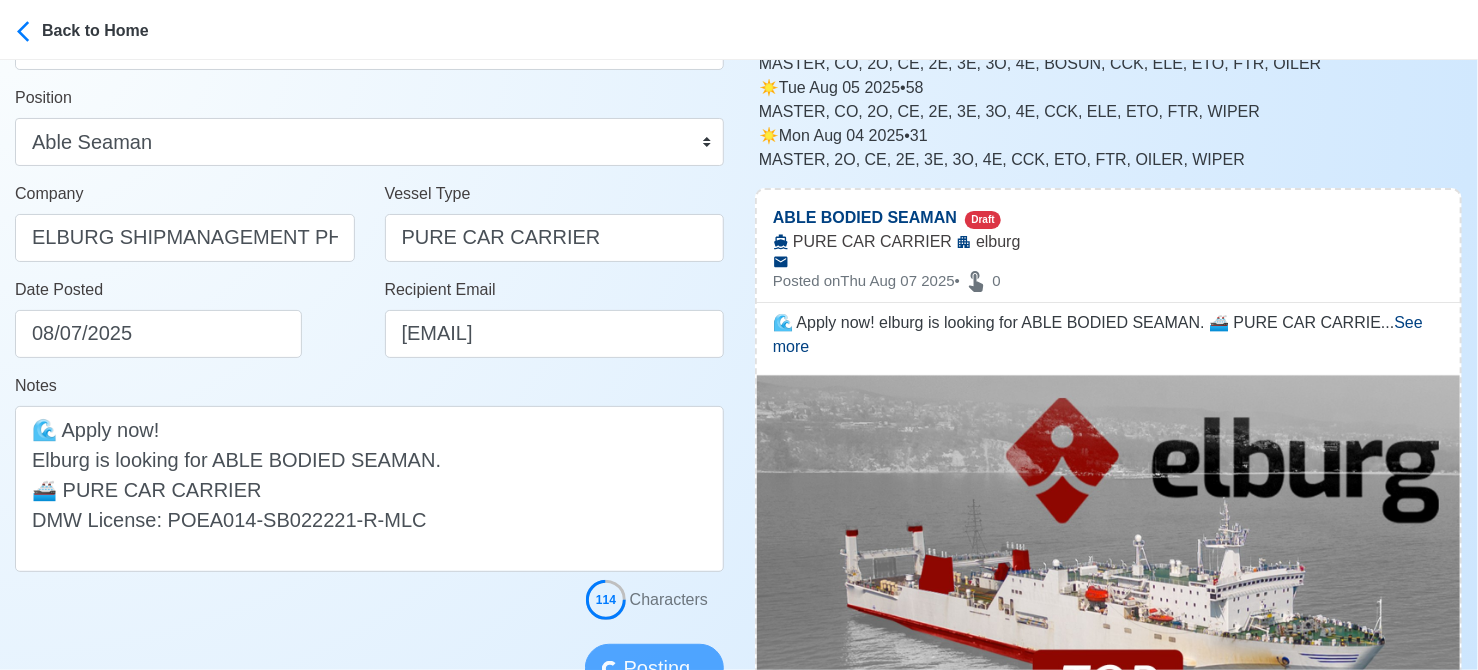type 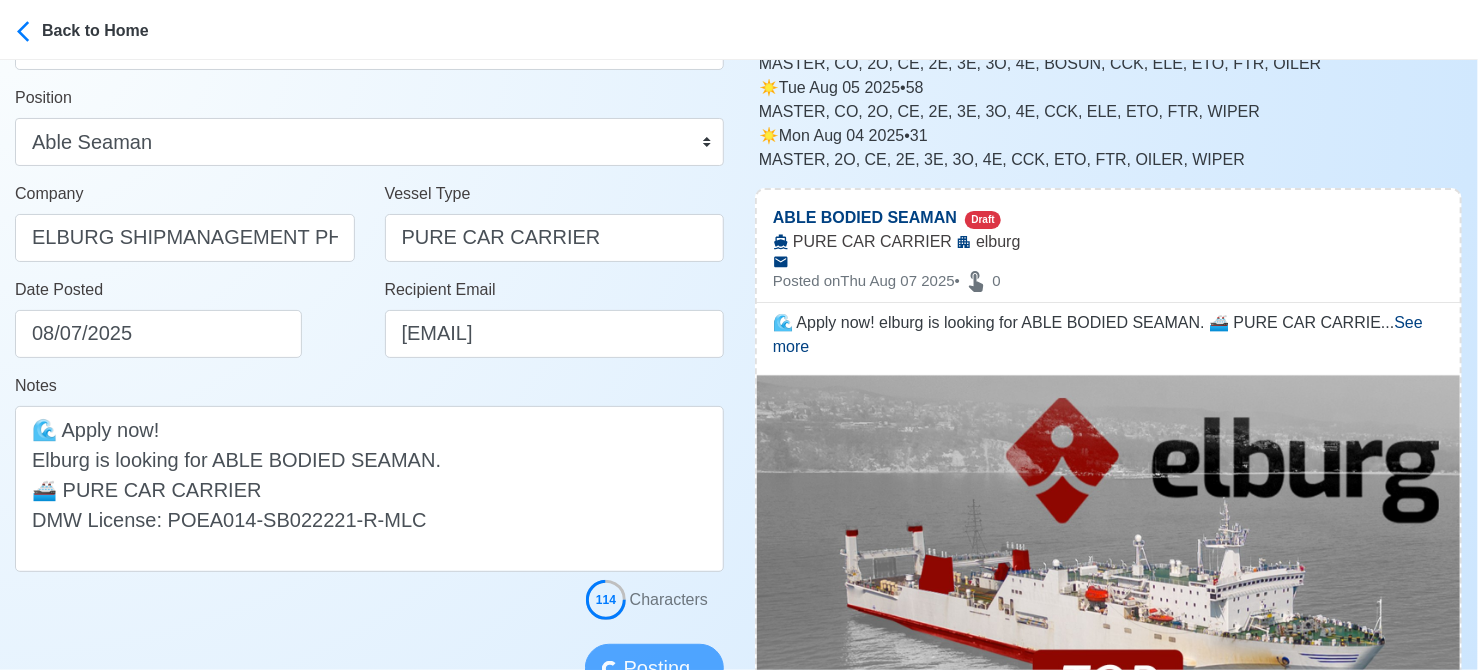 type 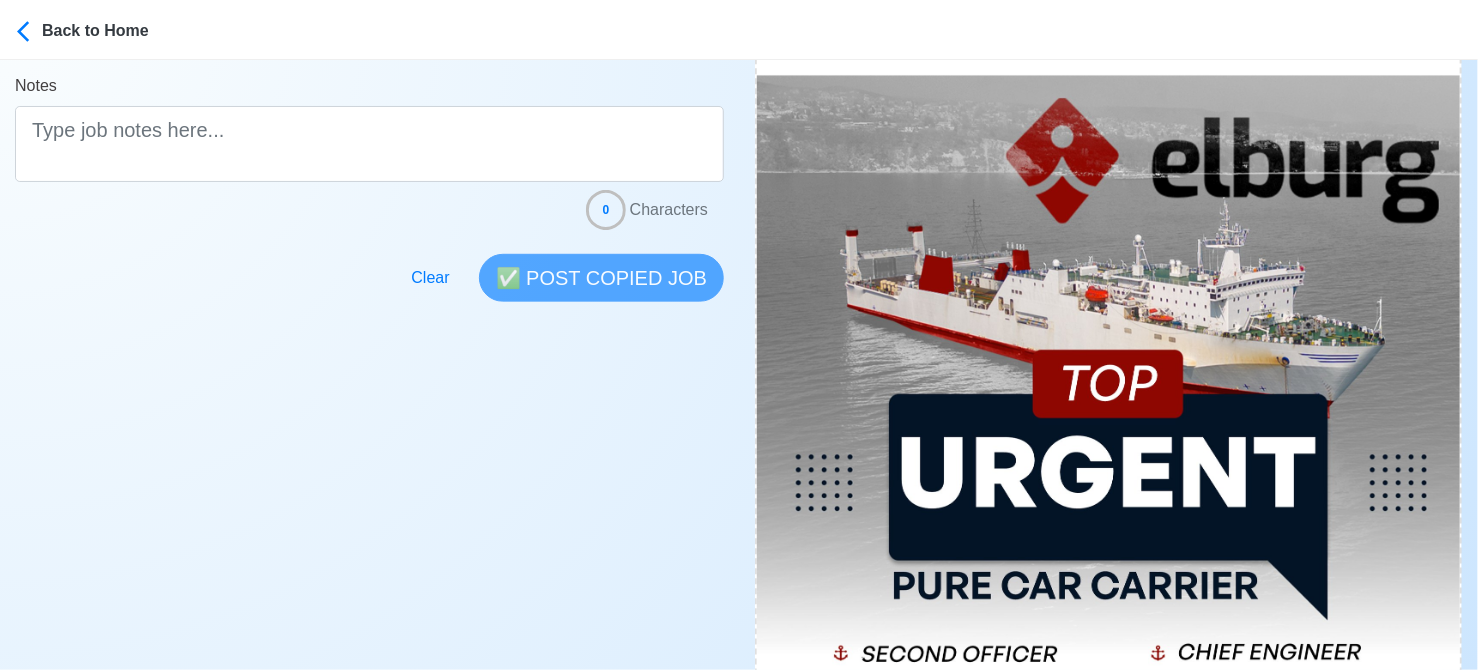 scroll, scrollTop: 900, scrollLeft: 0, axis: vertical 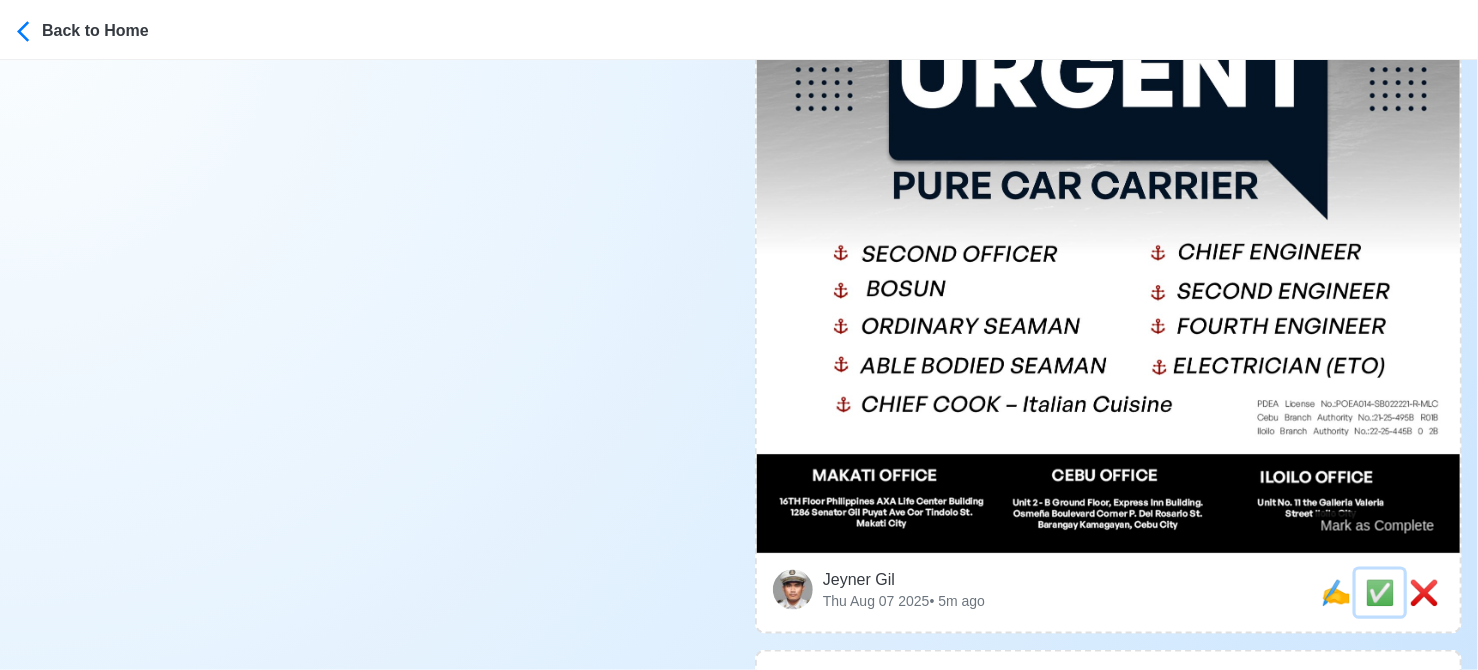 click on "✅" at bounding box center [1380, 592] 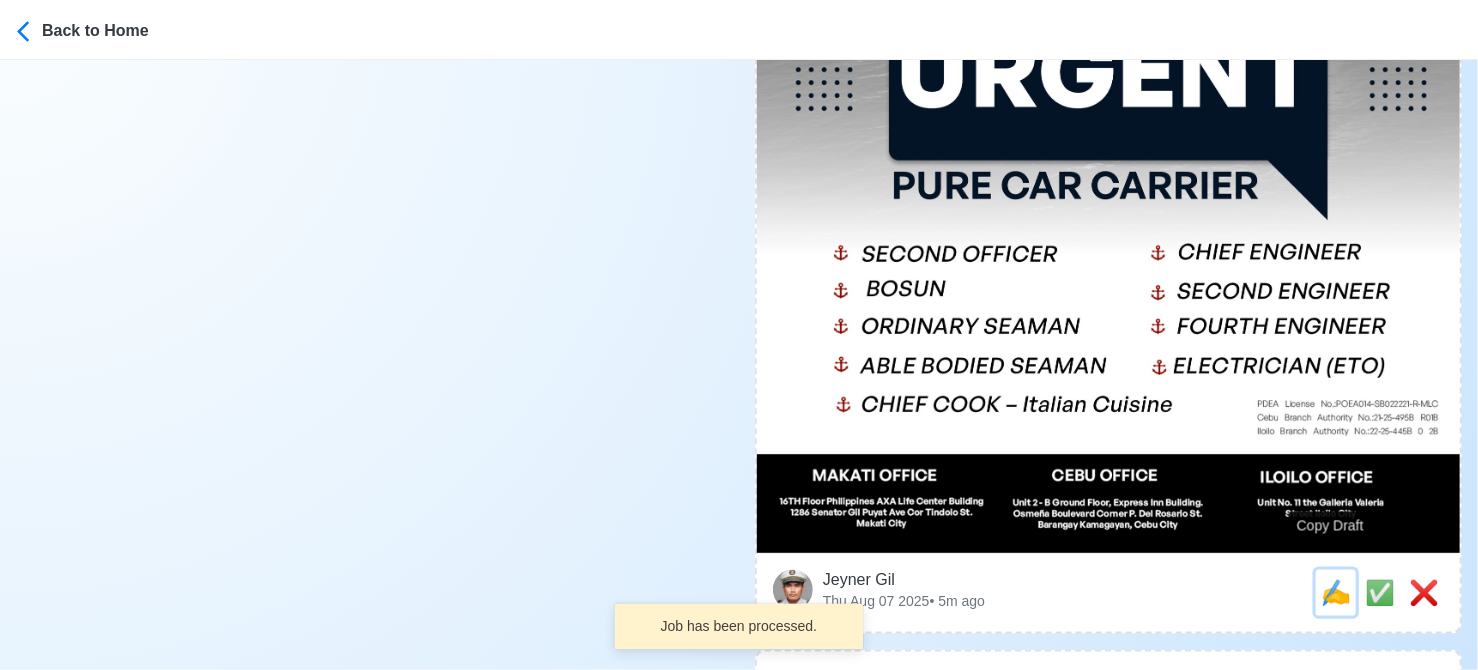 click on "✍️" at bounding box center [1336, 592] 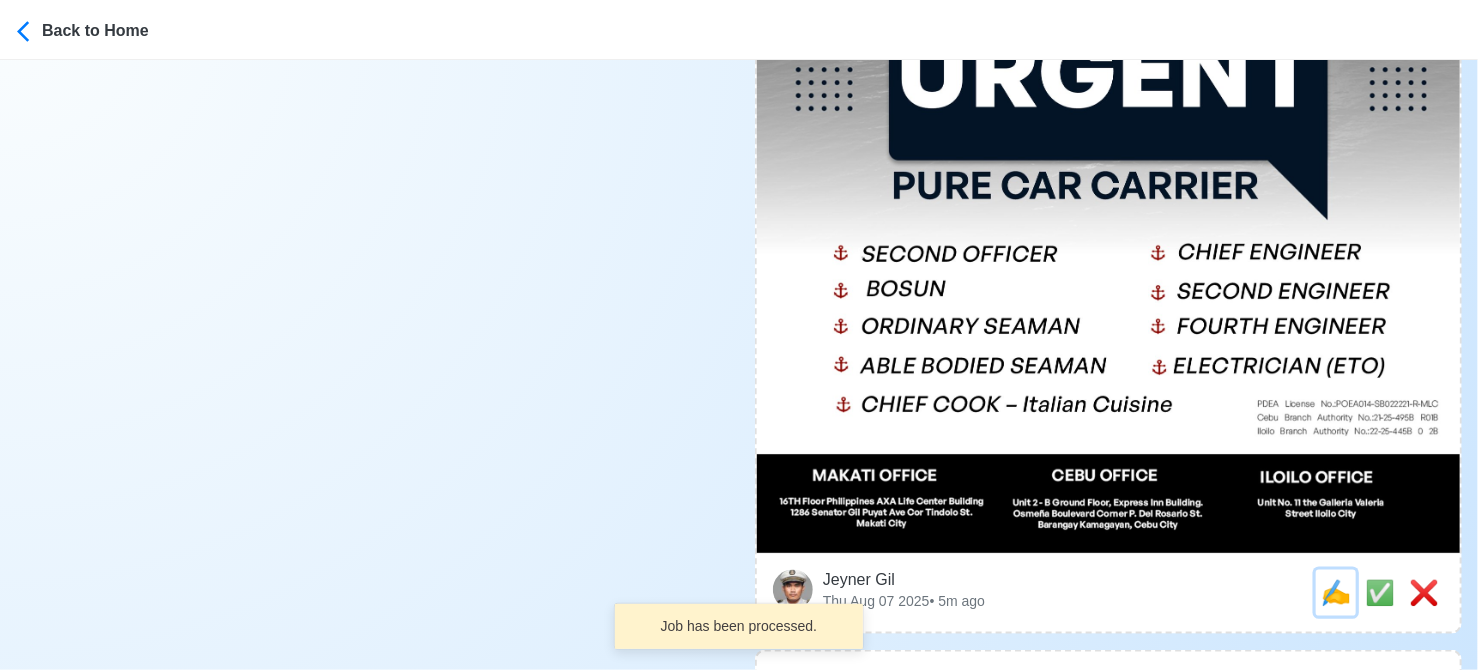 scroll, scrollTop: 0, scrollLeft: 0, axis: both 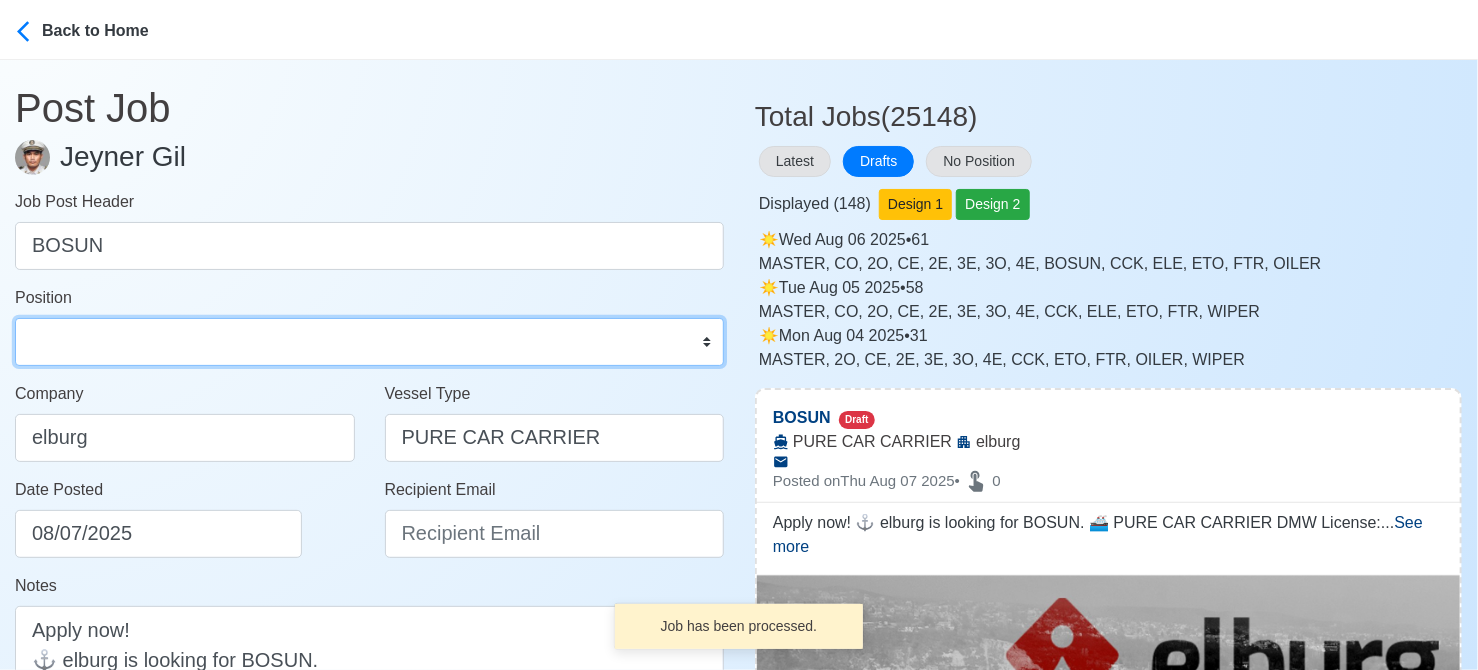 click on "Master Chief Officer 2nd Officer 3rd Officer Junior Officer Chief Engineer 2nd Engineer 3rd Engineer 4th Engineer Gas Engineer Junior Engineer 1st Assistant Engineer 2nd Assistant Engineer 3rd Assistant Engineer ETO/ETR Electrician Electrical Engineer Oiler Fitter Welder Chief Cook Chef Cook Messman Wiper Rigger Ordinary Seaman Able Seaman Motorman Pumpman Bosun Cadet Reefer Mechanic Operator Repairman Painter Steward Waiter Others" at bounding box center [369, 342] 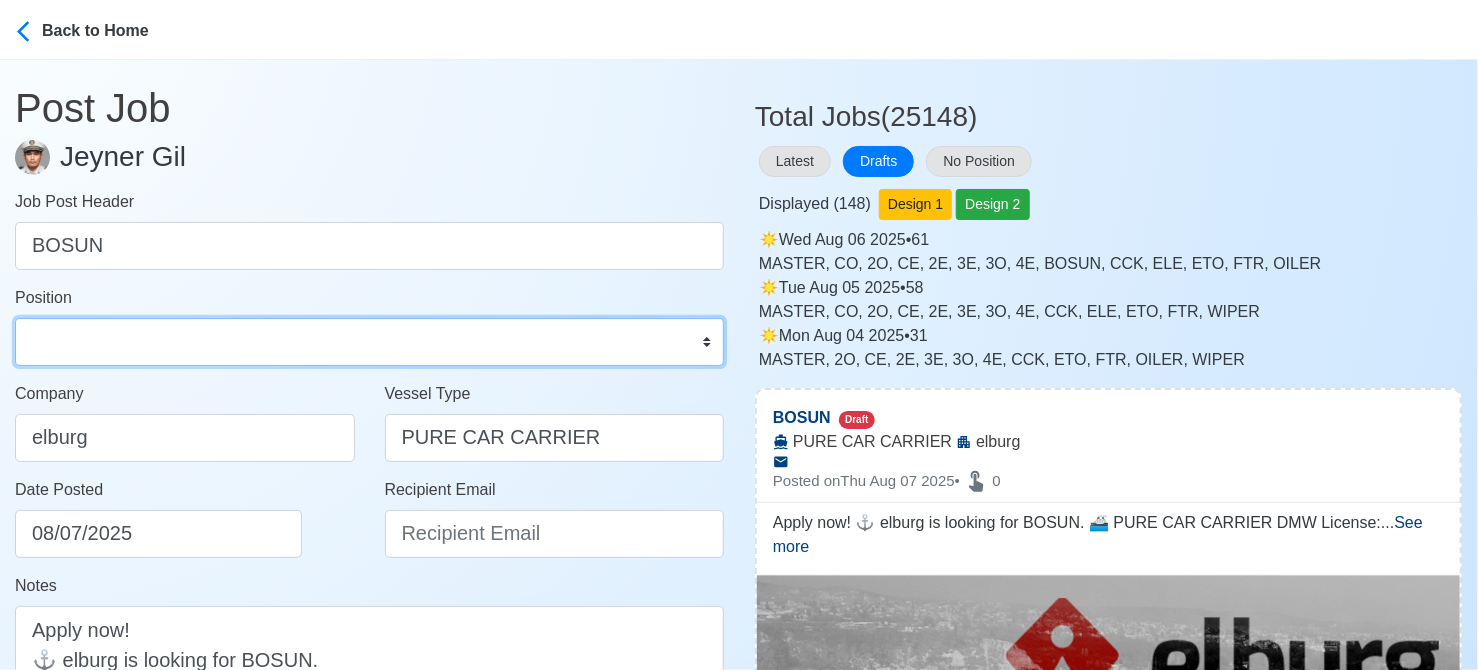select on "Bosun" 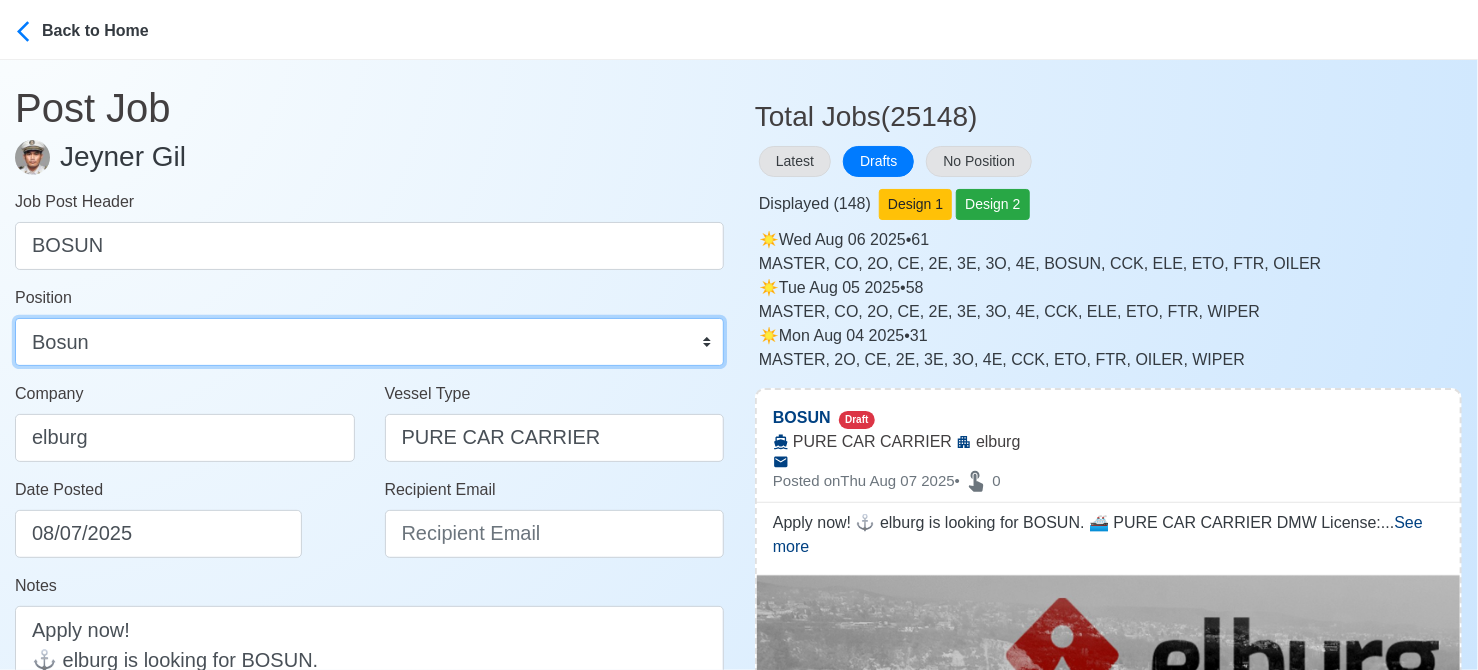 click on "Master Chief Officer 2nd Officer 3rd Officer Junior Officer Chief Engineer 2nd Engineer 3rd Engineer 4th Engineer Gas Engineer Junior Engineer 1st Assistant Engineer 2nd Assistant Engineer 3rd Assistant Engineer ETO/ETR Electrician Electrical Engineer Oiler Fitter Welder Chief Cook Chef Cook Messman Wiper Rigger Ordinary Seaman Able Seaman Motorman Pumpman Bosun Cadet Reefer Mechanic Operator Repairman Painter Steward Waiter Others" at bounding box center (369, 342) 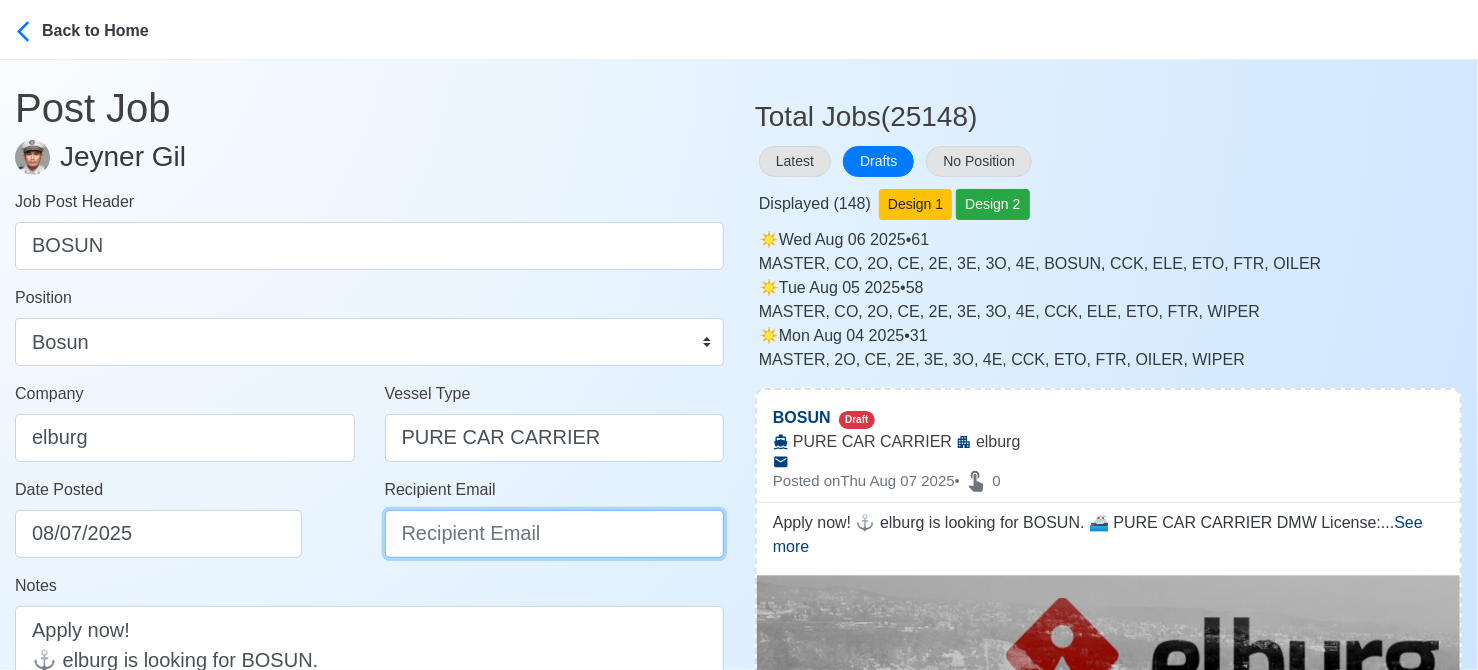 click on "Recipient Email" at bounding box center (555, 534) 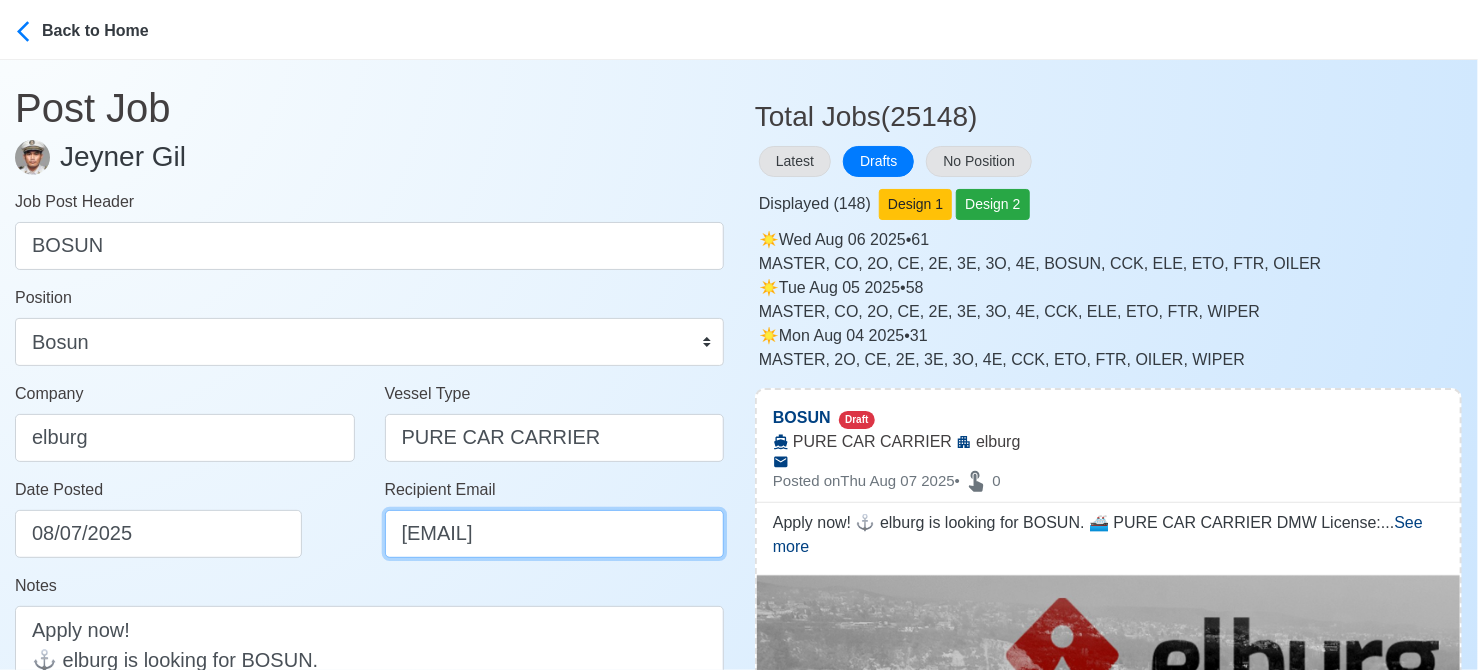 scroll, scrollTop: 0, scrollLeft: 95, axis: horizontal 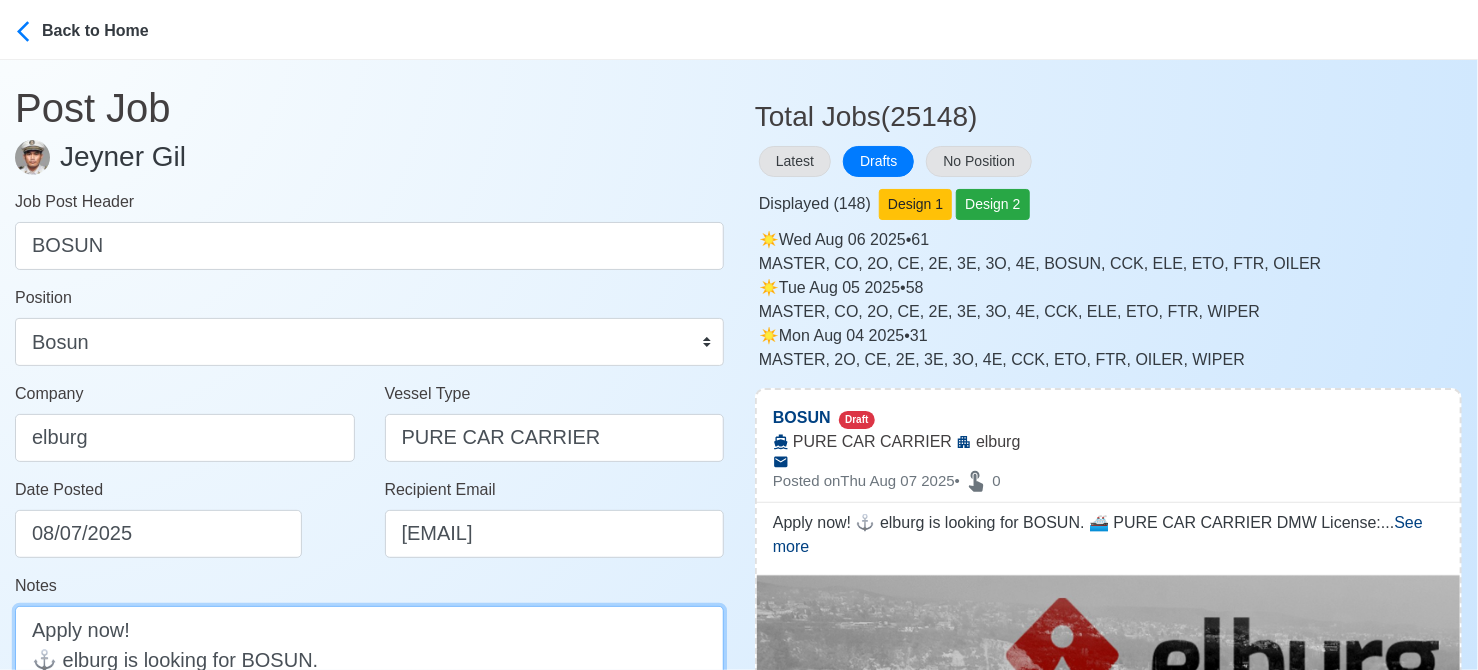 click on "Apply now!
⚓ elburg is looking for BOSUN.
🚢 PURE CAR CARRIER
DMW License: POEA014-SB022221-R-MLC" at bounding box center (369, 689) 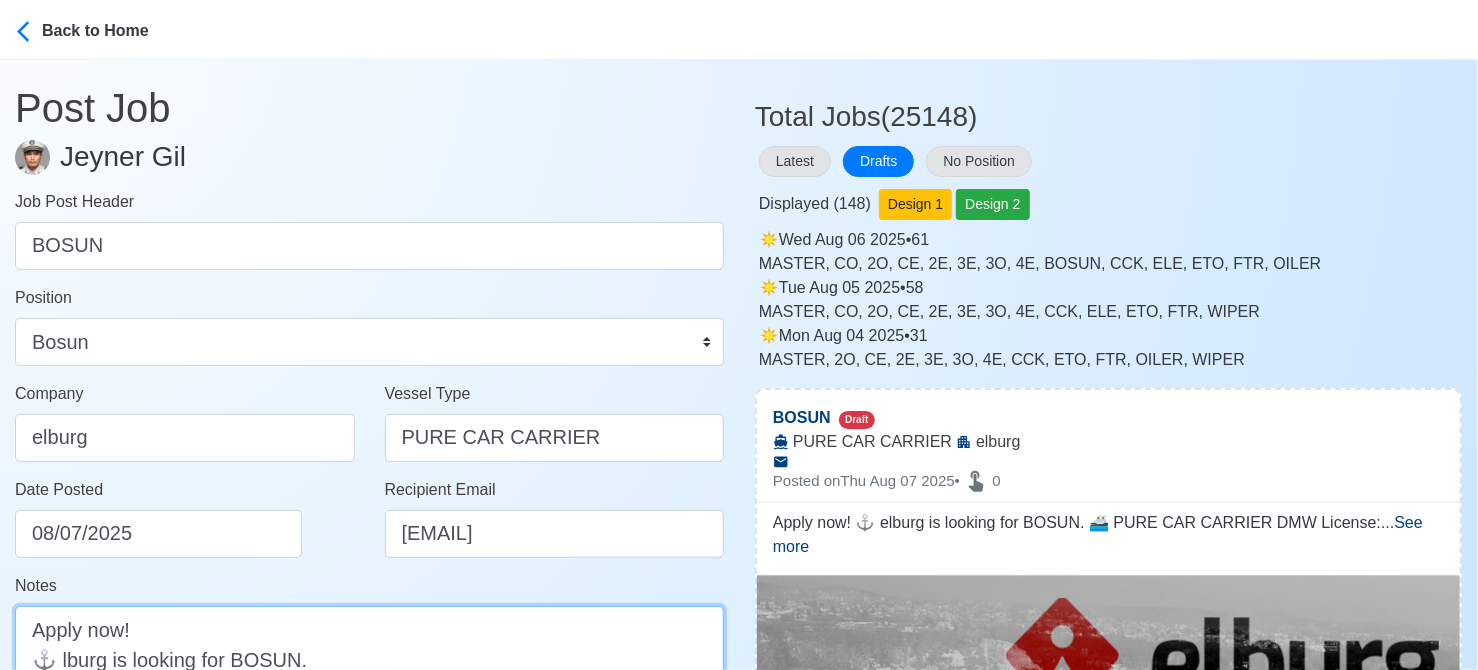 scroll, scrollTop: 3, scrollLeft: 0, axis: vertical 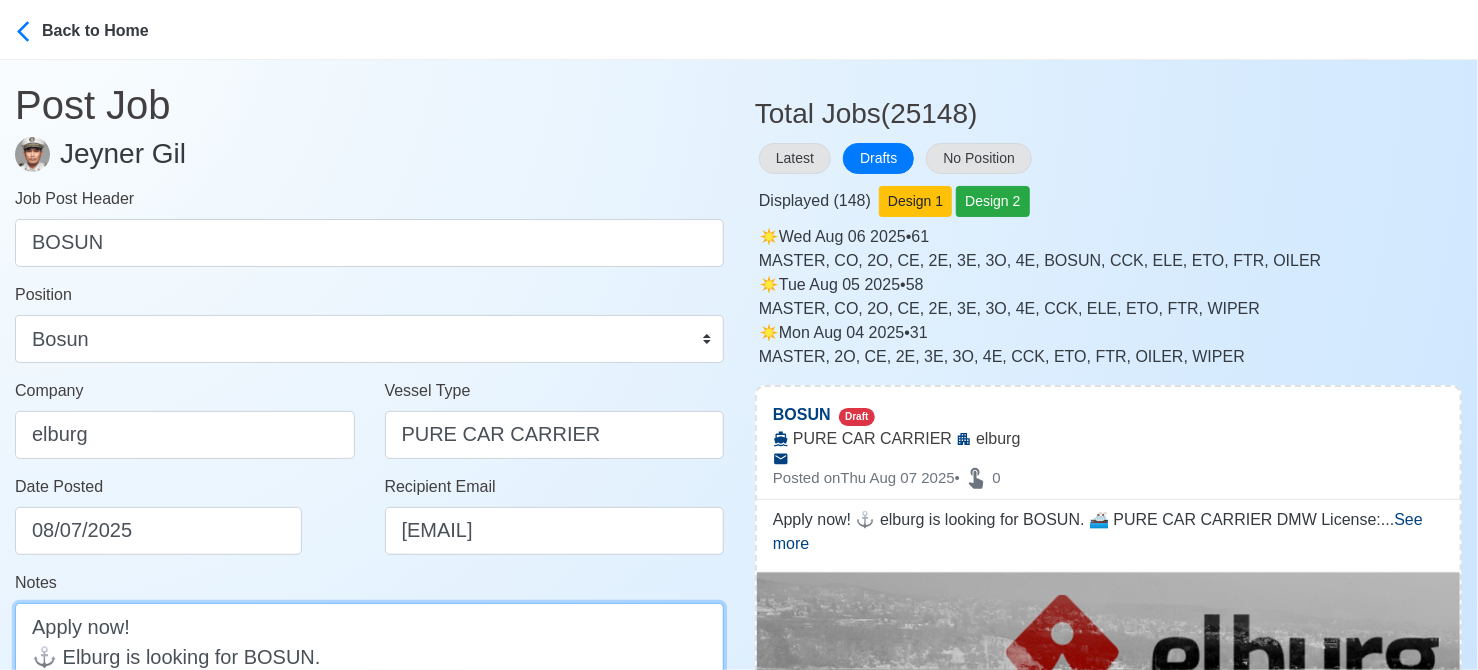 type on "Apply now!
⚓ Elburg is looking for BOSUN.
🚢 PURE CAR CARRIER
DMW License: [LICENSE]" 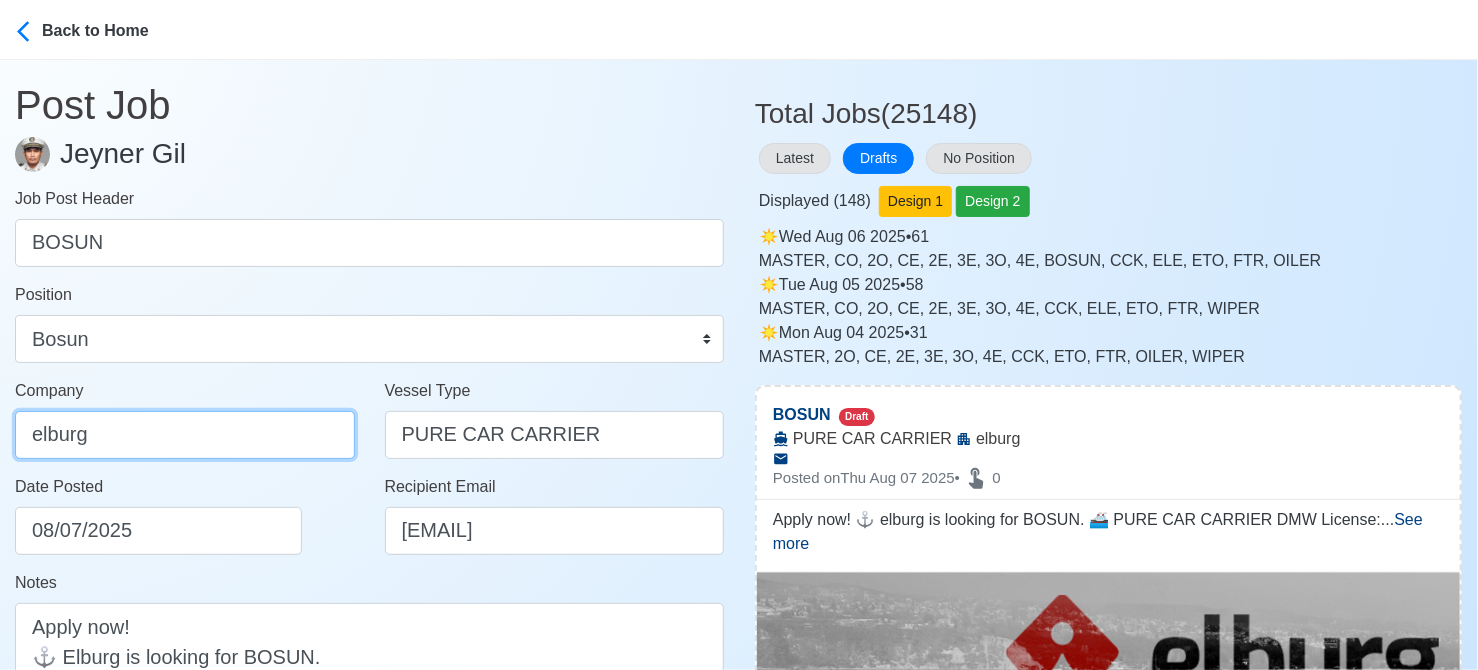 drag, startPoint x: 112, startPoint y: 435, endPoint x: -8, endPoint y: 449, distance: 120.8139 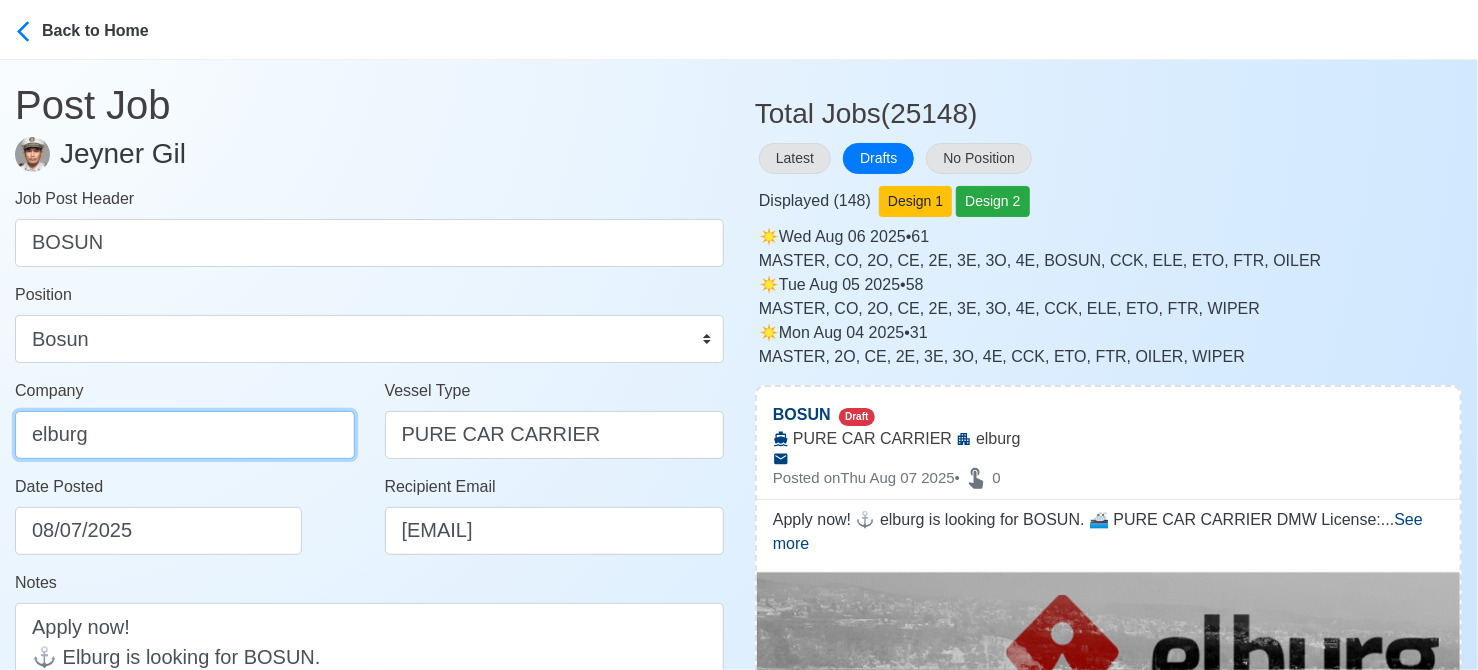 paste on "ELBURG SHIPMANAGEMENT PHILS INC" 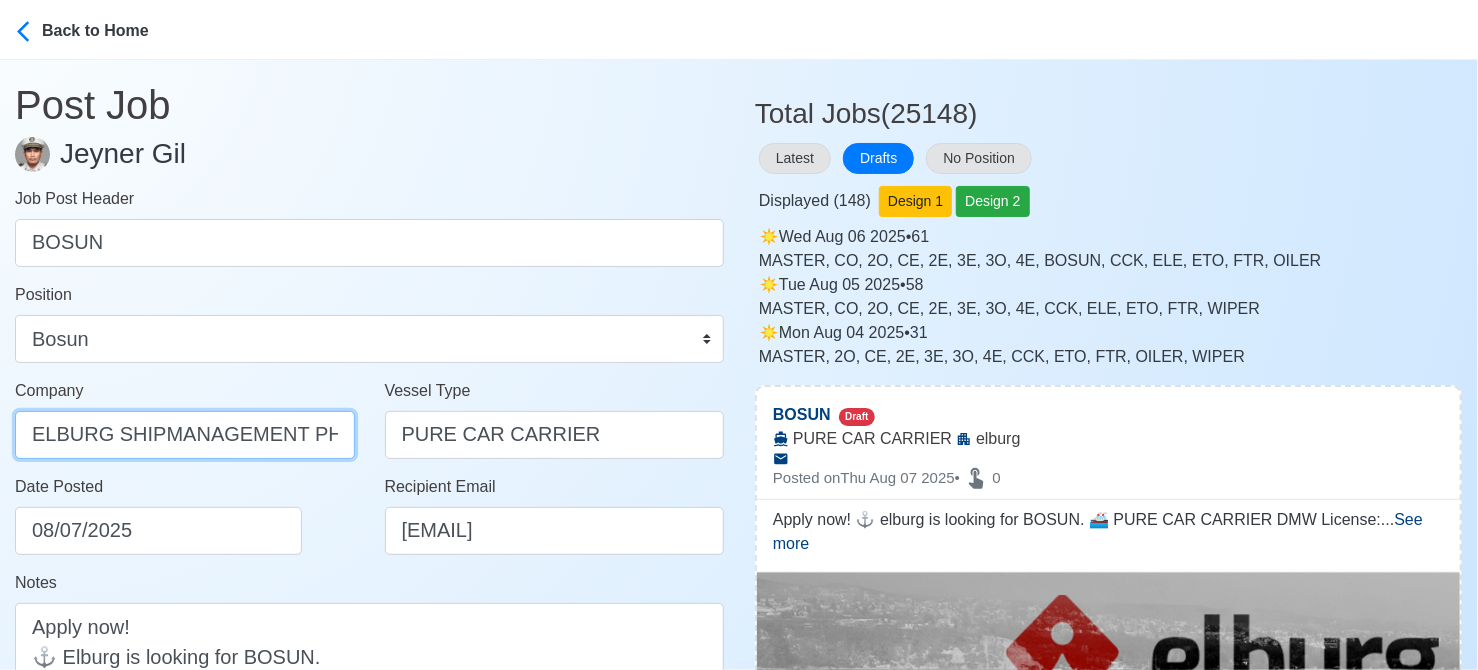 scroll, scrollTop: 0, scrollLeft: 40, axis: horizontal 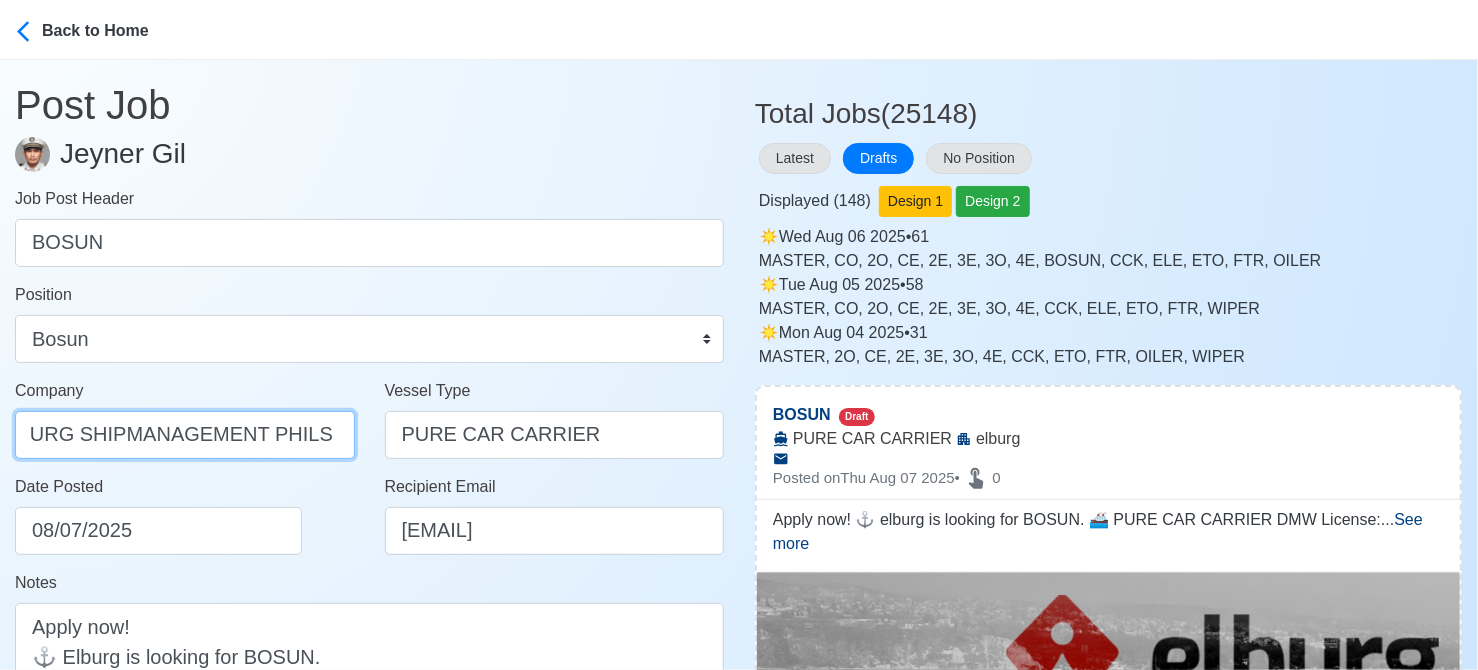 type on "ELBURG SHIPMANAGEMENT PHILS INC" 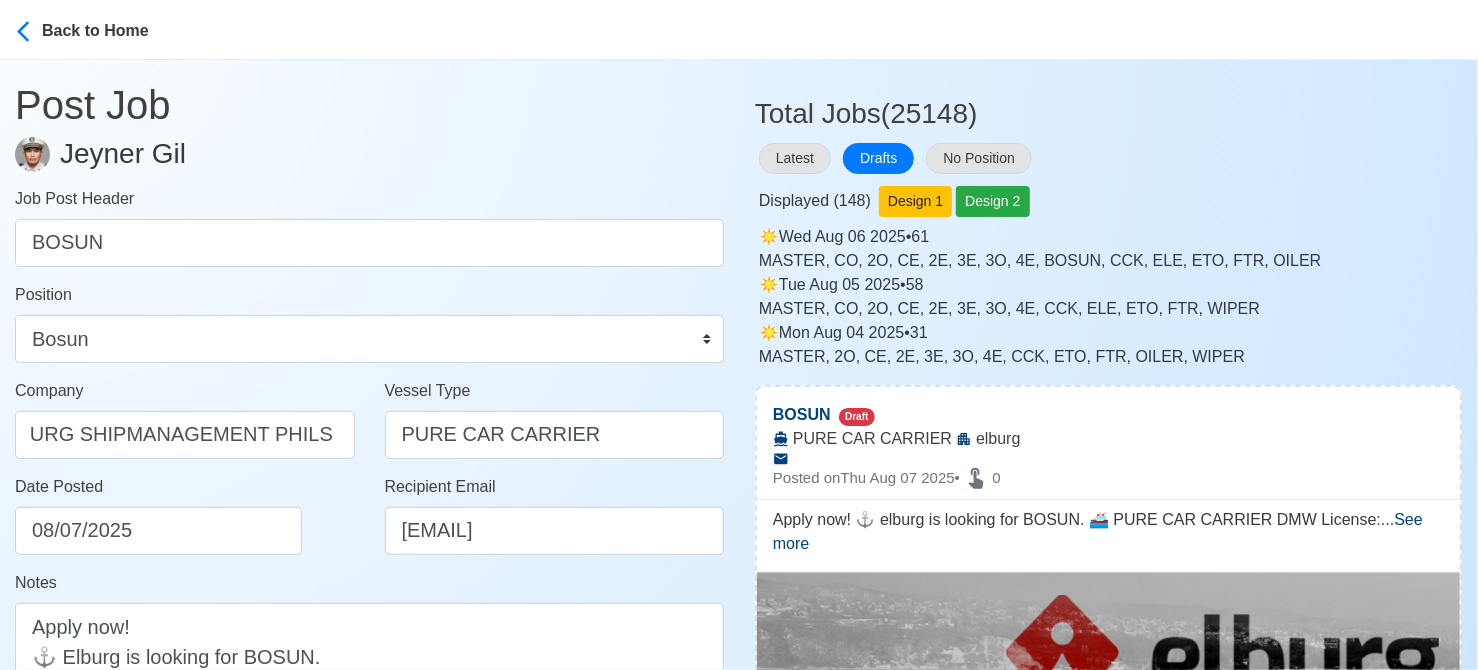 click on "Date Posted       [DATE]" at bounding box center (185, 523) 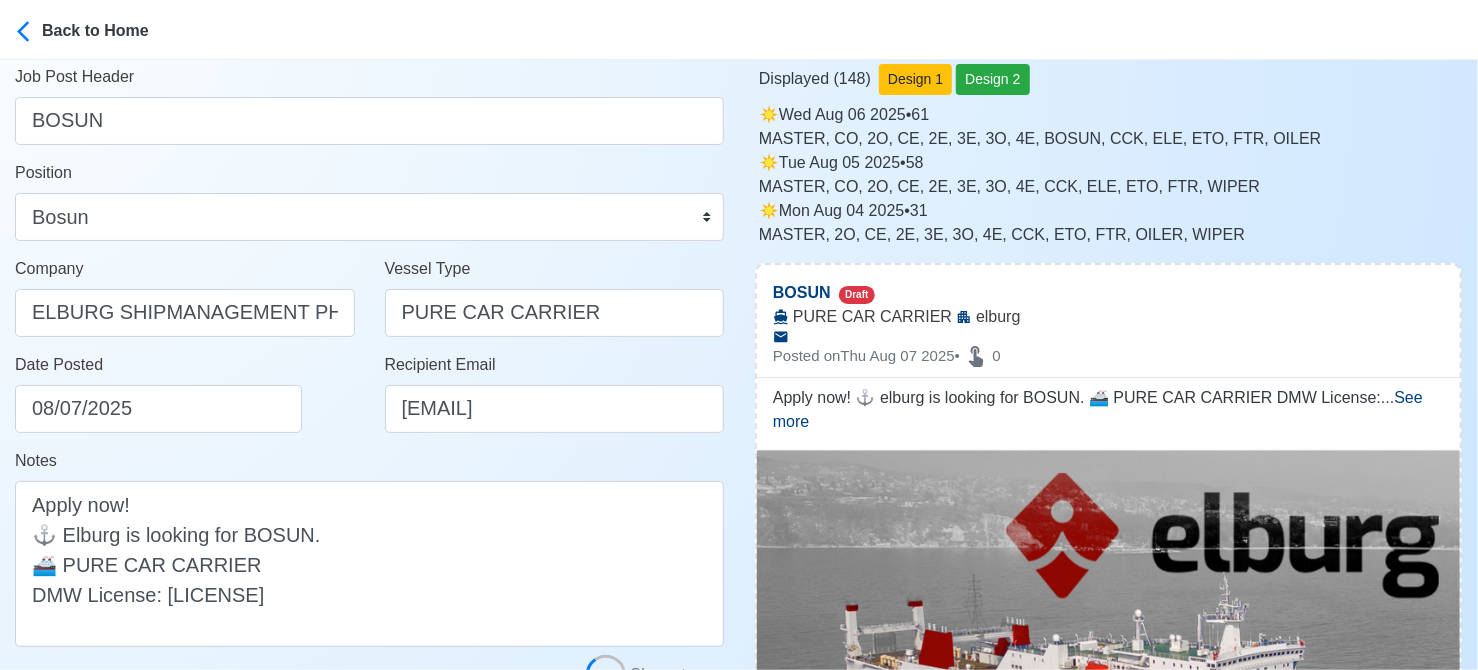 scroll, scrollTop: 303, scrollLeft: 0, axis: vertical 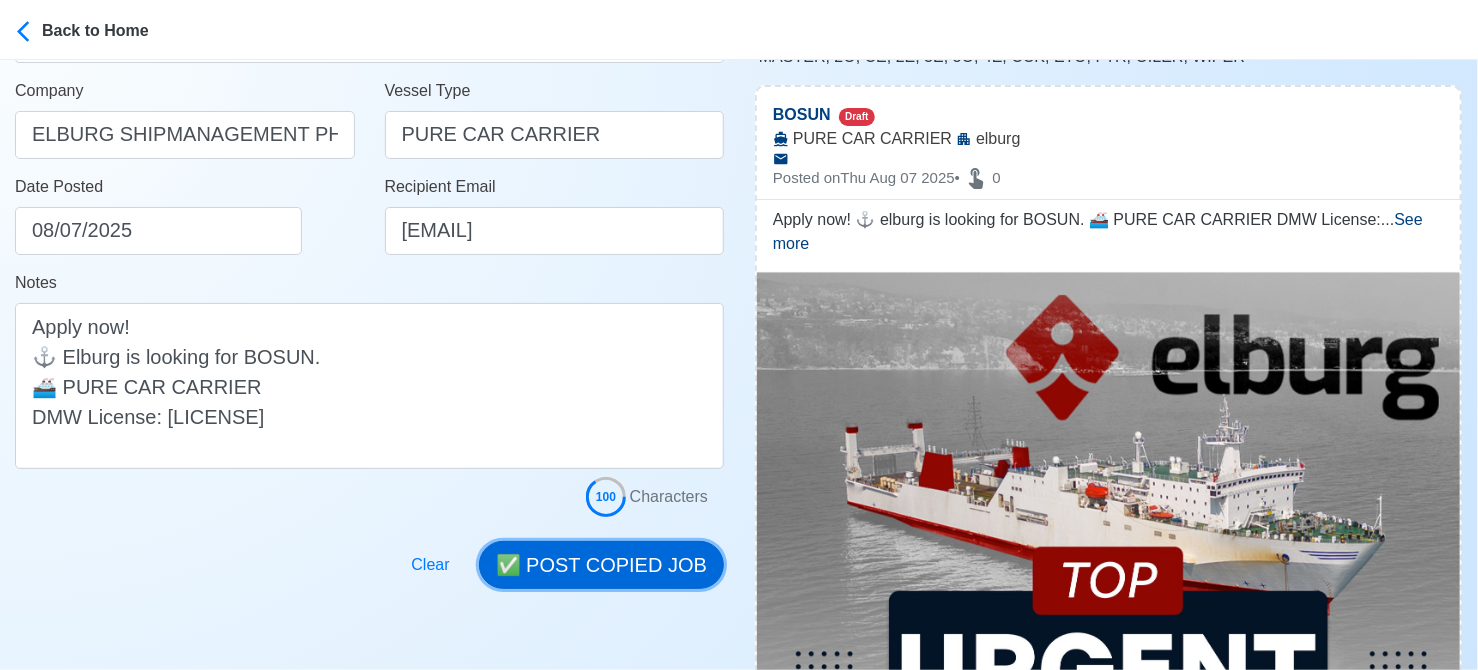 click on "✅ POST COPIED JOB" at bounding box center (601, 565) 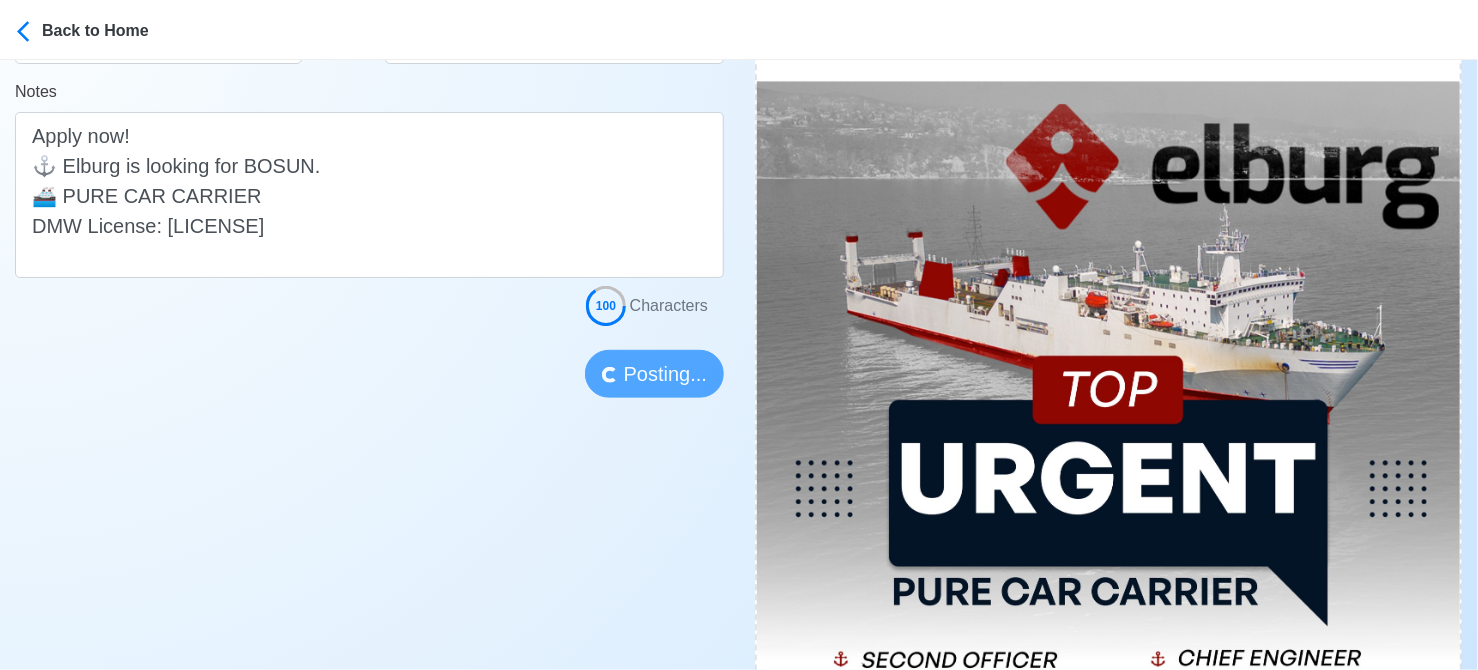 scroll, scrollTop: 503, scrollLeft: 0, axis: vertical 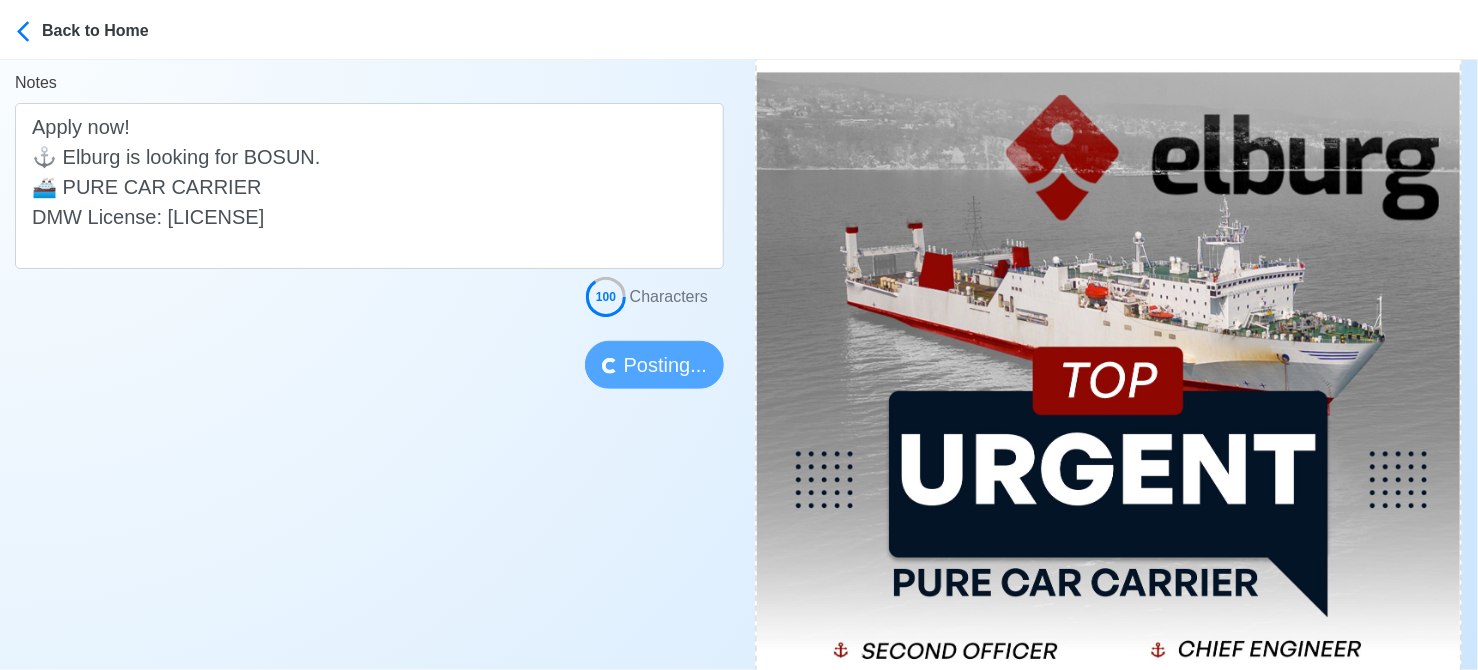 type 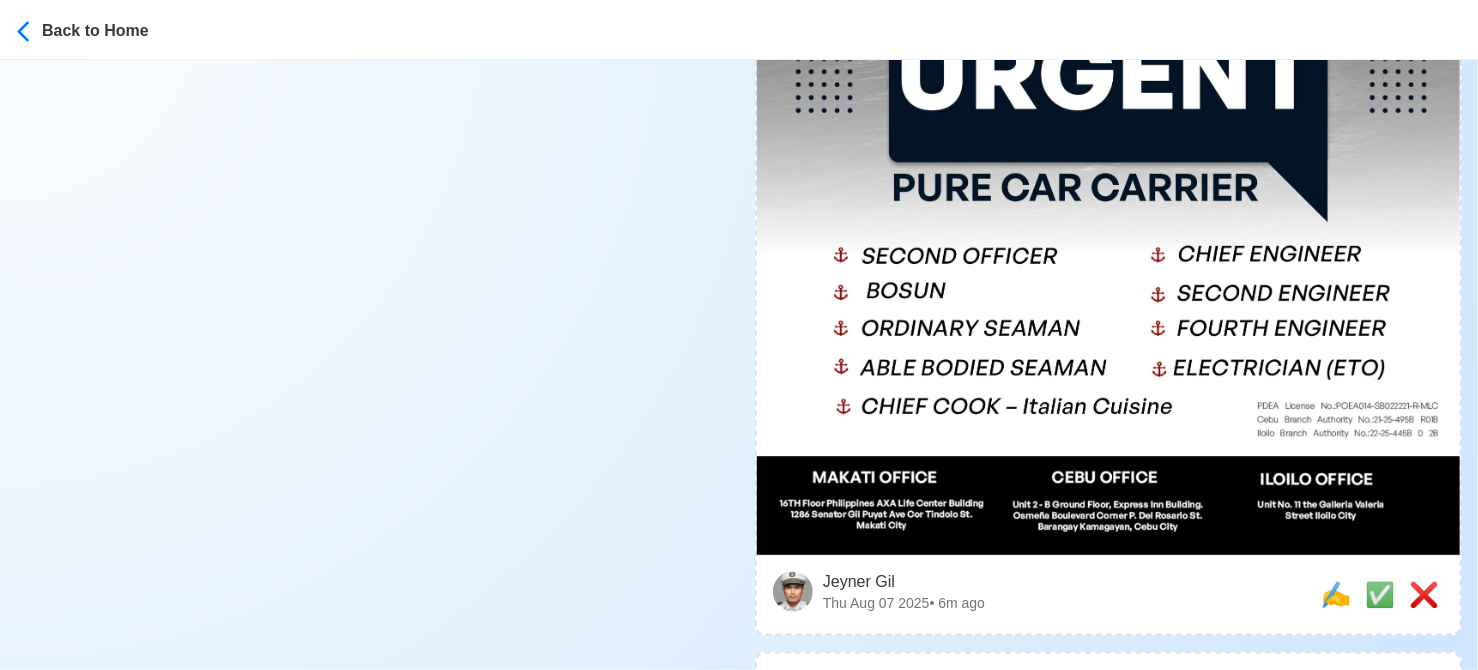 scroll, scrollTop: 903, scrollLeft: 0, axis: vertical 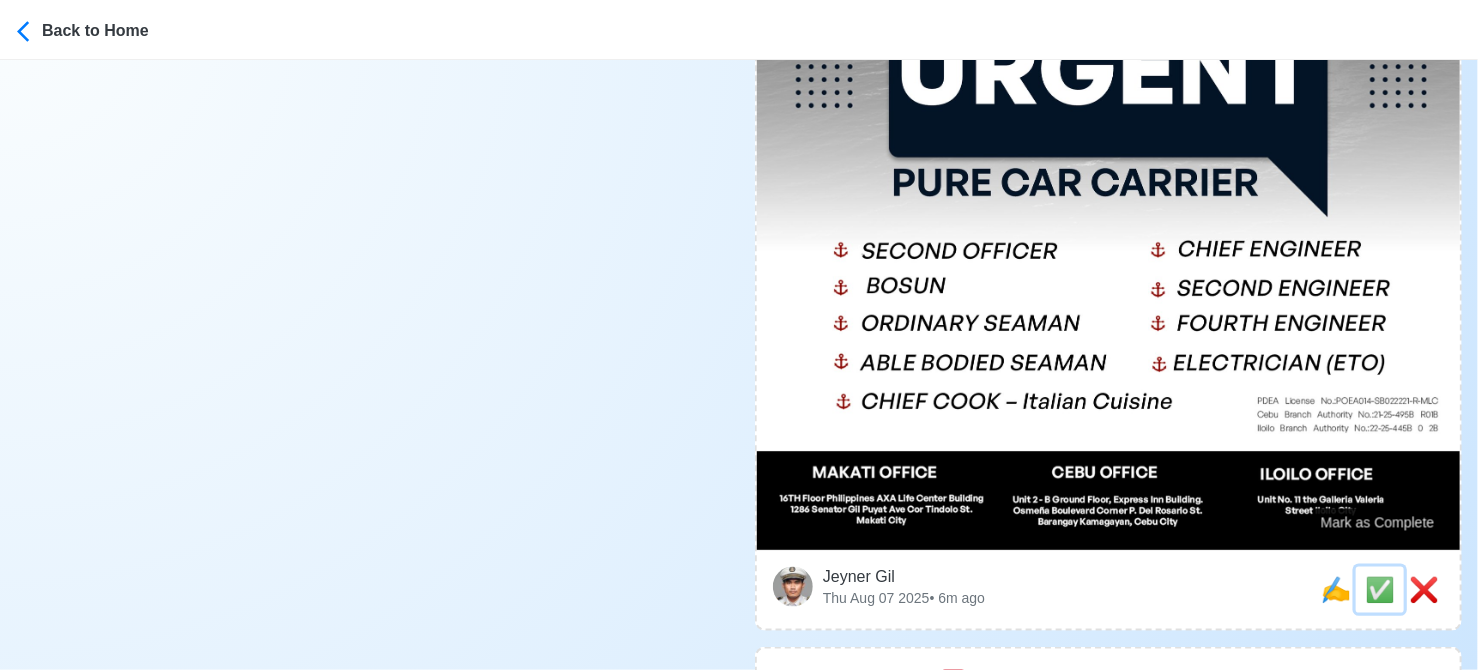 click on "✅" at bounding box center (1380, 589) 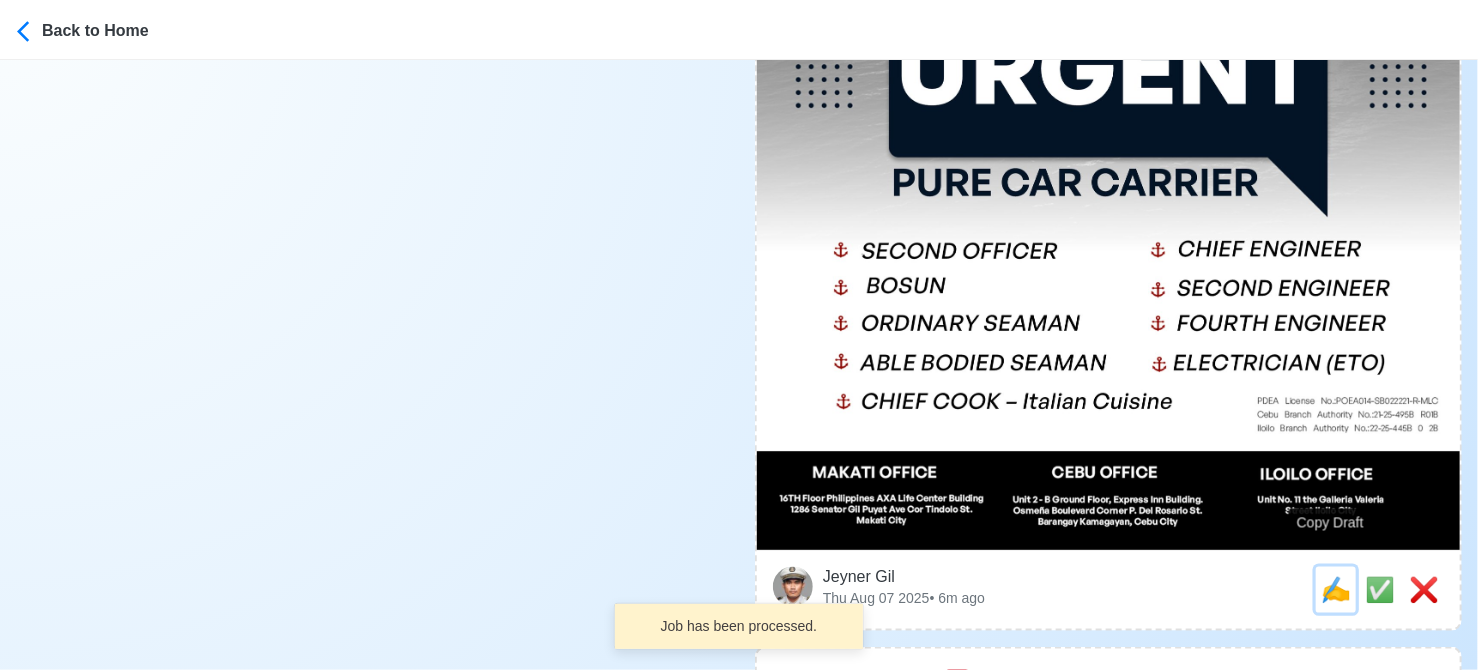 click on "✍️" at bounding box center [1336, 589] 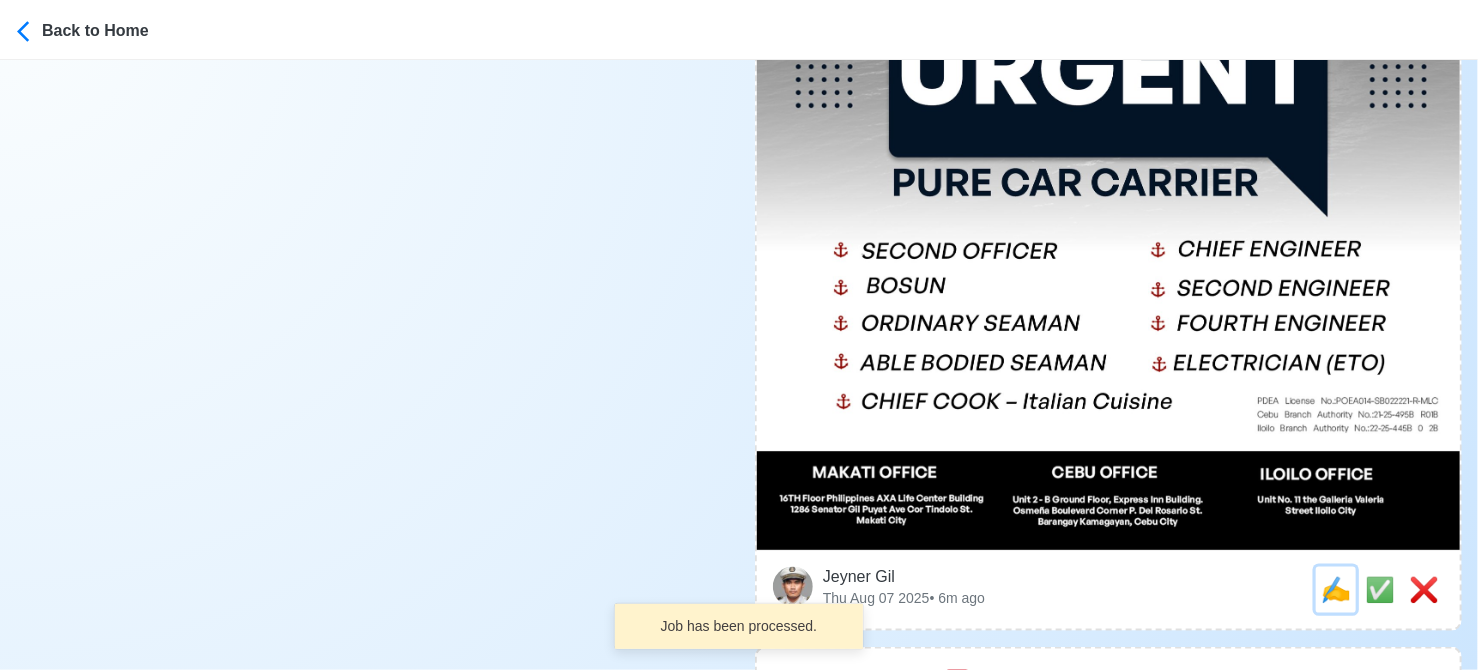 scroll, scrollTop: 0, scrollLeft: 0, axis: both 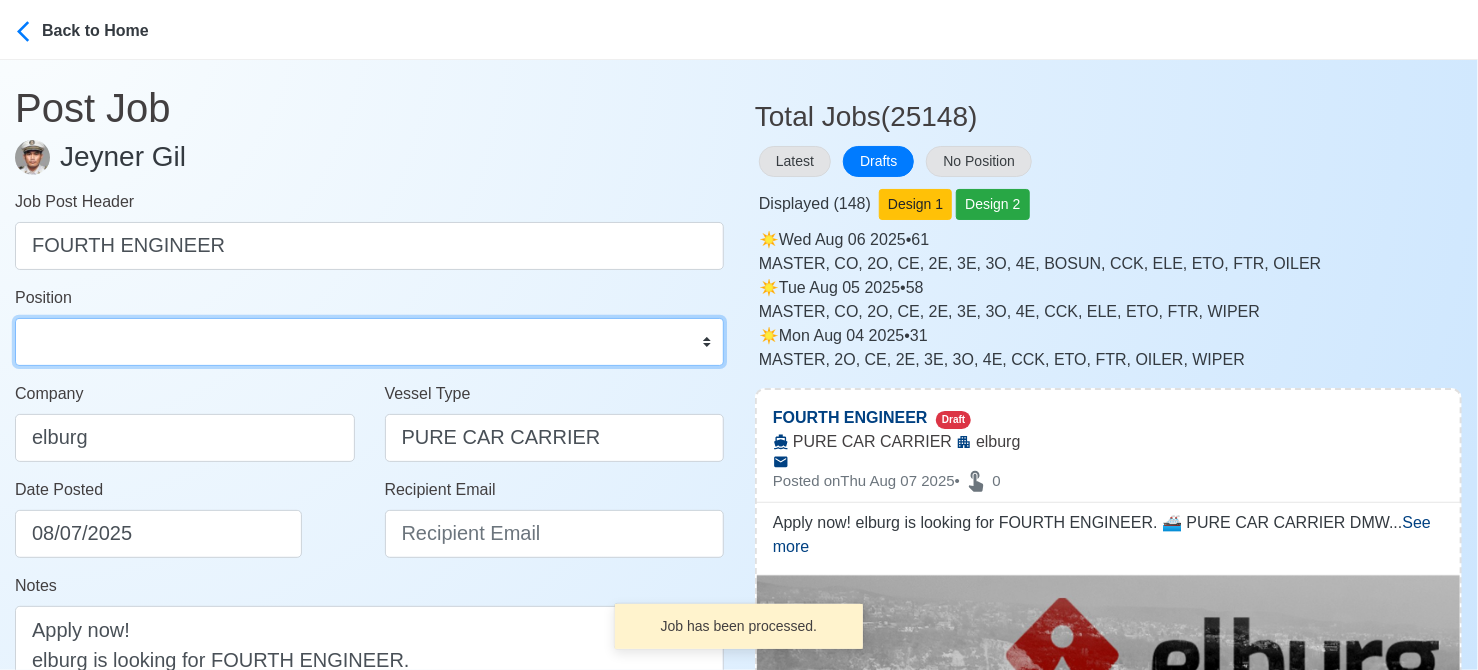click on "Master Chief Officer 2nd Officer 3rd Officer Junior Officer Chief Engineer 2nd Engineer 3rd Engineer 4th Engineer Gas Engineer Junior Engineer 1st Assistant Engineer 2nd Assistant Engineer 3rd Assistant Engineer ETO/ETR Electrician Electrical Engineer Oiler Fitter Welder Chief Cook Chef Cook Messman Wiper Rigger Ordinary Seaman Able Seaman Motorman Pumpman Bosun Cadet Reefer Mechanic Operator Repairman Painter Steward Waiter Others" at bounding box center [369, 342] 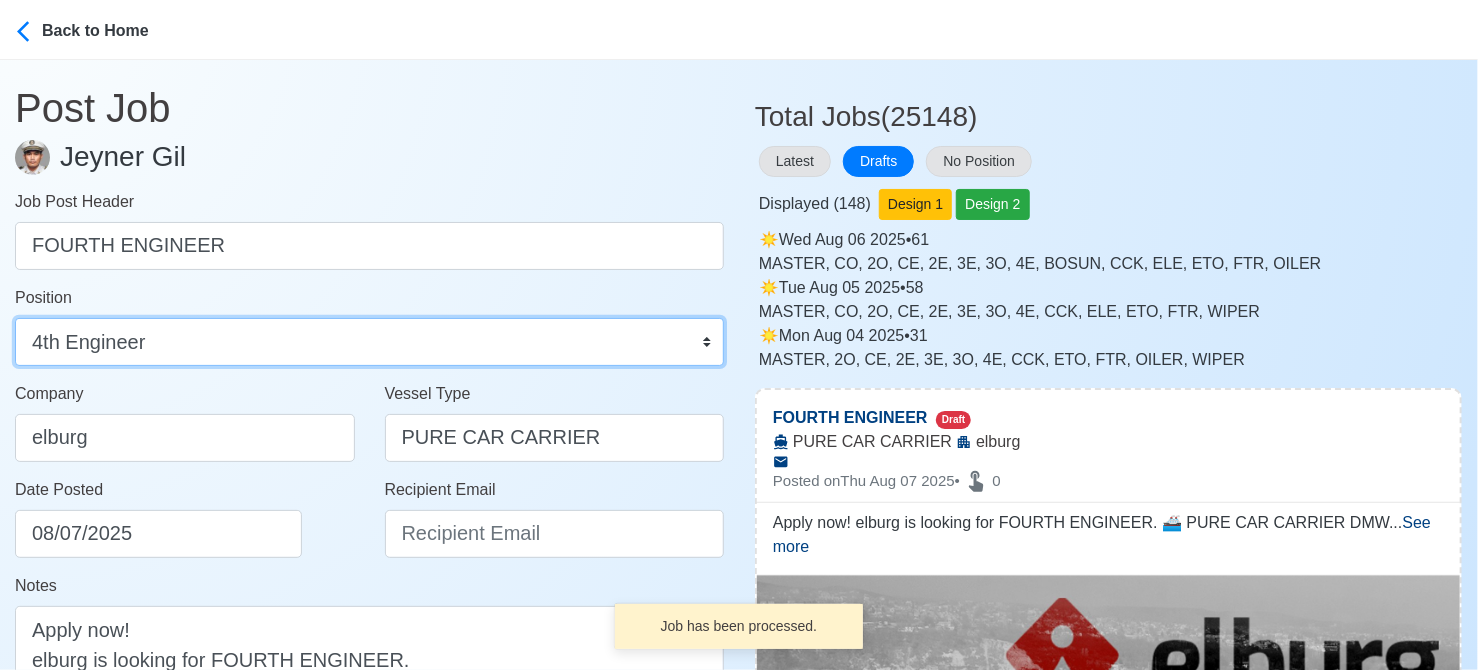 click on "Master Chief Officer 2nd Officer 3rd Officer Junior Officer Chief Engineer 2nd Engineer 3rd Engineer 4th Engineer Gas Engineer Junior Engineer 1st Assistant Engineer 2nd Assistant Engineer 3rd Assistant Engineer ETO/ETR Electrician Electrical Engineer Oiler Fitter Welder Chief Cook Chef Cook Messman Wiper Rigger Ordinary Seaman Able Seaman Motorman Pumpman Bosun Cadet Reefer Mechanic Operator Repairman Painter Steward Waiter Others" at bounding box center (369, 342) 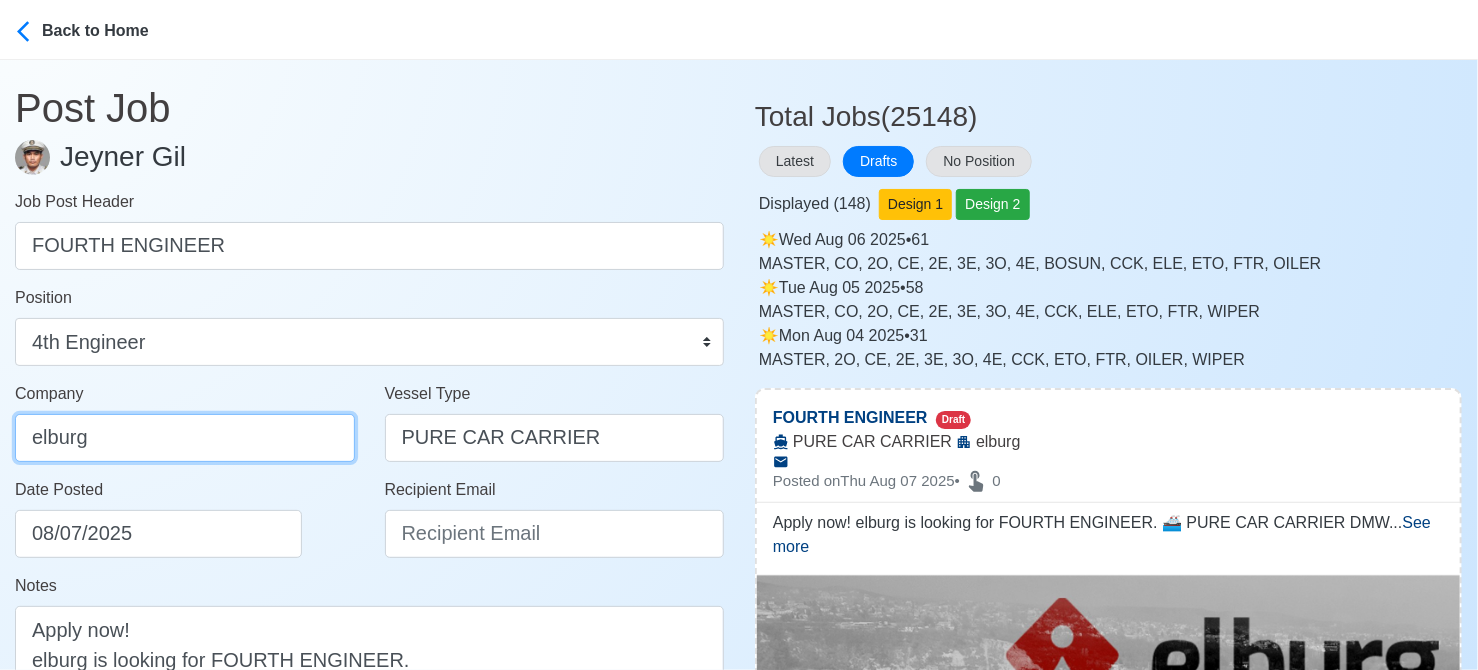 click on "elburg" at bounding box center [185, 438] 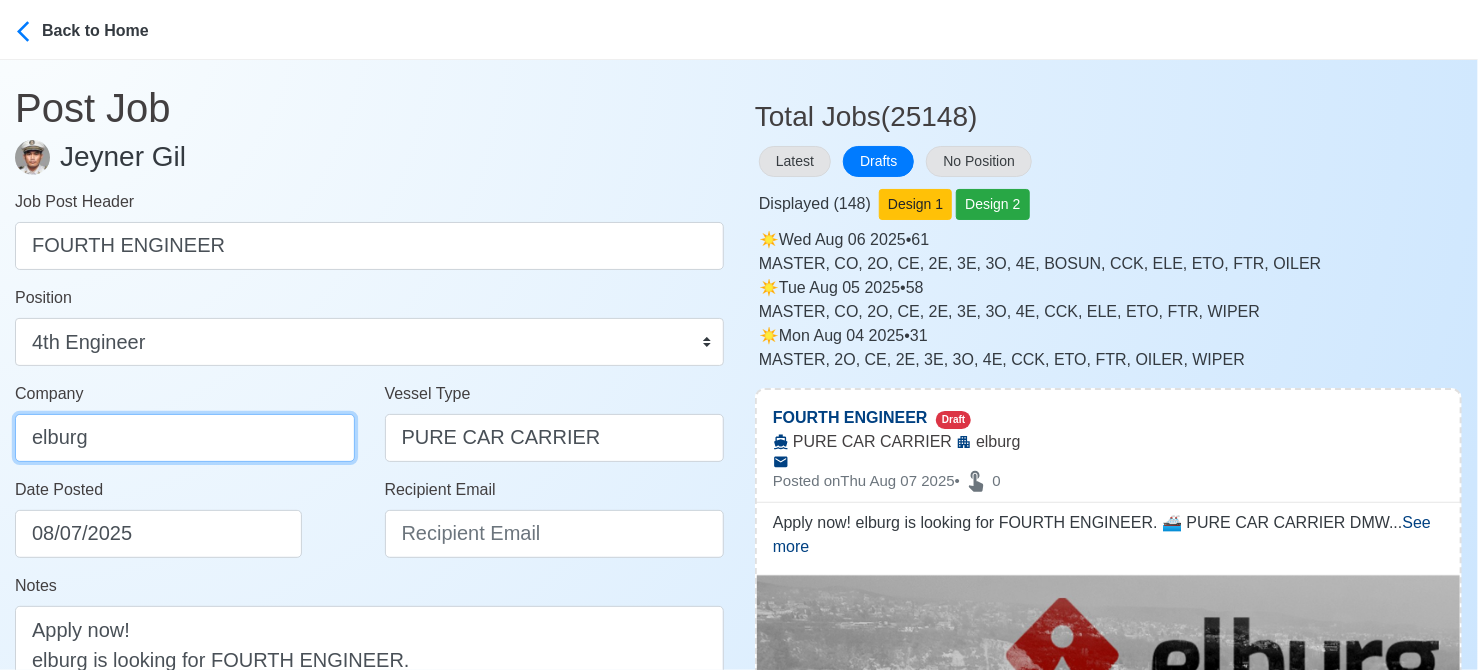paste on "ELBURG SHIPMANAGEMENT PHILS INC" 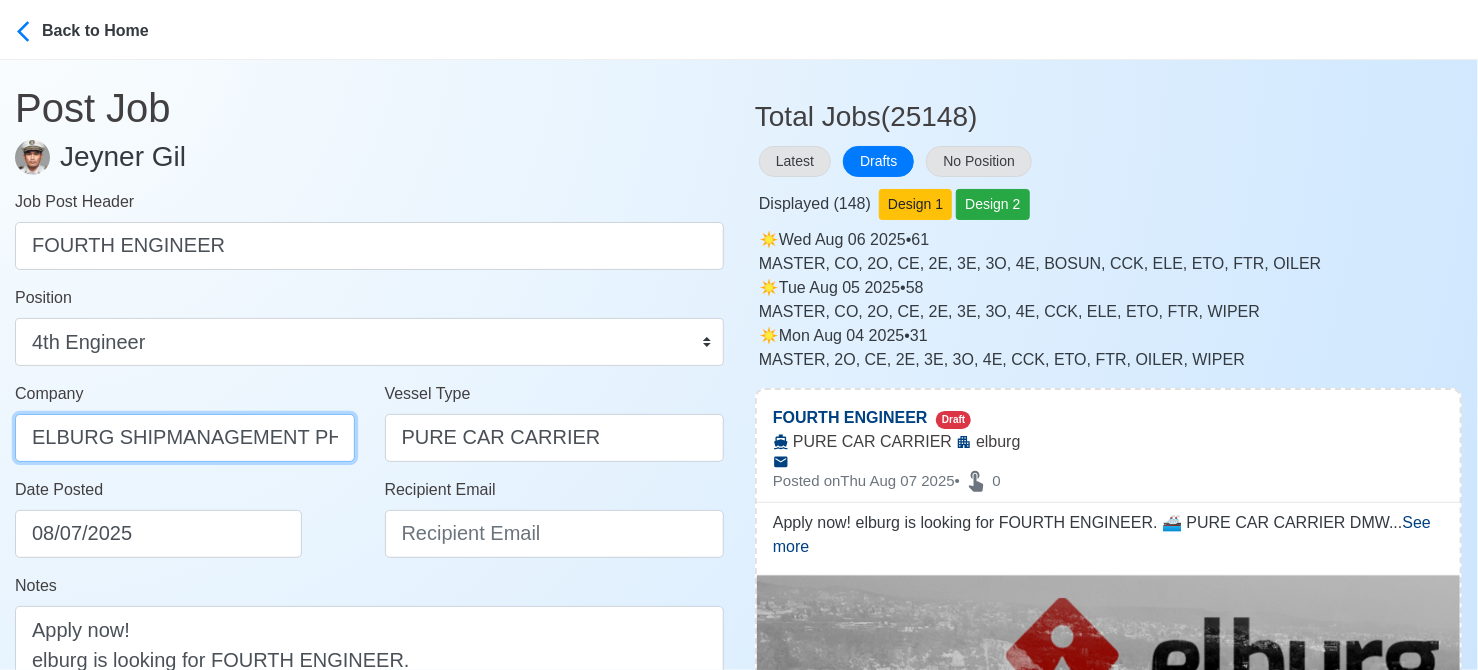 scroll, scrollTop: 0, scrollLeft: 40, axis: horizontal 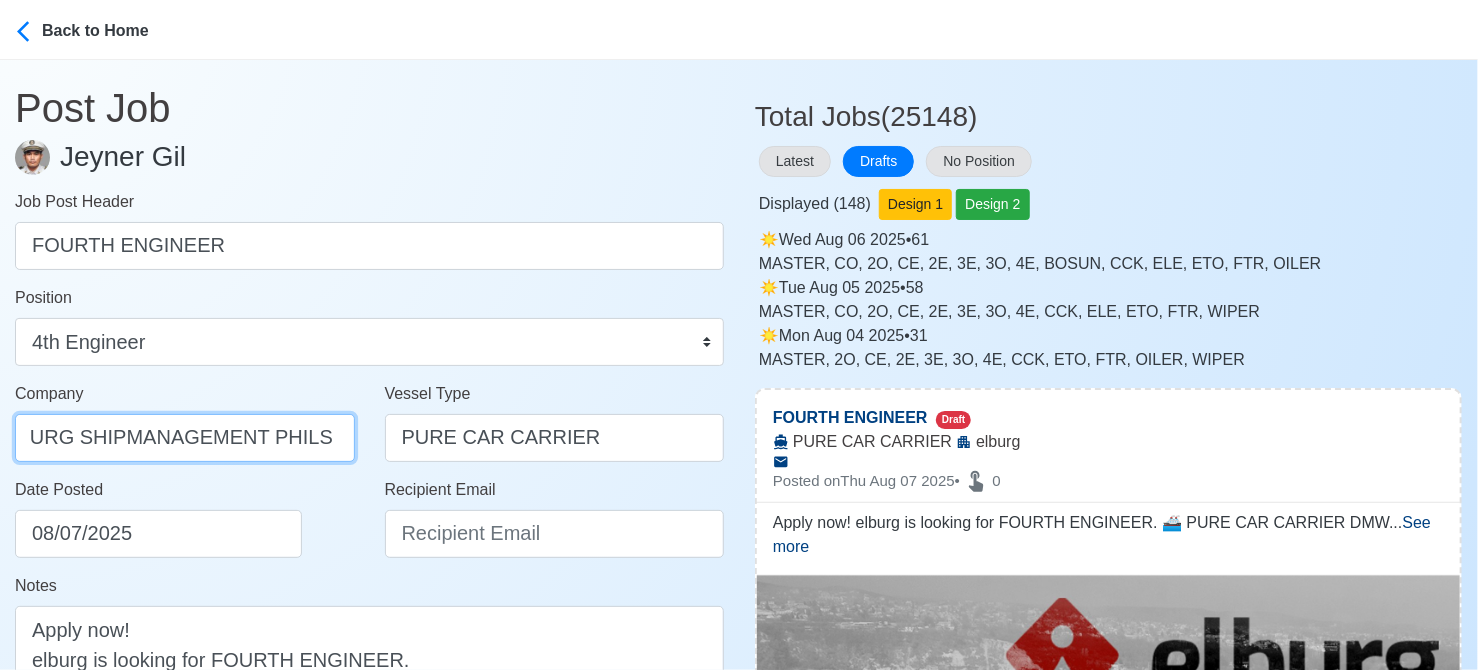 type on "ELBURG SHIPMANAGEMENT PHILS INC" 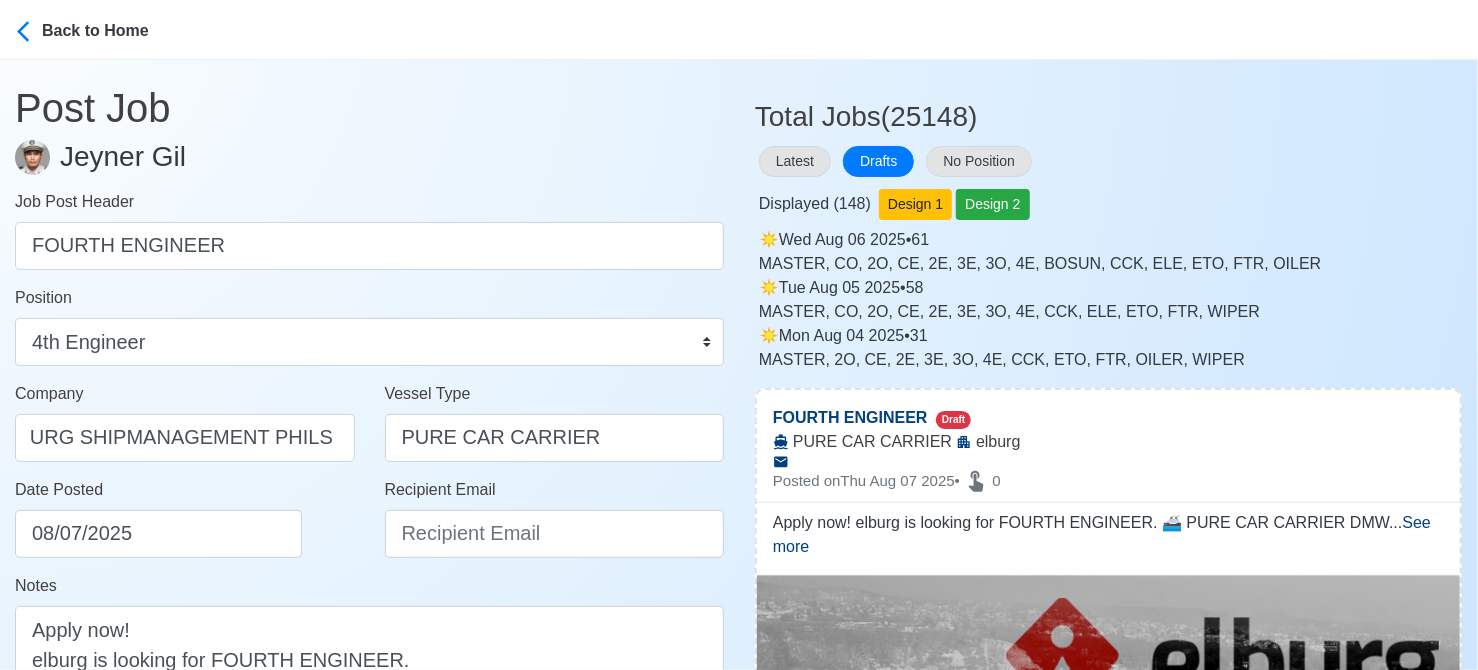 click on "Date Posted       [DATE]" at bounding box center [190, 518] 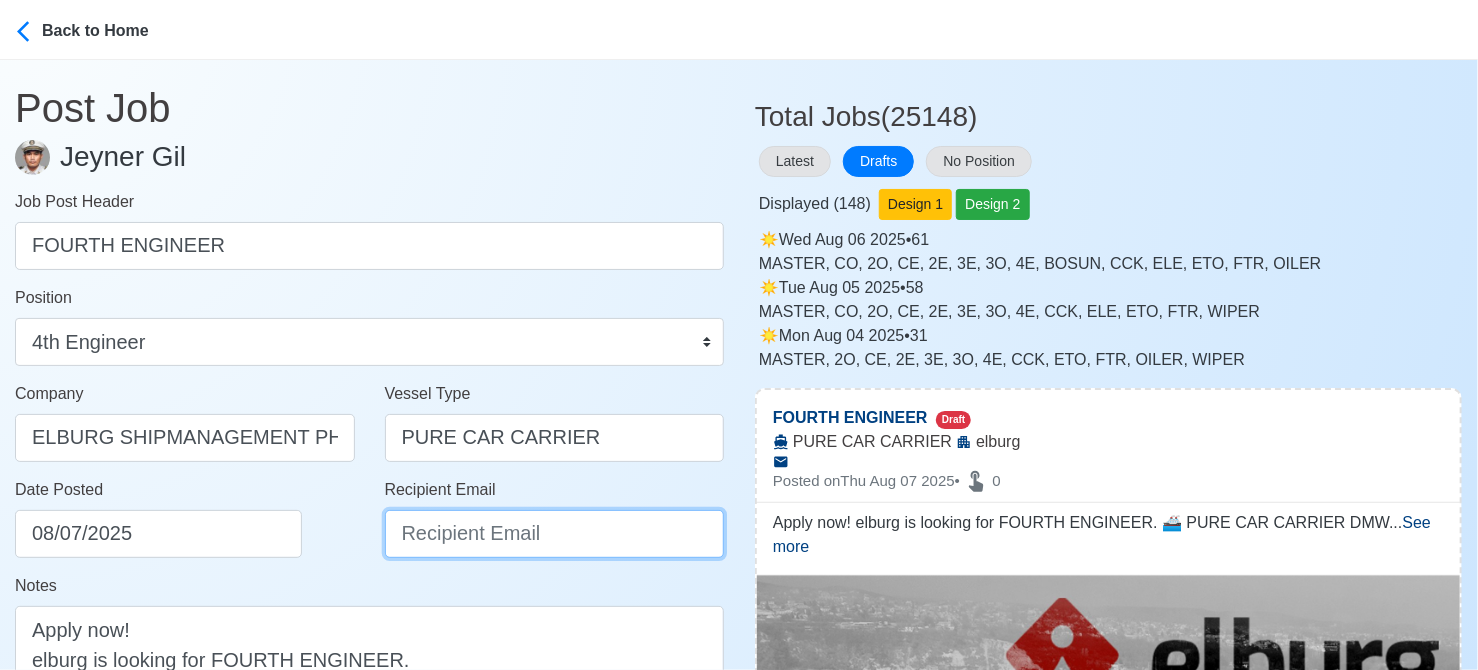 click on "Recipient Email" at bounding box center [555, 534] 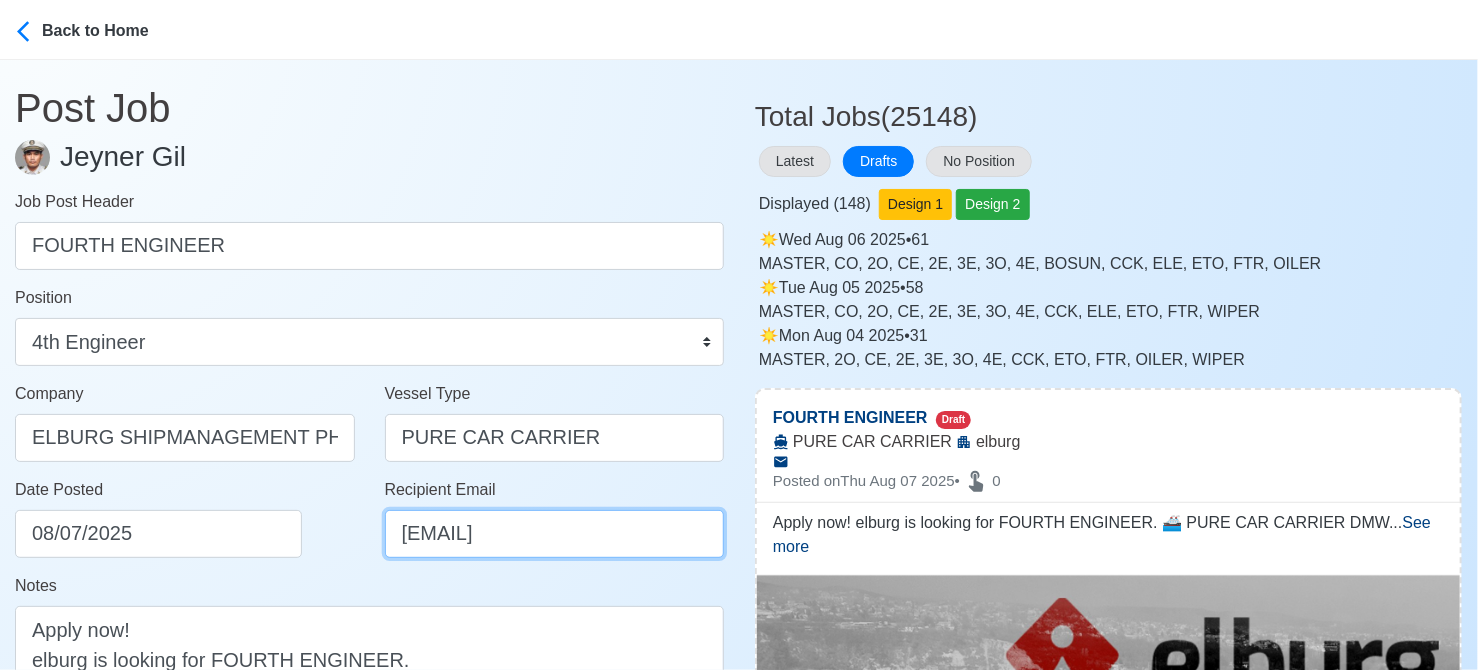 scroll, scrollTop: 0, scrollLeft: 95, axis: horizontal 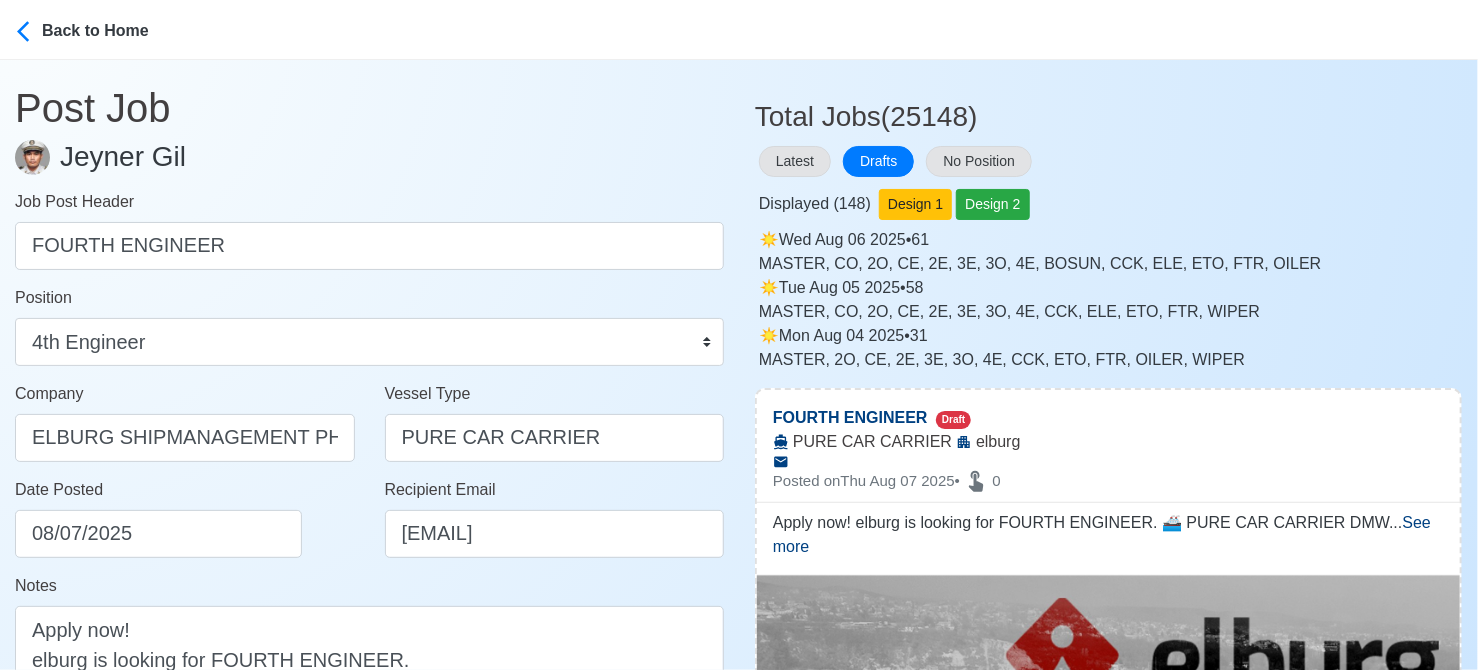 click on "Date Posted       [DATE]" at bounding box center (190, 518) 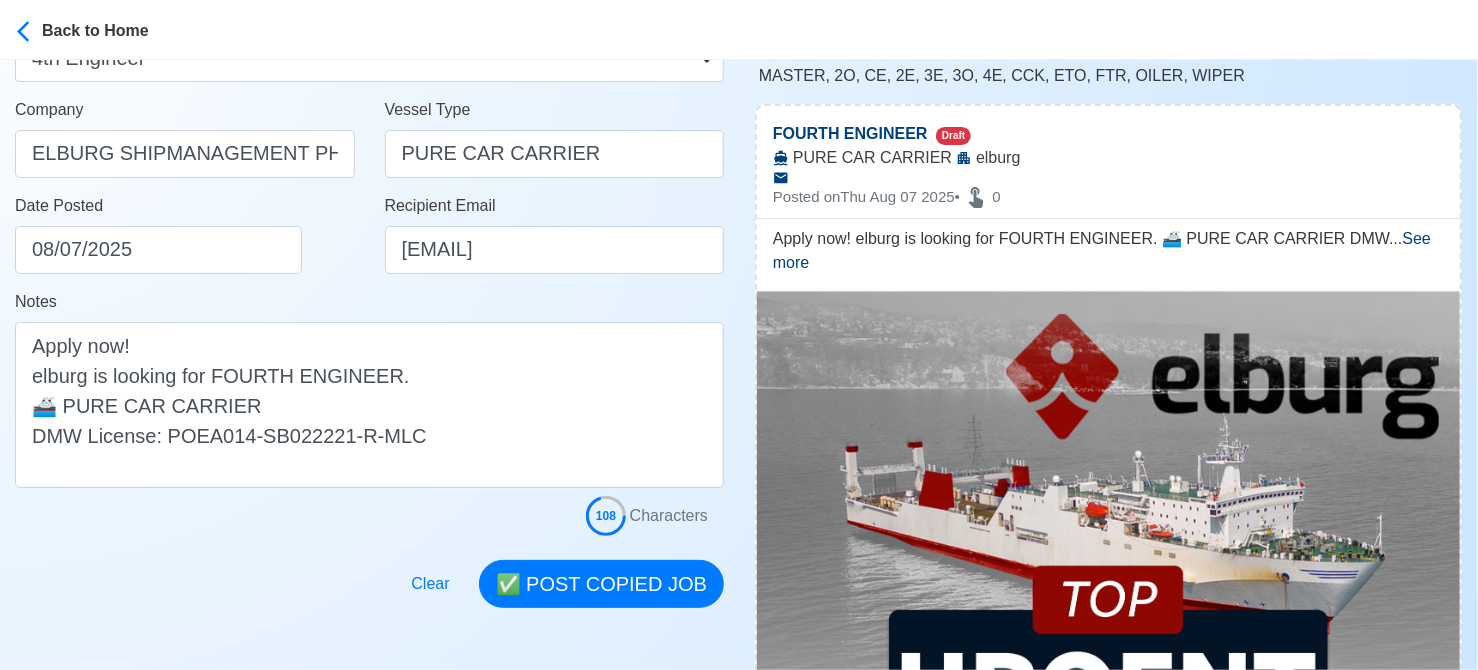 scroll, scrollTop: 300, scrollLeft: 0, axis: vertical 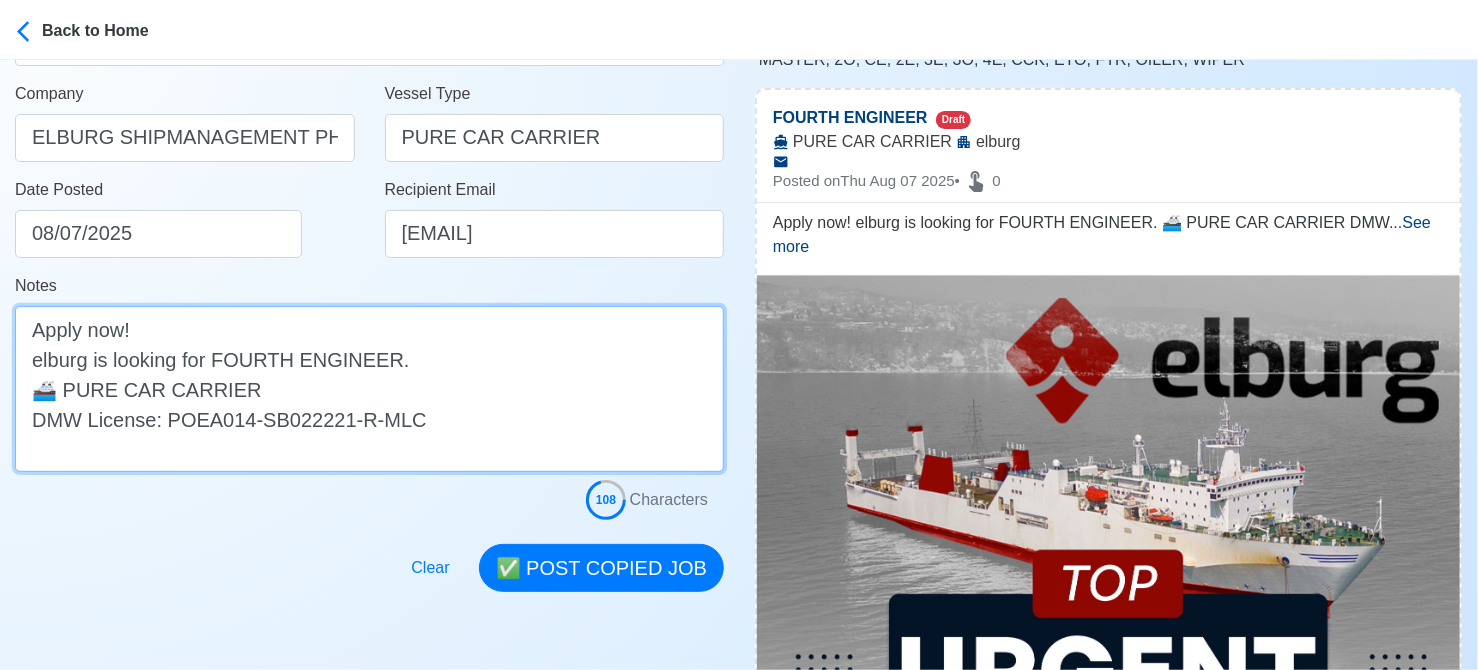 click on "Apply now!
elburg is looking for FOURTH ENGINEER.
🚢 PURE CAR CARRIER
DMW License: POEA014-SB022221-R-MLC" at bounding box center (369, 389) 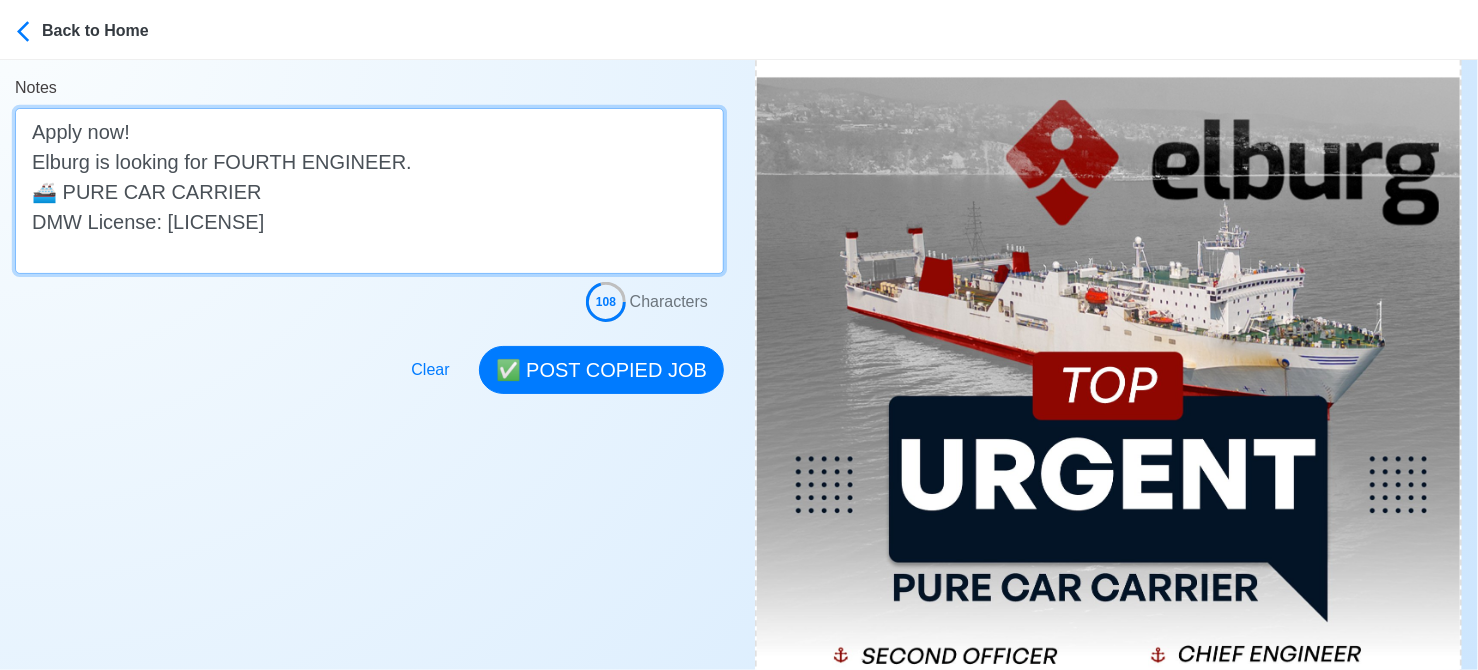 scroll, scrollTop: 500, scrollLeft: 0, axis: vertical 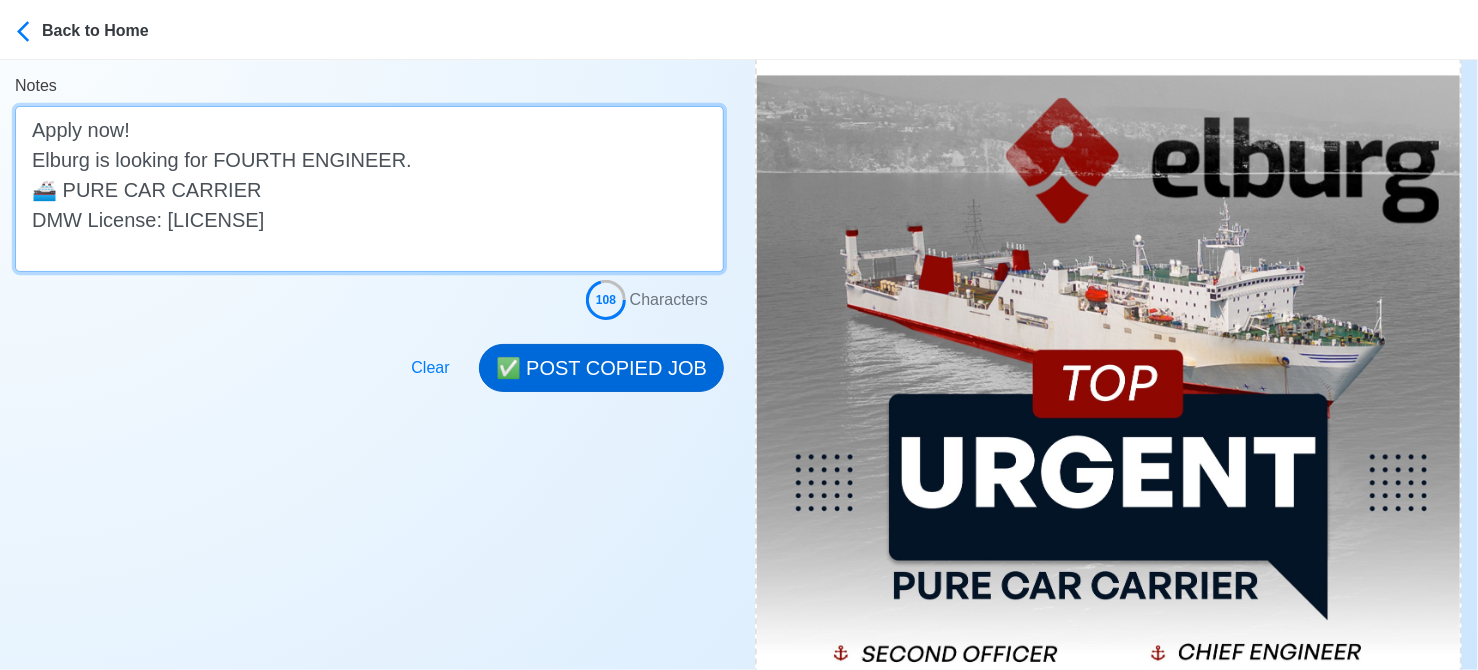 type on "Apply now!
Elburg is looking for FOURTH ENGINEER.
🚢 PURE CAR CARRIER
DMW License: [LICENSE]" 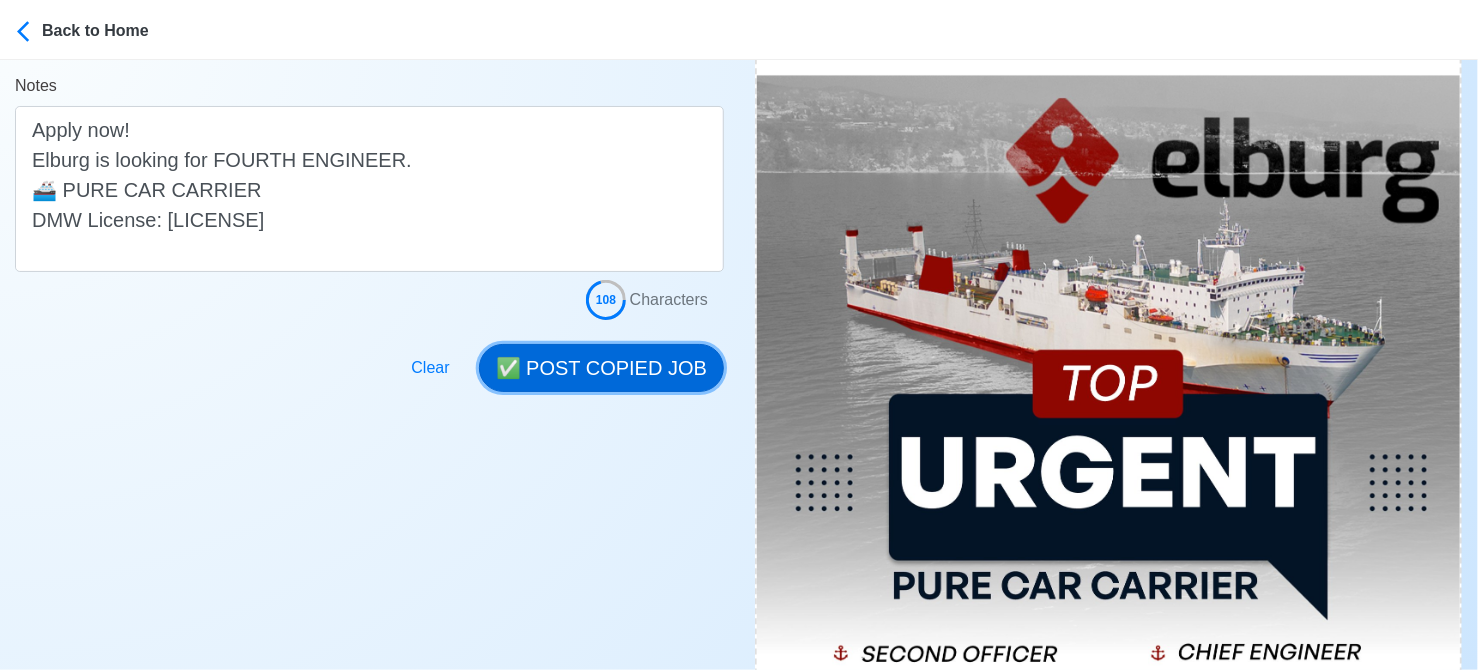 click on "✅ POST COPIED JOB" at bounding box center [601, 368] 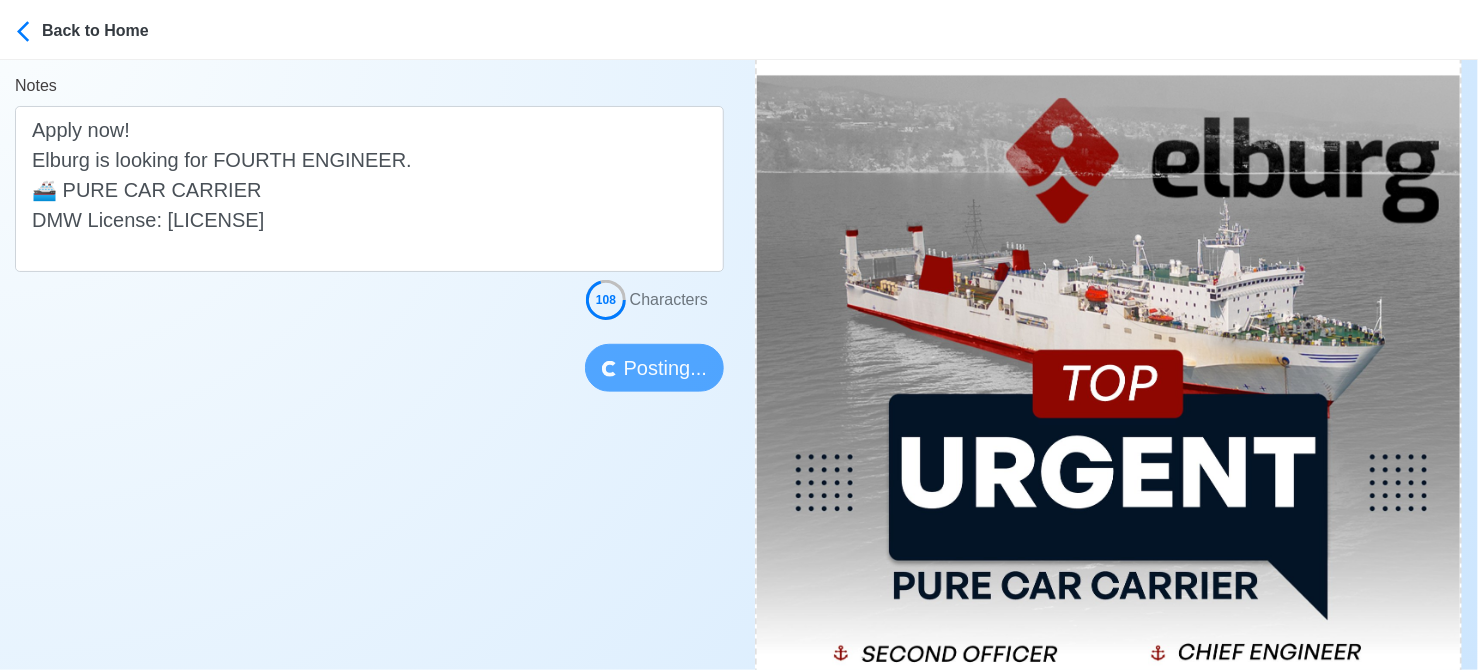 type 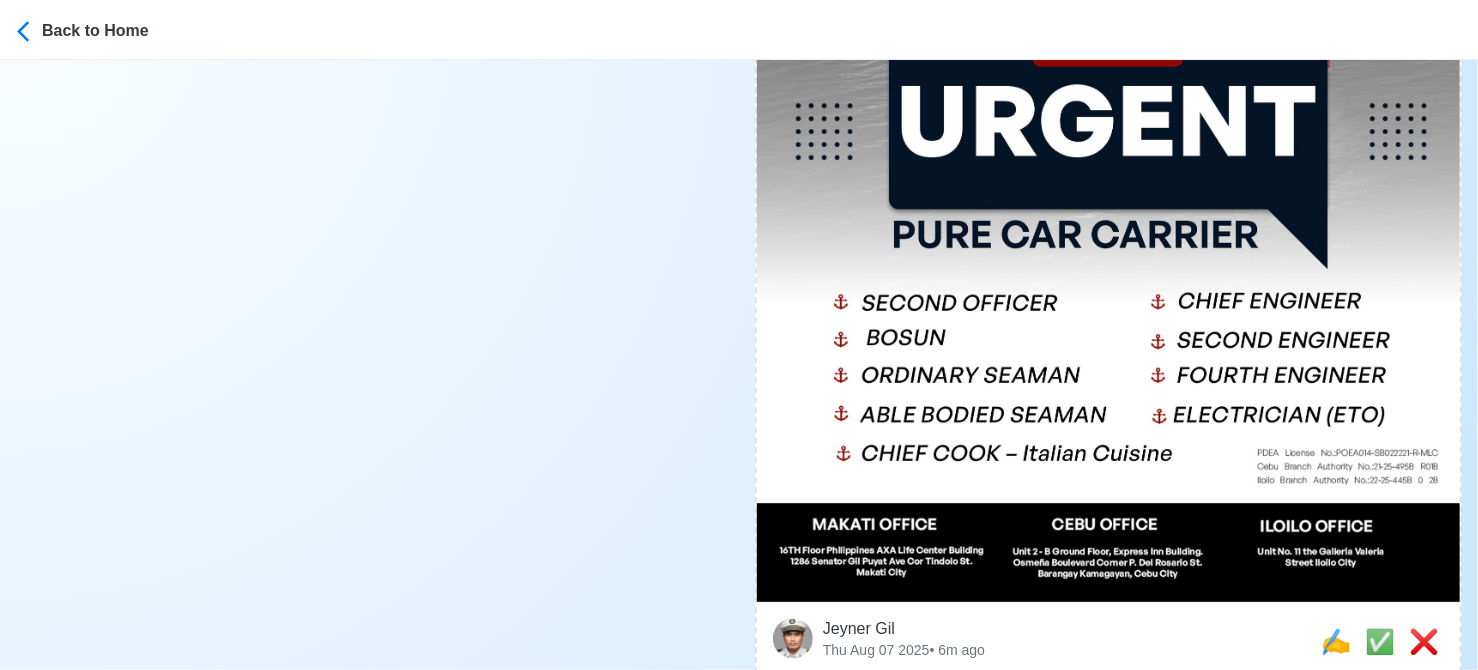 scroll, scrollTop: 900, scrollLeft: 0, axis: vertical 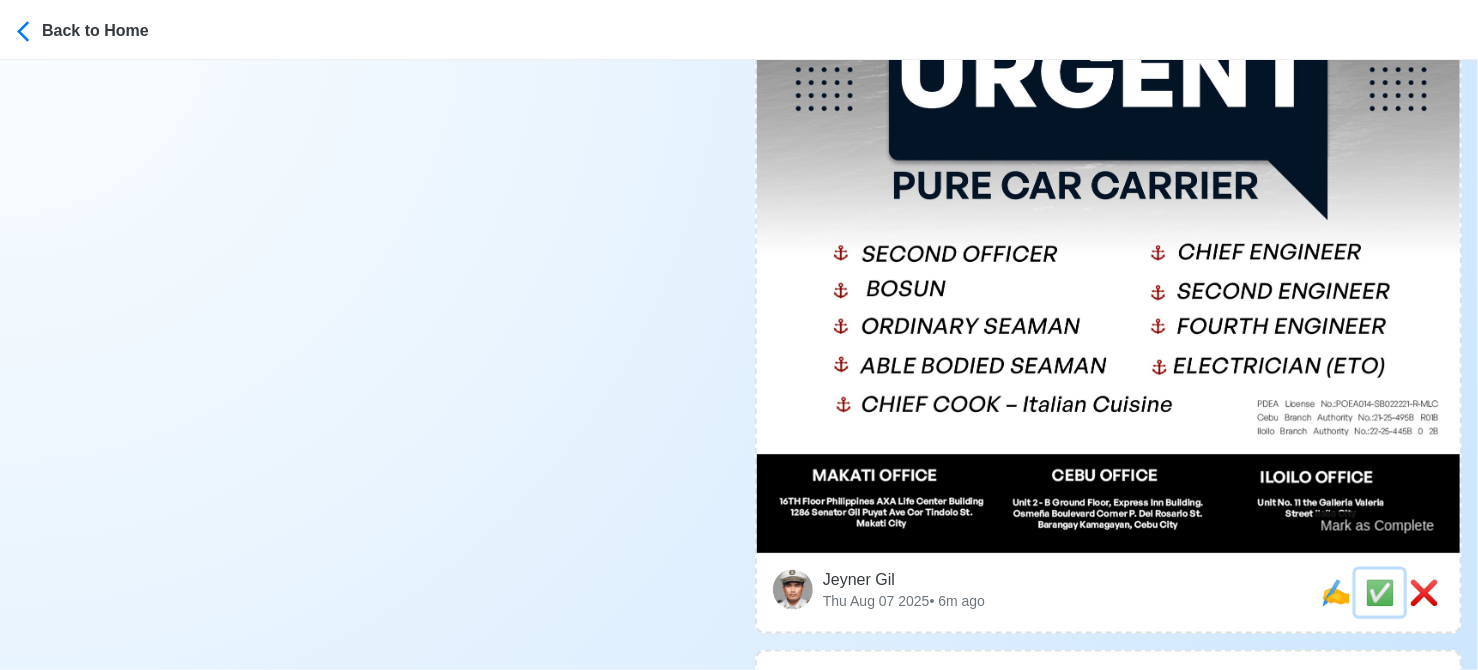 click on "✅" at bounding box center (1380, 592) 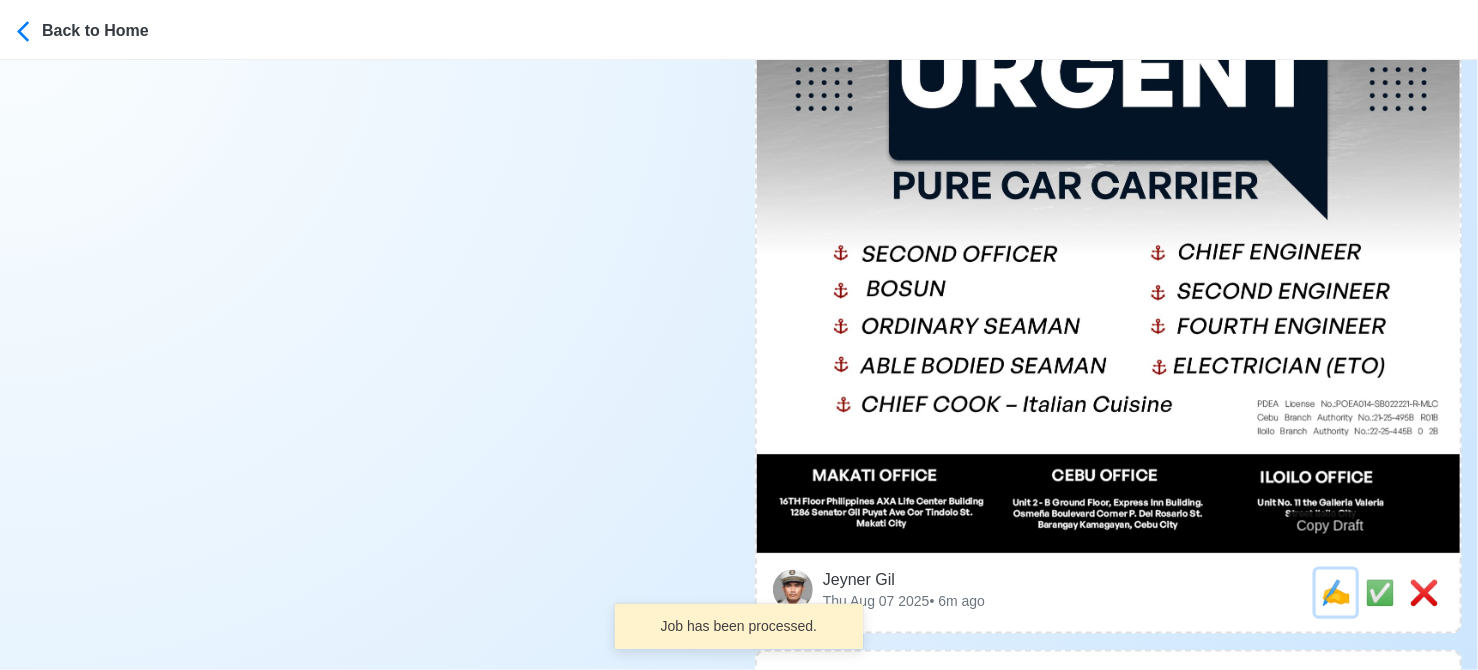 click on "✍️" at bounding box center [1336, 592] 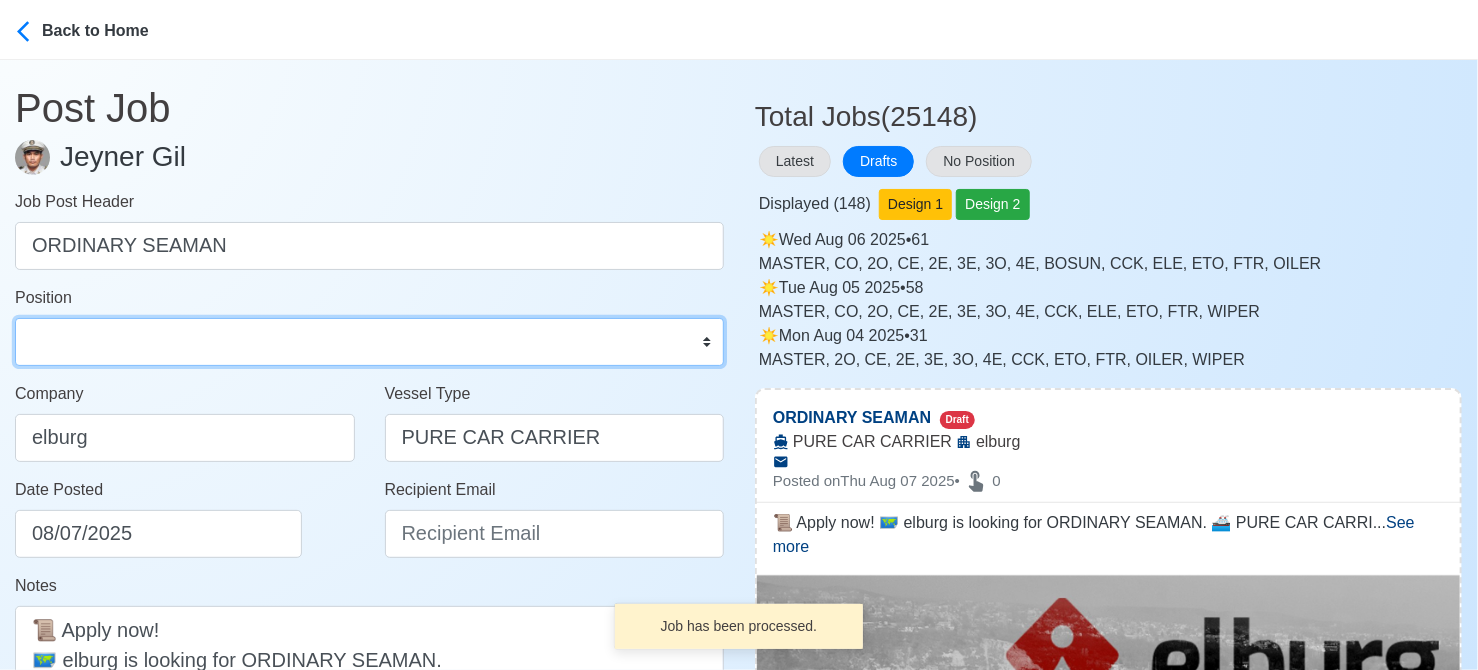 click on "Master Chief Officer 2nd Officer 3rd Officer Junior Officer Chief Engineer 2nd Engineer 3rd Engineer 4th Engineer Gas Engineer Junior Engineer 1st Assistant Engineer 2nd Assistant Engineer 3rd Assistant Engineer ETO/ETR Electrician Electrical Engineer Oiler Fitter Welder Chief Cook Chef Cook Messman Wiper Rigger Ordinary Seaman Able Seaman Motorman Pumpman Bosun Cadet Reefer Mechanic Operator Repairman Painter Steward Waiter Others" at bounding box center [369, 342] 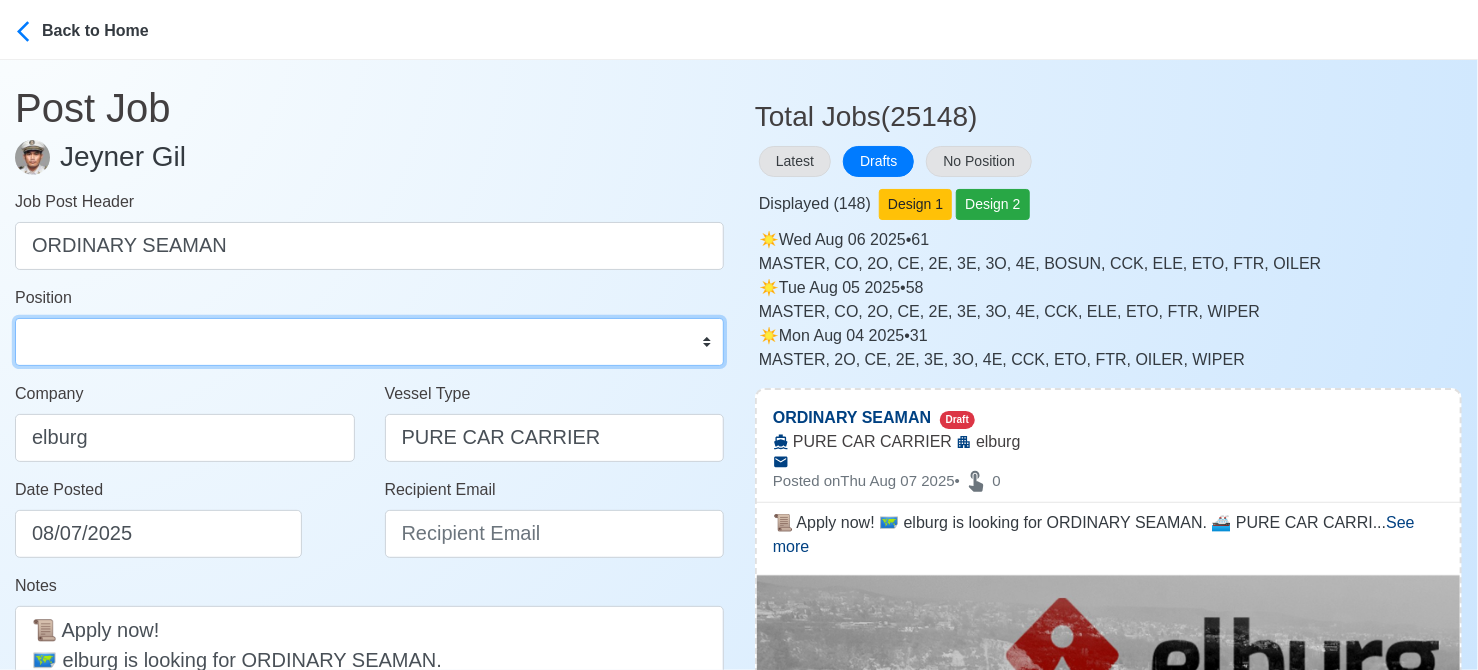 select on "Ordinary Seaman" 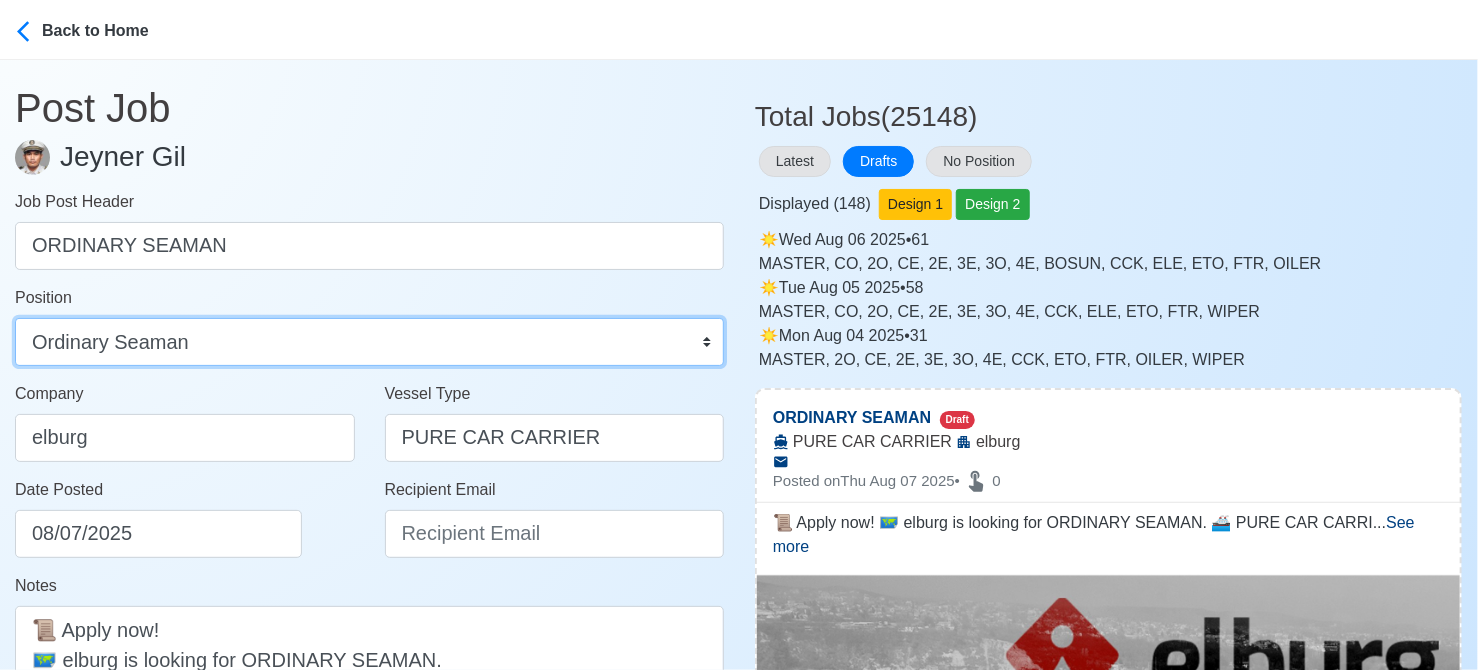 click on "Master Chief Officer 2nd Officer 3rd Officer Junior Officer Chief Engineer 2nd Engineer 3rd Engineer 4th Engineer Gas Engineer Junior Engineer 1st Assistant Engineer 2nd Assistant Engineer 3rd Assistant Engineer ETO/ETR Electrician Electrical Engineer Oiler Fitter Welder Chief Cook Chef Cook Messman Wiper Rigger Ordinary Seaman Able Seaman Motorman Pumpman Bosun Cadet Reefer Mechanic Operator Repairman Painter Steward Waiter Others" at bounding box center (369, 342) 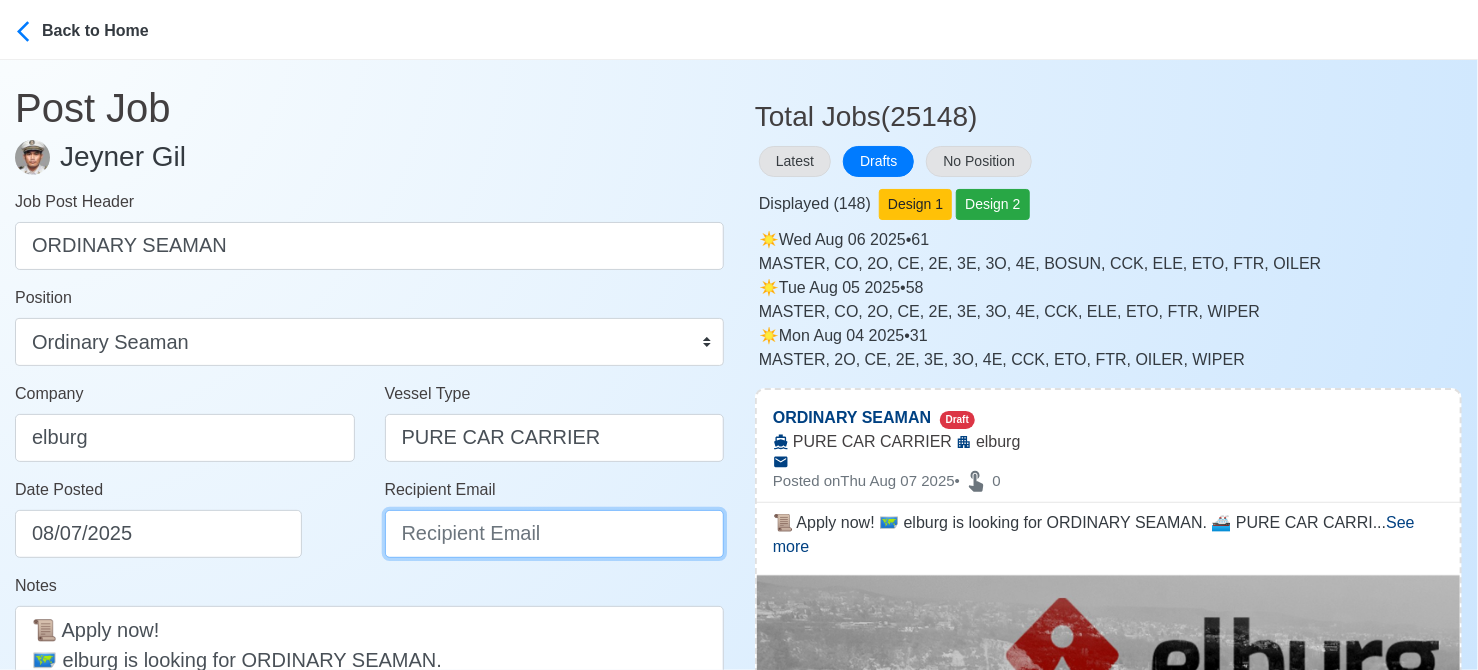 click on "Recipient Email" at bounding box center [555, 534] 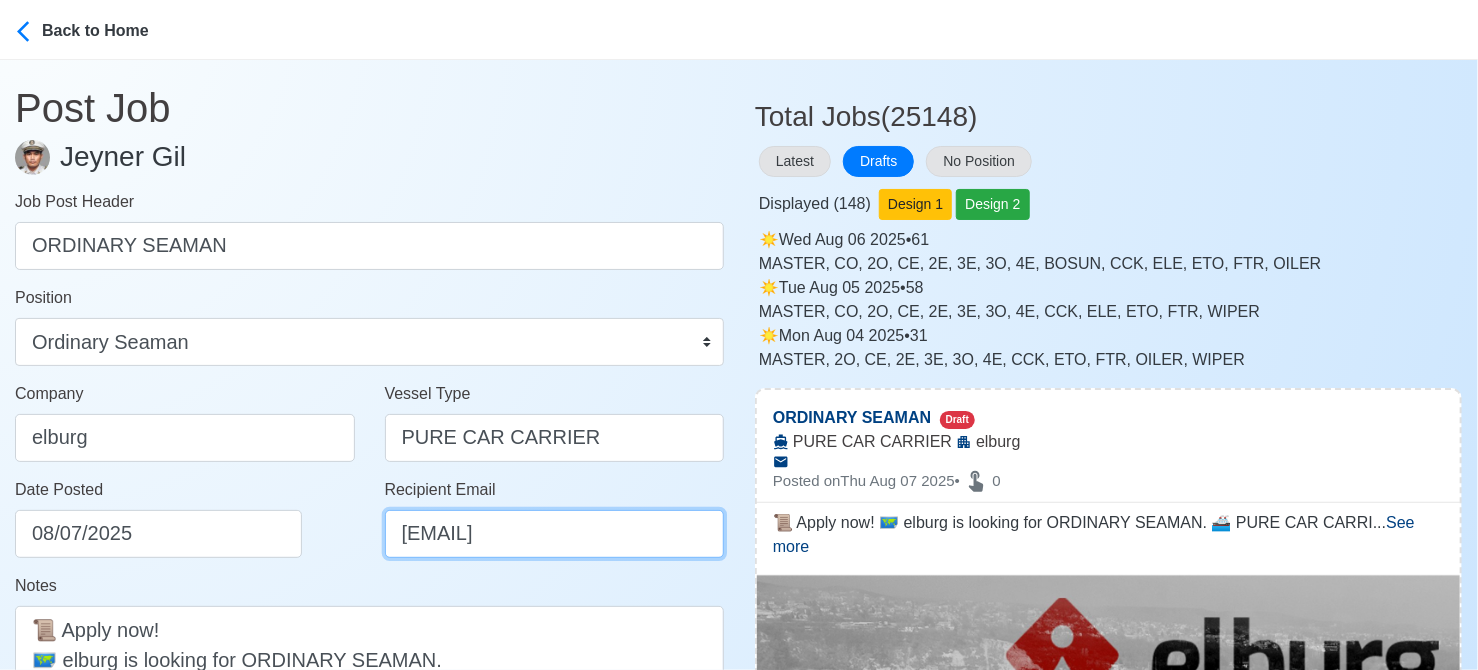 scroll, scrollTop: 0, scrollLeft: 95, axis: horizontal 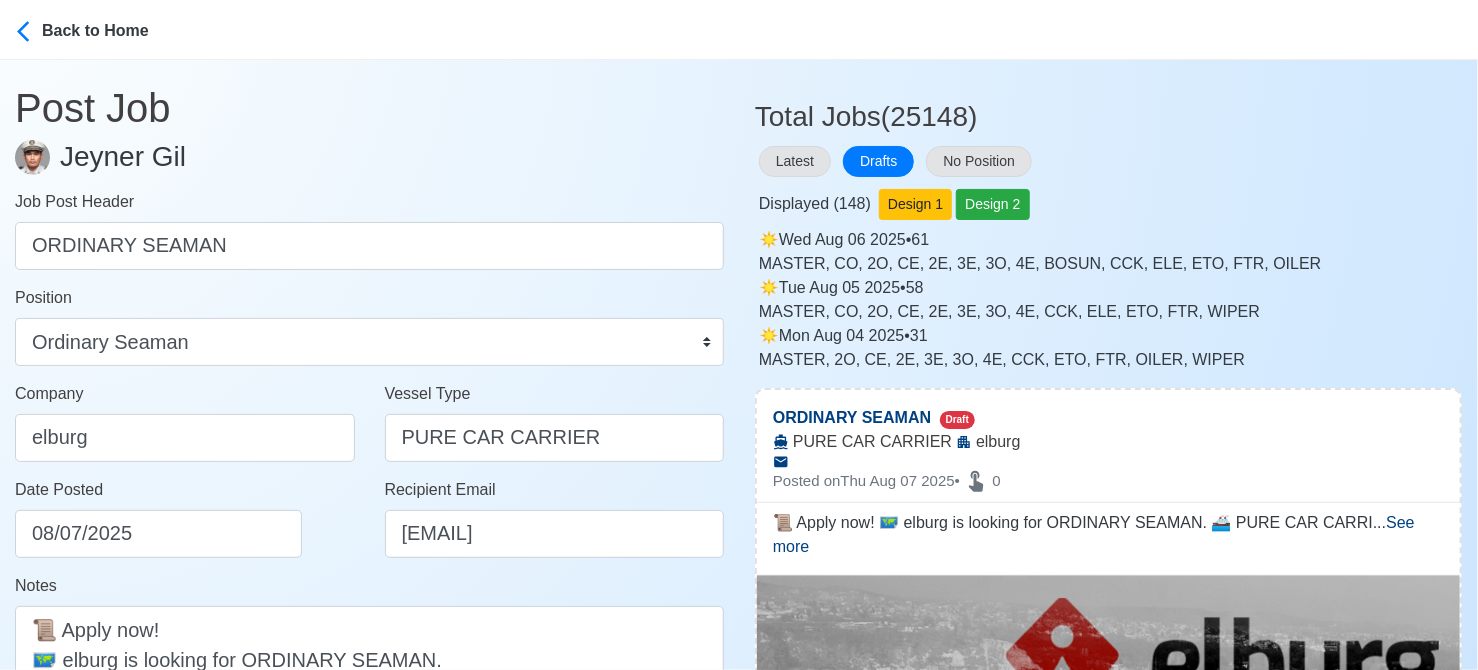 click on "Date Posted       [DATE]" at bounding box center (190, 518) 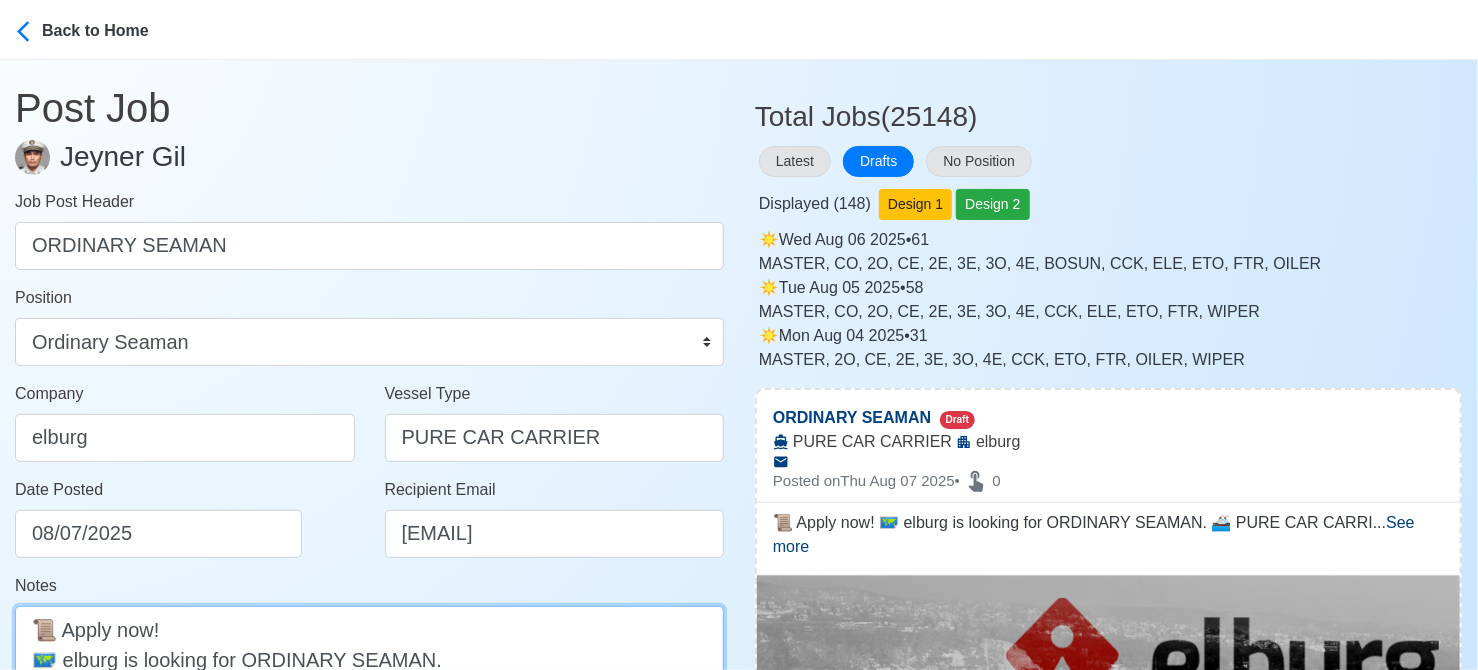 click on "📜 Apply now!
🗺️ elburg is looking for ORDINARY SEAMAN.
🚢 PURE CAR CARRIER
DMW License: [LICENSE]" at bounding box center [369, 689] 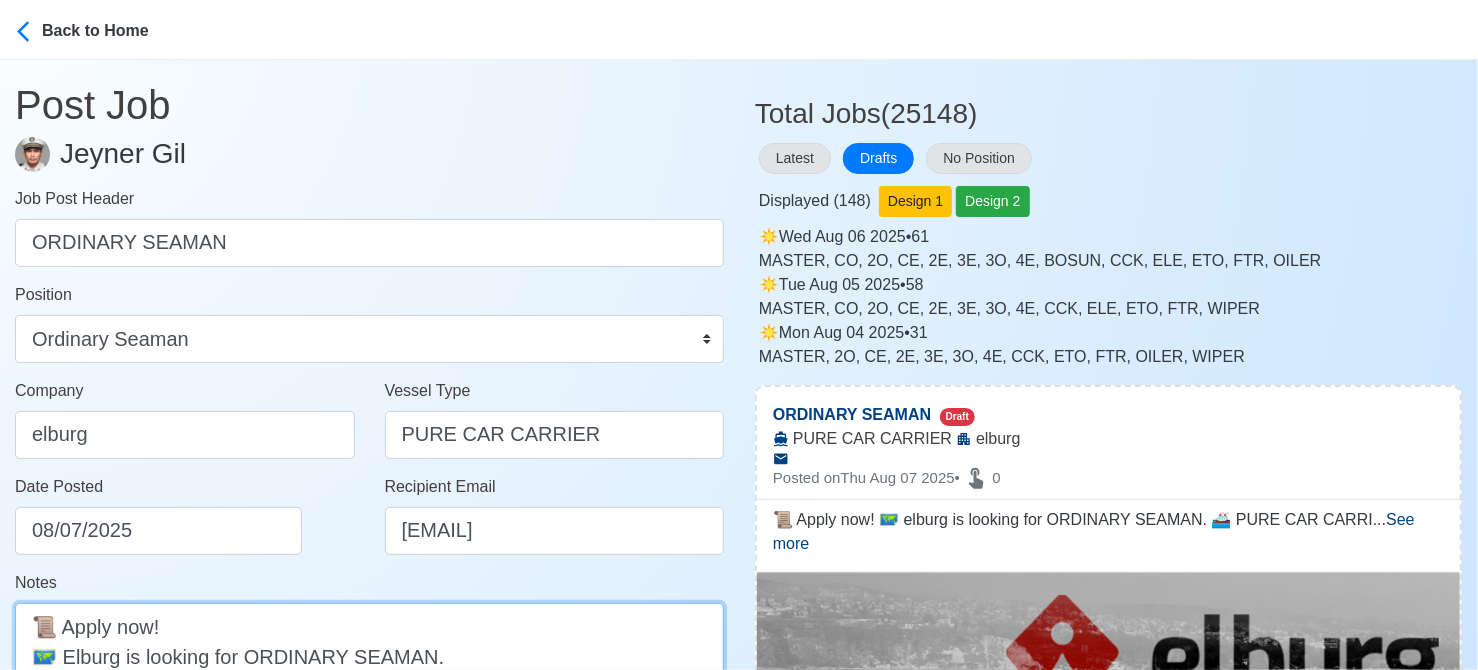 type on "📜 Apply now!
🗺️ Elburg is looking for ORDINARY SEAMAN.
🚢 PURE CAR CARRIER
DMW License: [LICENSE]" 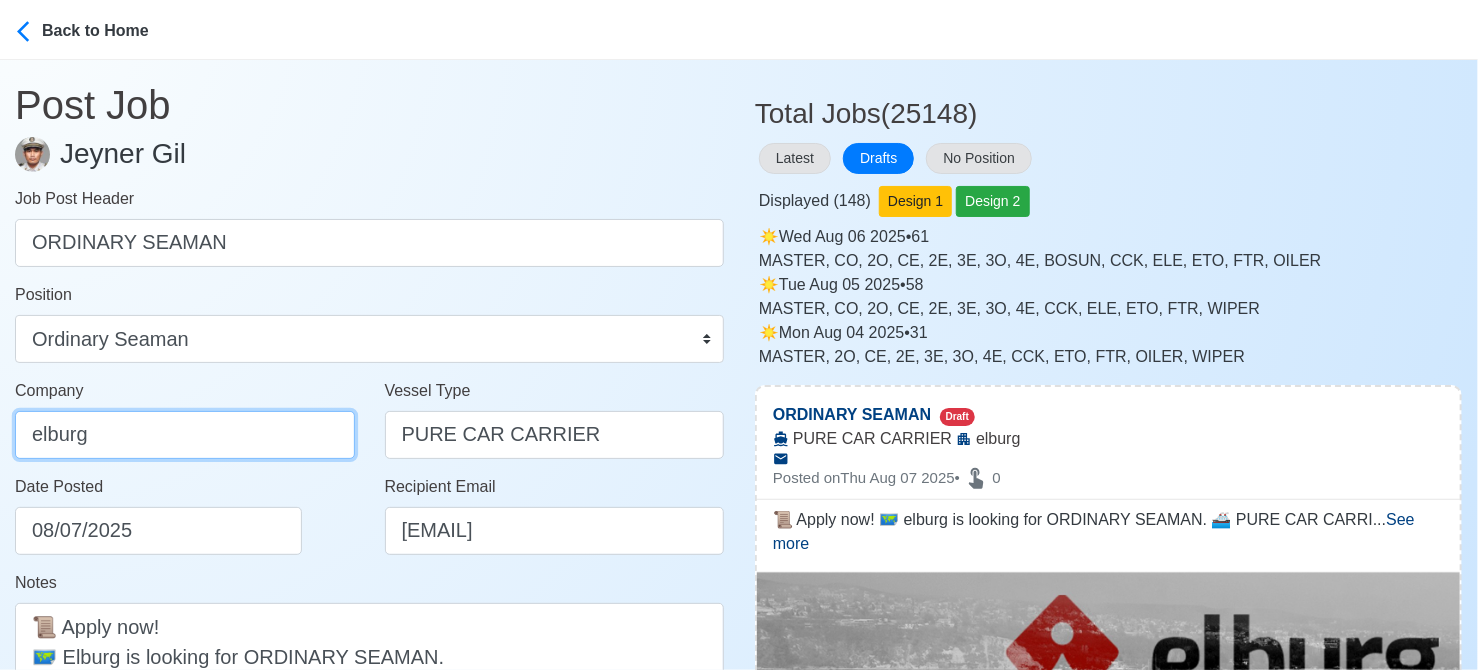 drag, startPoint x: 116, startPoint y: 436, endPoint x: -8, endPoint y: 442, distance: 124.14507 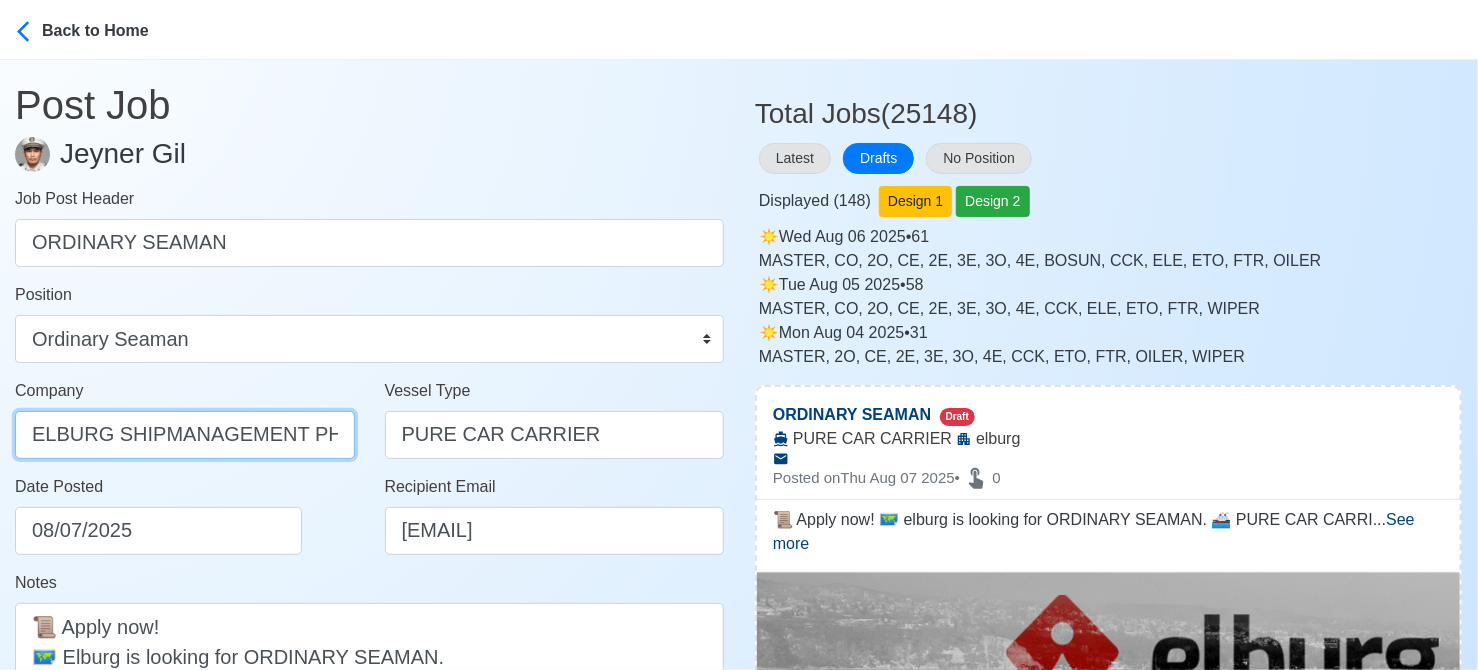 scroll, scrollTop: 0, scrollLeft: 40, axis: horizontal 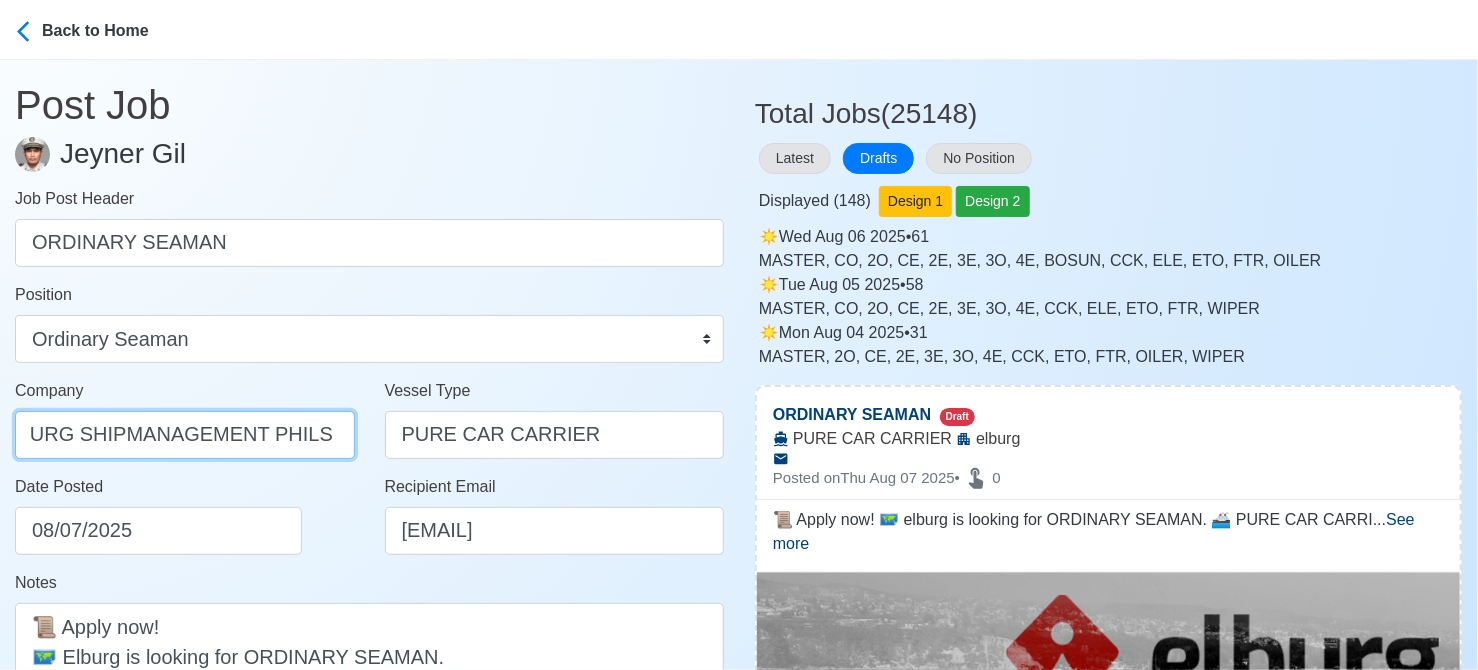 type on "ELBURG SHIPMANAGEMENT PHILS INC" 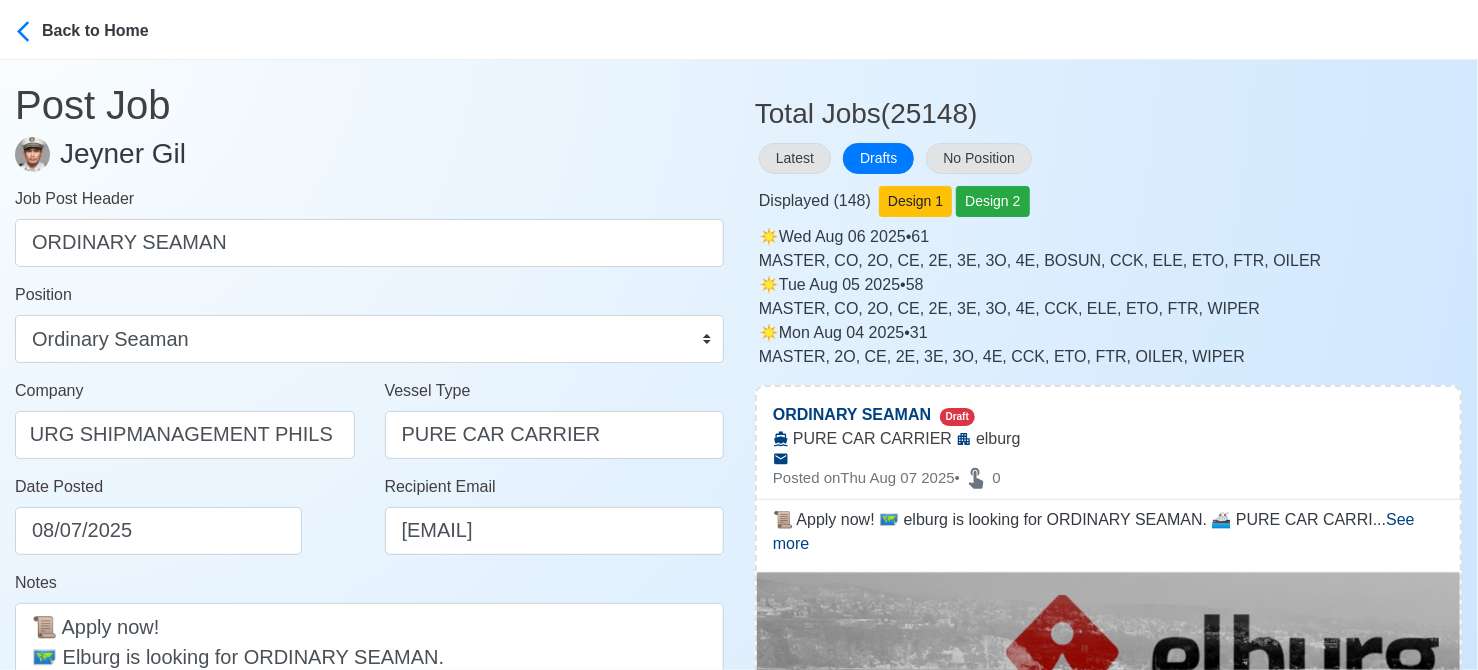 click on "Date Posted       [DATE]" at bounding box center (185, 523) 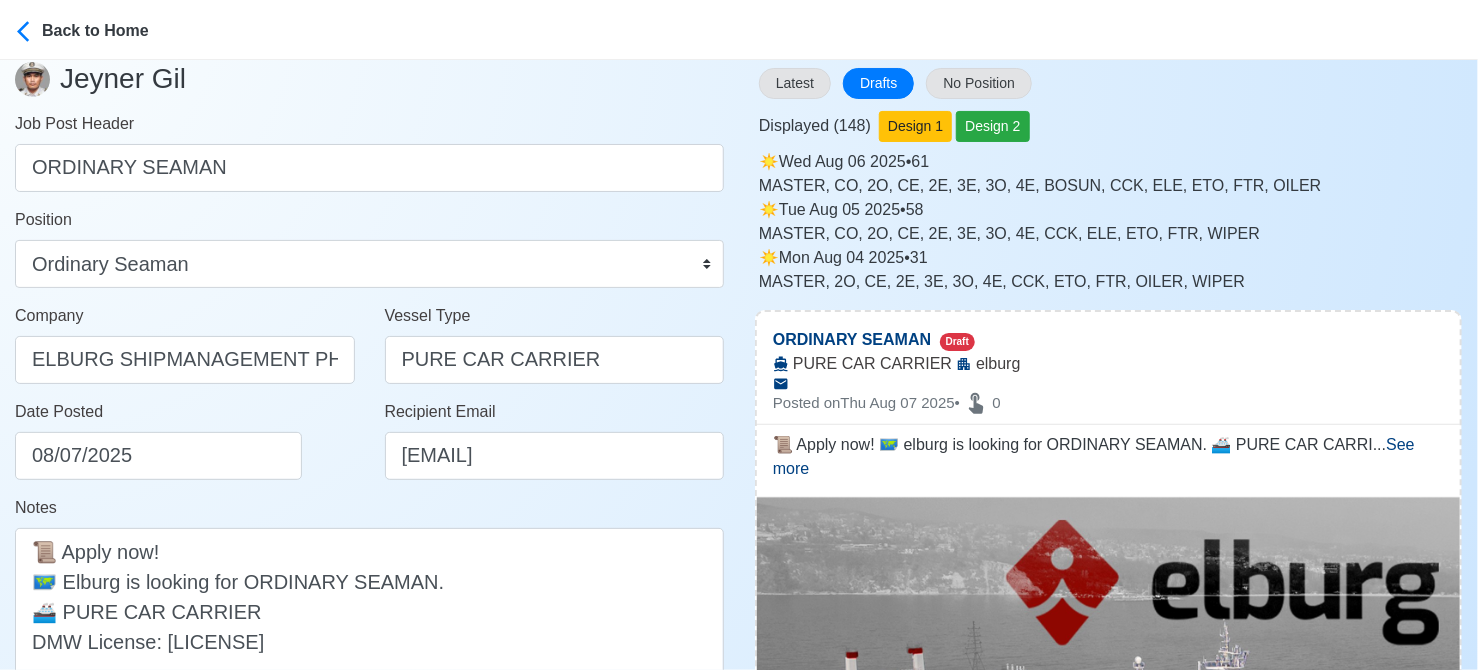scroll, scrollTop: 403, scrollLeft: 0, axis: vertical 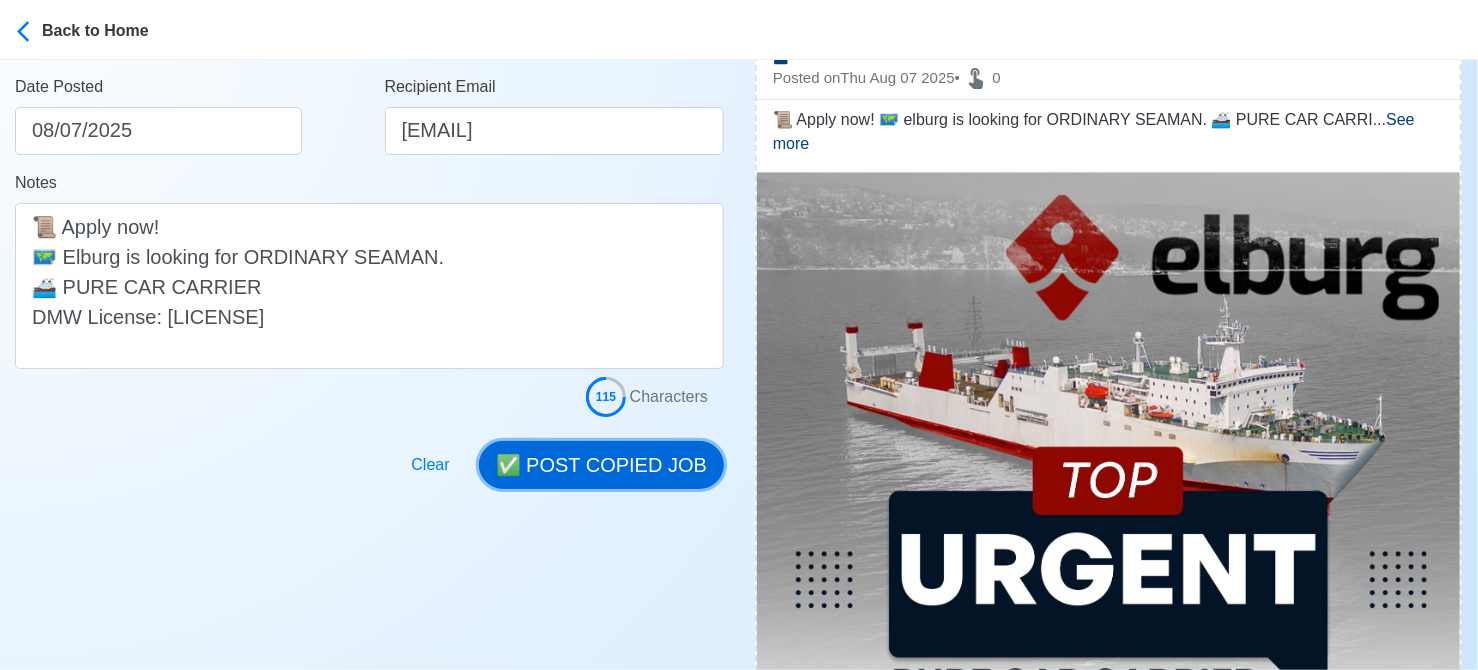 click on "✅ POST COPIED JOB" at bounding box center [601, 465] 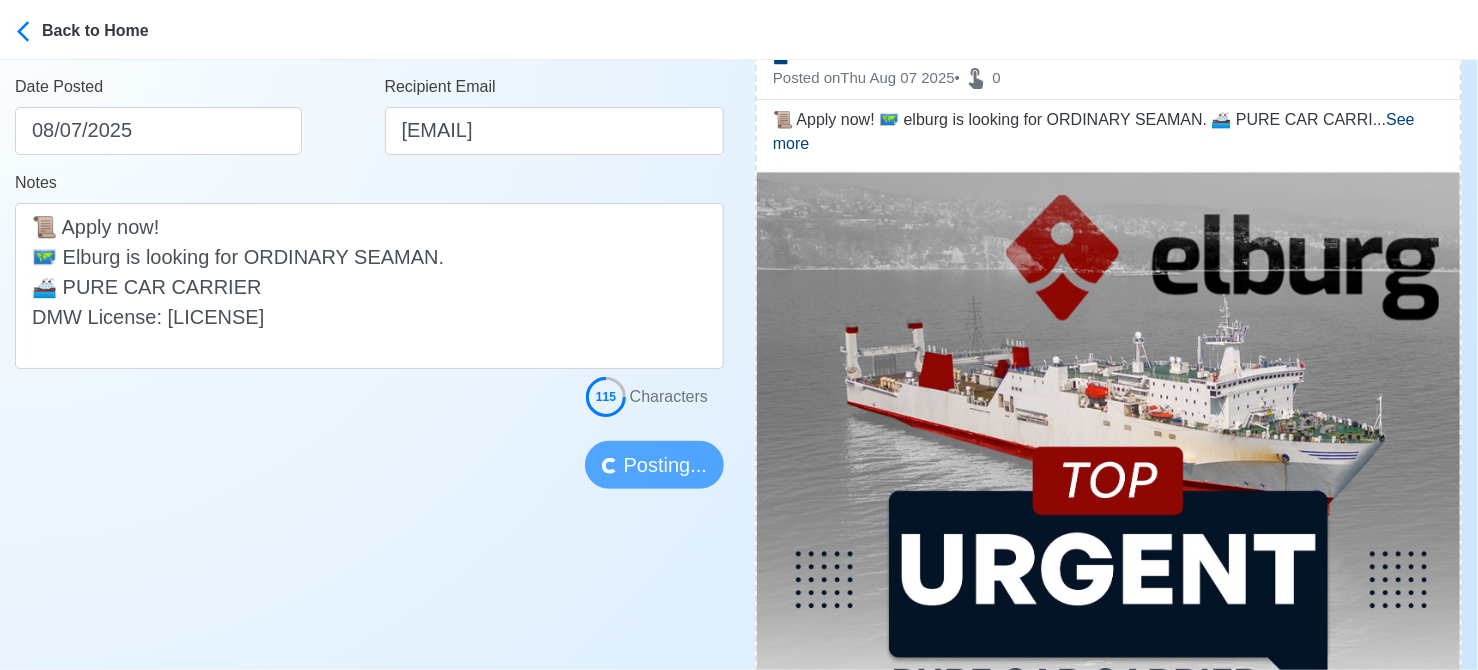 type 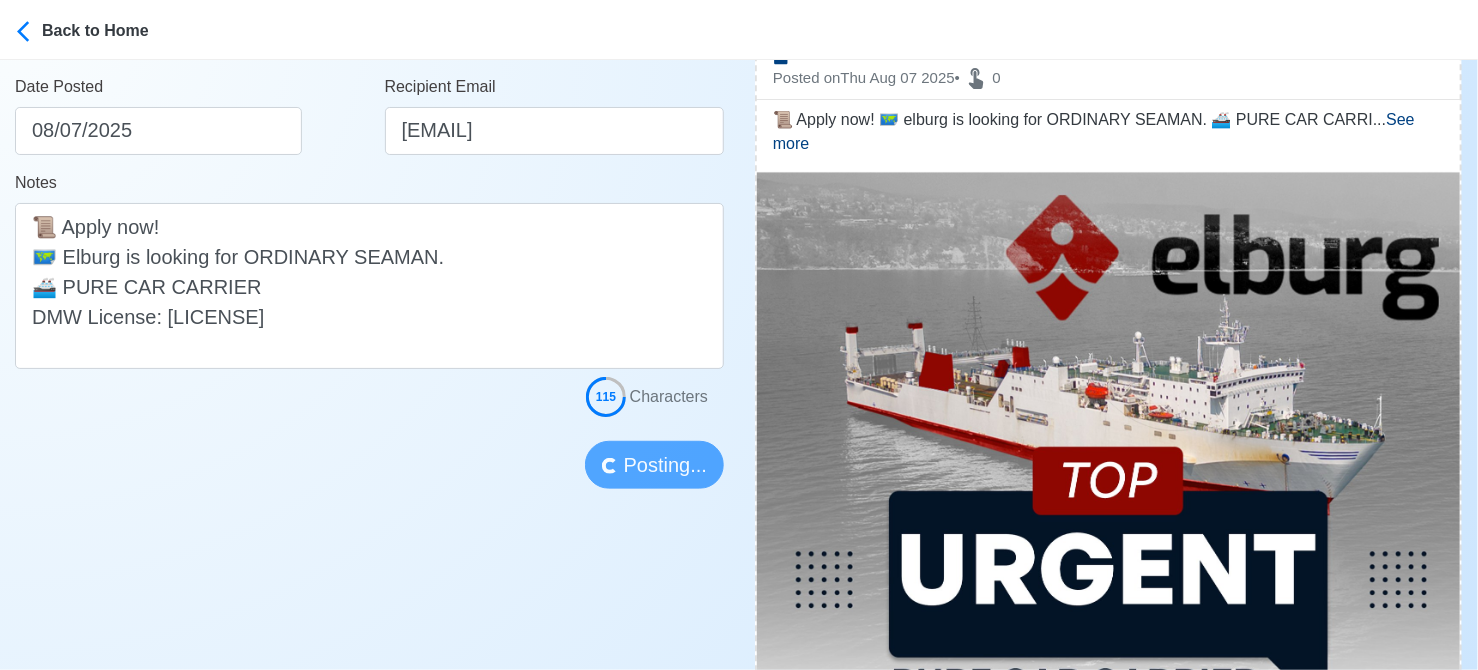 type 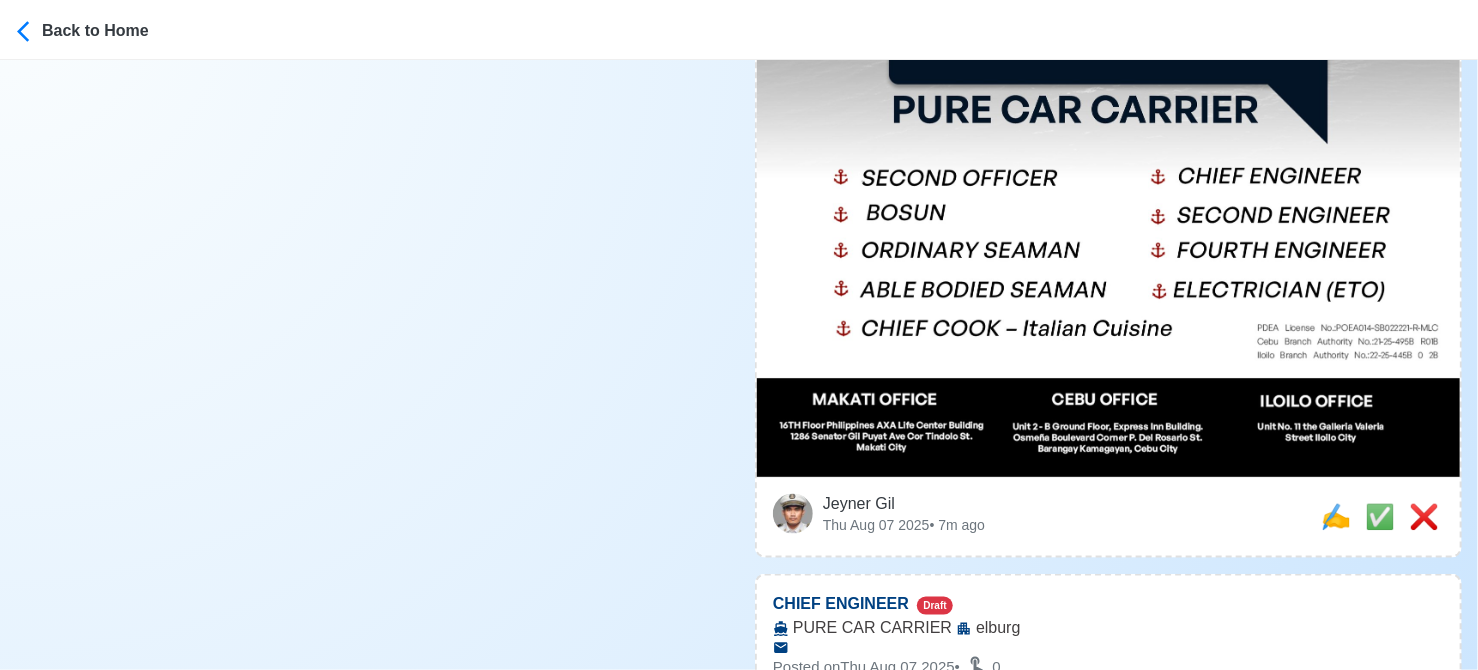scroll, scrollTop: 1103, scrollLeft: 0, axis: vertical 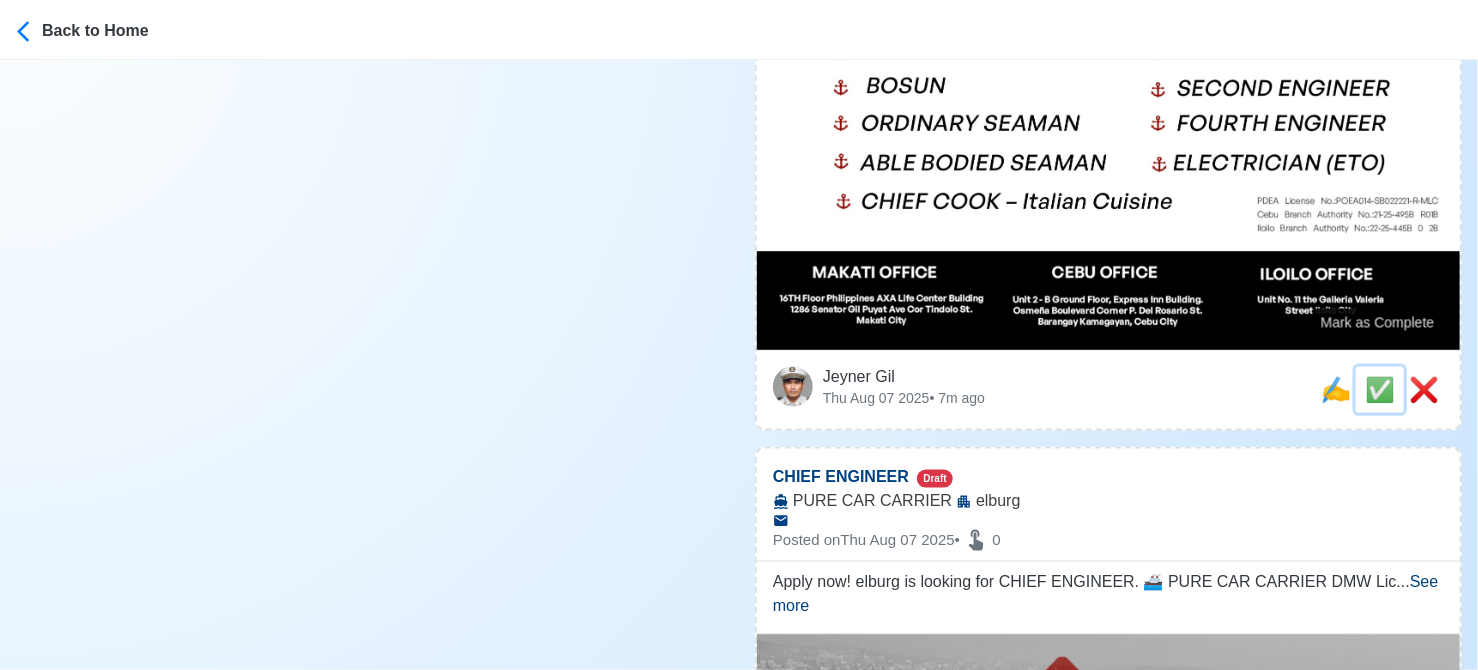 click on "✅" at bounding box center [1380, 389] 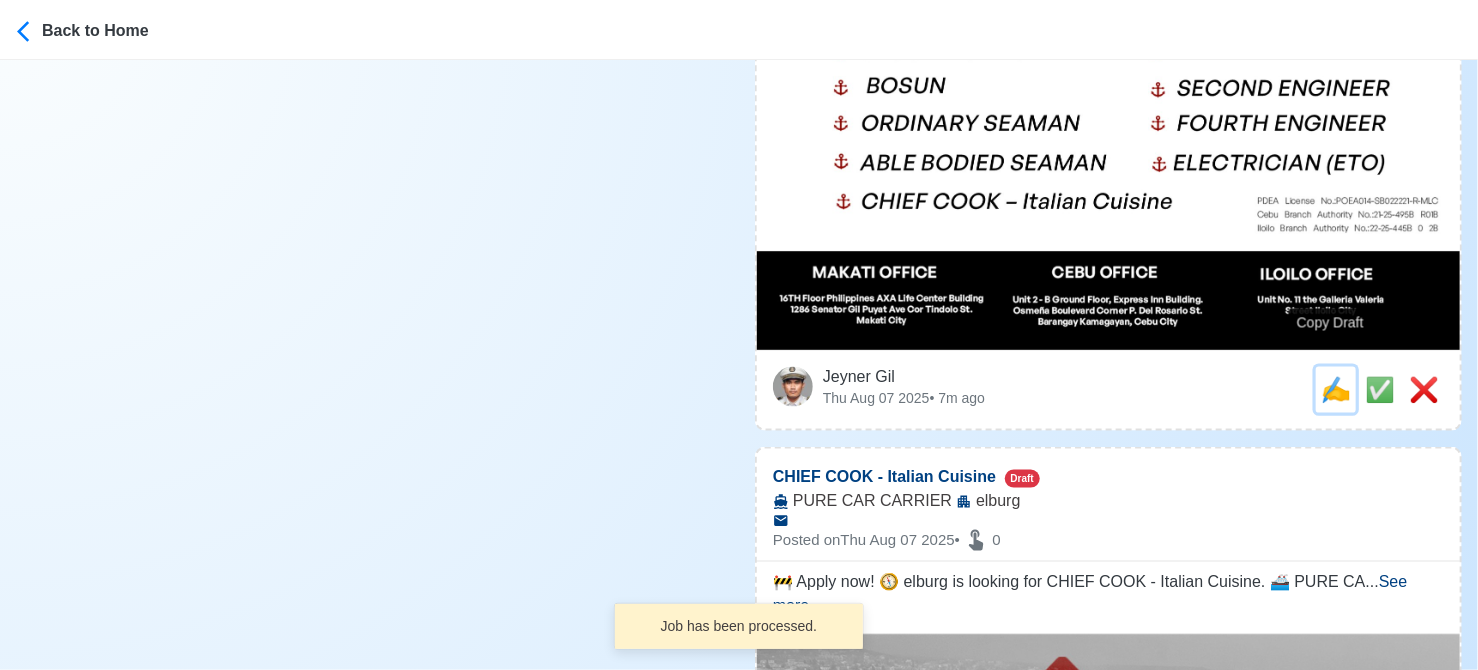 click on "✍️" at bounding box center (1336, 389) 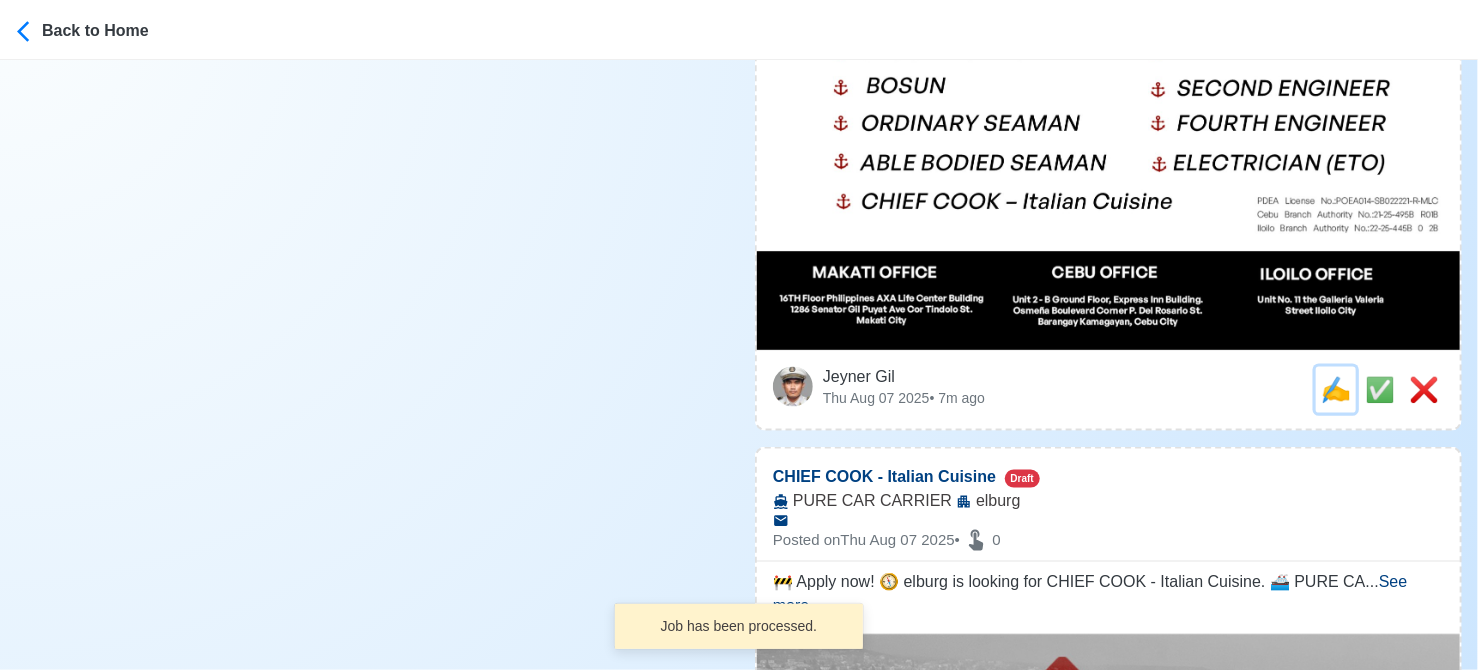 scroll, scrollTop: 0, scrollLeft: 0, axis: both 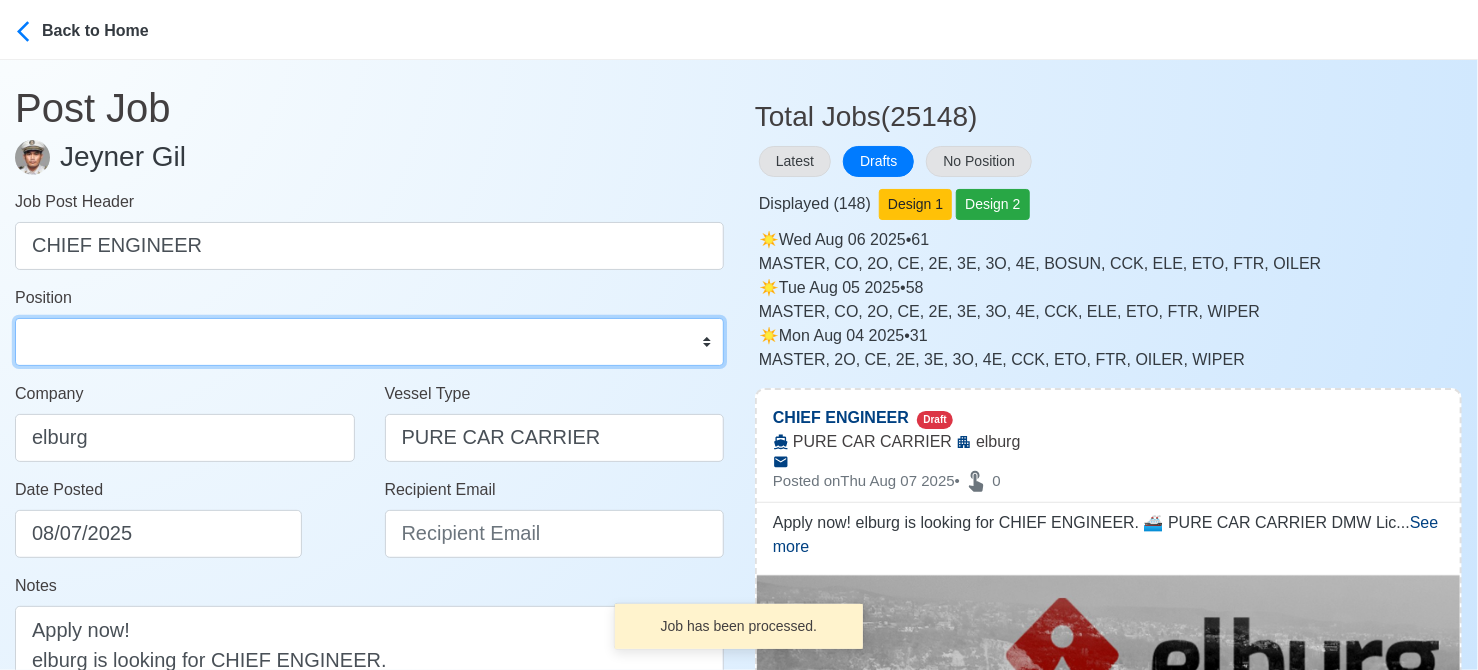 click on "Master Chief Officer 2nd Officer 3rd Officer Junior Officer Chief Engineer 2nd Engineer 3rd Engineer 4th Engineer Gas Engineer Junior Engineer 1st Assistant Engineer 2nd Assistant Engineer 3rd Assistant Engineer ETO/ETR Electrician Electrical Engineer Oiler Fitter Welder Chief Cook Chef Cook Messman Wiper Rigger Ordinary Seaman Able Seaman Motorman Pumpman Bosun Cadet Reefer Mechanic Operator Repairman Painter Steward Waiter Others" at bounding box center (369, 342) 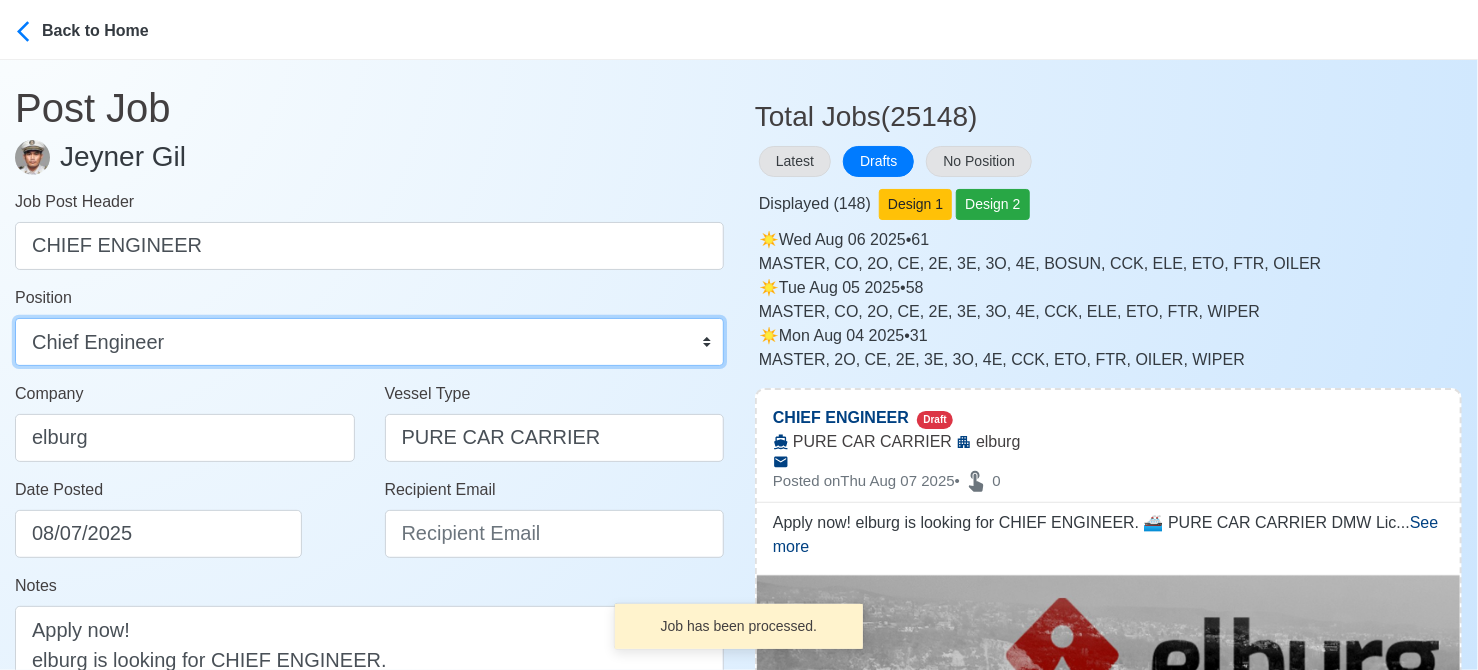 click on "Master Chief Officer 2nd Officer 3rd Officer Junior Officer Chief Engineer 2nd Engineer 3rd Engineer 4th Engineer Gas Engineer Junior Engineer 1st Assistant Engineer 2nd Assistant Engineer 3rd Assistant Engineer ETO/ETR Electrician Electrical Engineer Oiler Fitter Welder Chief Cook Chef Cook Messman Wiper Rigger Ordinary Seaman Able Seaman Motorman Pumpman Bosun Cadet Reefer Mechanic Operator Repairman Painter Steward Waiter Others" at bounding box center (369, 342) 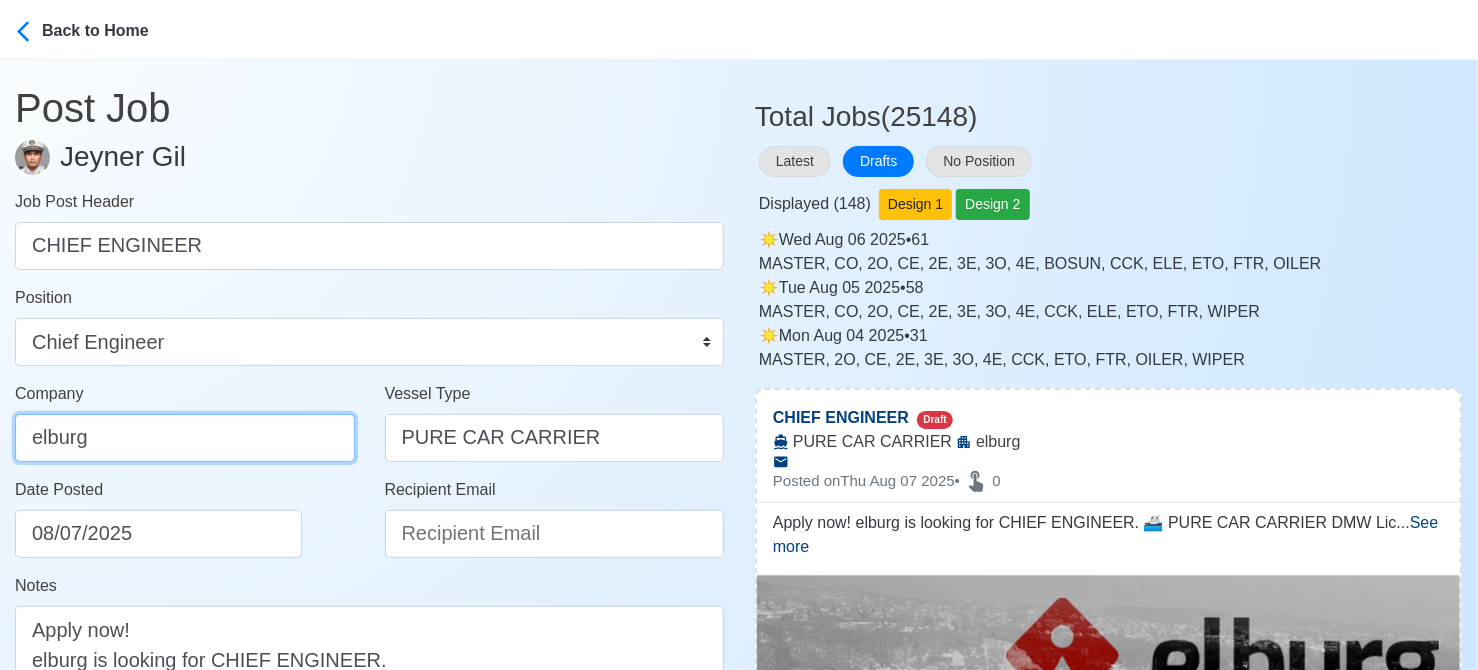 drag, startPoint x: 153, startPoint y: 450, endPoint x: -8, endPoint y: 415, distance: 164.76044 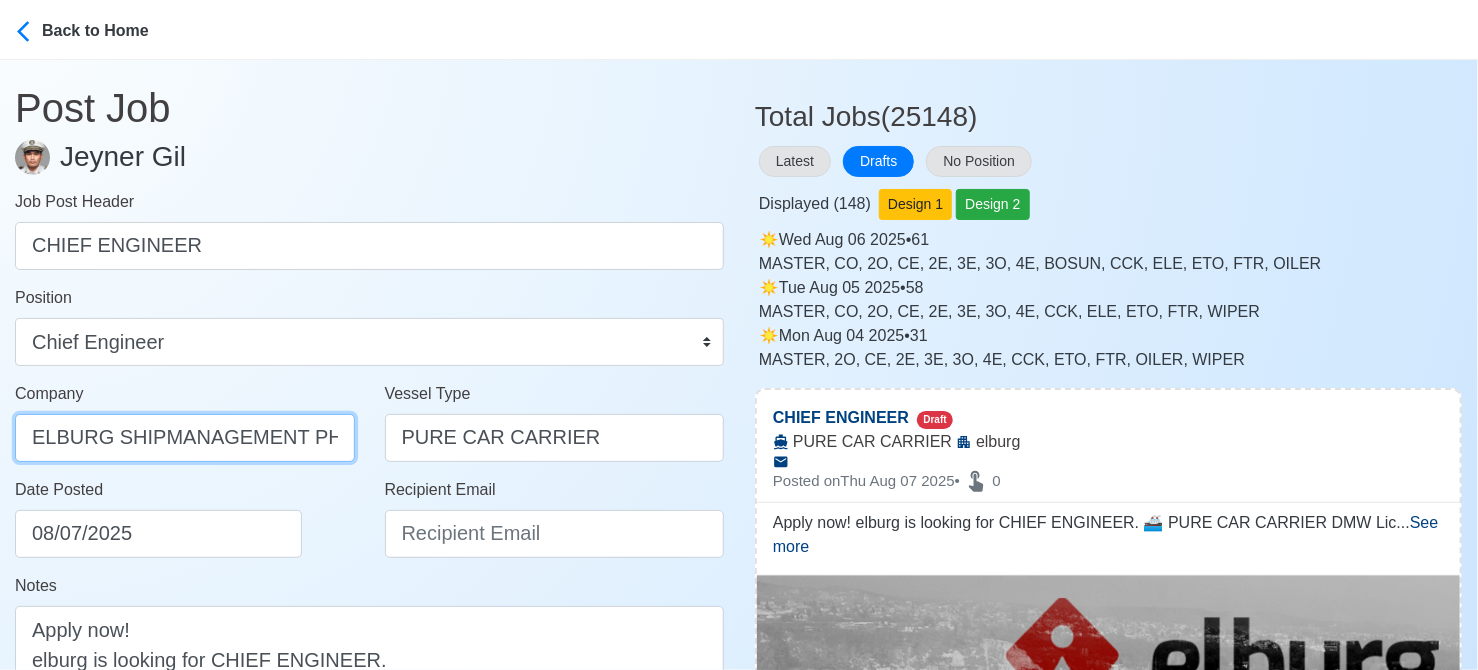 scroll, scrollTop: 0, scrollLeft: 40, axis: horizontal 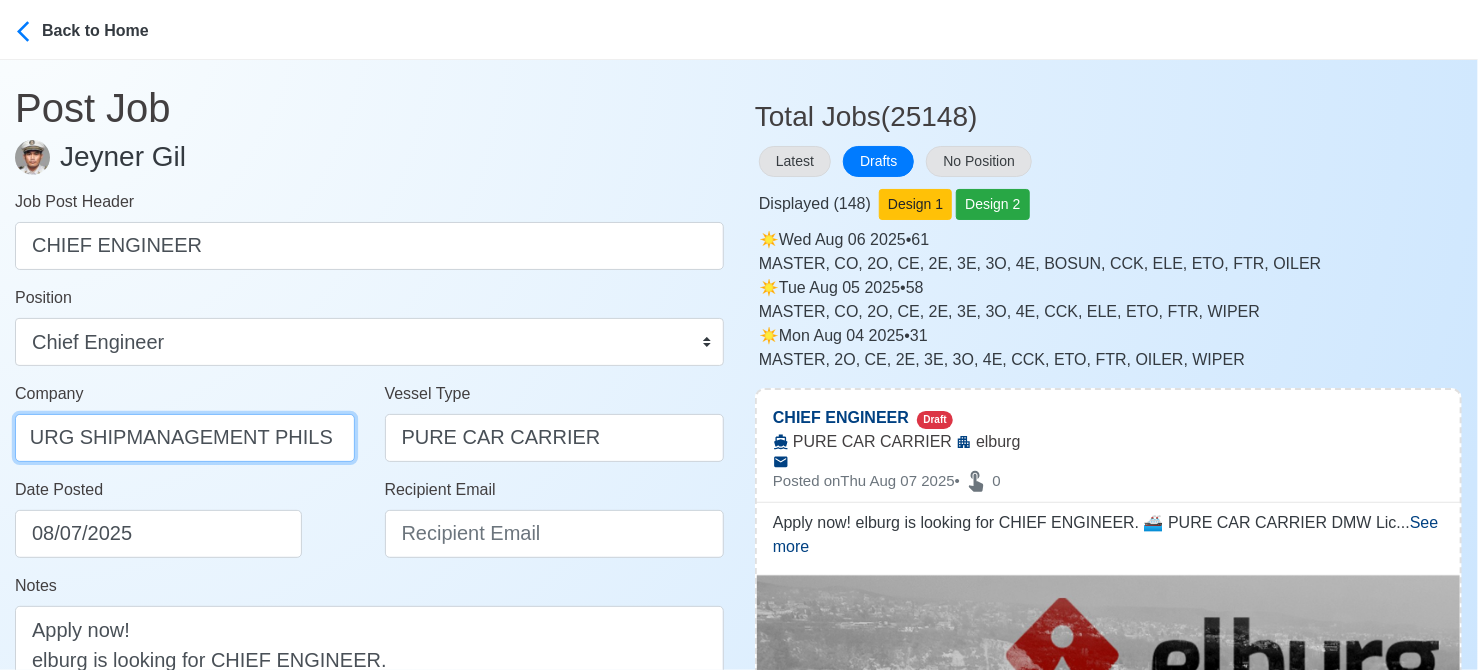 type on "ELBURG SHIPMANAGEMENT PHILS INC" 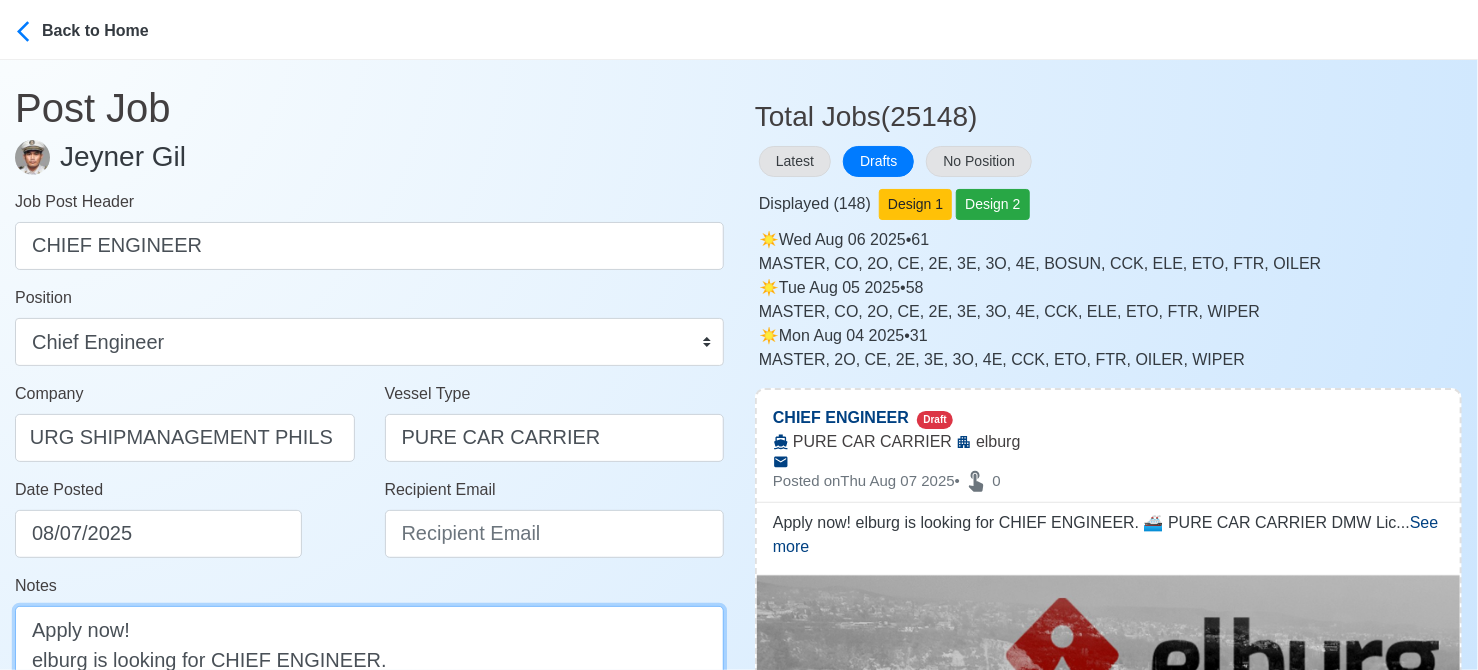 click on "Apply now!
elburg is looking for CHIEF ENGINEER.
🚢 PURE CAR CARRIER
DMW License: POEA014-SB022221-R-MLC" at bounding box center [369, 689] 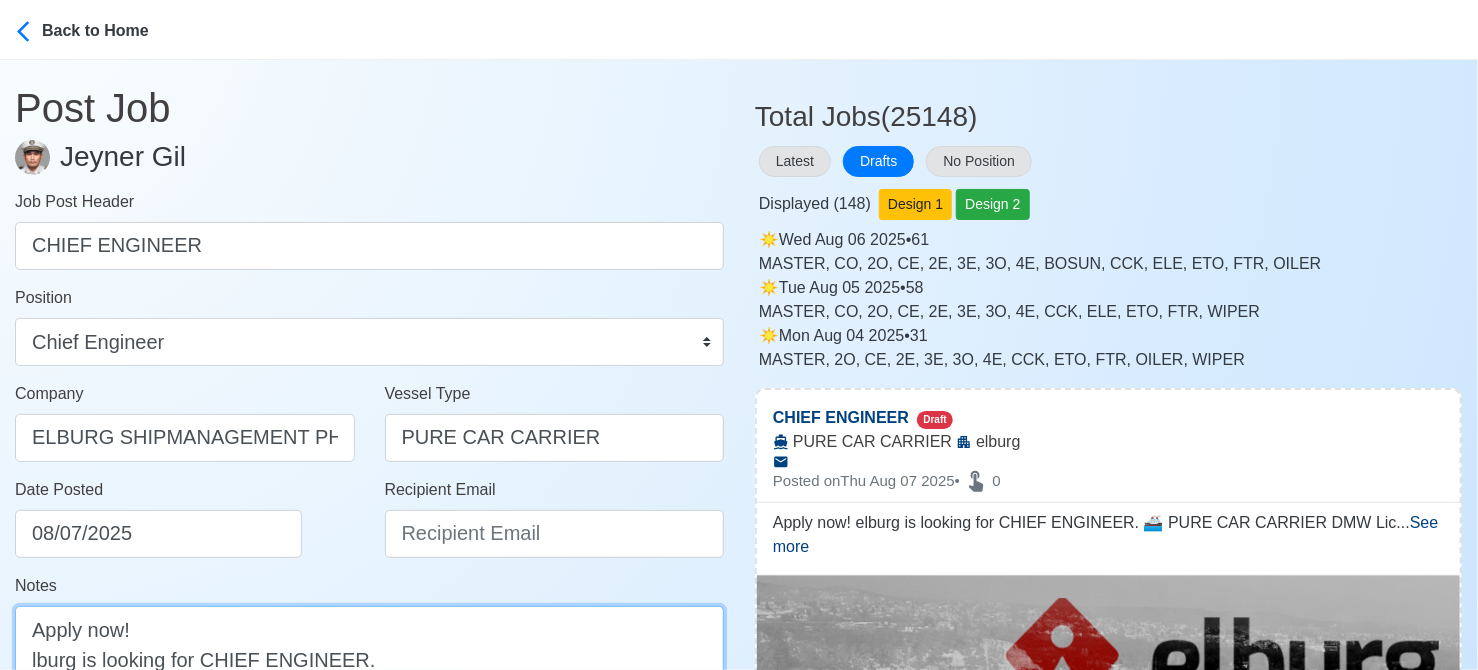 scroll, scrollTop: 3, scrollLeft: 0, axis: vertical 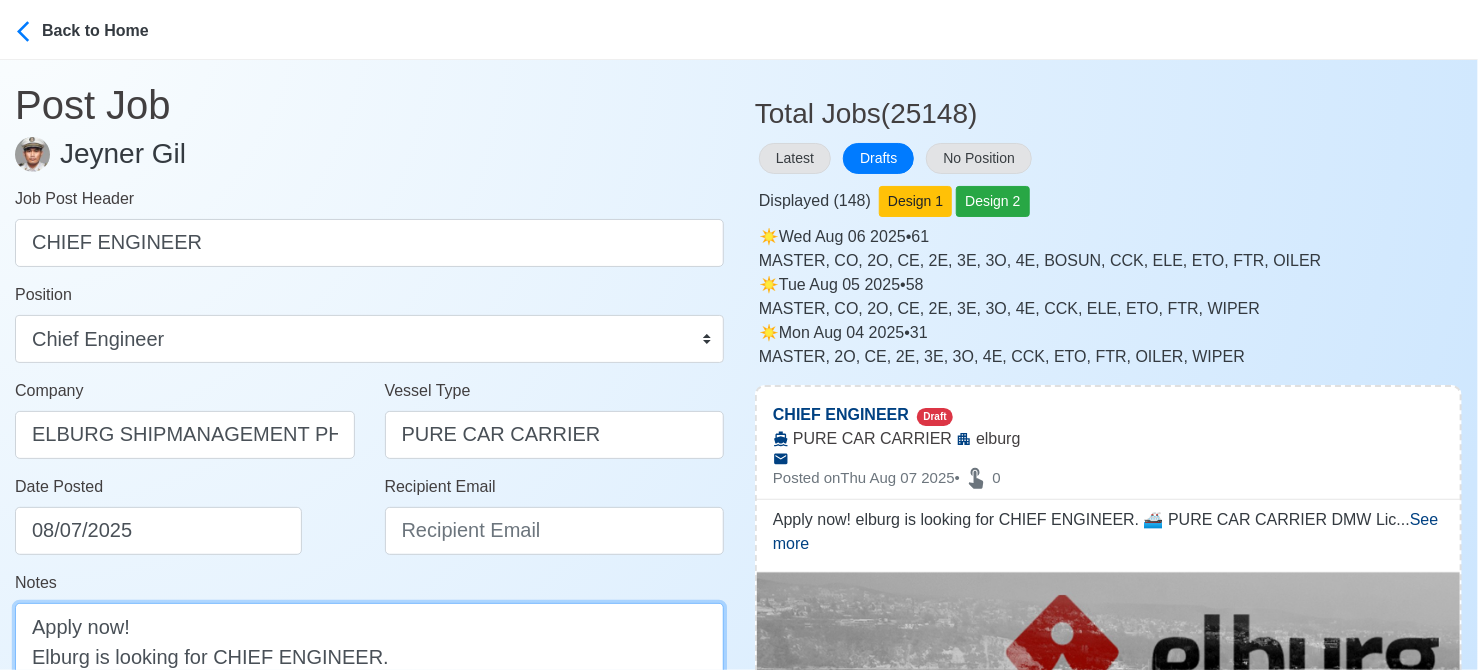 type on "Apply now!
Elburg is looking for CHIEF ENGINEER.
🚢 PURE CAR CARRIER
DMW License: [LICENSE]" 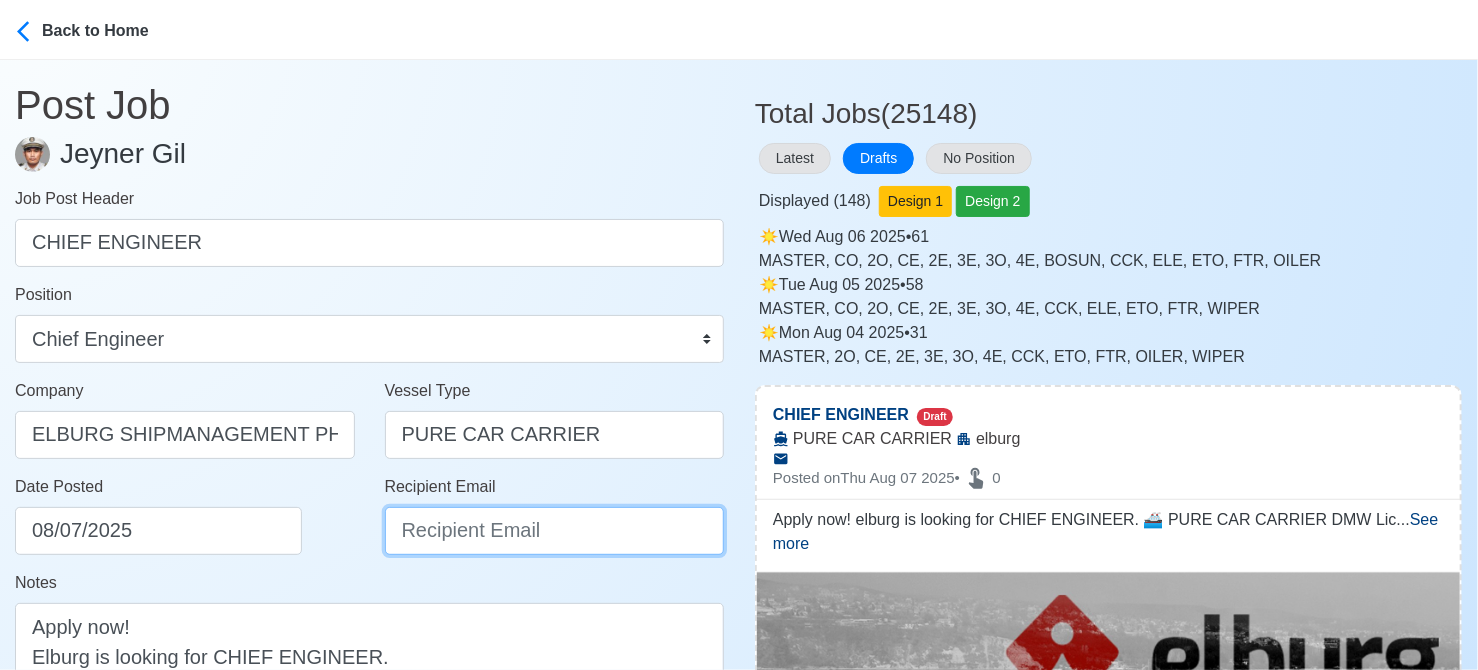 click on "Recipient Email" at bounding box center [555, 531] 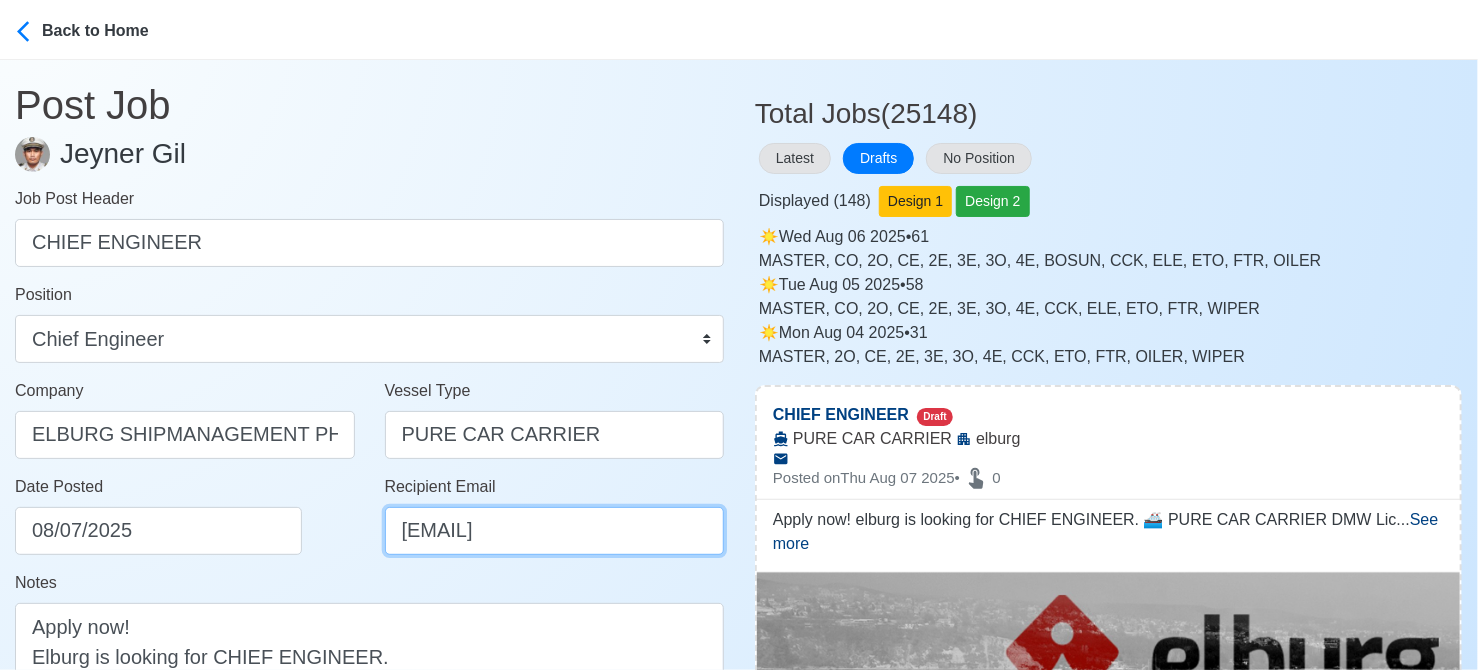 scroll, scrollTop: 0, scrollLeft: 95, axis: horizontal 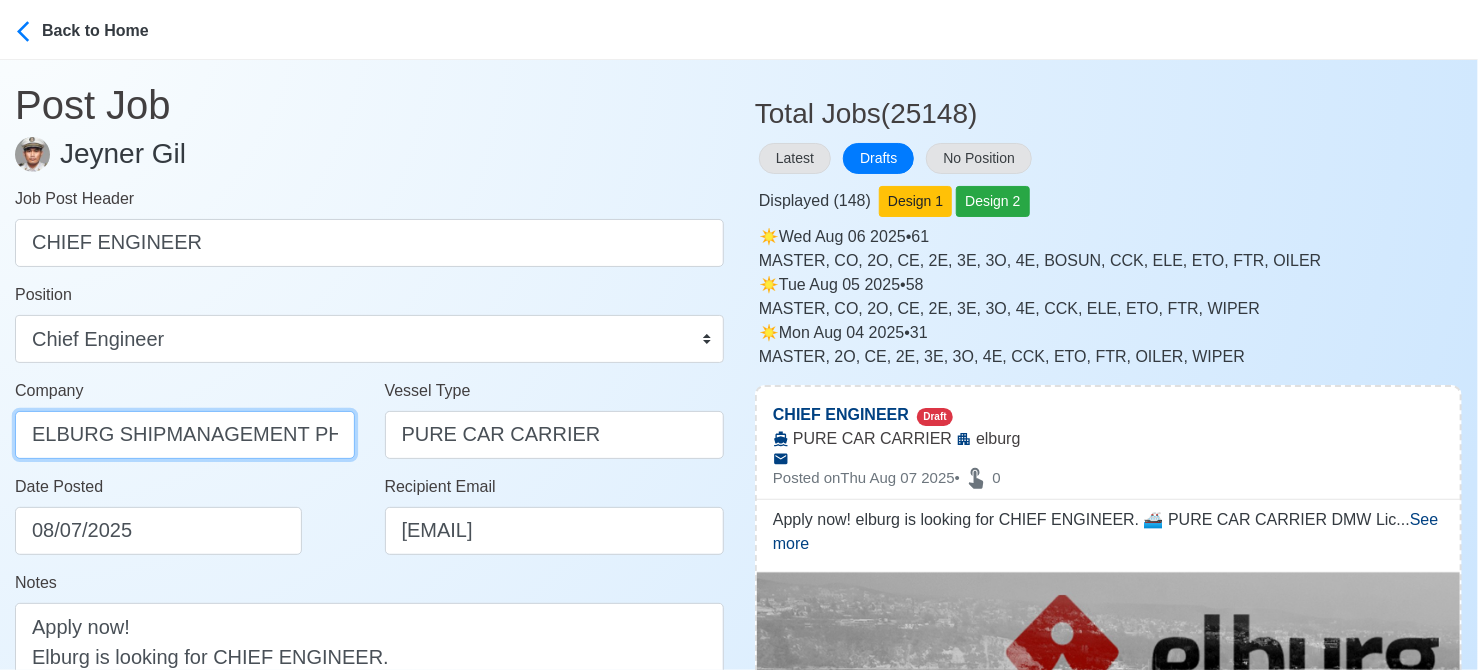 click on "ELBURG SHIPMANAGEMENT PHILS INC" at bounding box center [185, 435] 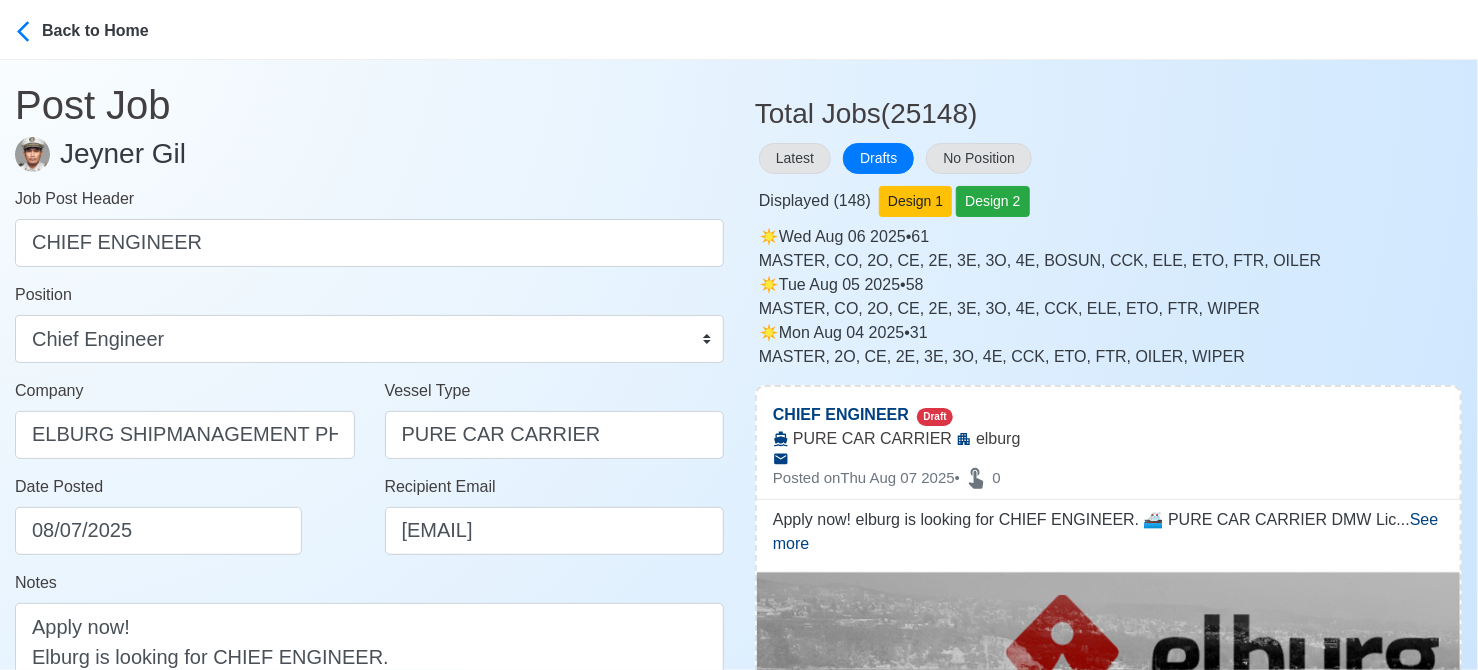 click on "Date Posted       [DATE]" at bounding box center (185, 523) 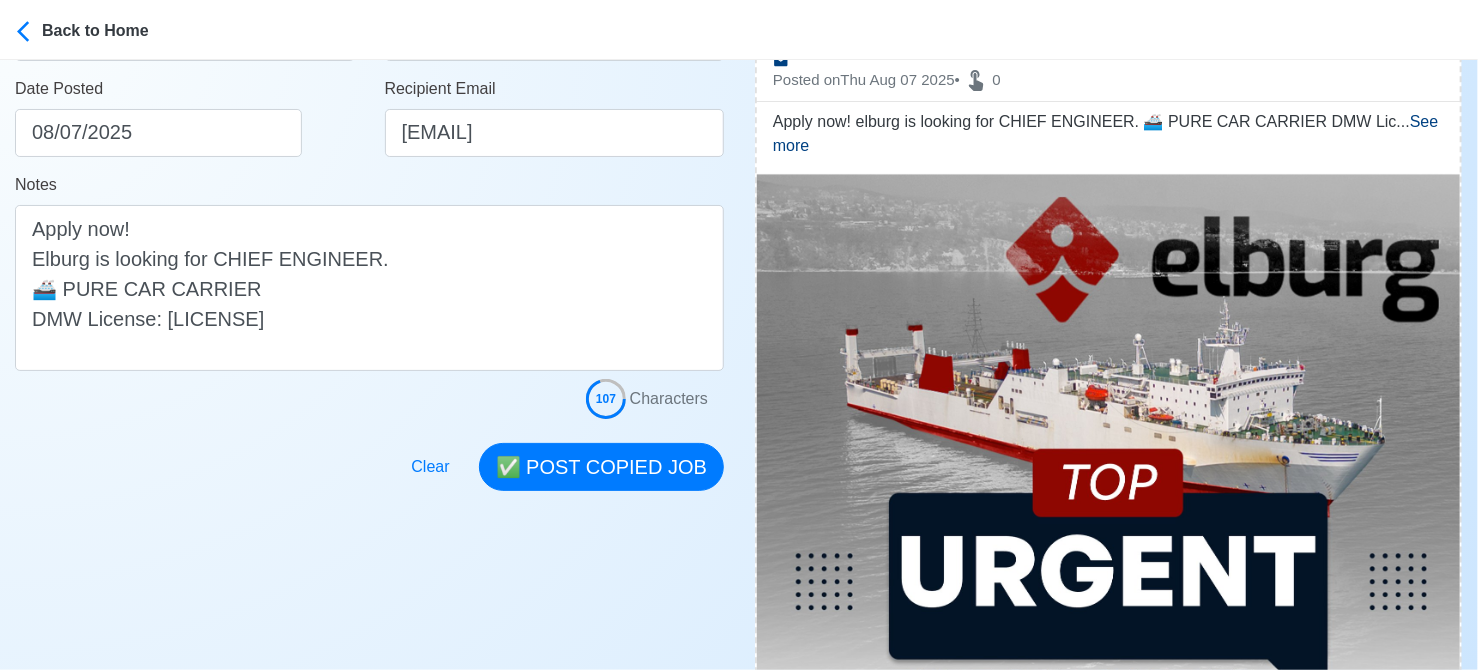 scroll, scrollTop: 403, scrollLeft: 0, axis: vertical 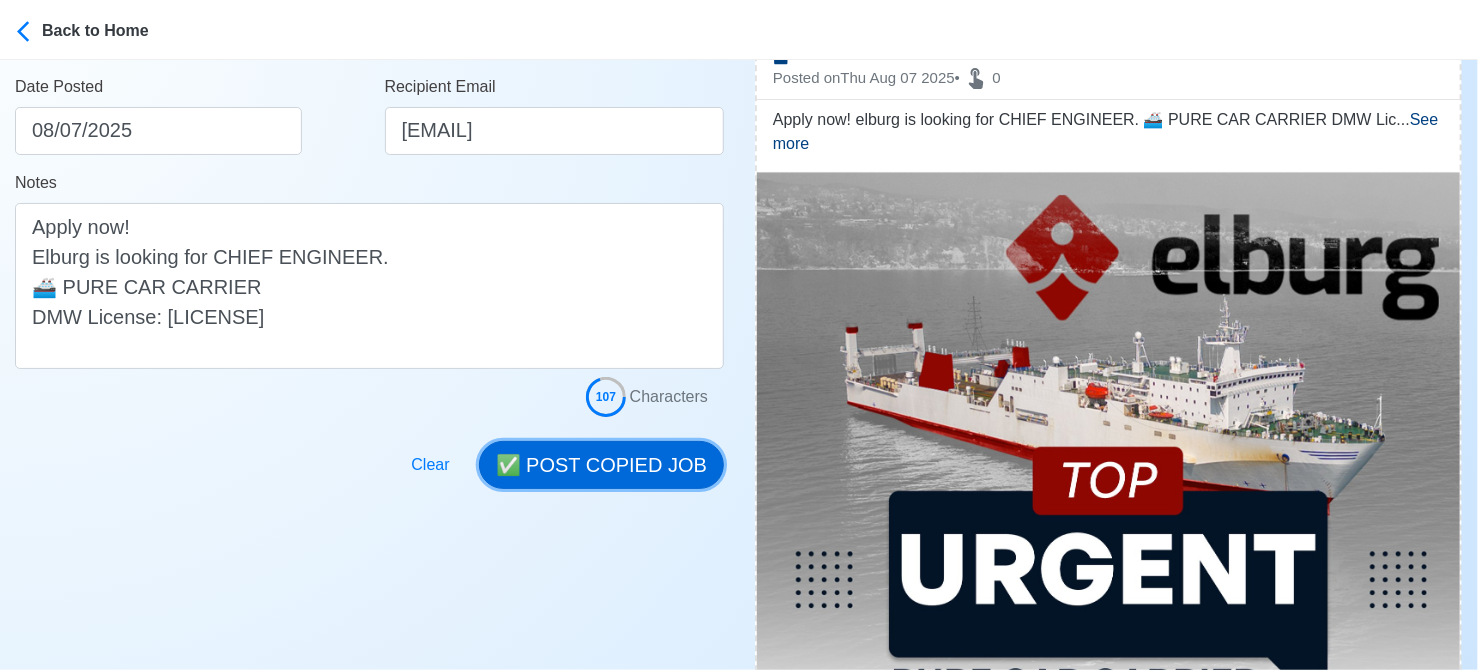 click on "✅ POST COPIED JOB" at bounding box center [601, 465] 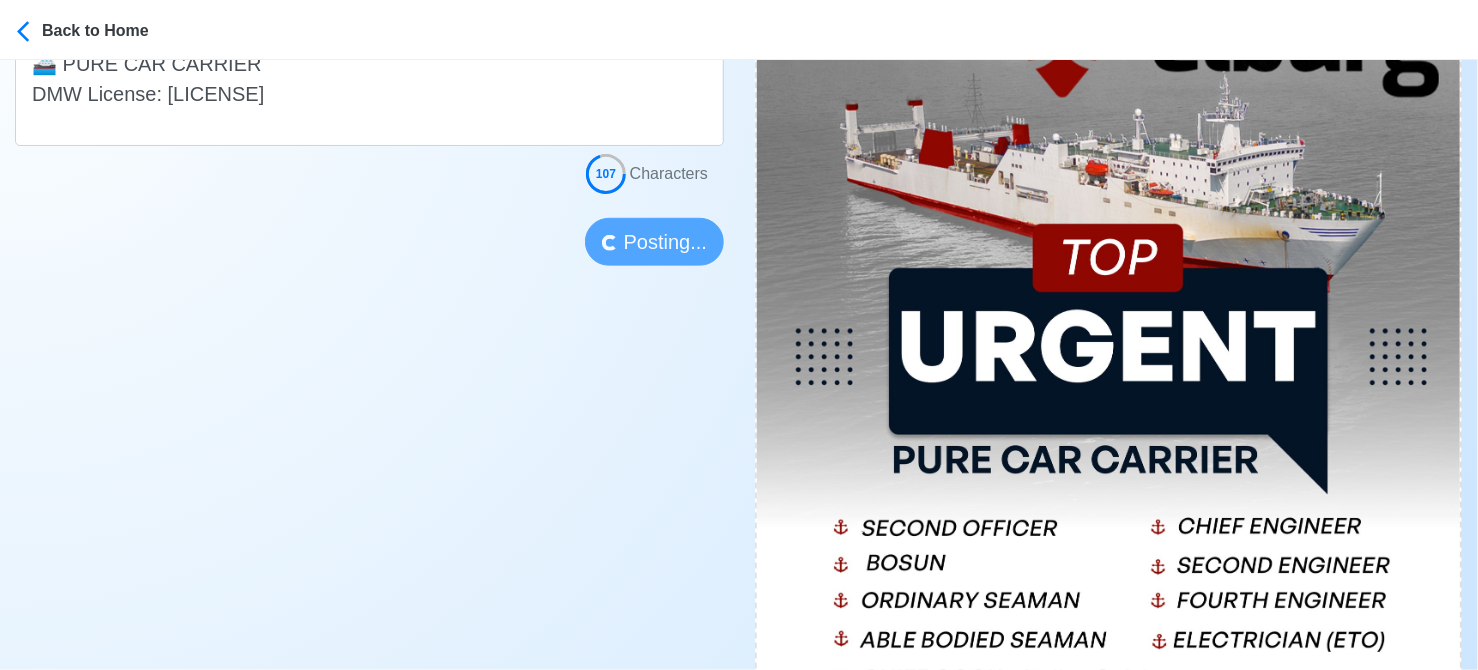 scroll, scrollTop: 703, scrollLeft: 0, axis: vertical 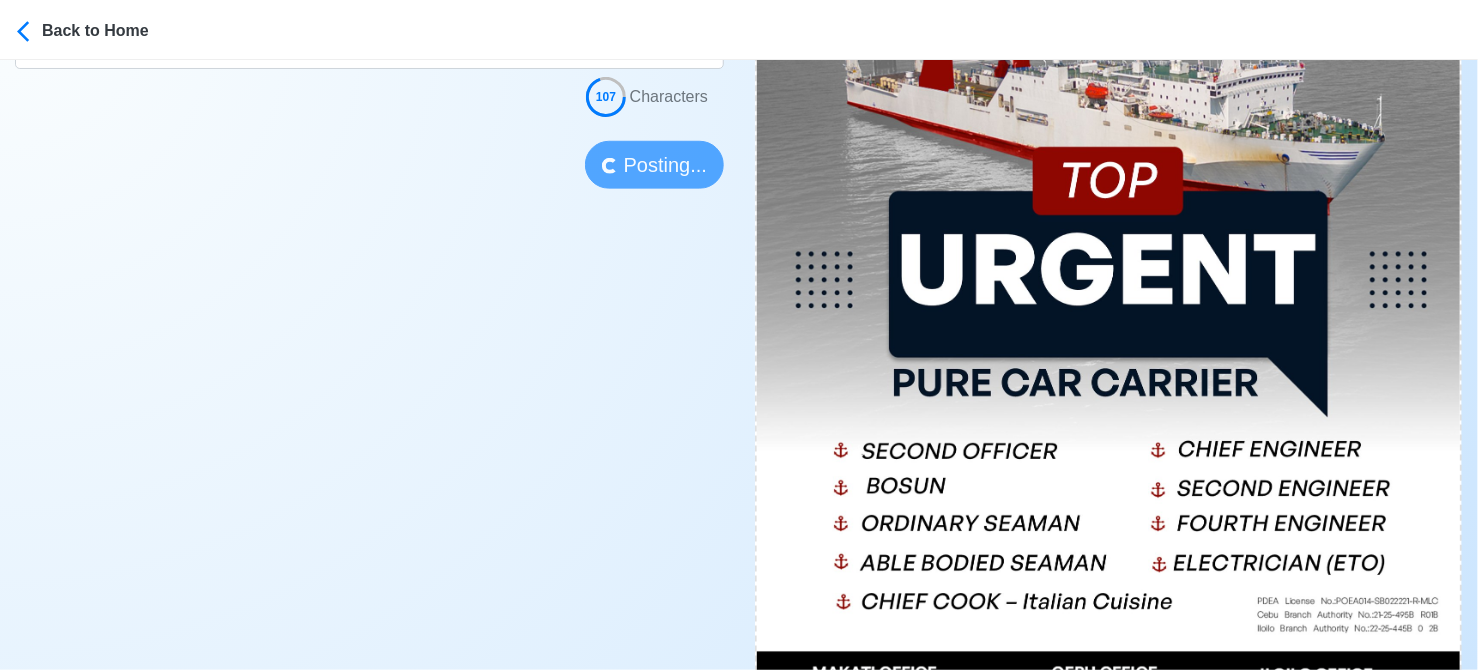 type 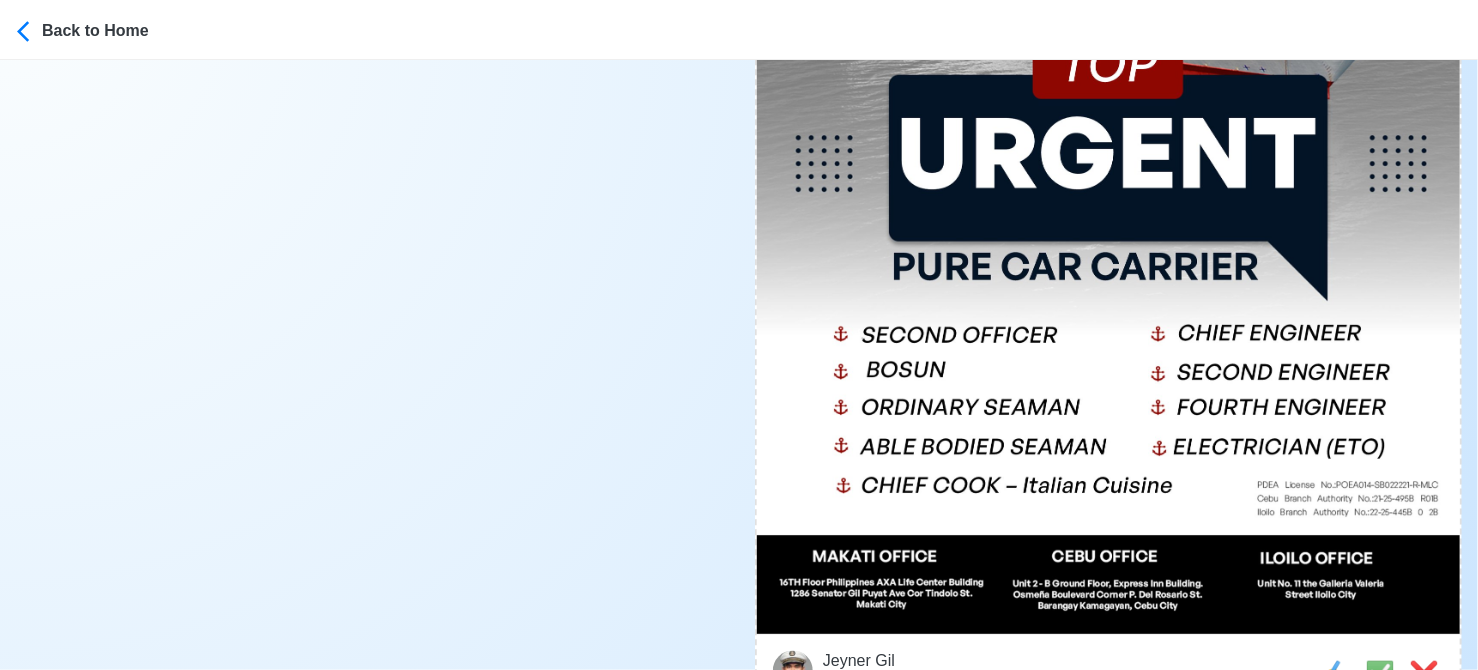 scroll, scrollTop: 1003, scrollLeft: 0, axis: vertical 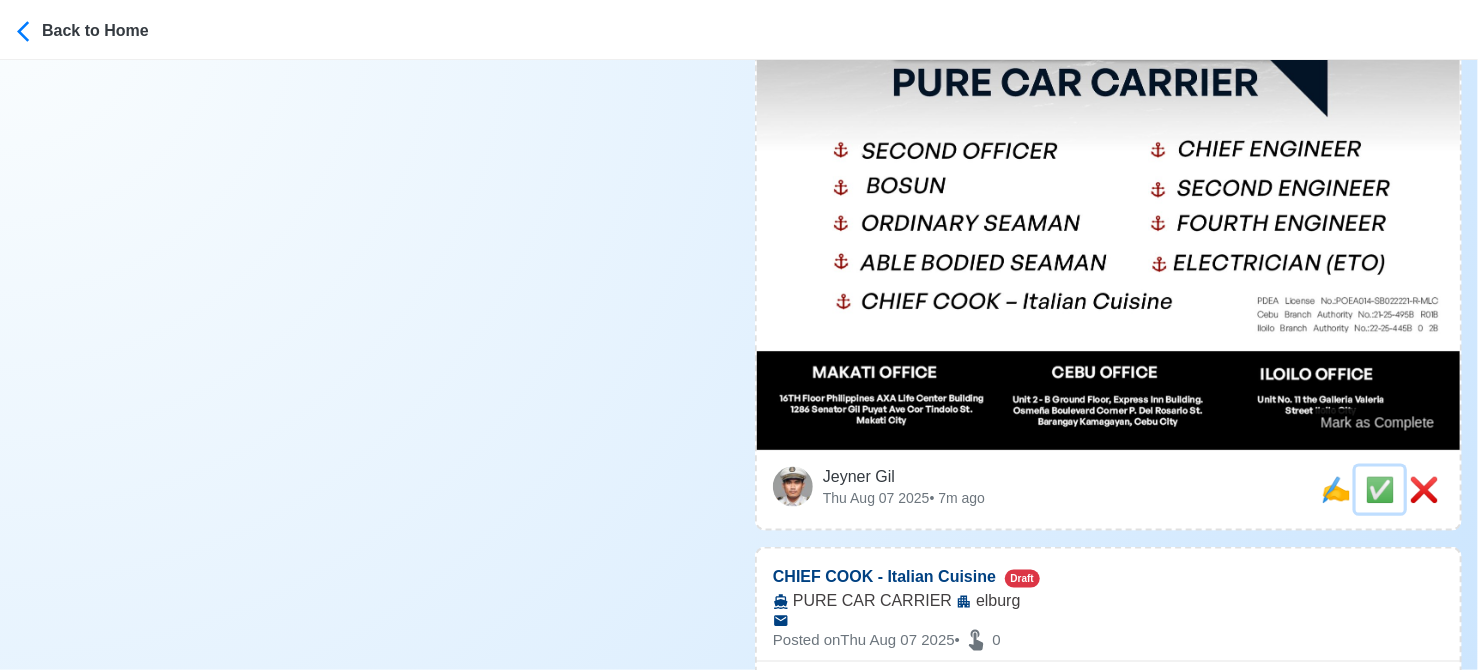 click on "✅" at bounding box center (1380, 489) 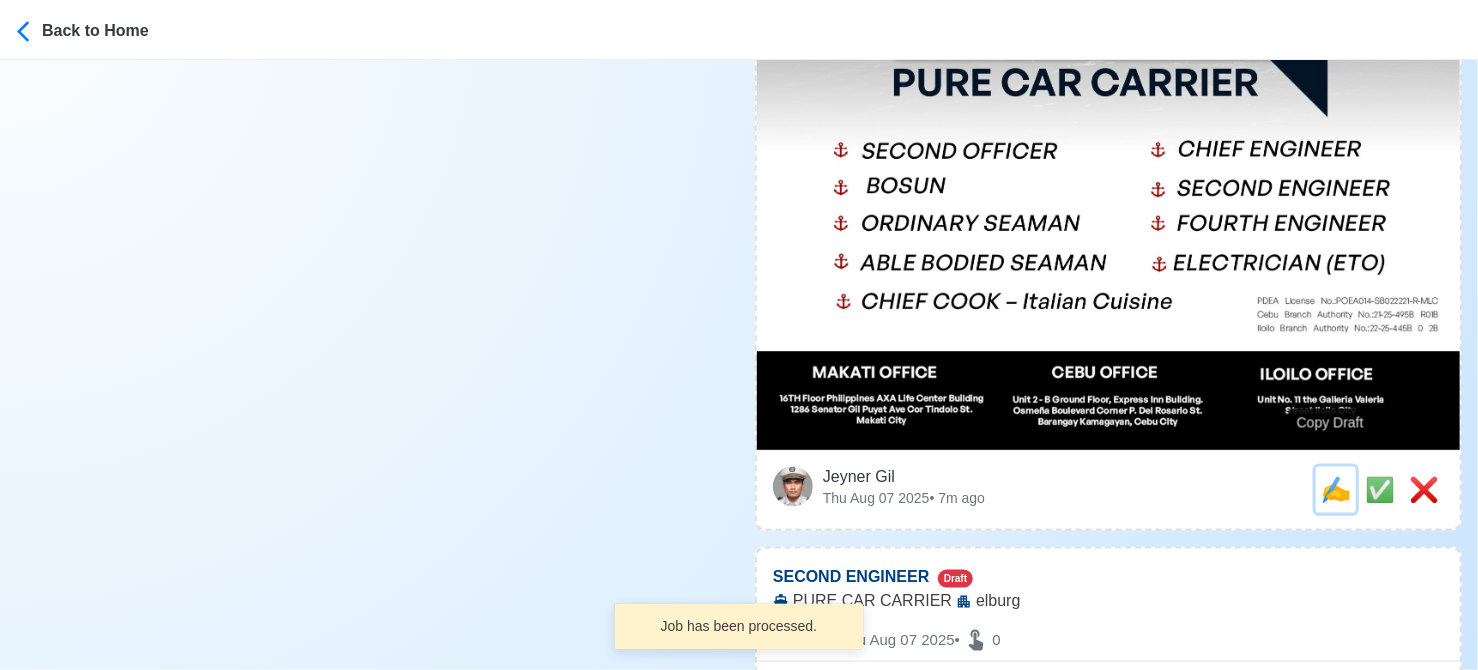 click on "✍️" at bounding box center [1336, 489] 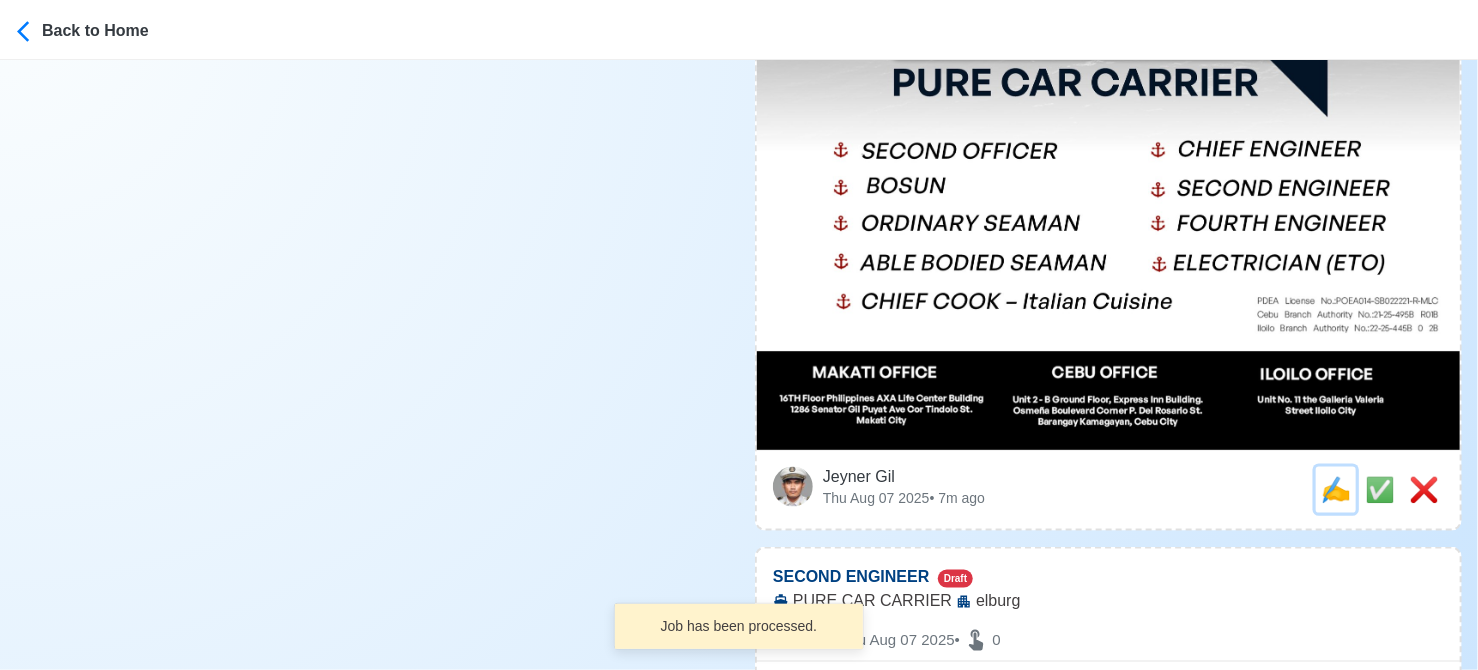 scroll, scrollTop: 0, scrollLeft: 0, axis: both 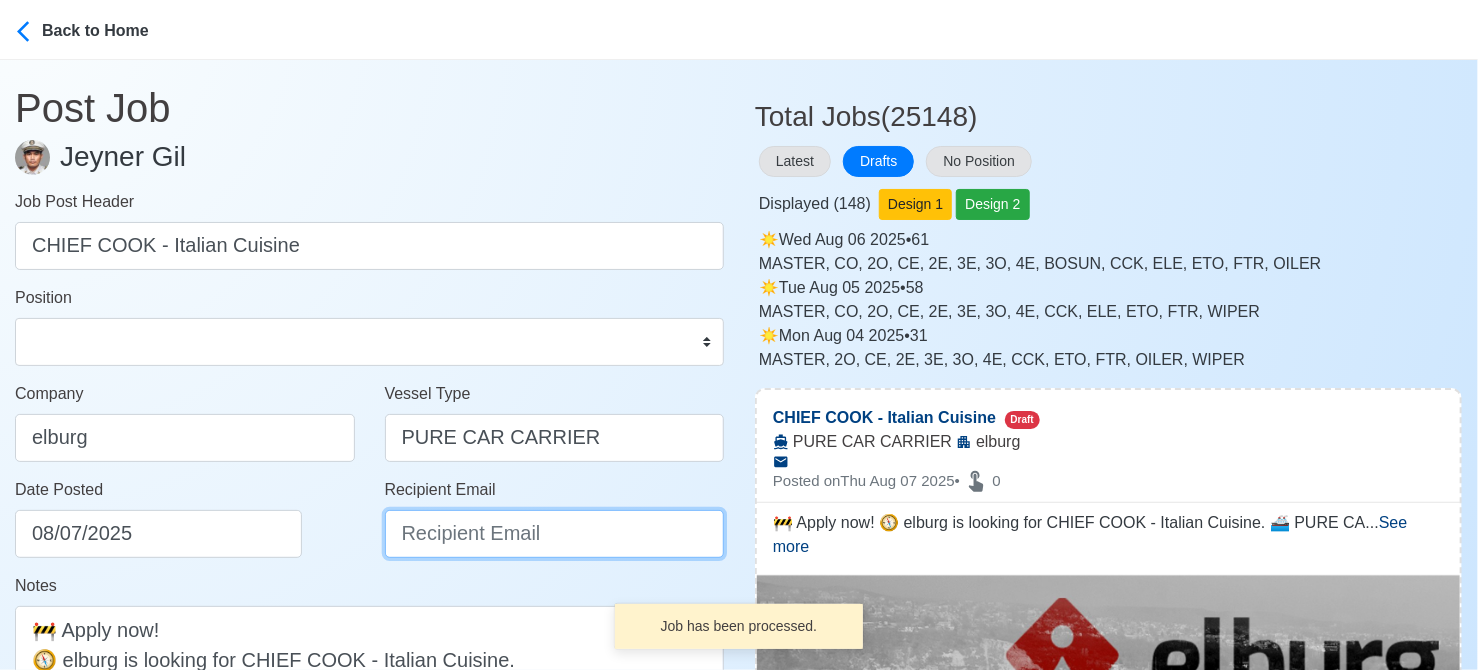 click on "Recipient Email" at bounding box center (555, 534) 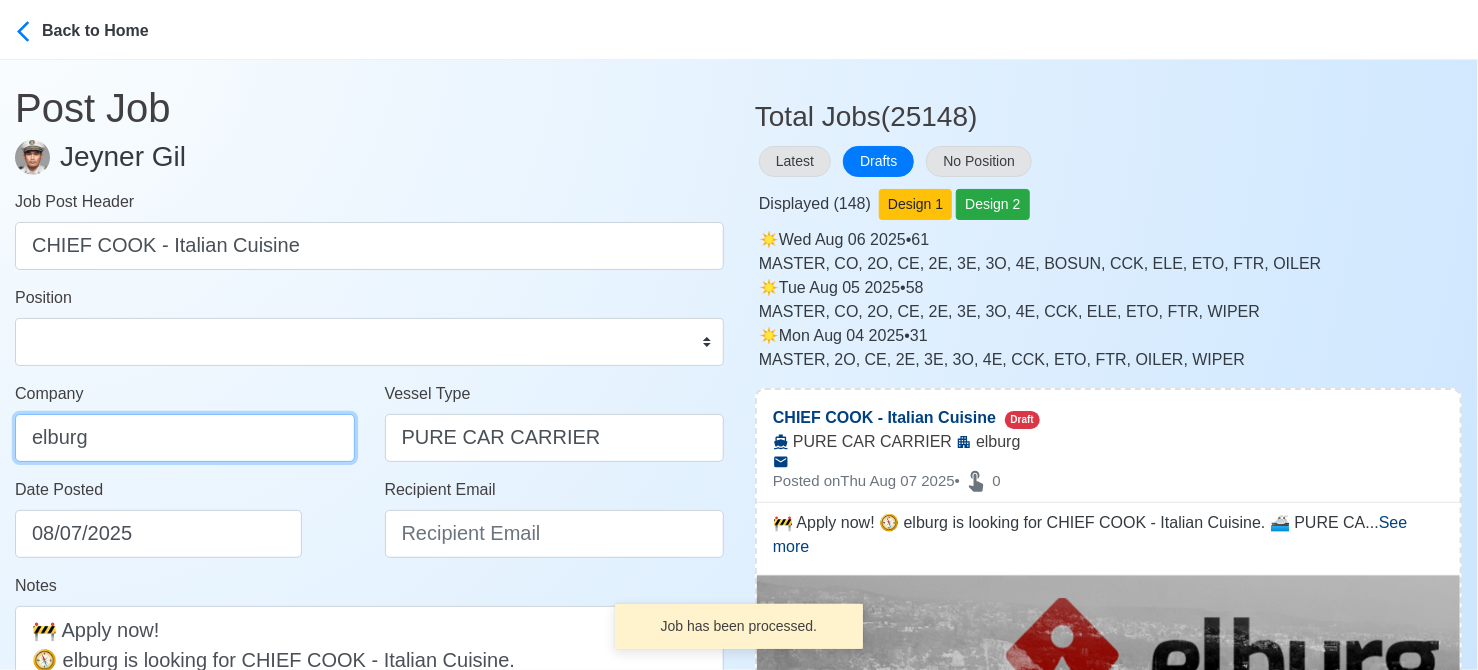 click on "elburg" at bounding box center (185, 438) 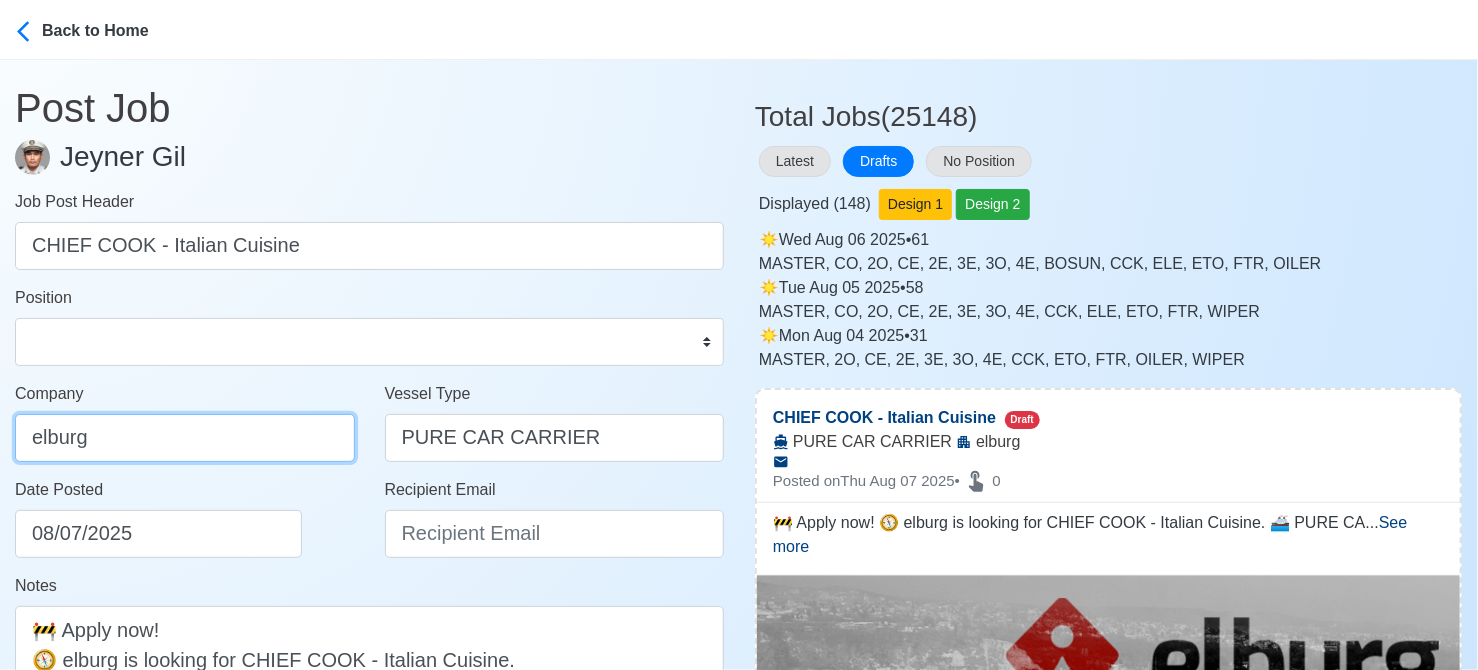 paste on "ELBURG SHIPMANAGEMENT PHILS INC" 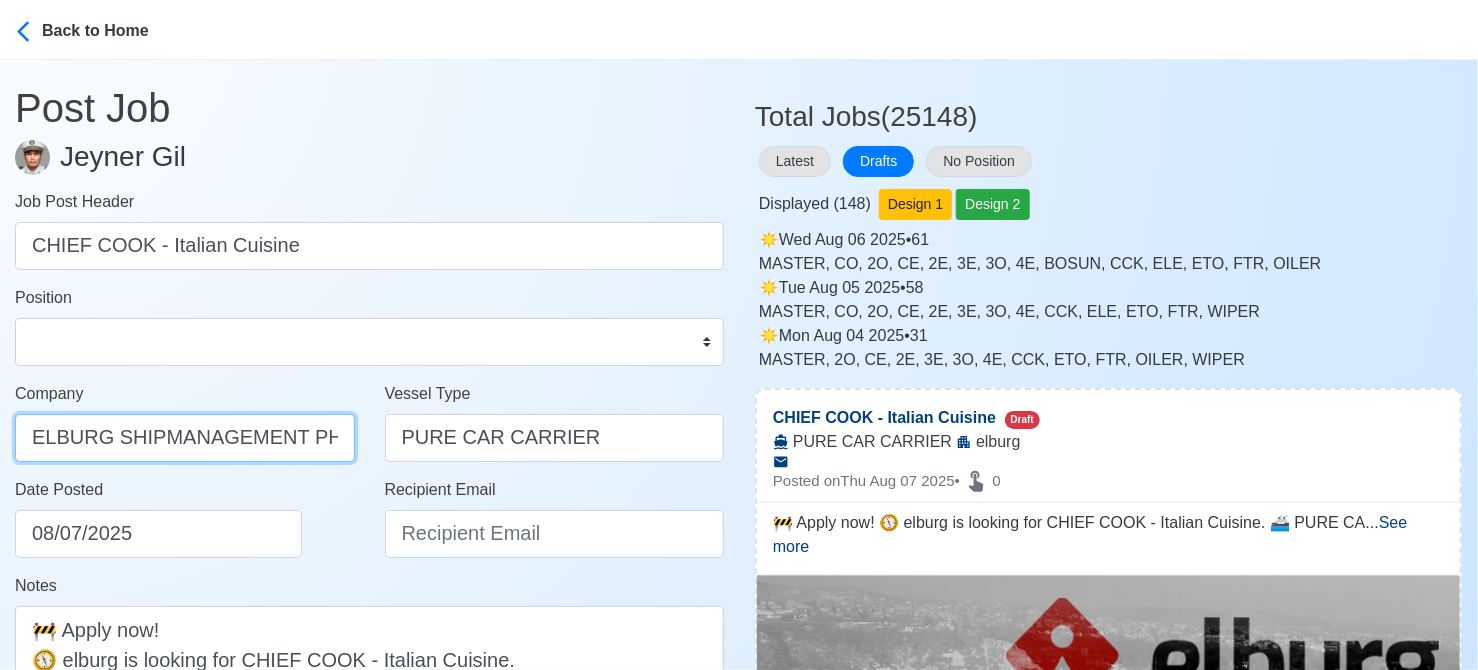 scroll, scrollTop: 0, scrollLeft: 40, axis: horizontal 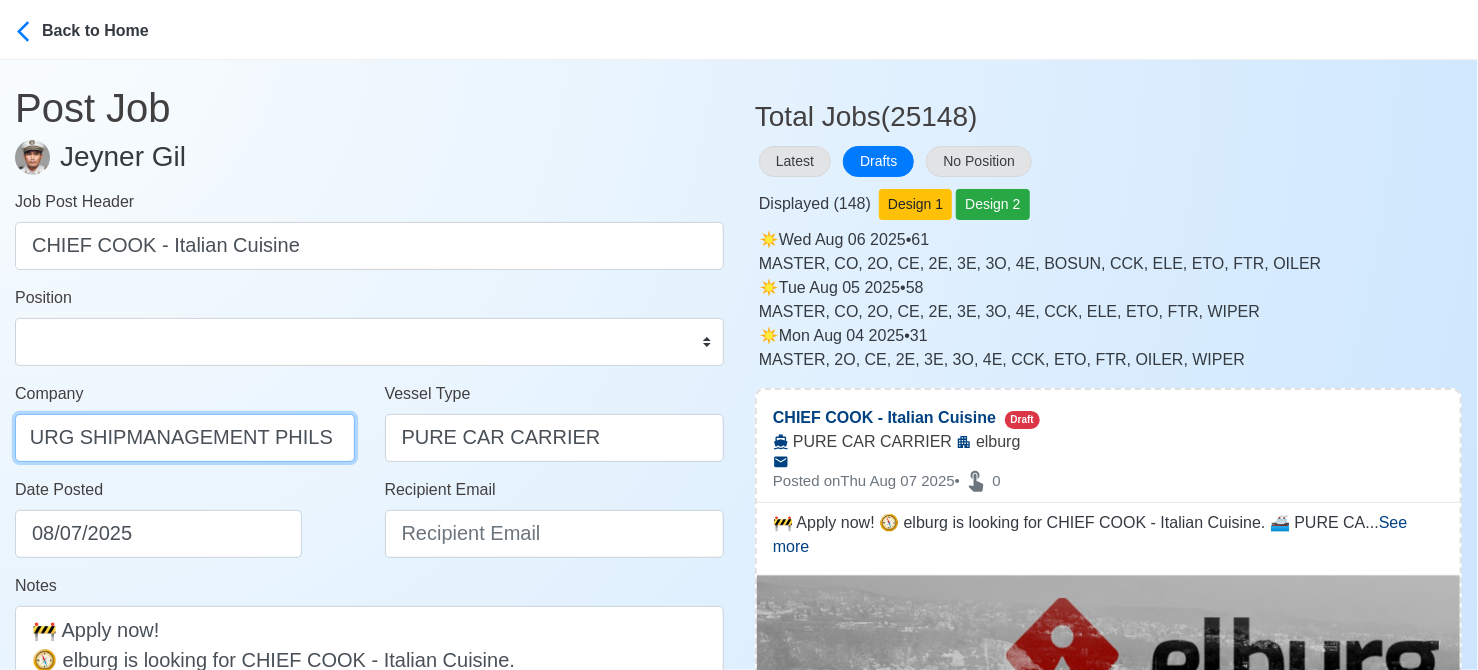 type on "ELBURG SHIPMANAGEMENT PHILS INC" 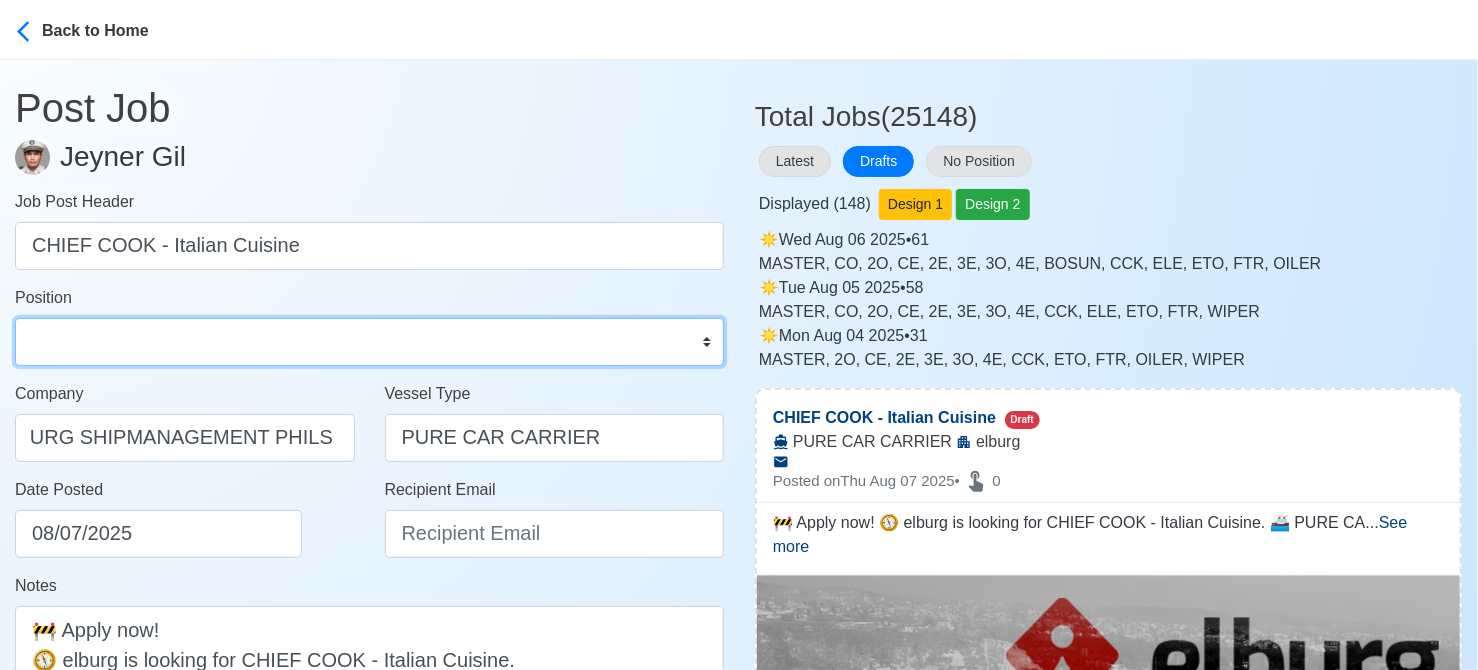 click on "Master Chief Officer 2nd Officer 3rd Officer Junior Officer Chief Engineer 2nd Engineer 3rd Engineer 4th Engineer Gas Engineer Junior Engineer 1st Assistant Engineer 2nd Assistant Engineer 3rd Assistant Engineer ETO/ETR Electrician Electrical Engineer Oiler Fitter Welder Chief Cook Chef Cook Messman Wiper Rigger Ordinary Seaman Able Seaman Motorman Pumpman Bosun Cadet Reefer Mechanic Operator Repairman Painter Steward Waiter Others" at bounding box center [369, 342] 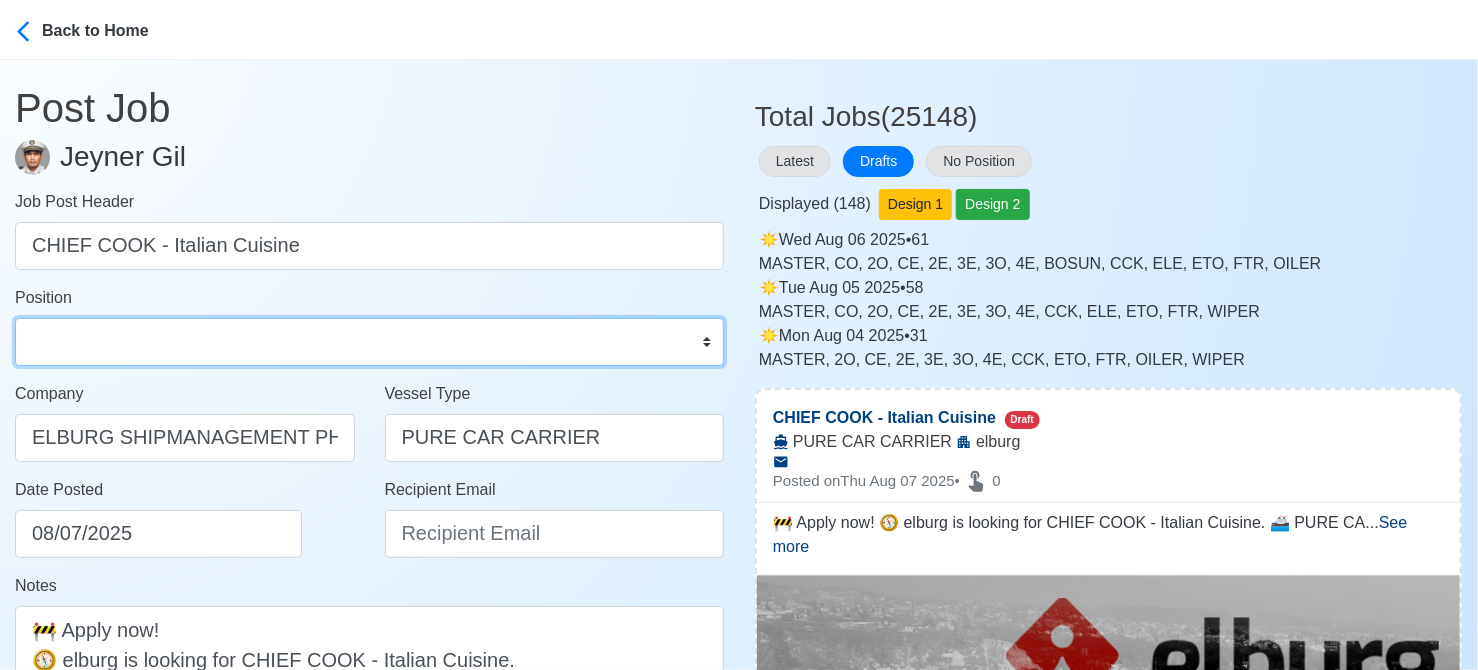 select on "Chief Cook" 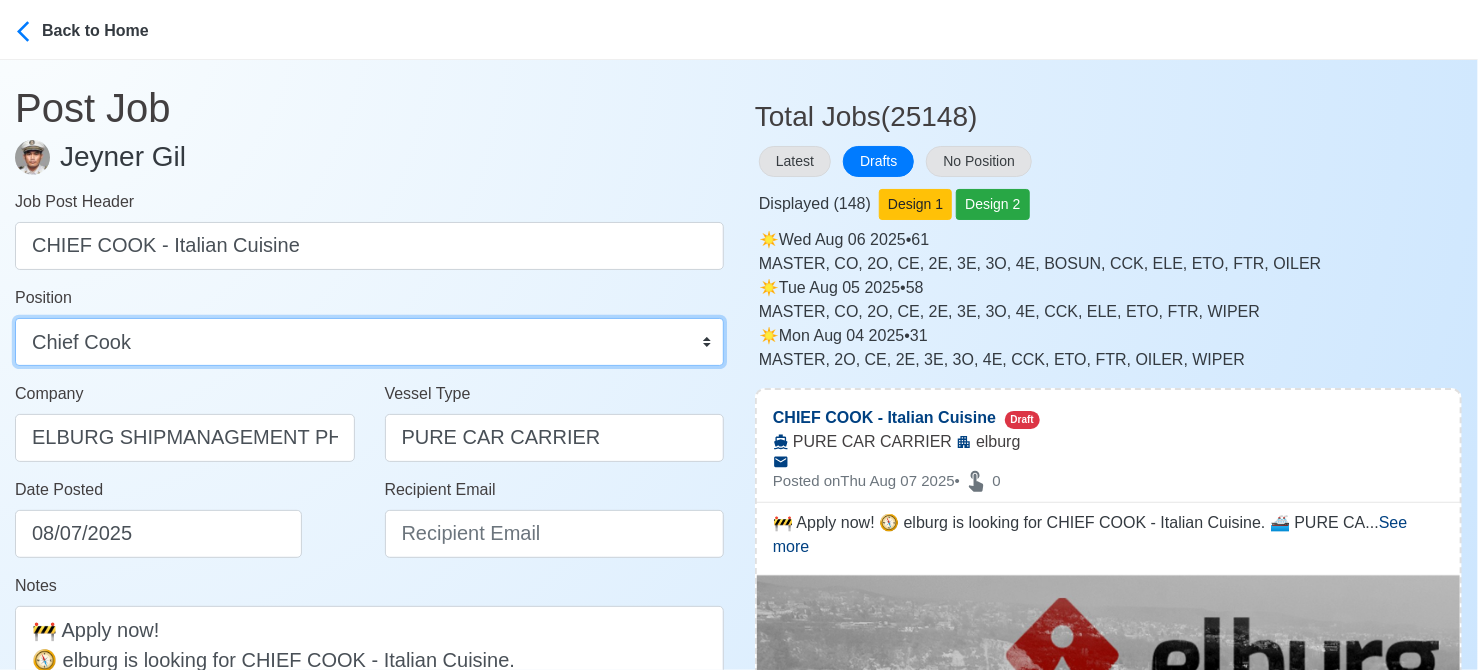 click on "Master Chief Officer 2nd Officer 3rd Officer Junior Officer Chief Engineer 2nd Engineer 3rd Engineer 4th Engineer Gas Engineer Junior Engineer 1st Assistant Engineer 2nd Assistant Engineer 3rd Assistant Engineer ETO/ETR Electrician Electrical Engineer Oiler Fitter Welder Chief Cook Chef Cook Messman Wiper Rigger Ordinary Seaman Able Seaman Motorman Pumpman Bosun Cadet Reefer Mechanic Operator Repairman Painter Steward Waiter Others" at bounding box center [369, 342] 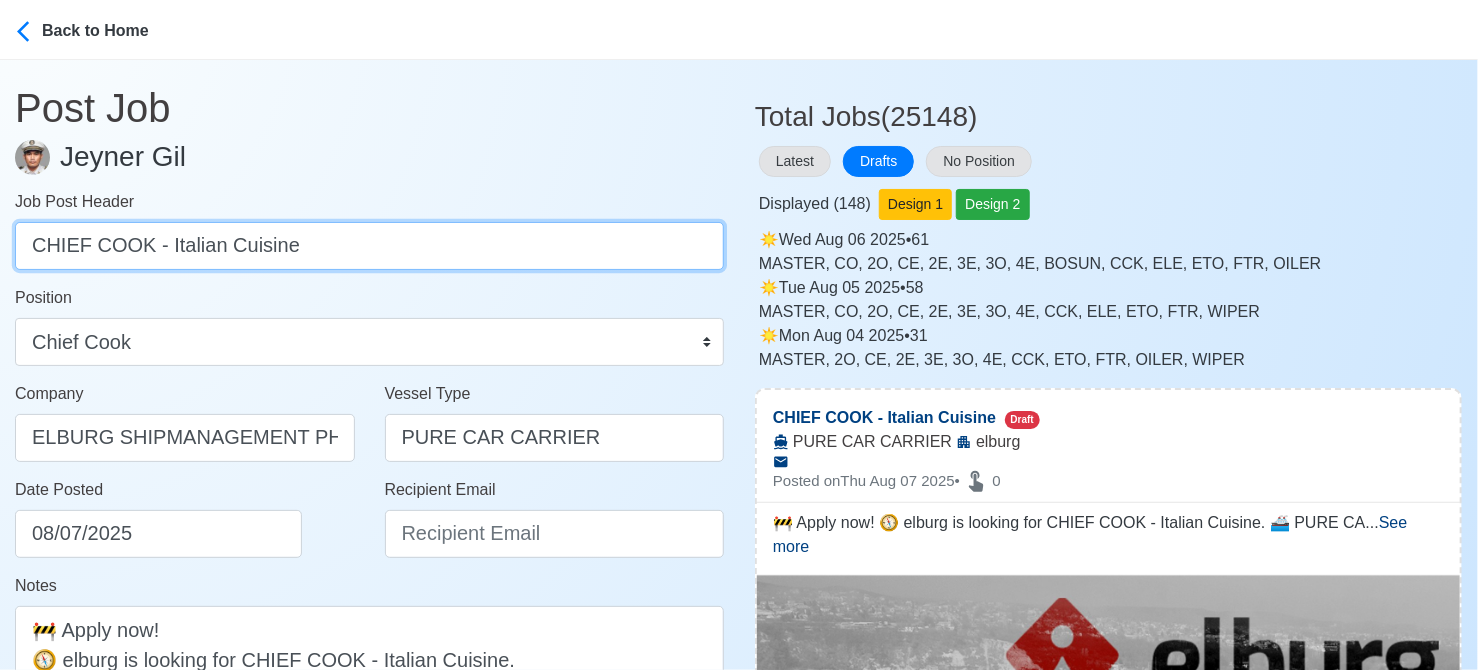 drag, startPoint x: 147, startPoint y: 255, endPoint x: 327, endPoint y: 259, distance: 180.04443 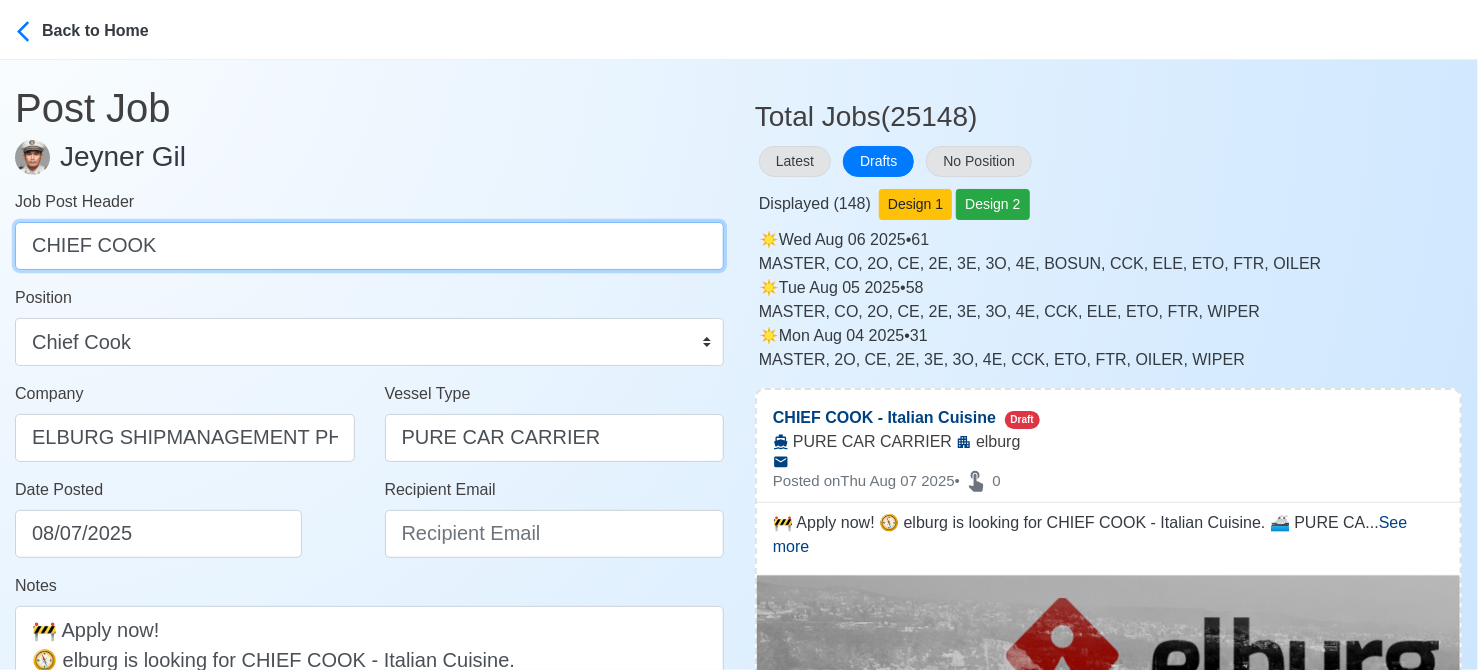 type on "CHIEF COOK" 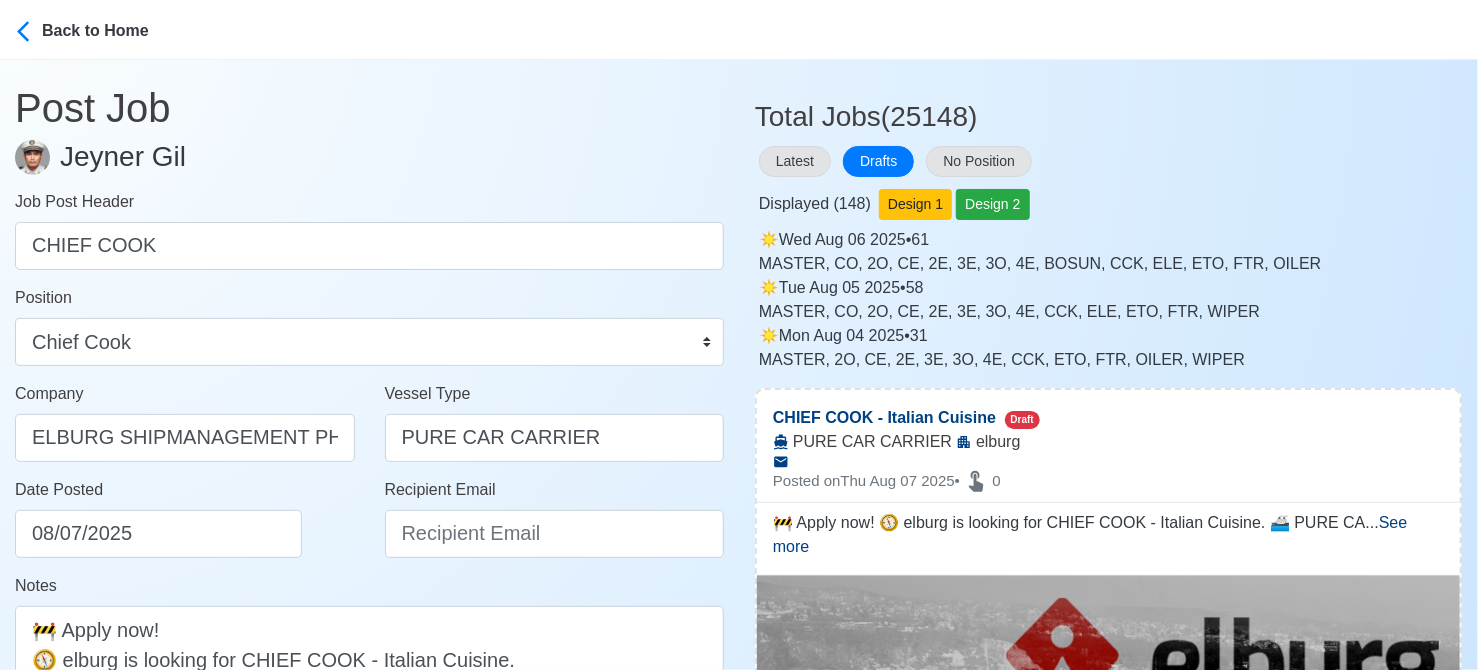 click on "Date Posted       [DATE]" at bounding box center [190, 518] 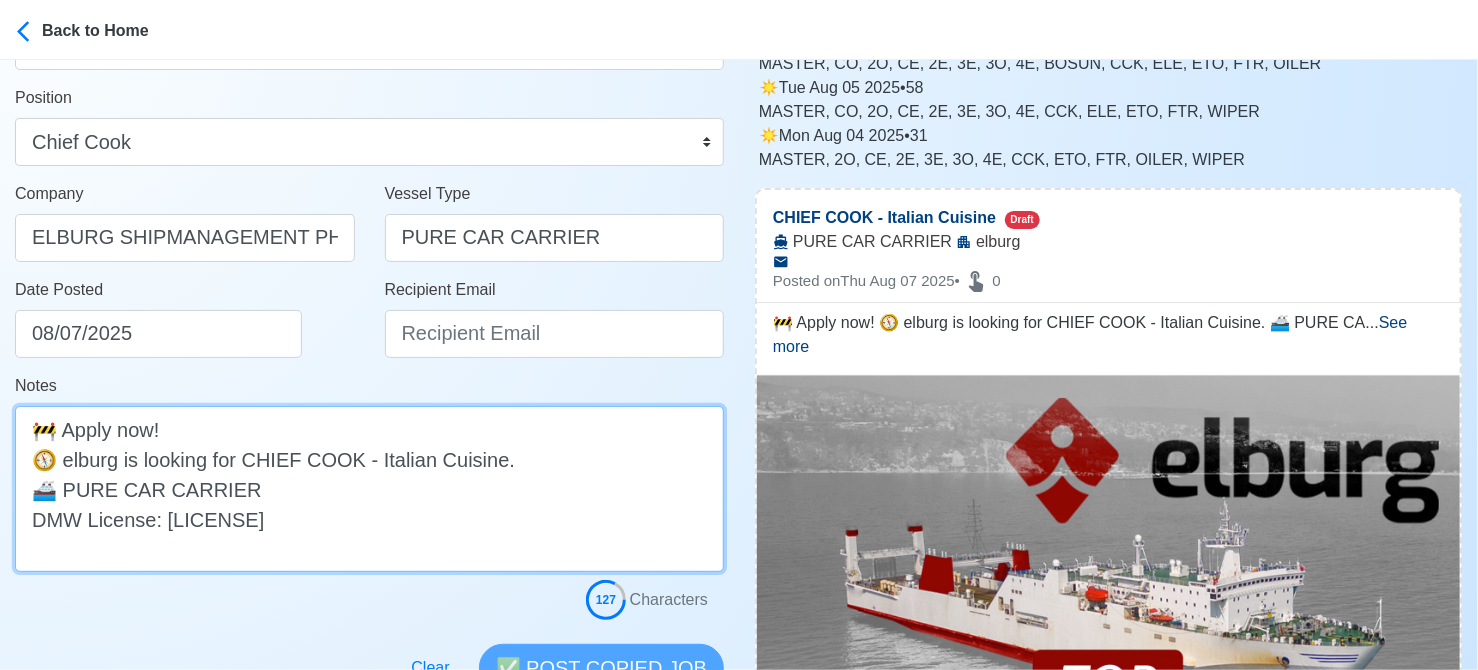 click on "🚧 Apply now!
🧭 elburg is looking for CHIEF COOK - Italian Cuisine.
🚢 PURE CAR CARRIER
DMW License: [LICENSE]" at bounding box center [369, 489] 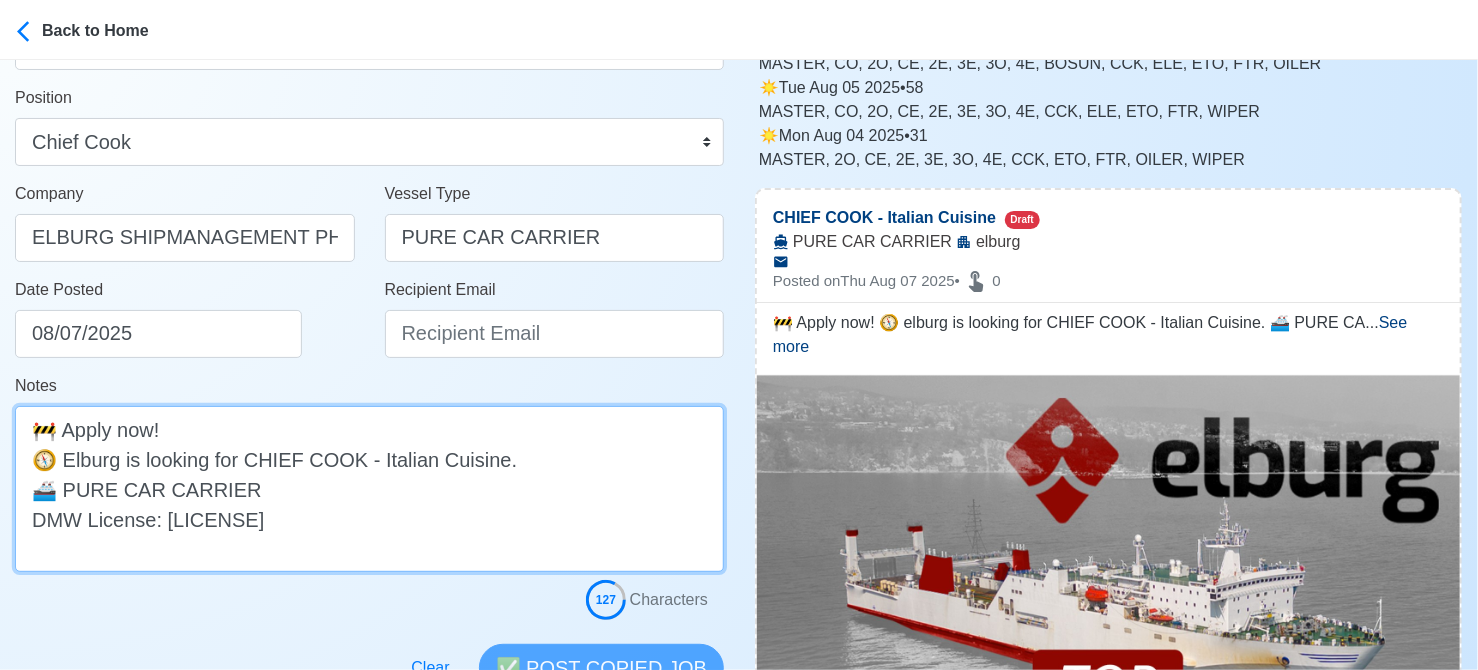 type on "🚧 Apply now!
🧭 Elburg is looking for CHIEF COOK - Italian Cuisine.
🚢 PURE CAR CARRIER
DMW License: [LICENSE]" 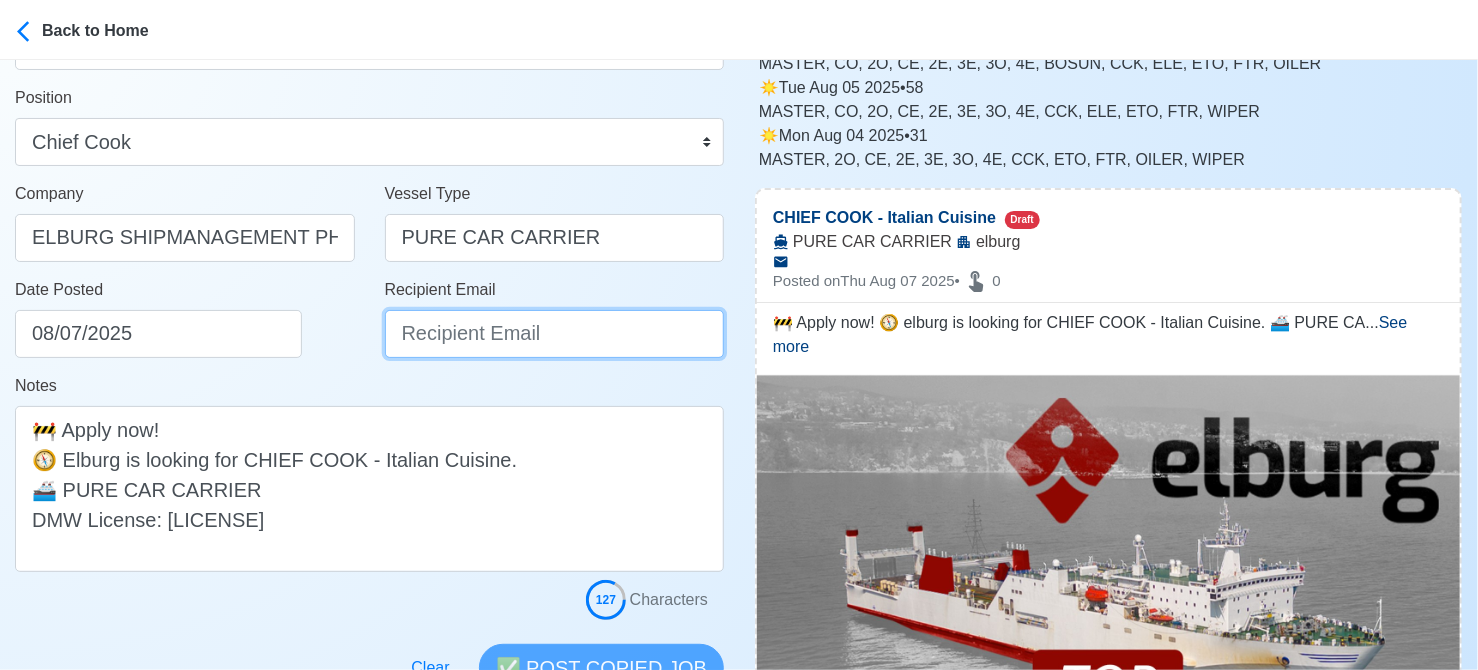 click on "Recipient Email" at bounding box center (555, 334) 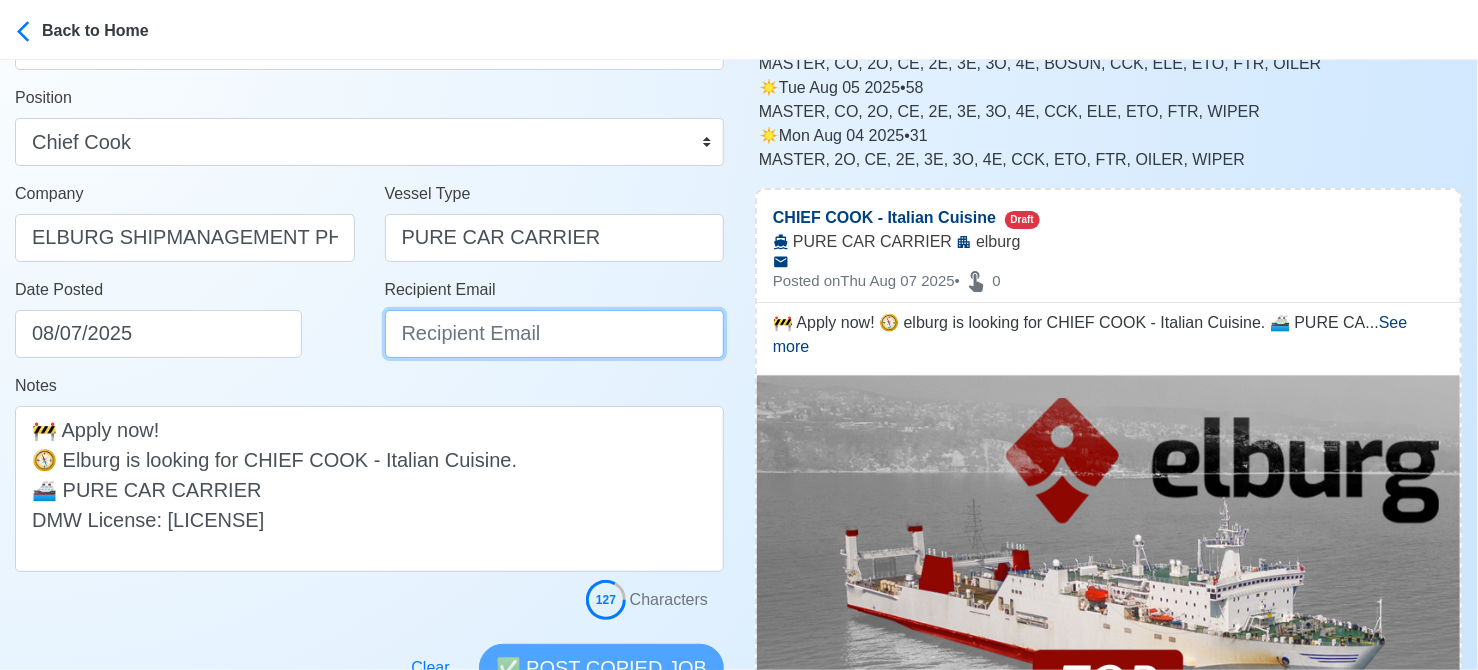 paste on "[EMAIL]" 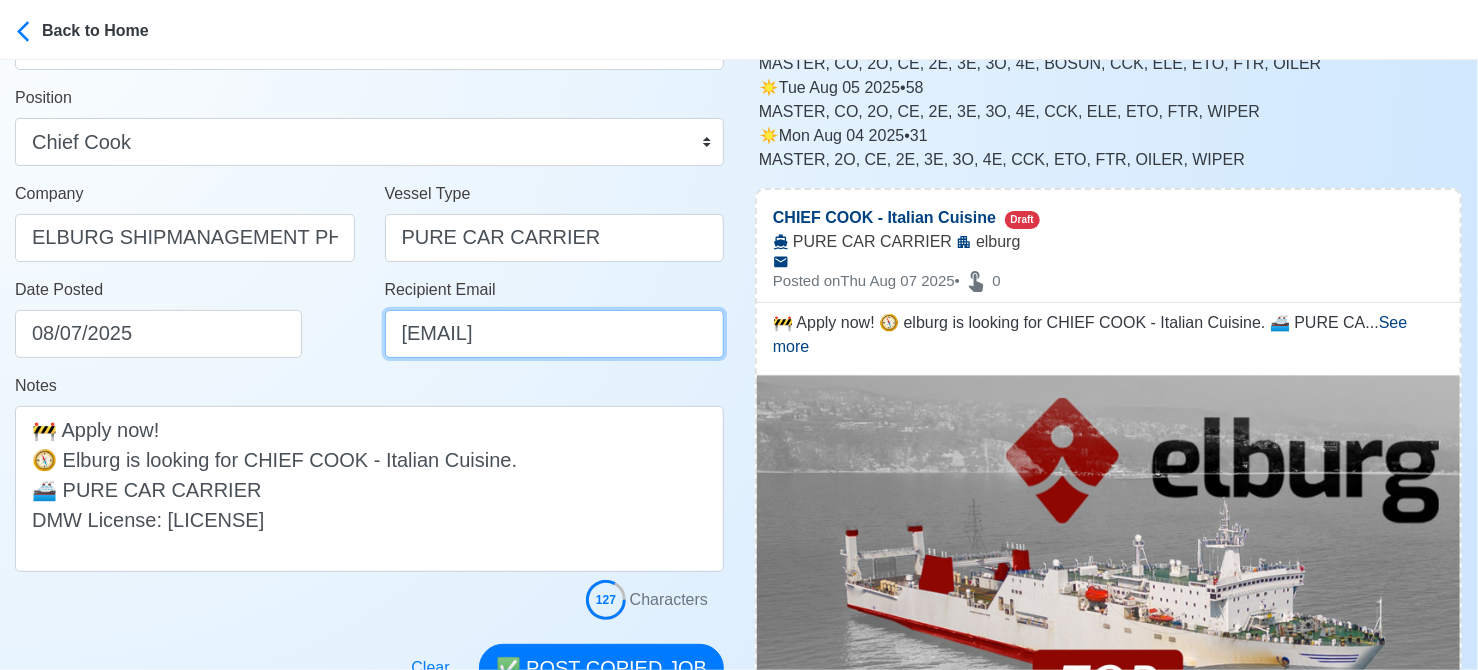scroll, scrollTop: 0, scrollLeft: 95, axis: horizontal 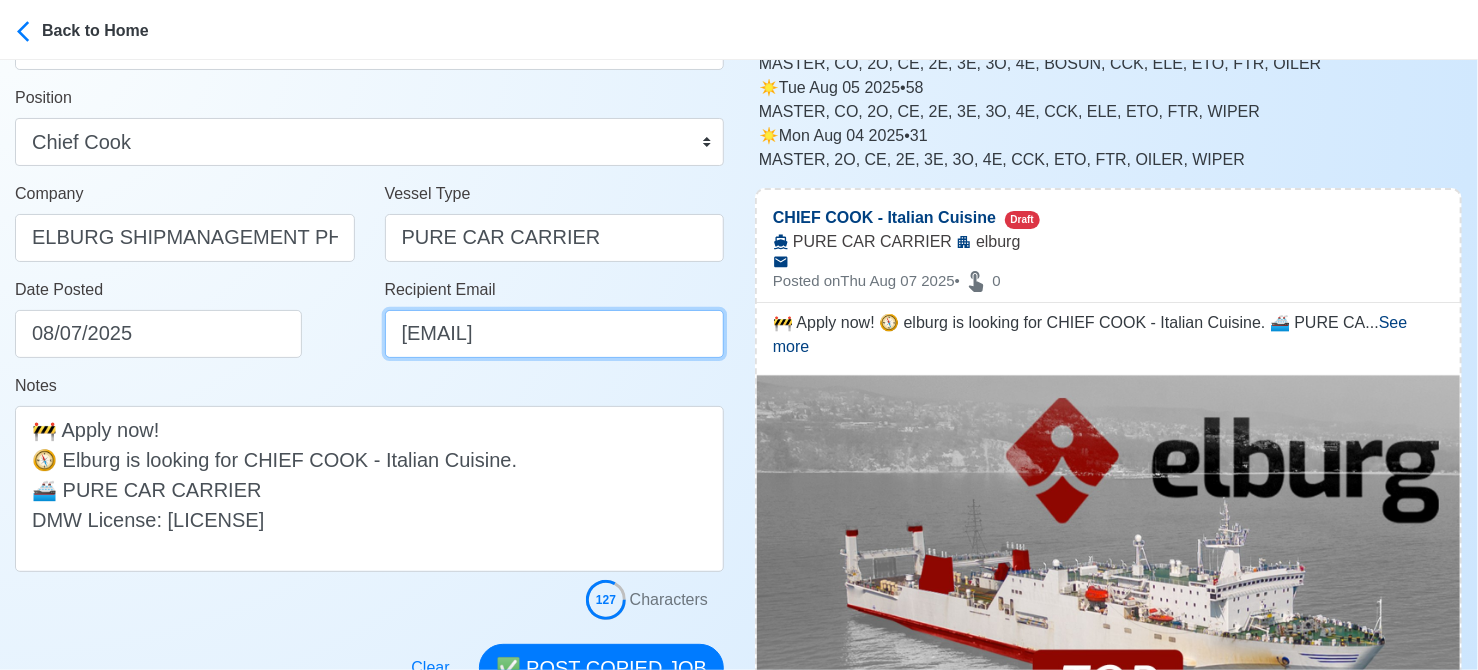 type on "[EMAIL]" 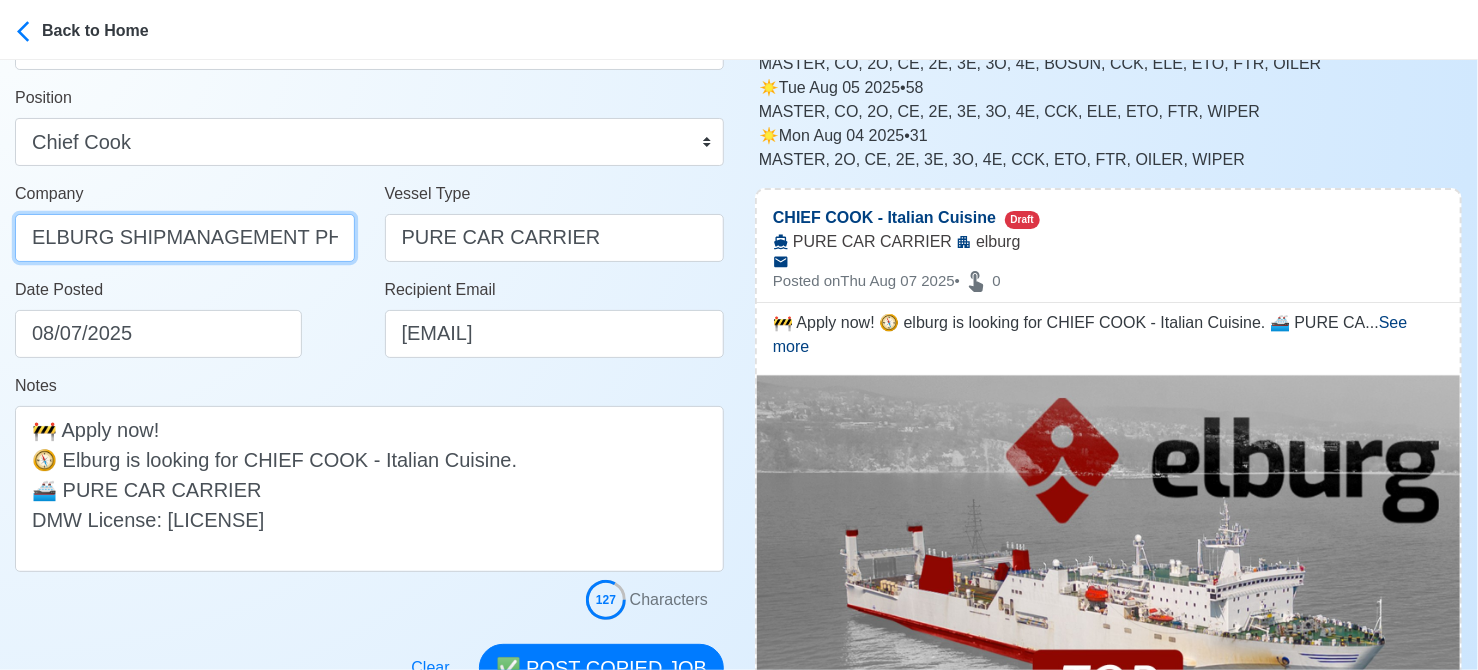 click on "ELBURG SHIPMANAGEMENT PHILS INC" at bounding box center [185, 238] 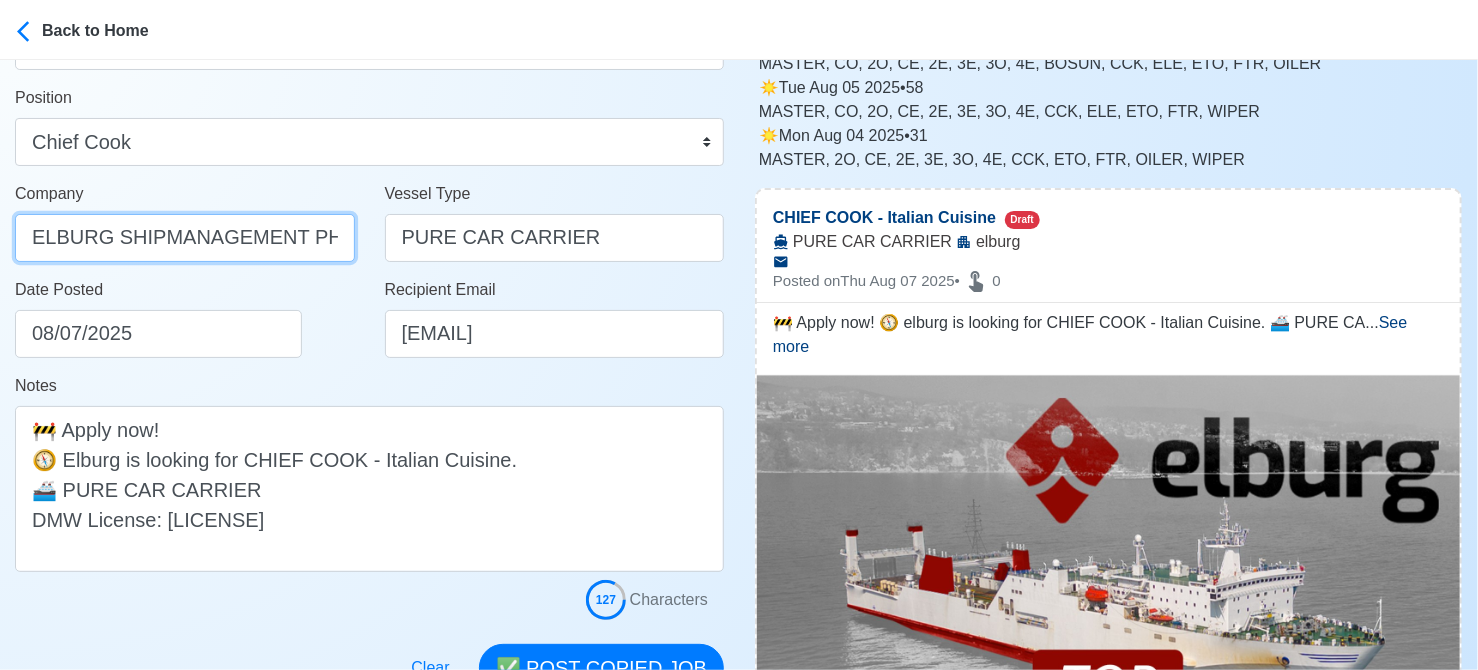 scroll, scrollTop: 0, scrollLeft: 0, axis: both 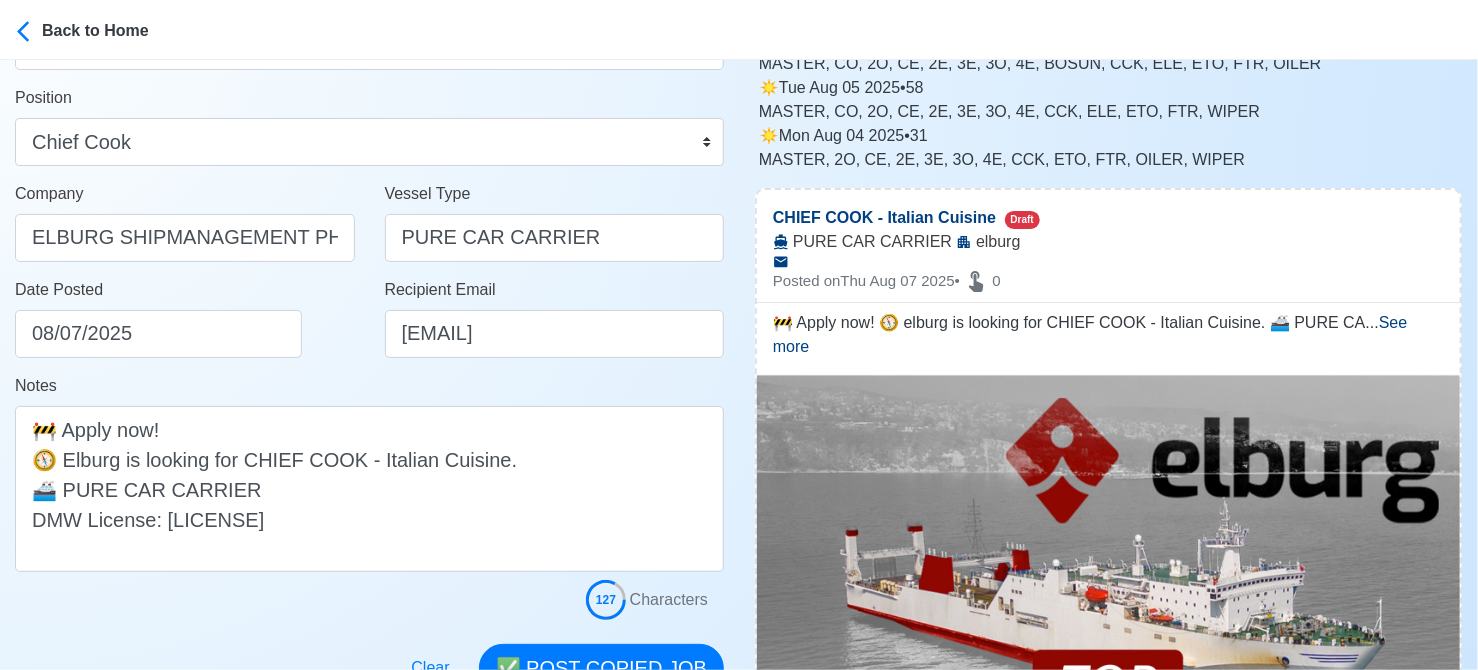 click on "Notes Apply now!
🧭 Elburg is looking for CHIEF COOK - Italian Cuisine.
🚢 PURE CAR CARRIER
DMW License: [LICENSE]" at bounding box center (369, 473) 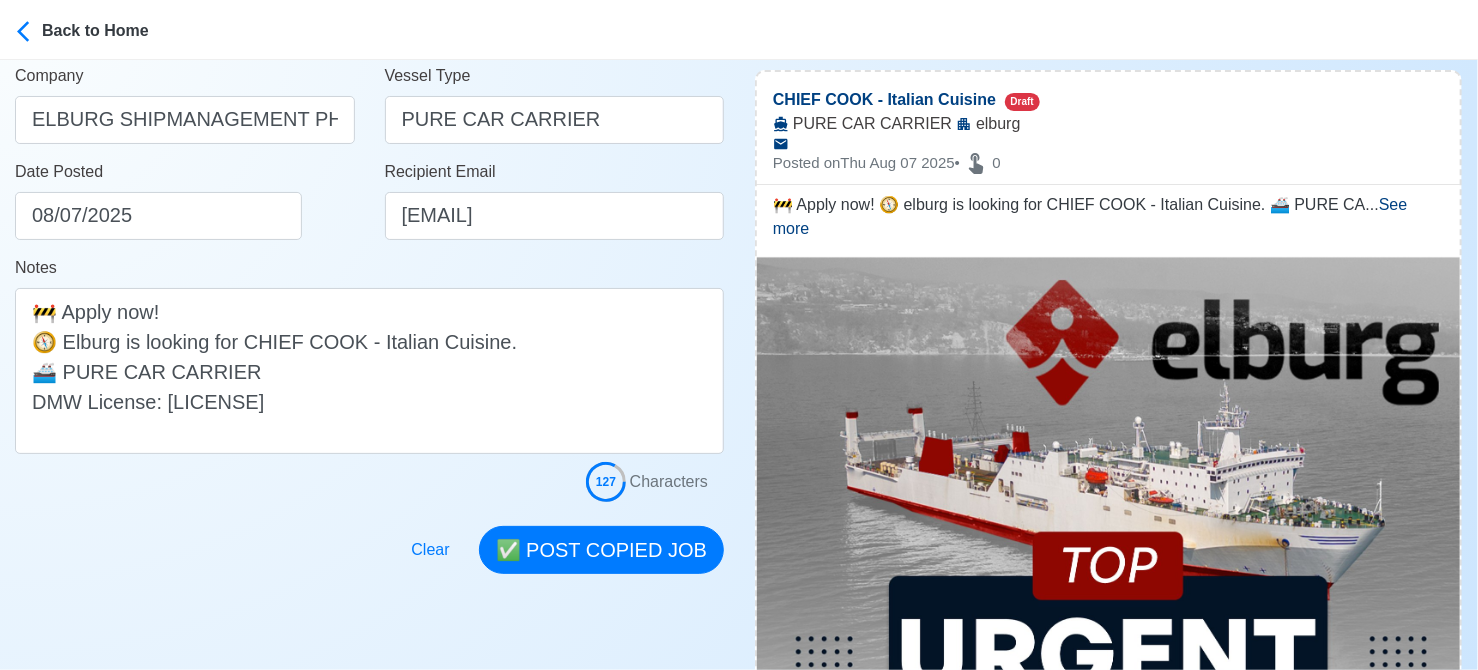 scroll, scrollTop: 600, scrollLeft: 0, axis: vertical 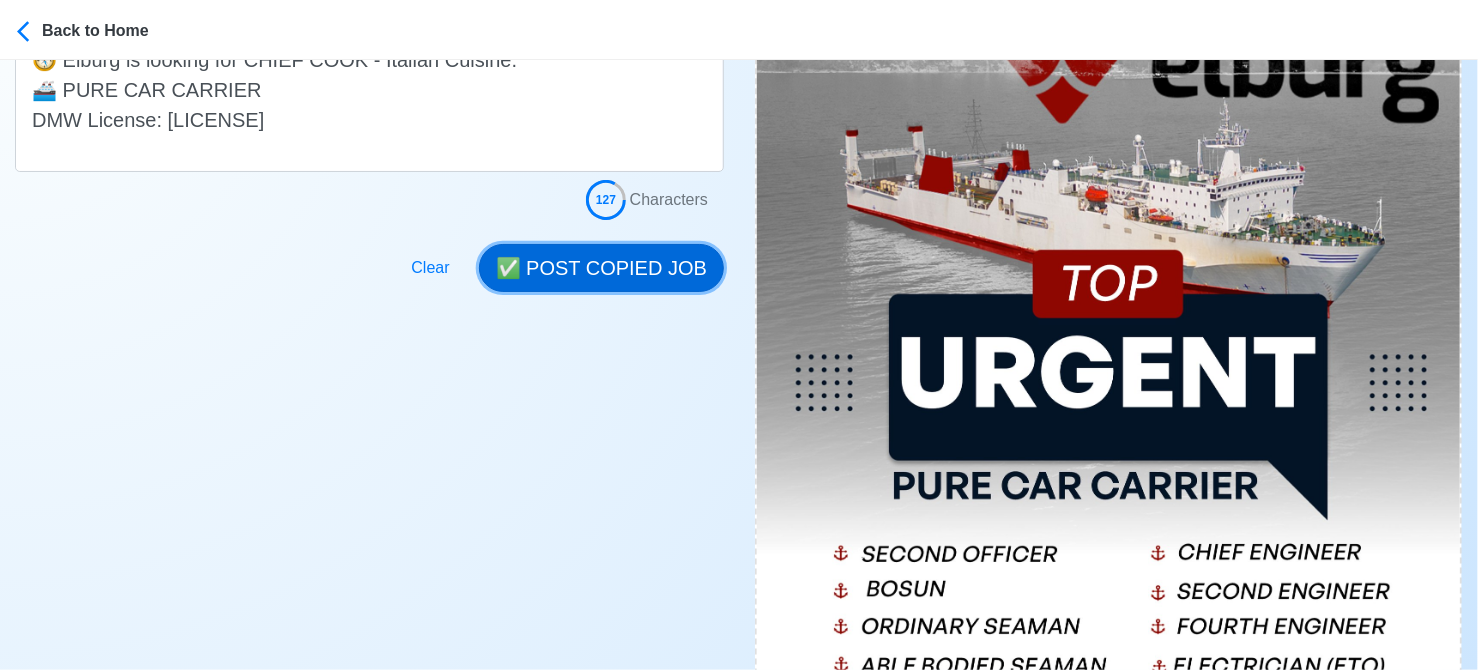 click on "✅ POST COPIED JOB" at bounding box center (601, 268) 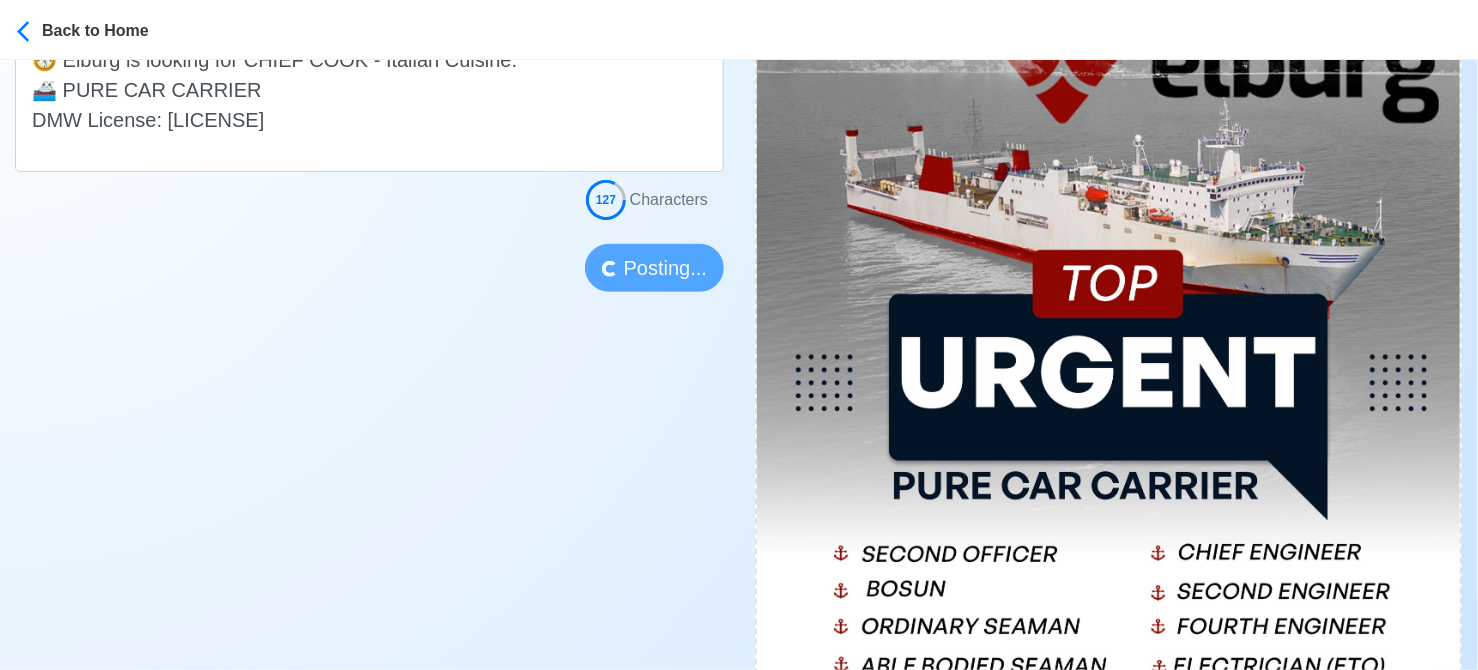 type 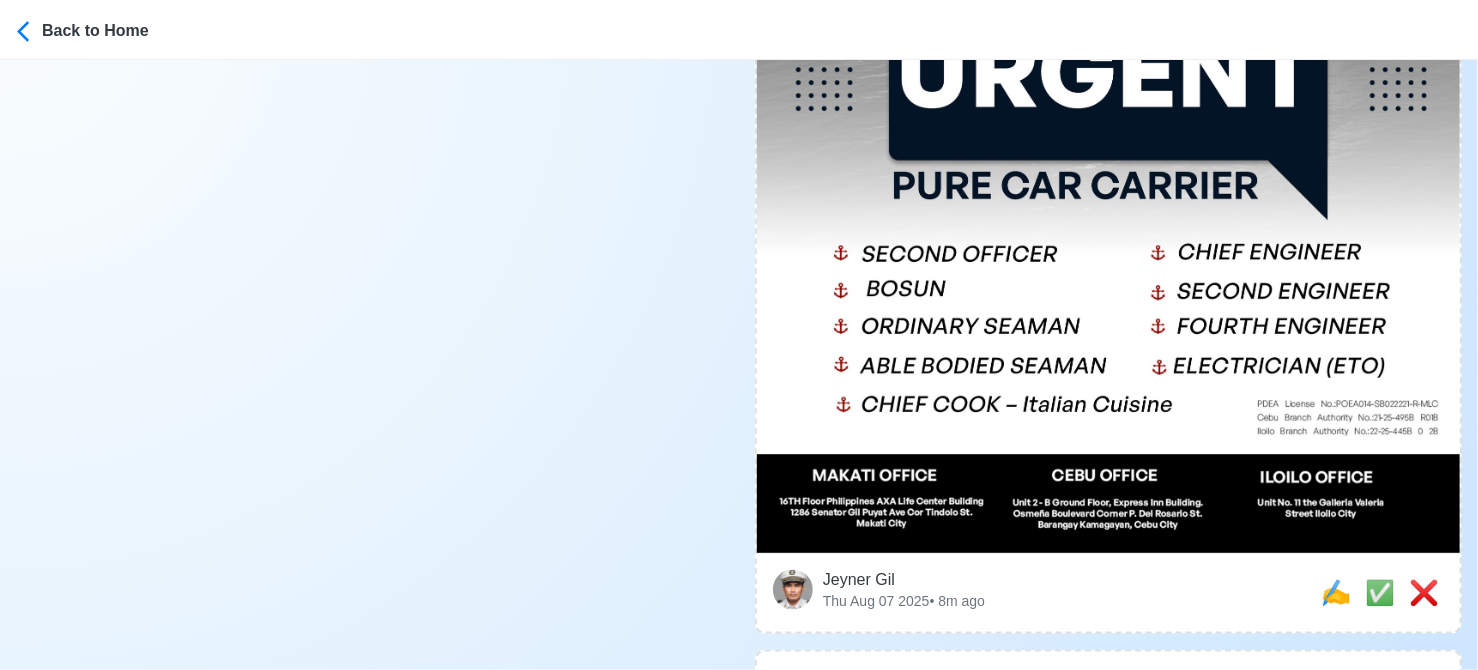 scroll, scrollTop: 1200, scrollLeft: 0, axis: vertical 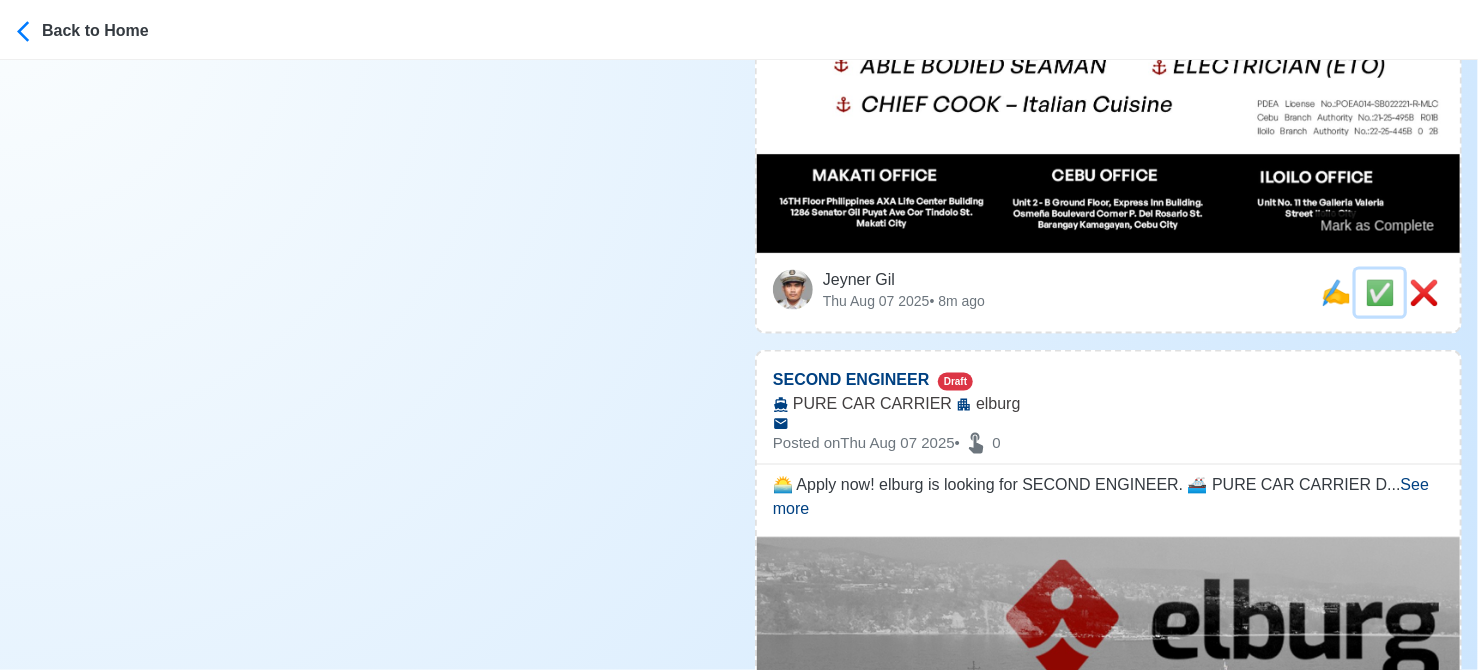 click on "✅" at bounding box center (1380, 292) 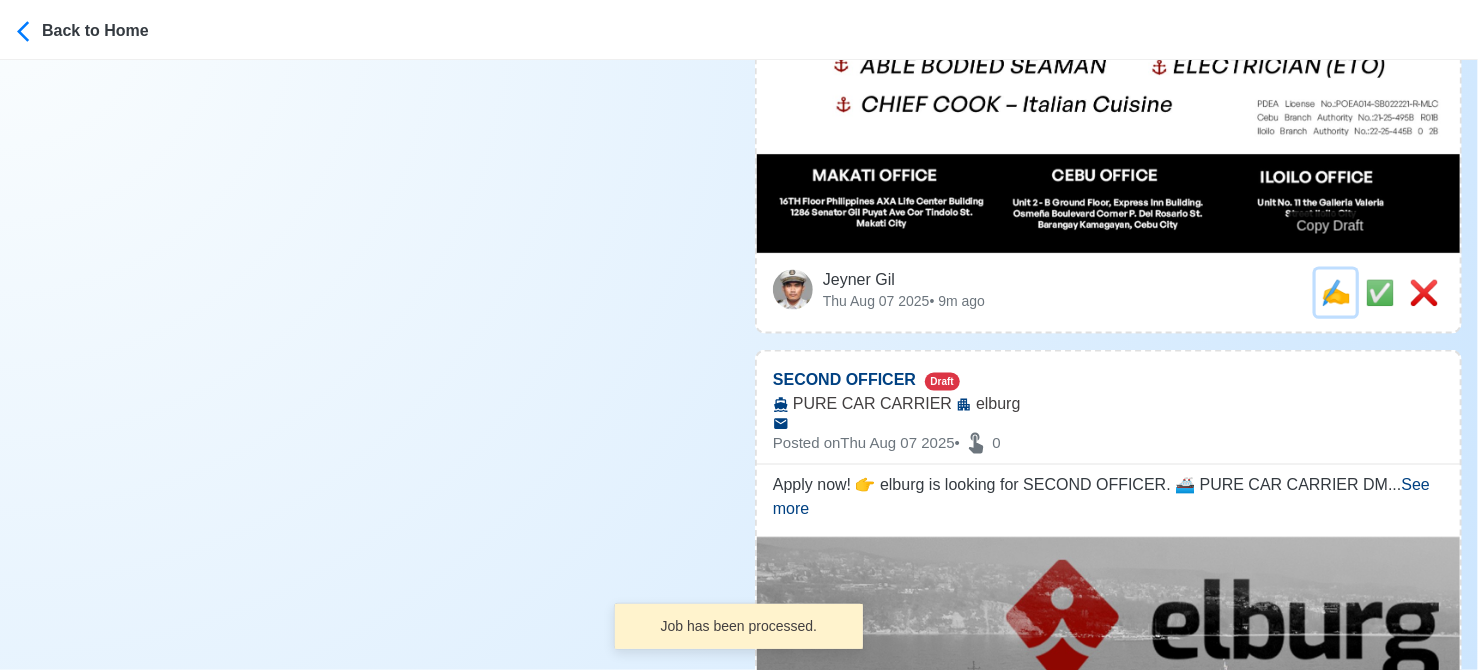 click on "✍️" at bounding box center [1336, 292] 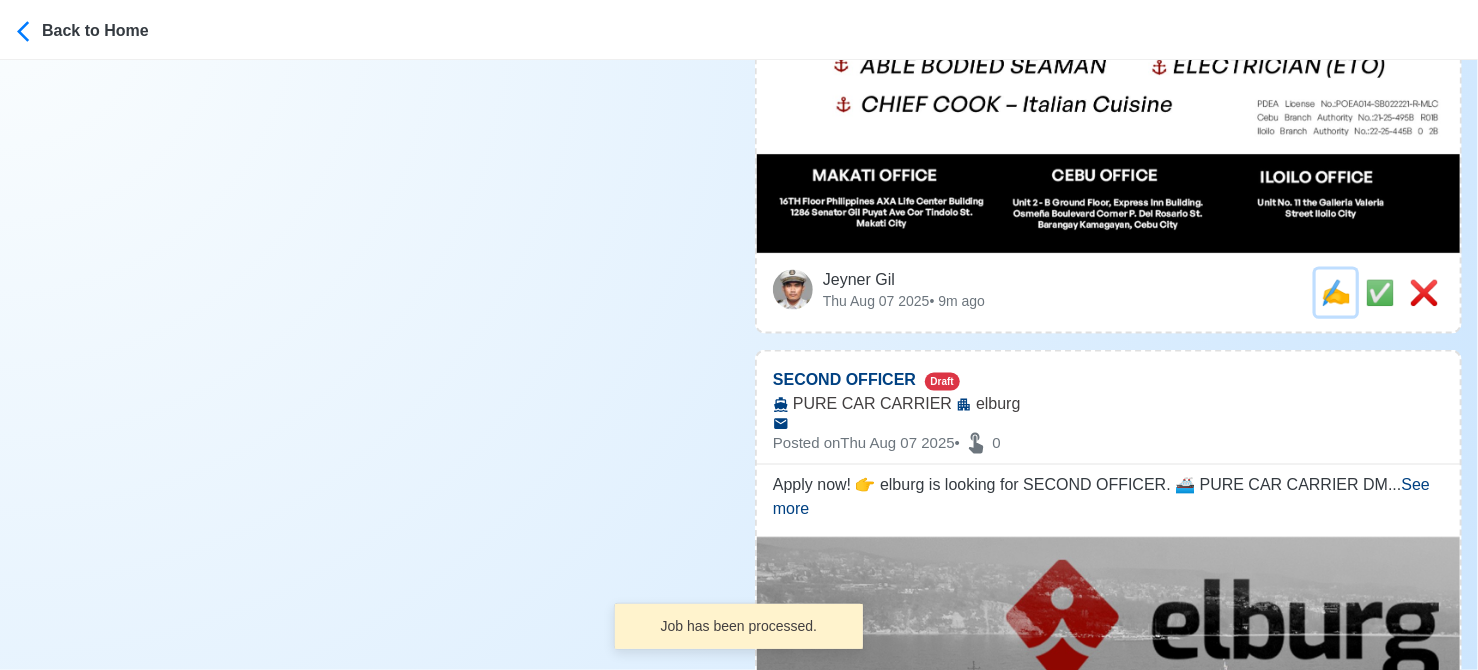 scroll, scrollTop: 0, scrollLeft: 0, axis: both 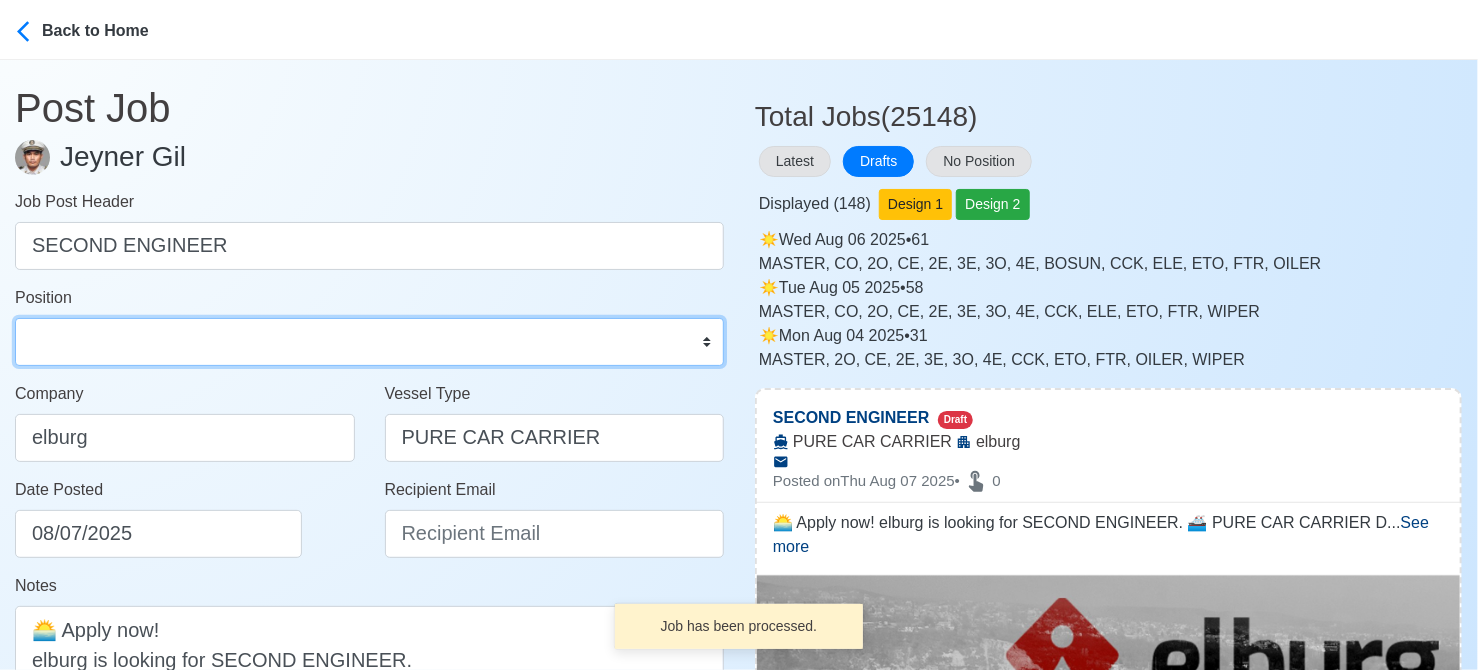click on "Master Chief Officer 2nd Officer 3rd Officer Junior Officer Chief Engineer 2nd Engineer 3rd Engineer 4th Engineer Gas Engineer Junior Engineer 1st Assistant Engineer 2nd Assistant Engineer 3rd Assistant Engineer ETO/ETR Electrician Electrical Engineer Oiler Fitter Welder Chief Cook Chef Cook Messman Wiper Rigger Ordinary Seaman Able Seaman Motorman Pumpman Bosun Cadet Reefer Mechanic Operator Repairman Painter Steward Waiter Others" at bounding box center (369, 342) 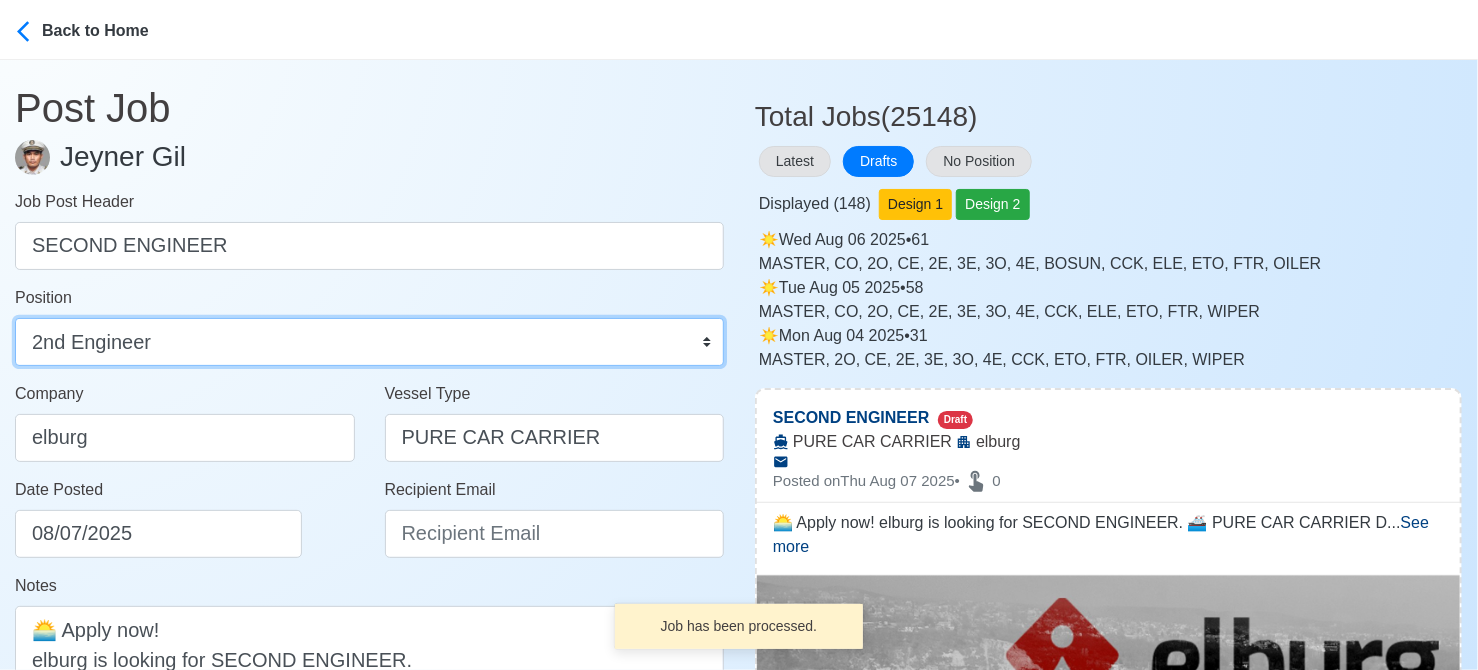 click on "Master Chief Officer 2nd Officer 3rd Officer Junior Officer Chief Engineer 2nd Engineer 3rd Engineer 4th Engineer Gas Engineer Junior Engineer 1st Assistant Engineer 2nd Assistant Engineer 3rd Assistant Engineer ETO/ETR Electrician Electrical Engineer Oiler Fitter Welder Chief Cook Chef Cook Messman Wiper Rigger Ordinary Seaman Able Seaman Motorman Pumpman Bosun Cadet Reefer Mechanic Operator Repairman Painter Steward Waiter Others" at bounding box center [369, 342] 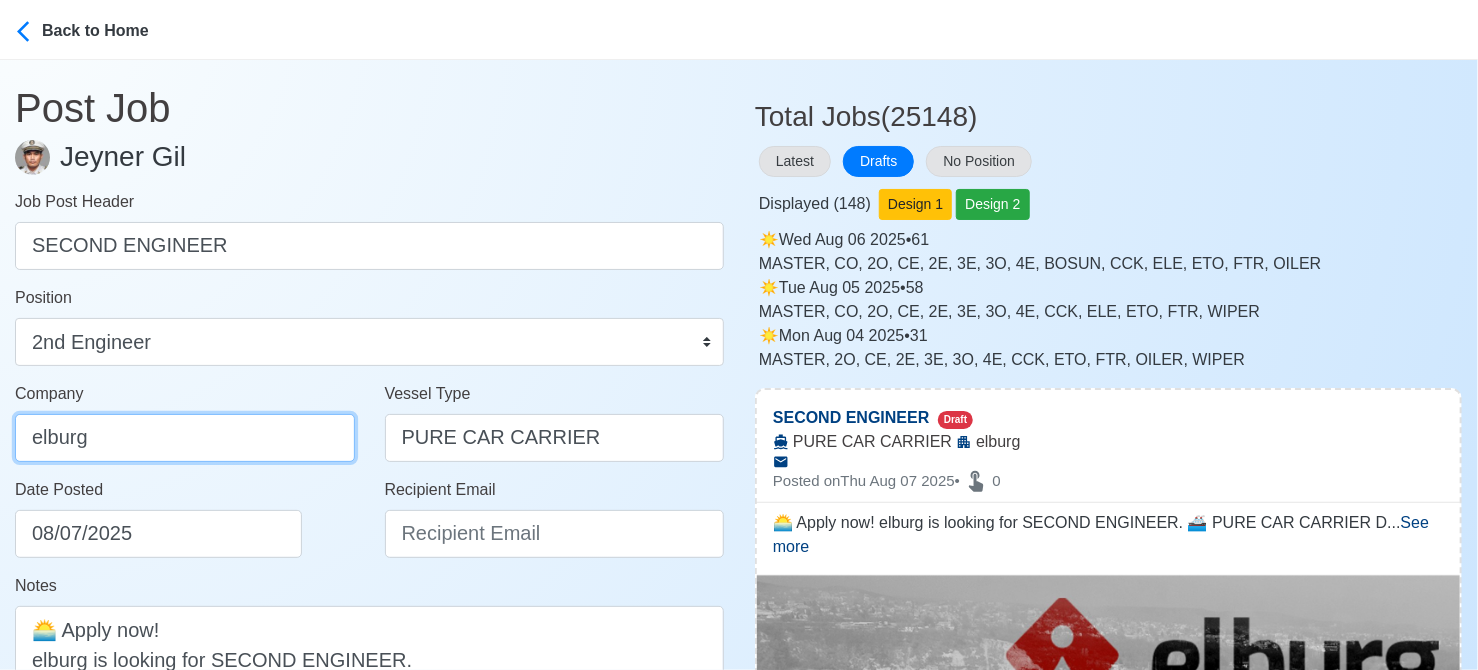 click on "elburg" at bounding box center (185, 438) 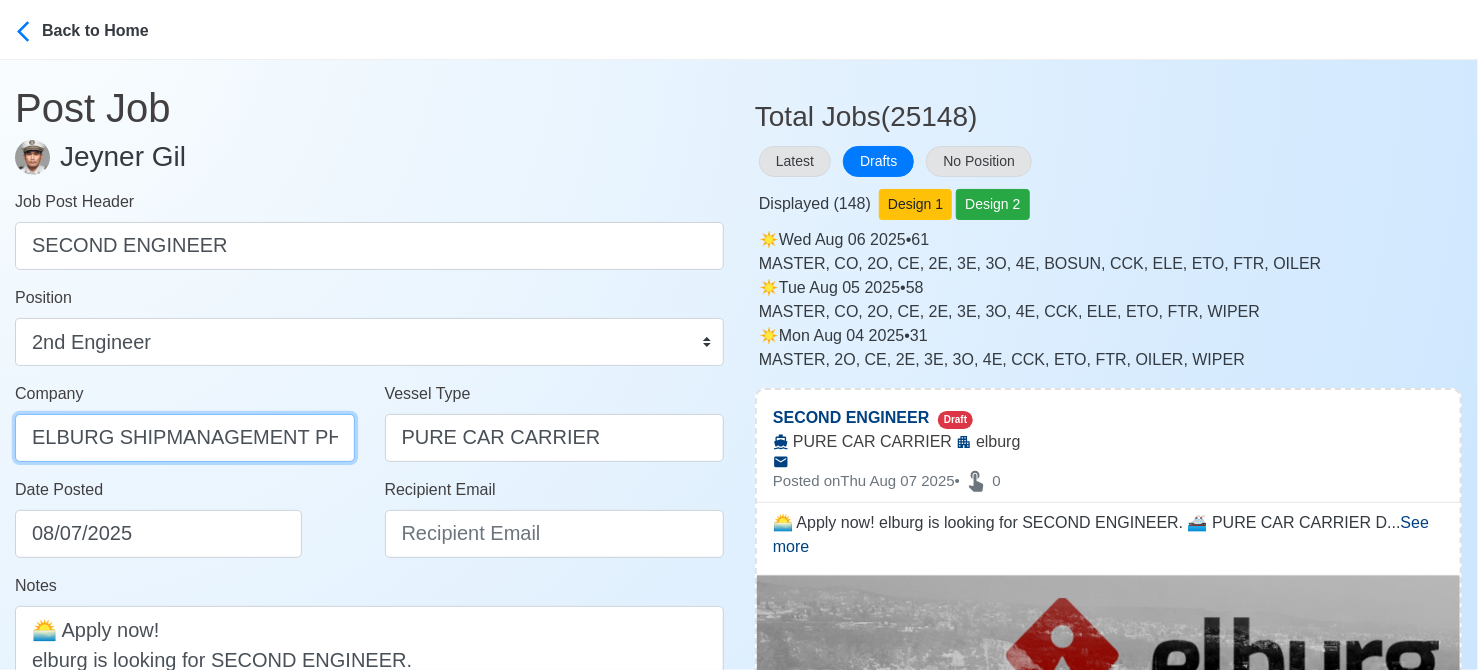 scroll, scrollTop: 0, scrollLeft: 40, axis: horizontal 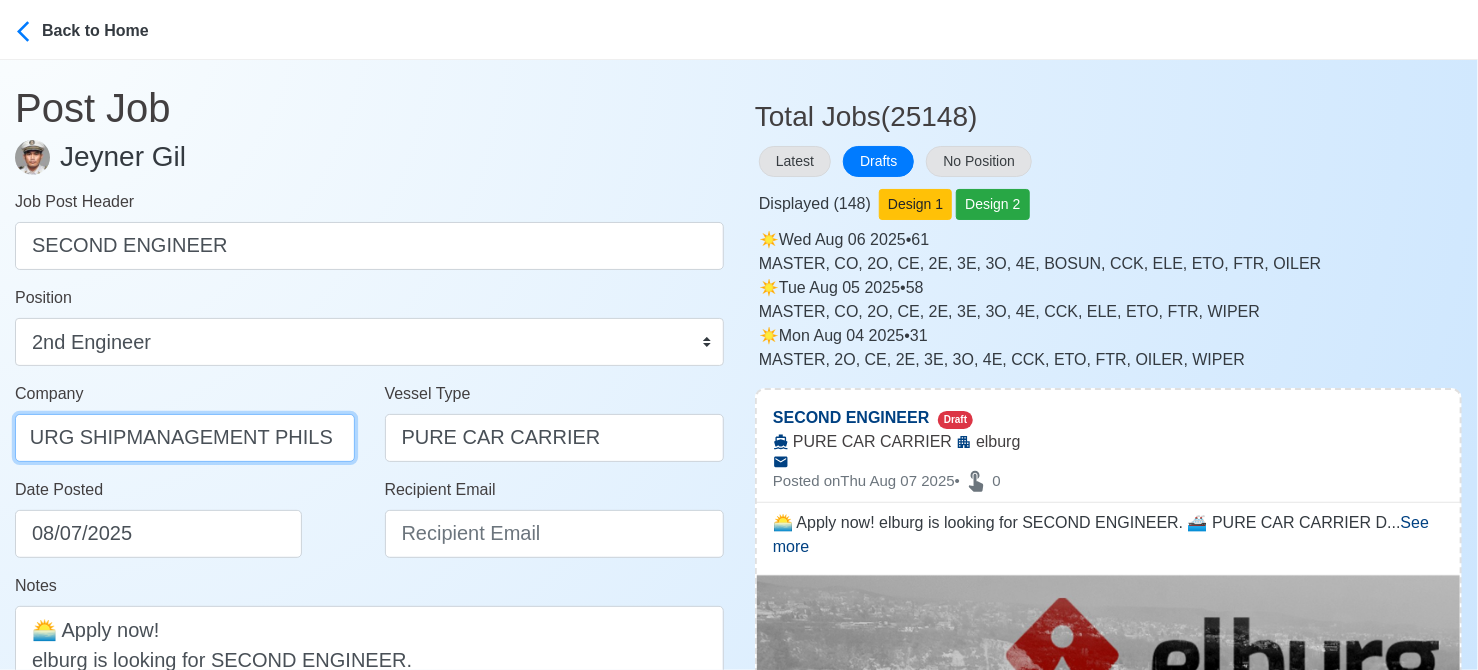 type on "ELBURG SHIPMANAGEMENT PHILS INC" 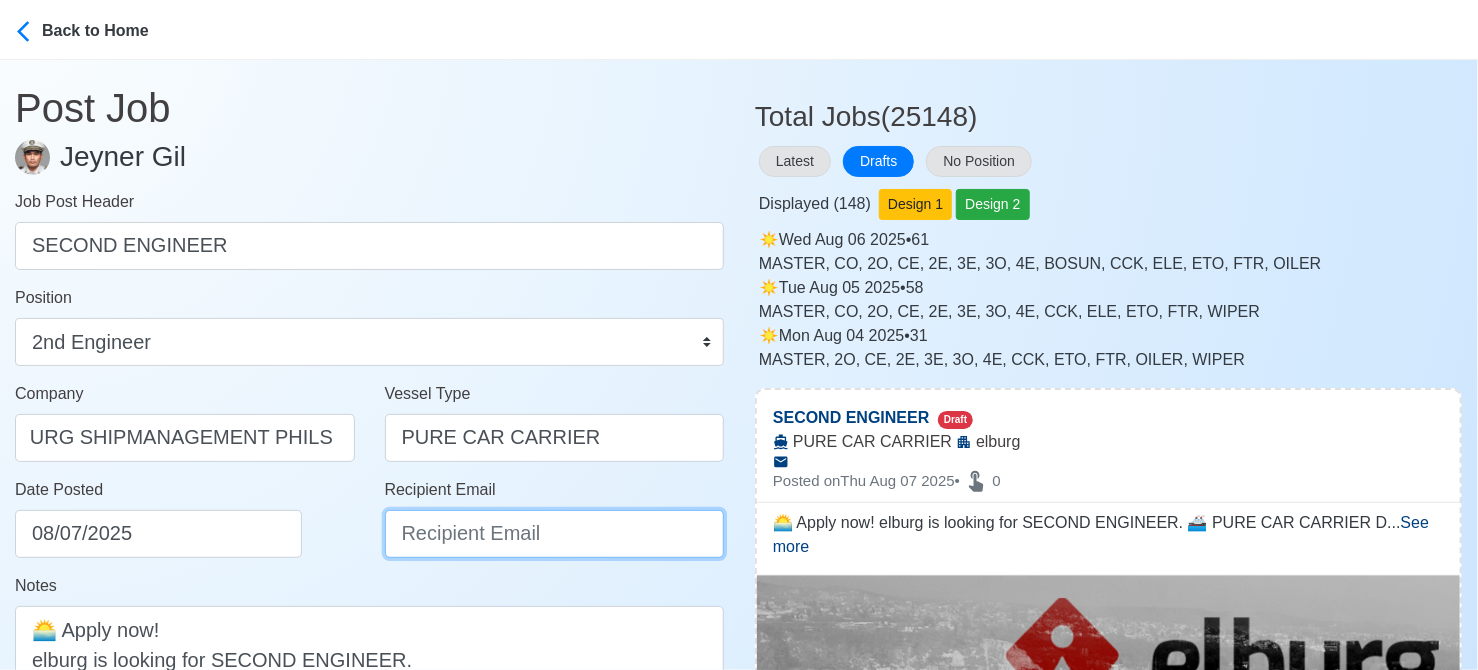 click on "Recipient Email" at bounding box center [555, 534] 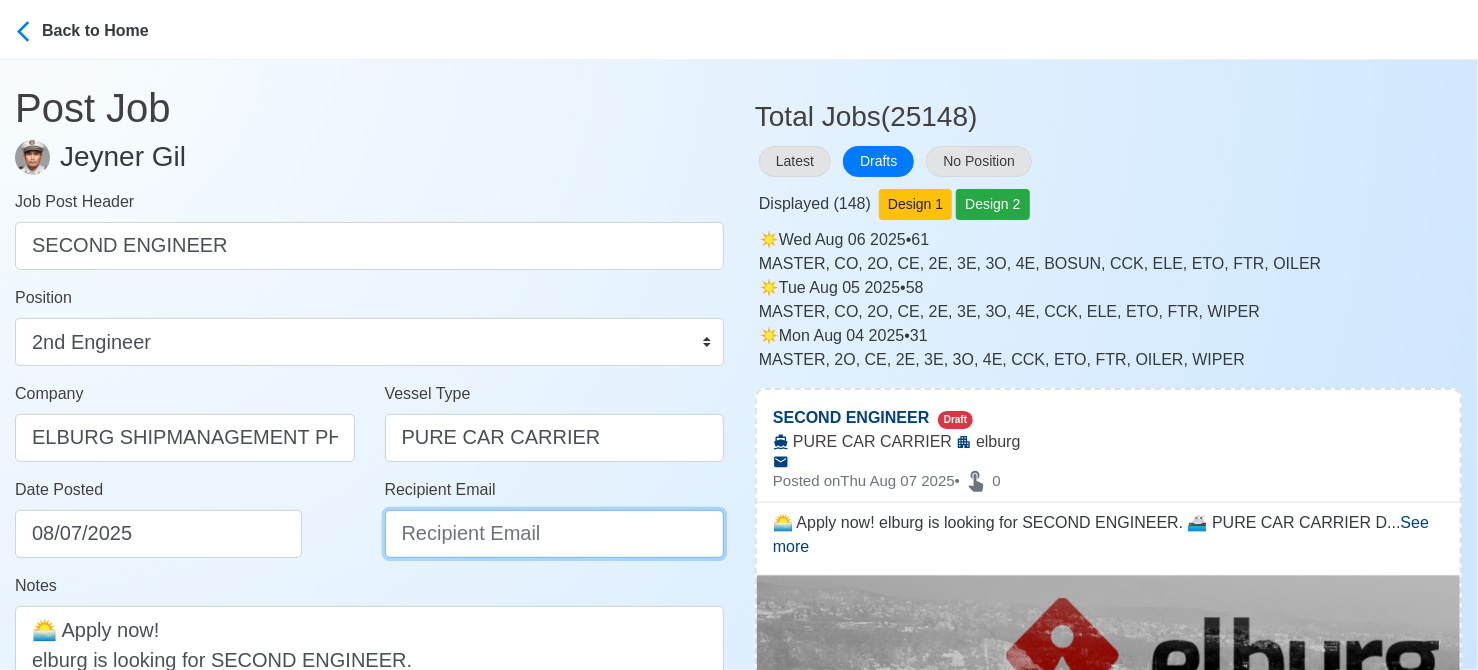 click on "Recipient Email" at bounding box center (555, 534) 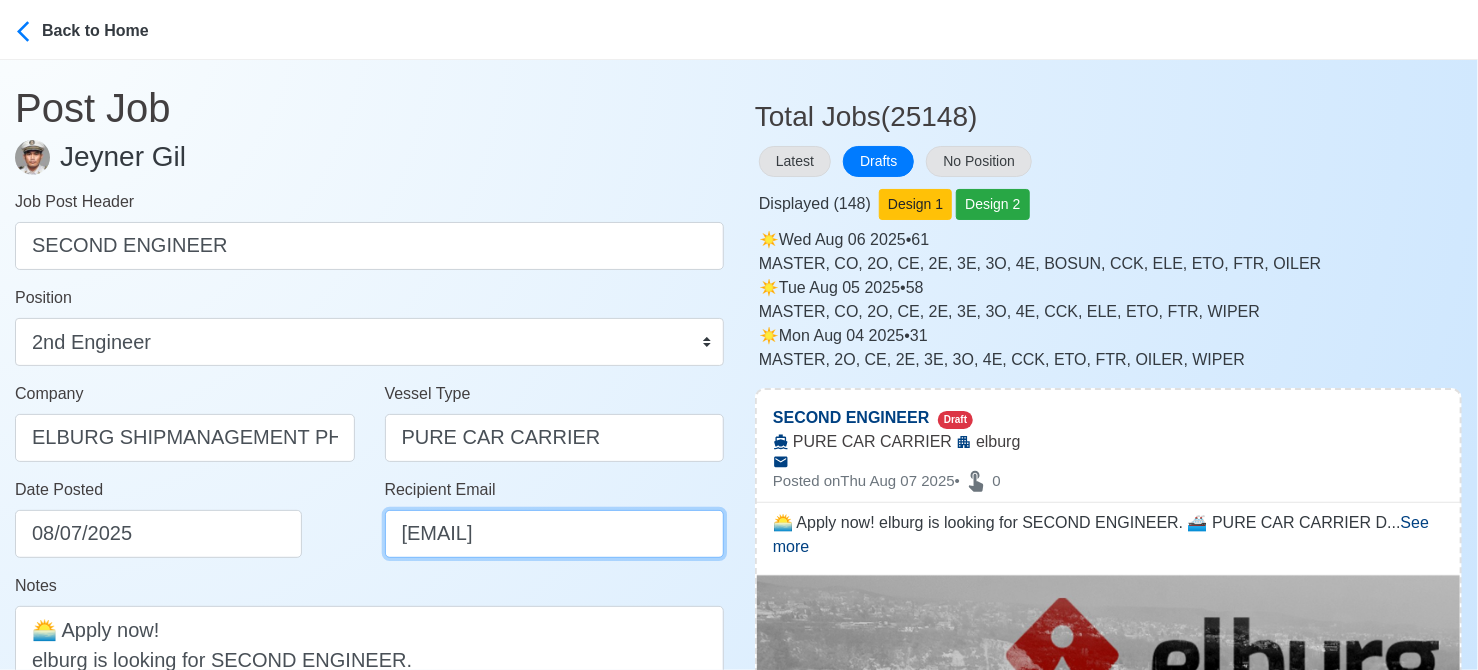 scroll, scrollTop: 0, scrollLeft: 95, axis: horizontal 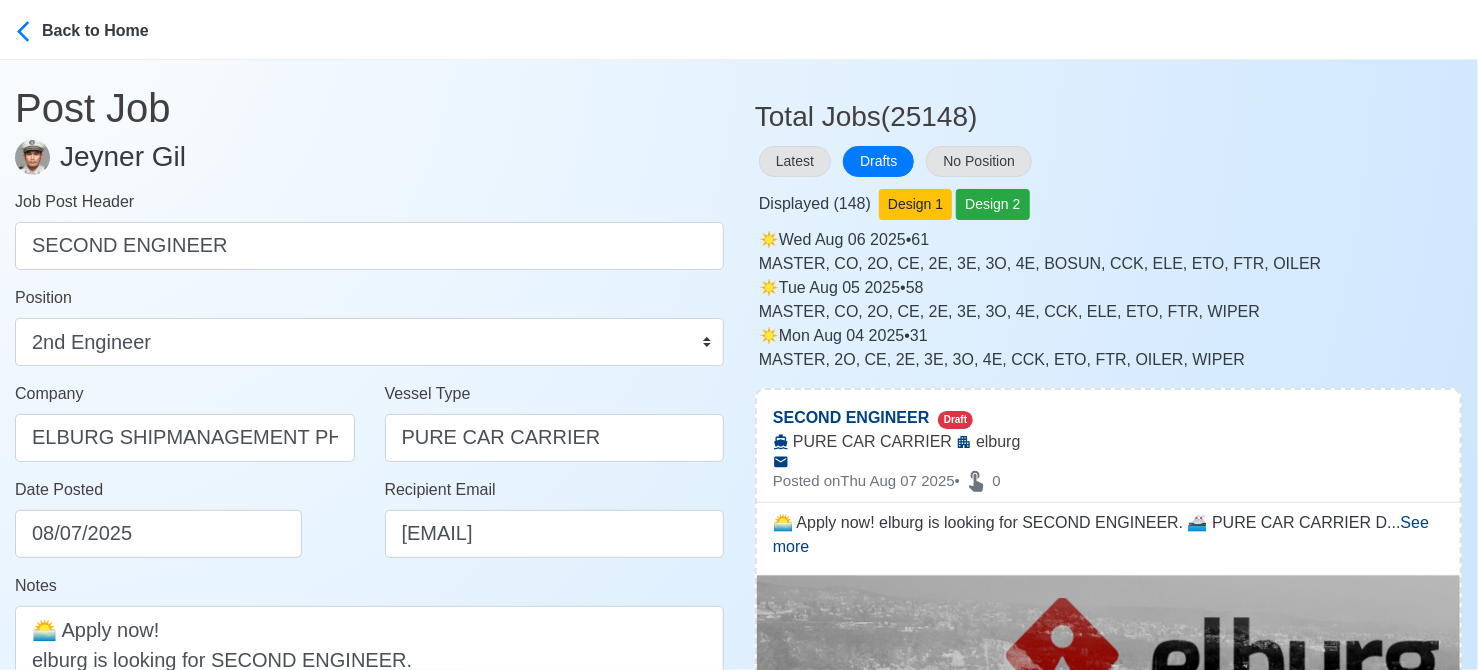 click on "Date Posted       [DATE]" at bounding box center (185, 526) 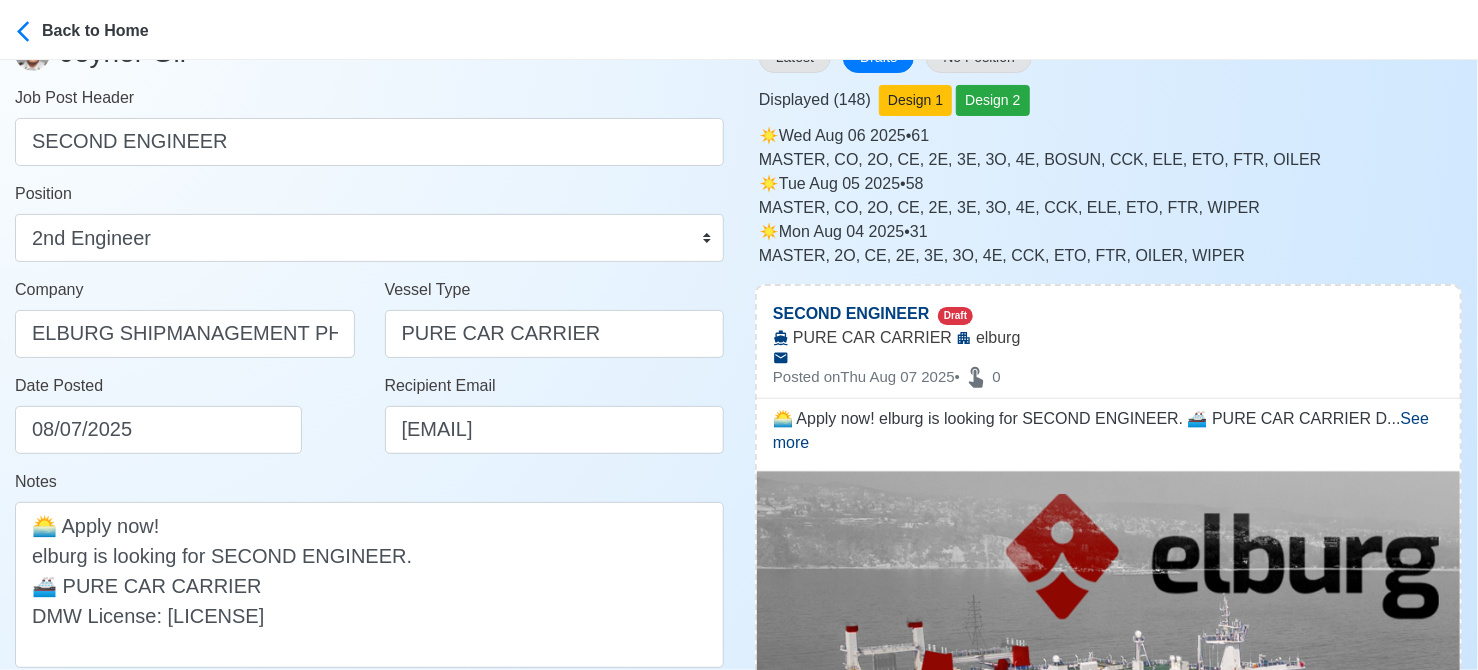 scroll, scrollTop: 300, scrollLeft: 0, axis: vertical 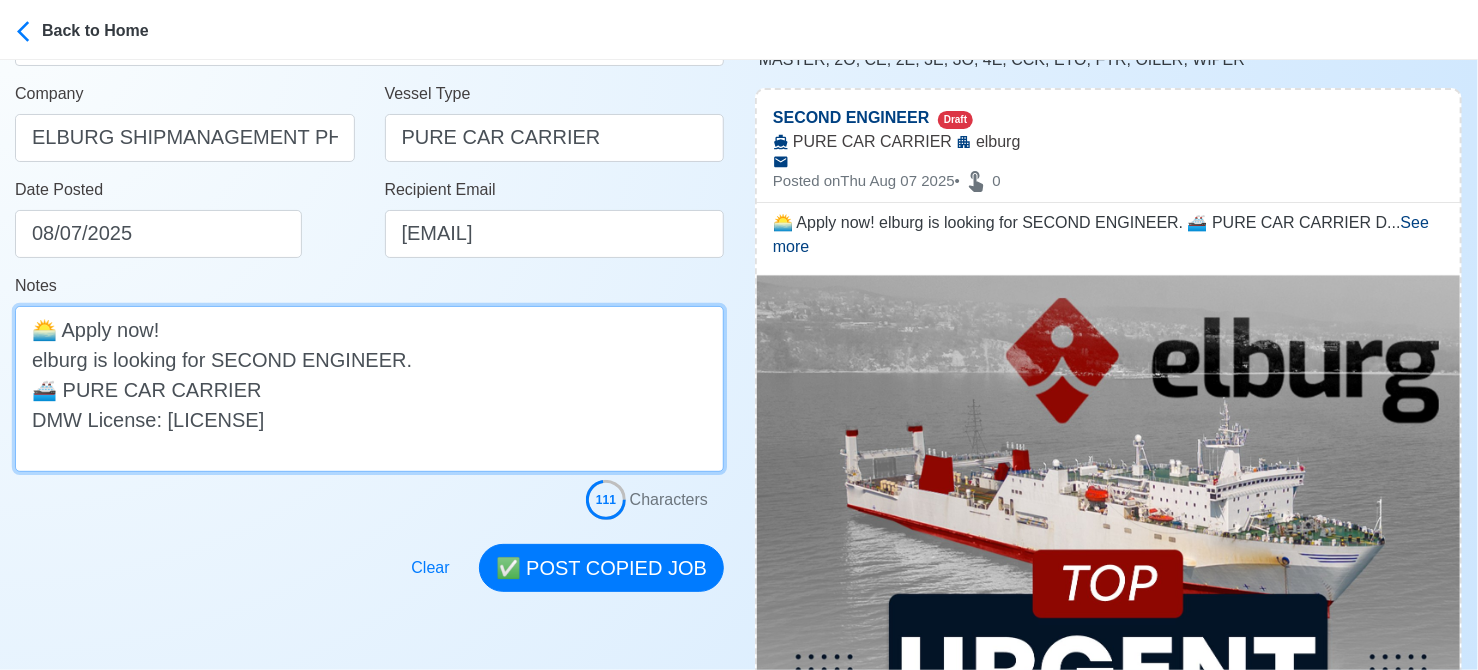 click on "🌅 Apply now!
elburg is looking for SECOND ENGINEER.
🚢 PURE CAR CARRIER
DMW License: [LICENSE]" at bounding box center (369, 389) 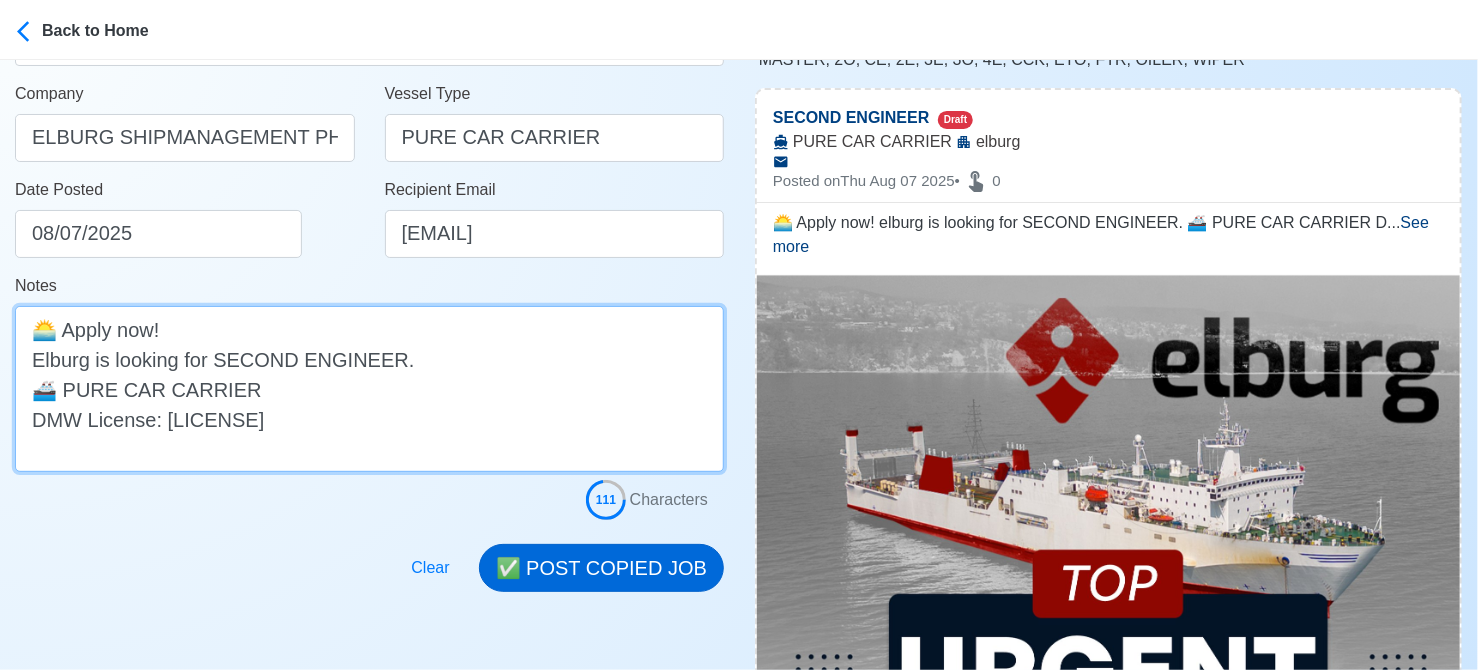 type on "🌅 Apply now!
Elburg is looking for SECOND ENGINEER.
🚢 PURE CAR CARRIER
DMW License: [LICENSE]" 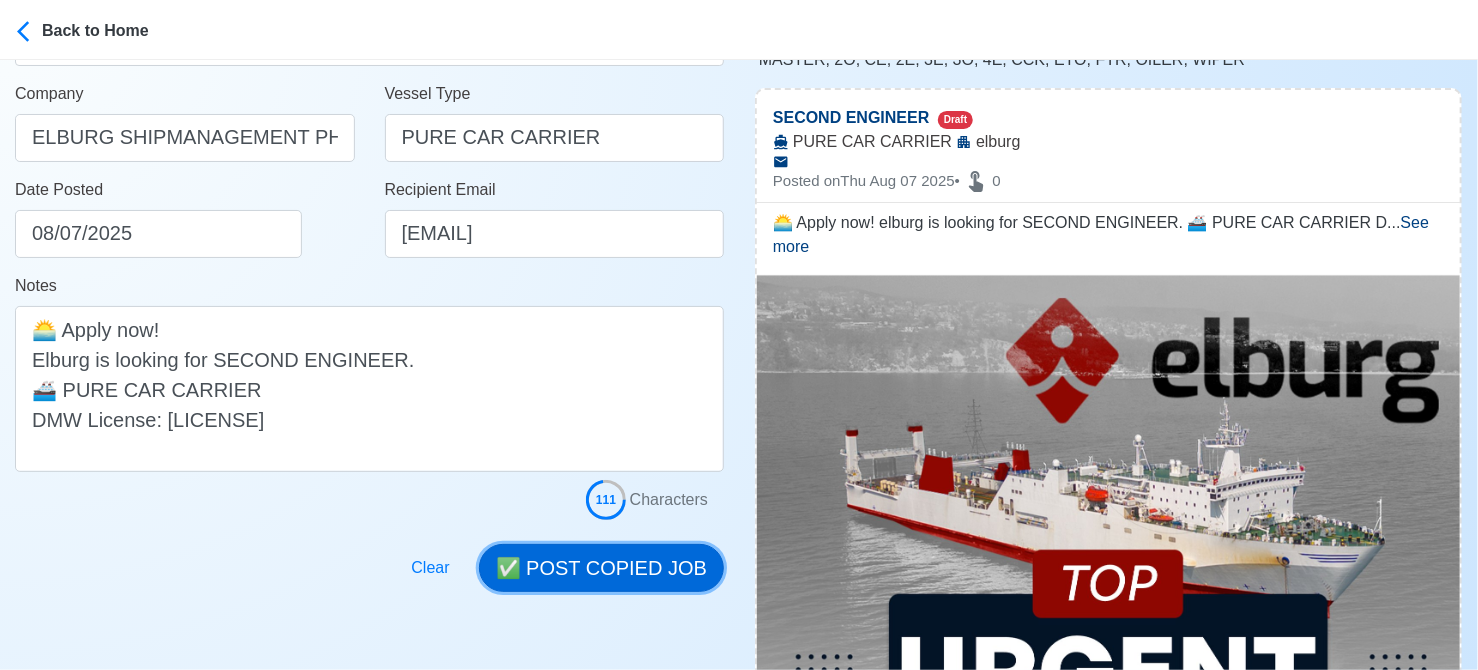 click on "✅ POST COPIED JOB" at bounding box center (601, 568) 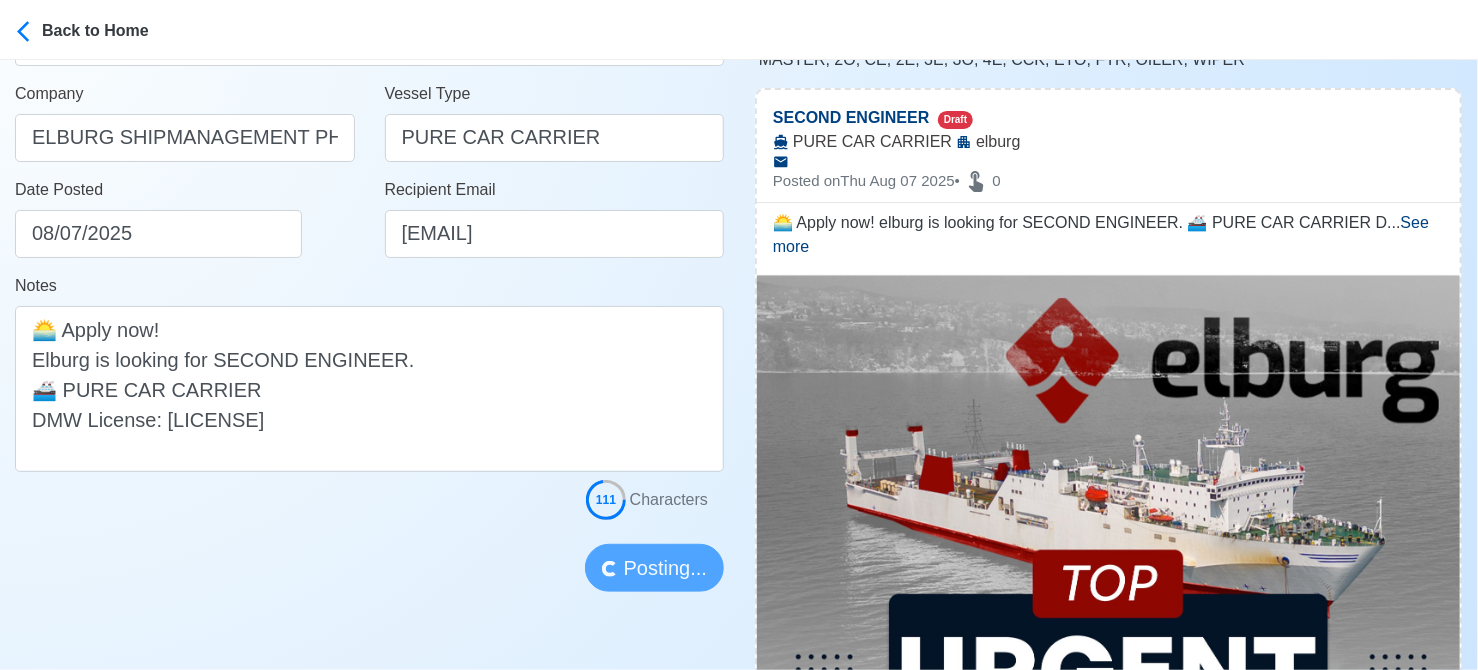 type 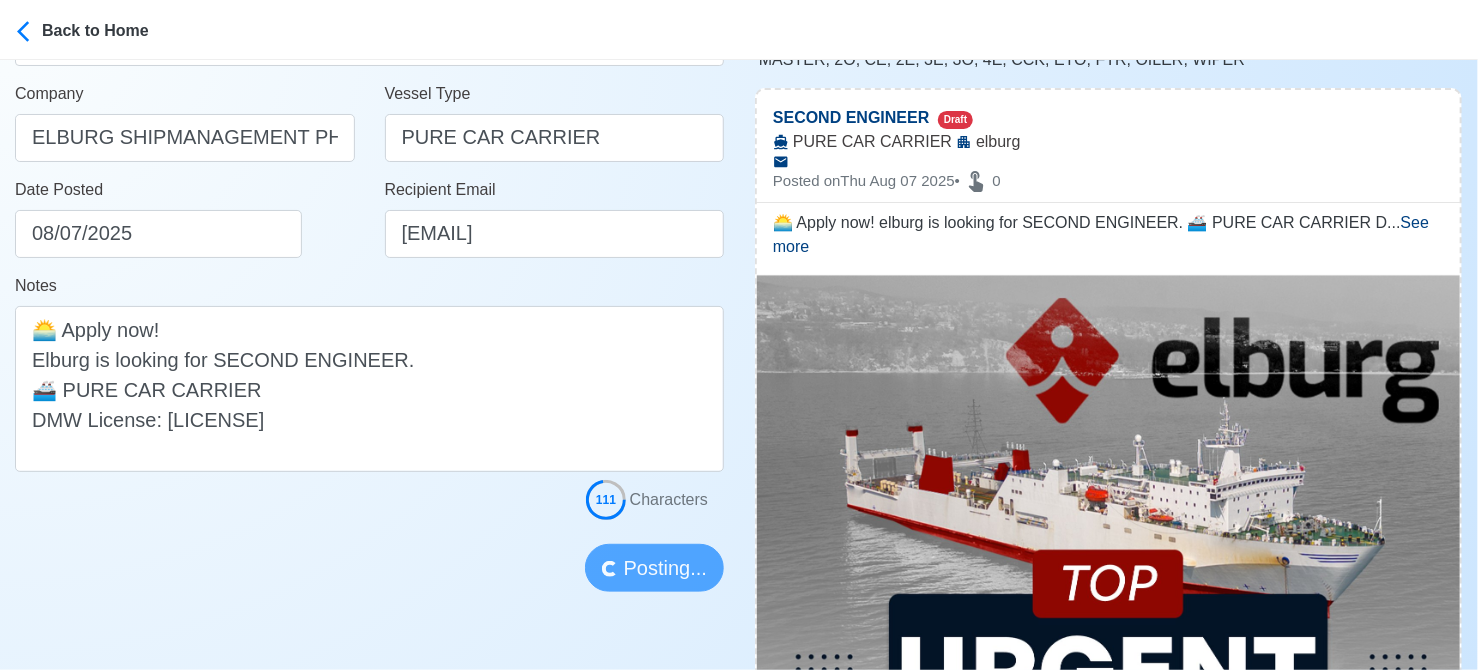 type 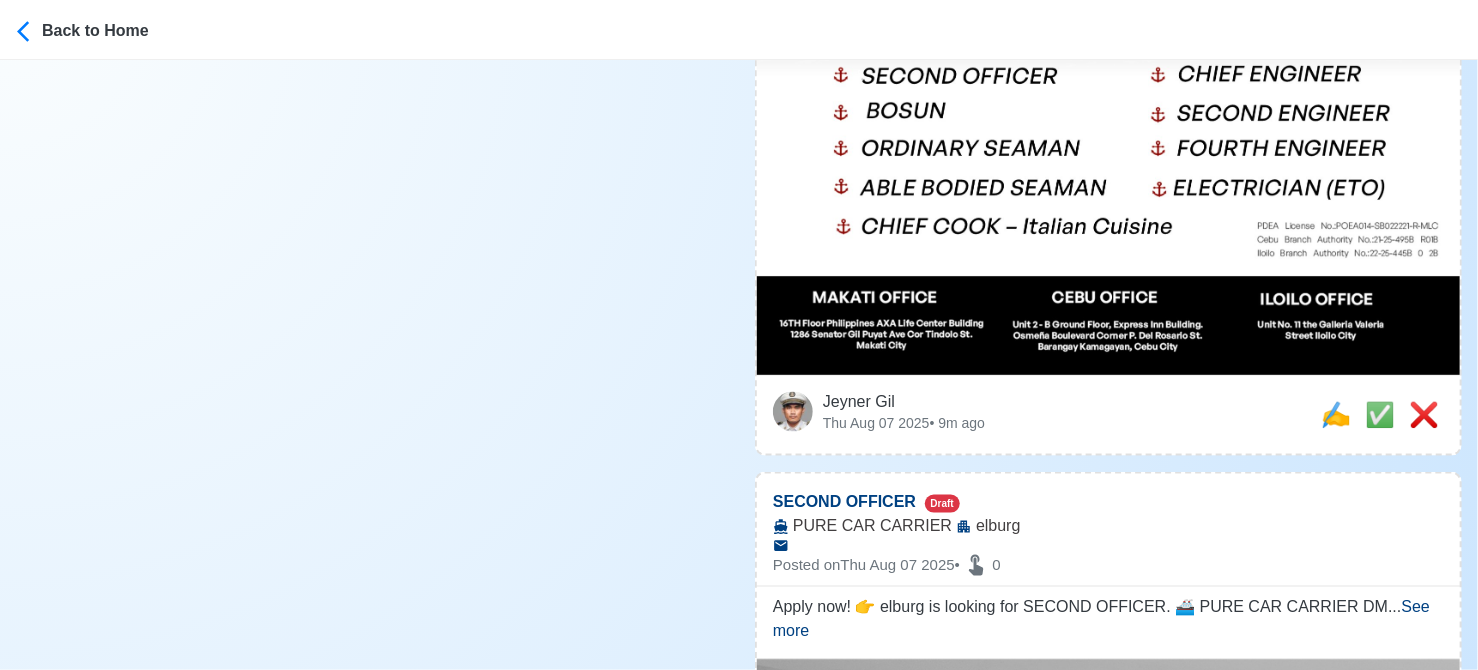scroll, scrollTop: 1200, scrollLeft: 0, axis: vertical 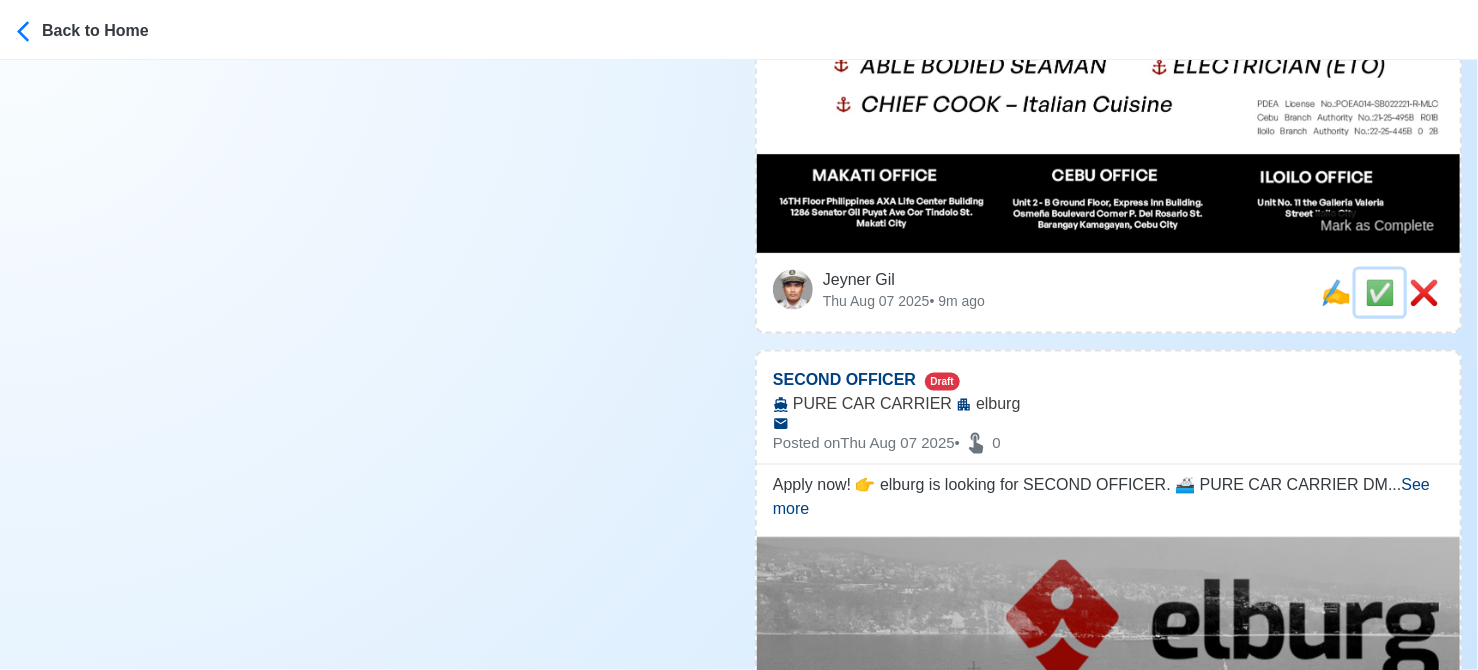 click on "✅" at bounding box center [1380, 292] 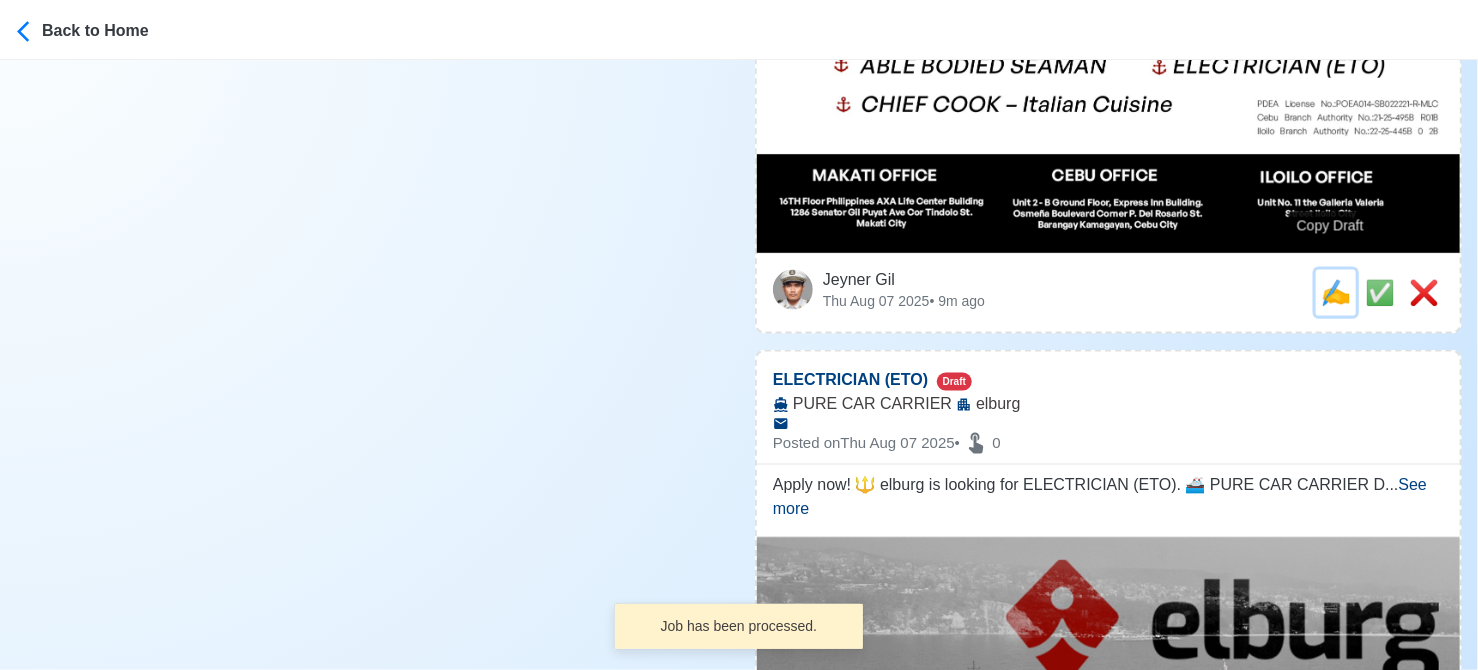 click on "✍️" at bounding box center (1336, 292) 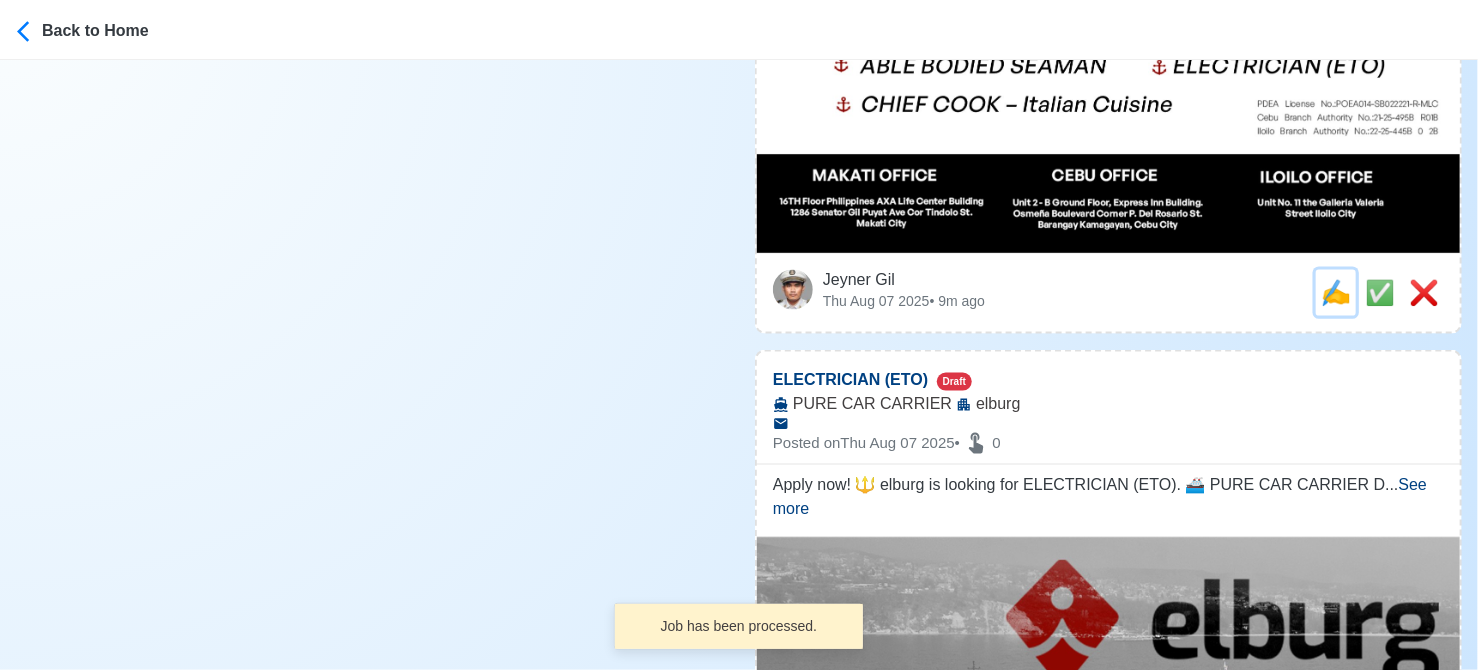 scroll, scrollTop: 0, scrollLeft: 0, axis: both 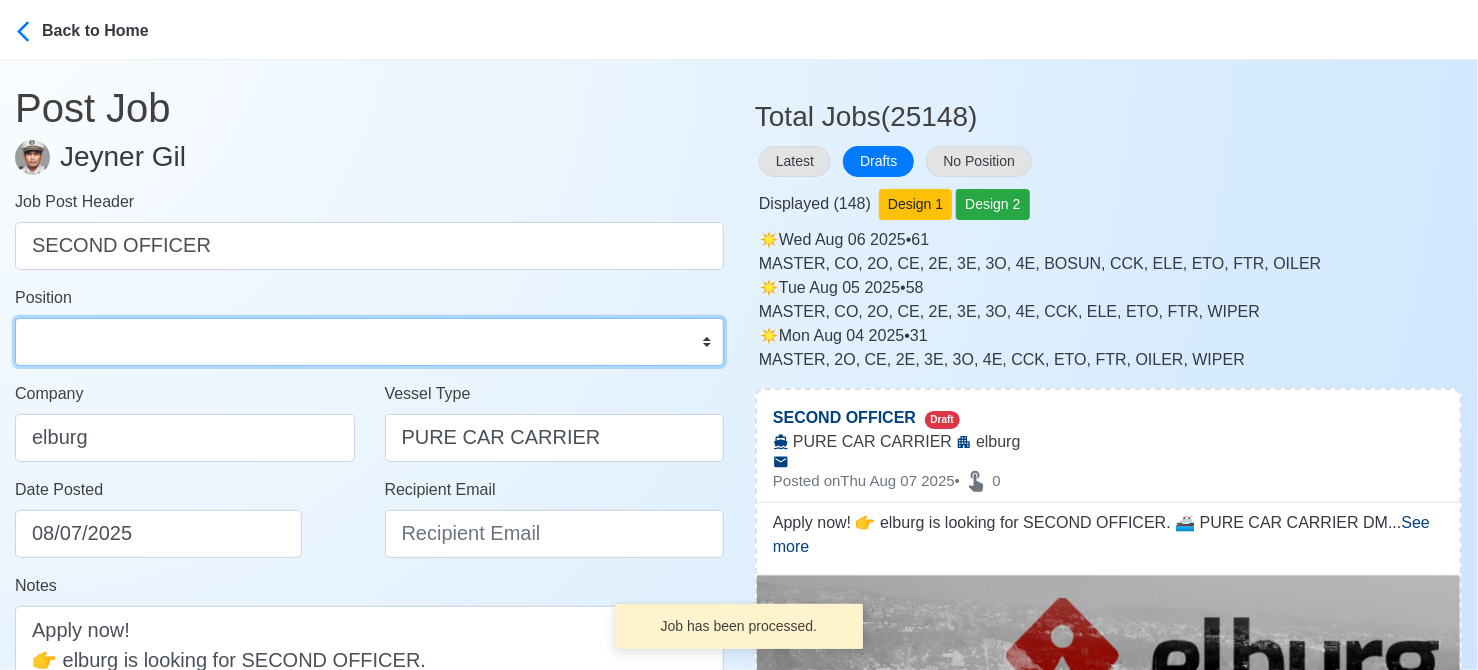 click on "Master Chief Officer 2nd Officer 3rd Officer Junior Officer Chief Engineer 2nd Engineer 3rd Engineer 4th Engineer Gas Engineer Junior Engineer 1st Assistant Engineer 2nd Assistant Engineer 3rd Assistant Engineer ETO/ETR Electrician Electrical Engineer Oiler Fitter Welder Chief Cook Chef Cook Messman Wiper Rigger Ordinary Seaman Able Seaman Motorman Pumpman Bosun Cadet Reefer Mechanic Operator Repairman Painter Steward Waiter Others" at bounding box center (369, 342) 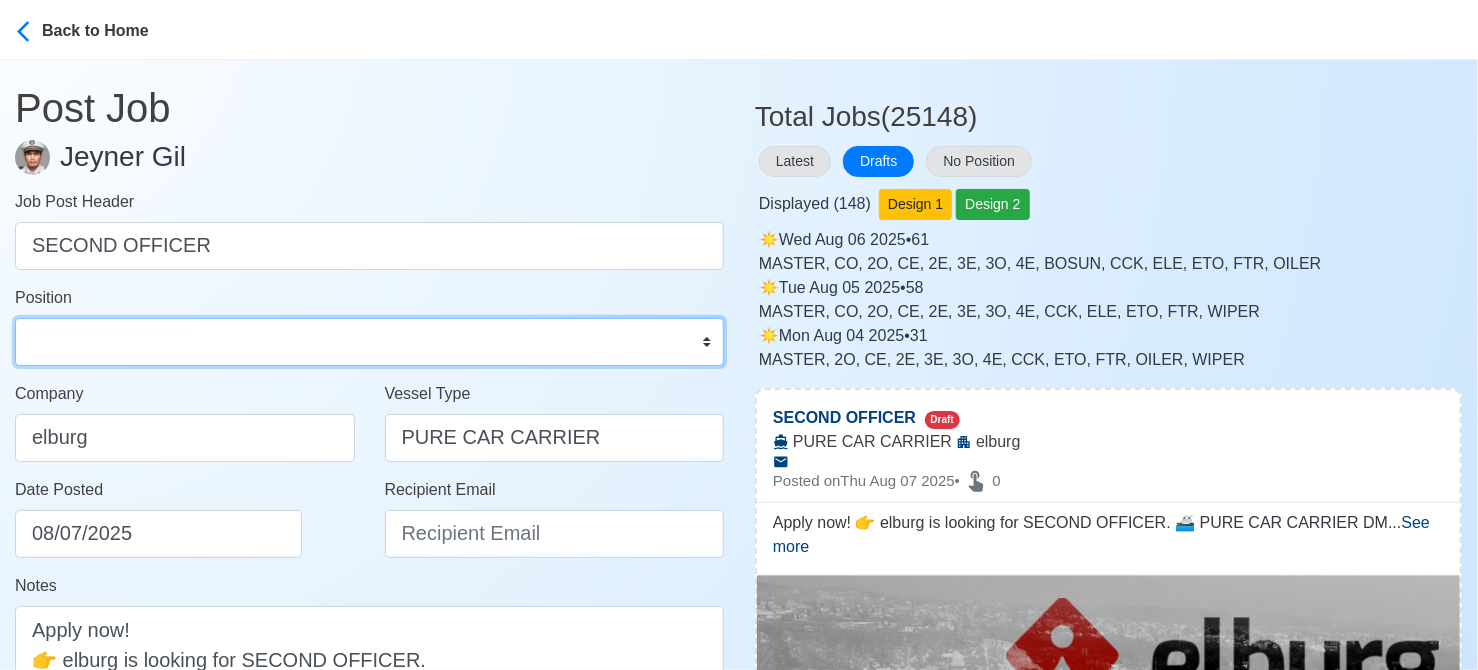 select on "2nd Officer" 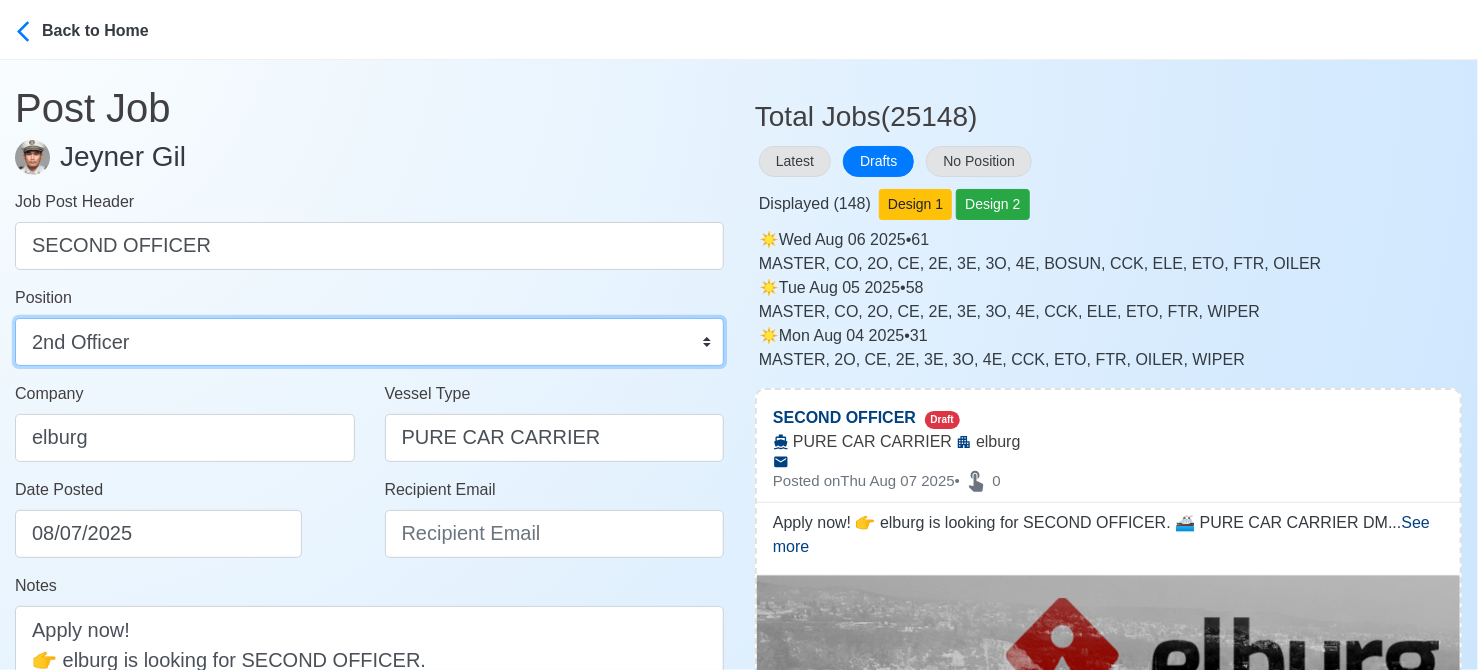 click on "Master Chief Officer 2nd Officer 3rd Officer Junior Officer Chief Engineer 2nd Engineer 3rd Engineer 4th Engineer Gas Engineer Junior Engineer 1st Assistant Engineer 2nd Assistant Engineer 3rd Assistant Engineer ETO/ETR Electrician Electrical Engineer Oiler Fitter Welder Chief Cook Chef Cook Messman Wiper Rigger Ordinary Seaman Able Seaman Motorman Pumpman Bosun Cadet Reefer Mechanic Operator Repairman Painter Steward Waiter Others" at bounding box center (369, 342) 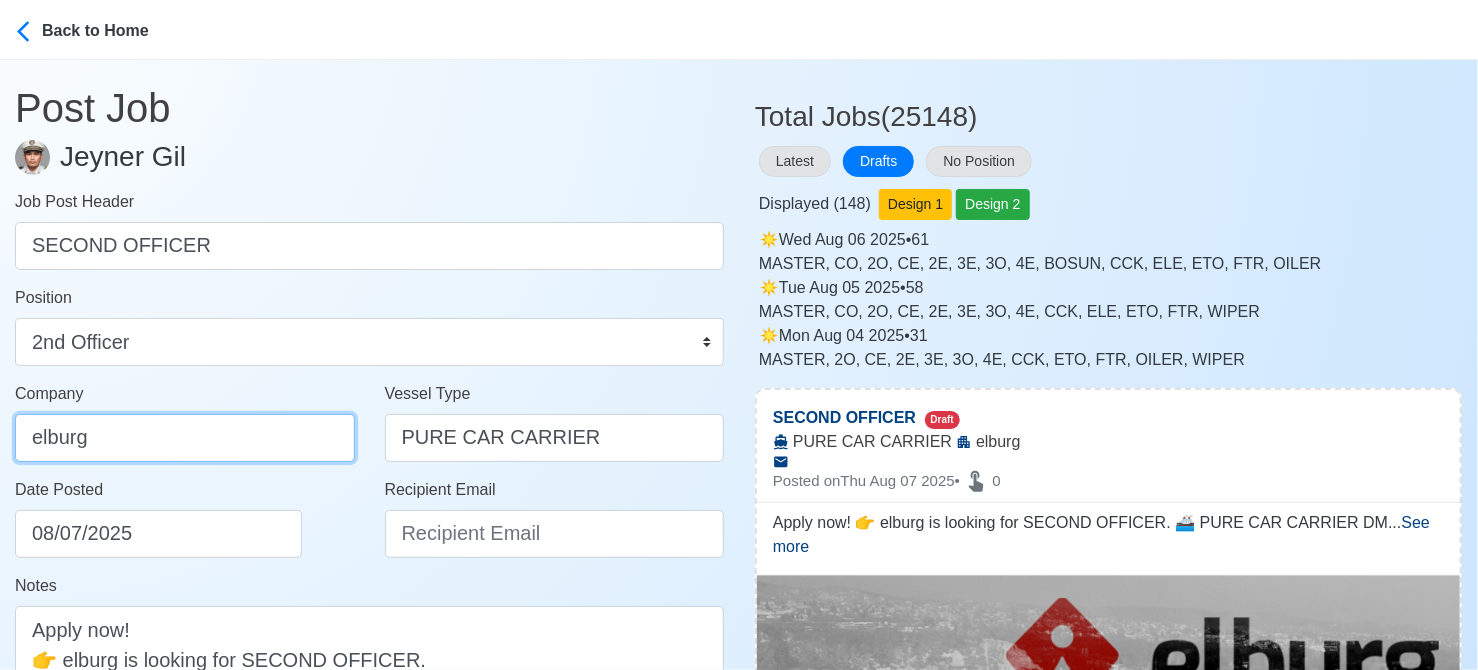 click on "elburg" at bounding box center [185, 438] 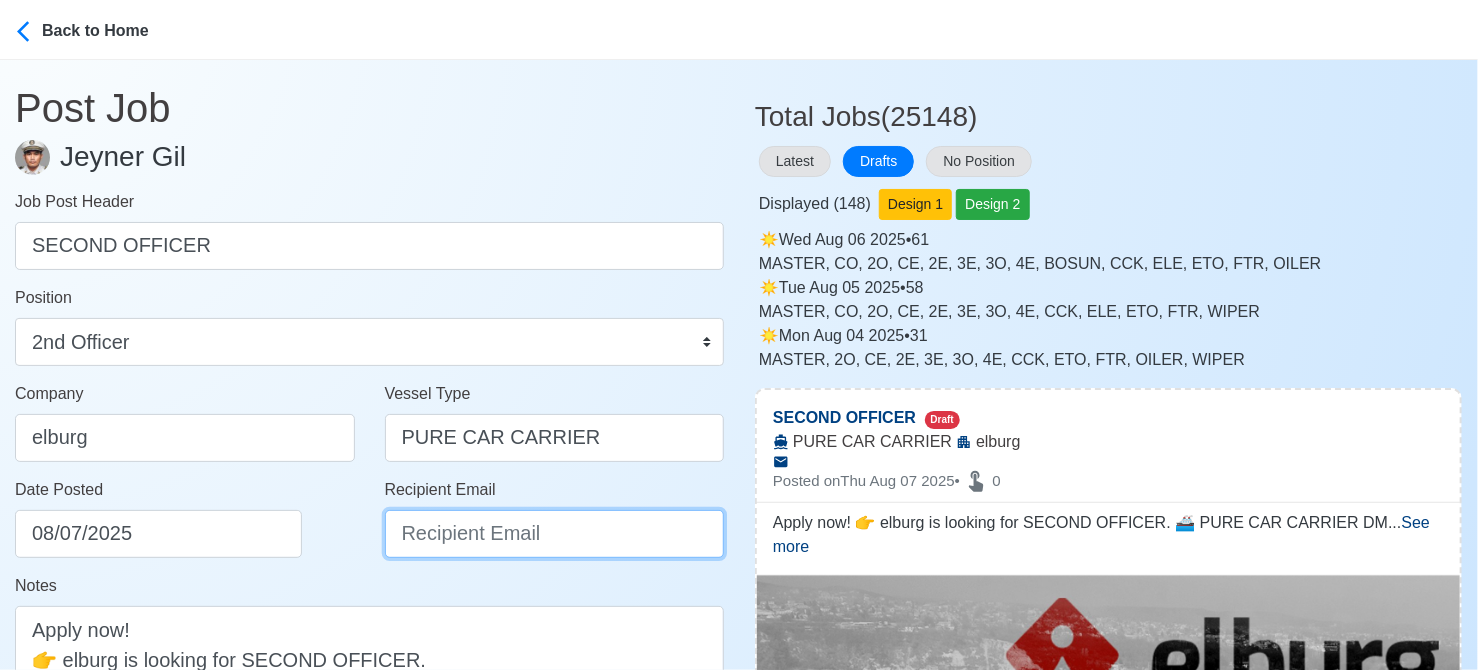 click on "Recipient Email" at bounding box center (555, 534) 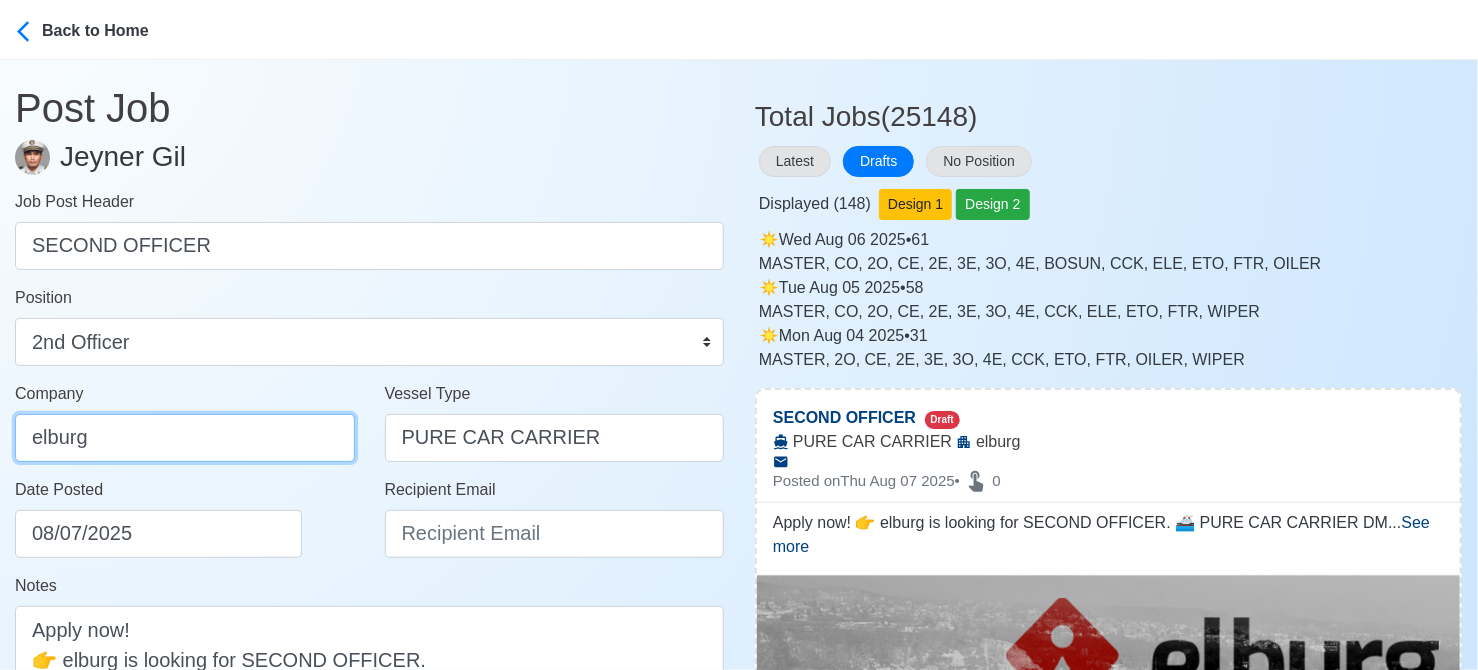 click on "elburg" at bounding box center (185, 438) 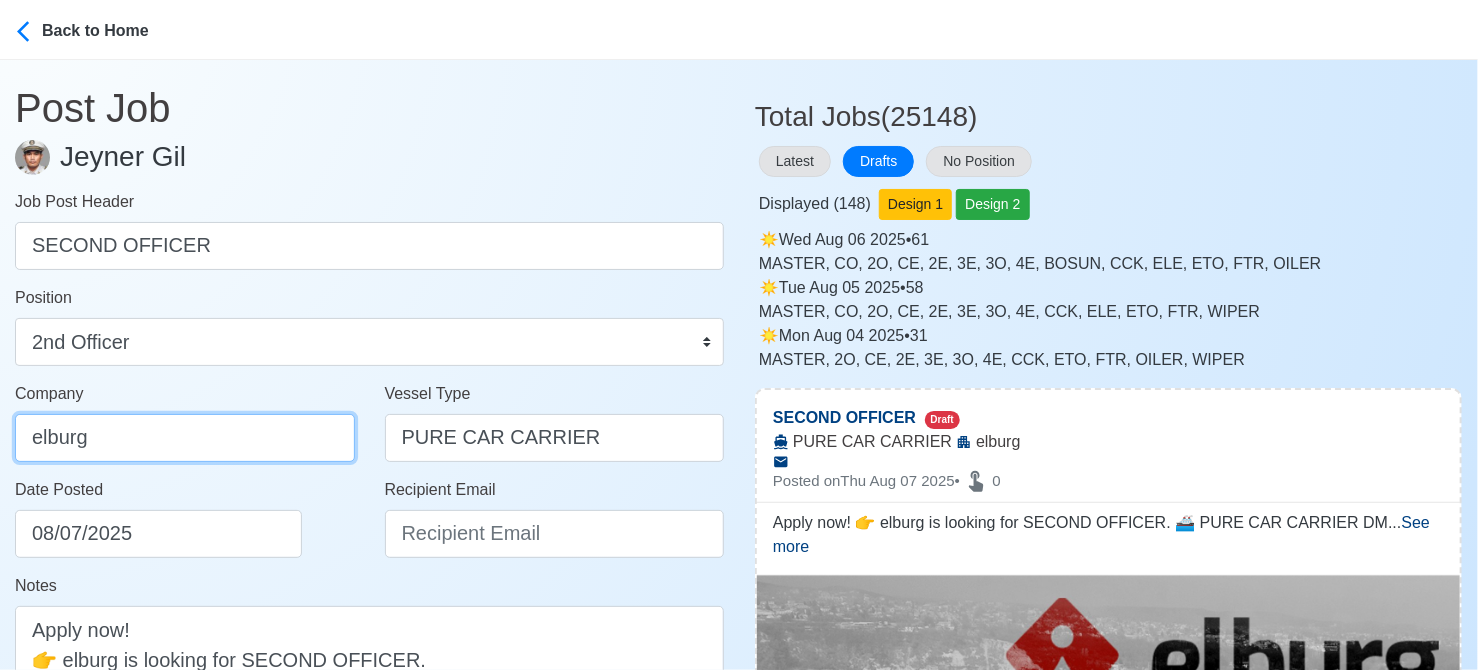 paste on "[EMAIL]" 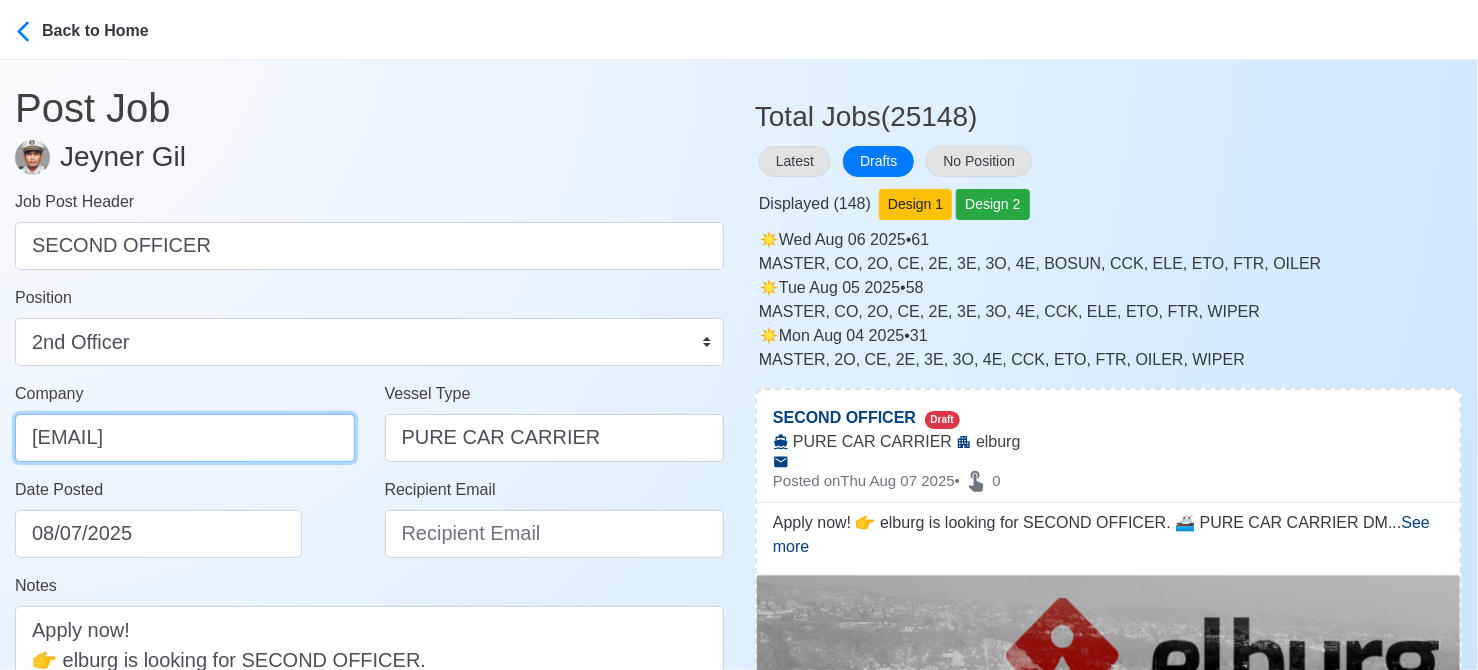 scroll, scrollTop: 0, scrollLeft: 95, axis: horizontal 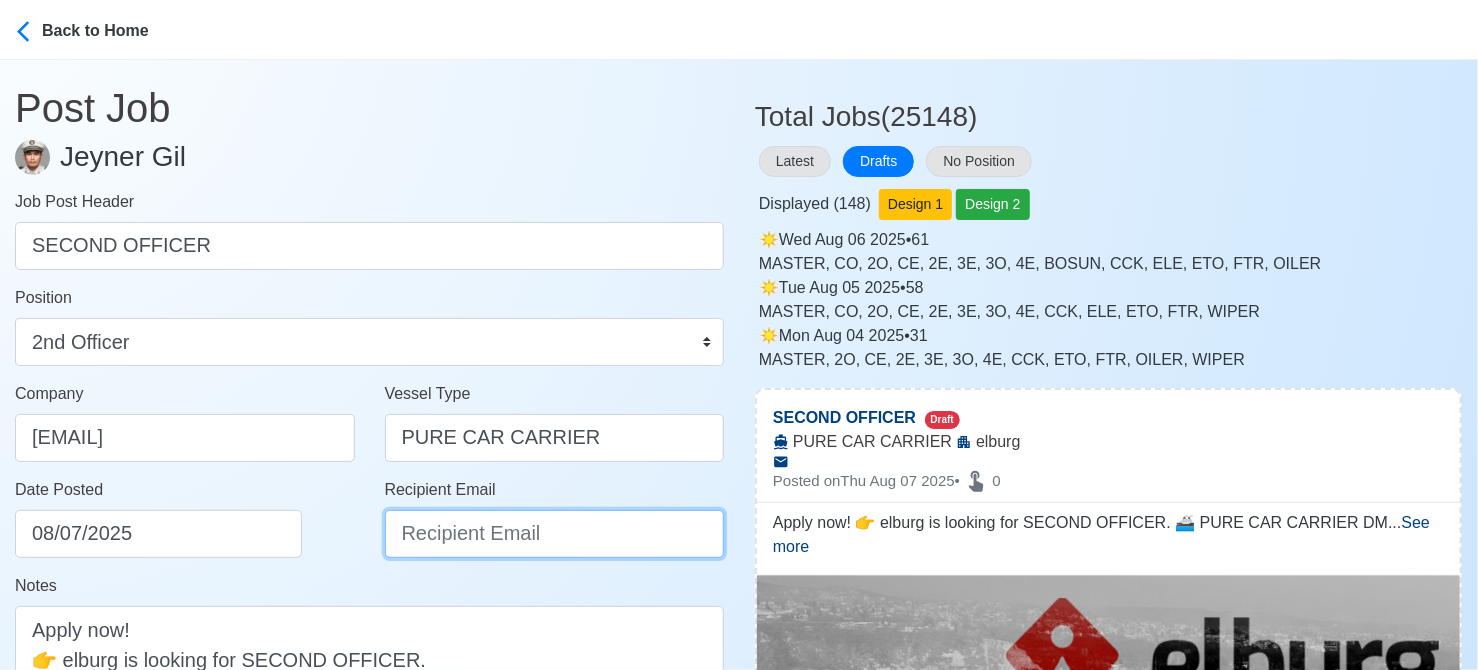 click on "Recipient Email" at bounding box center [555, 534] 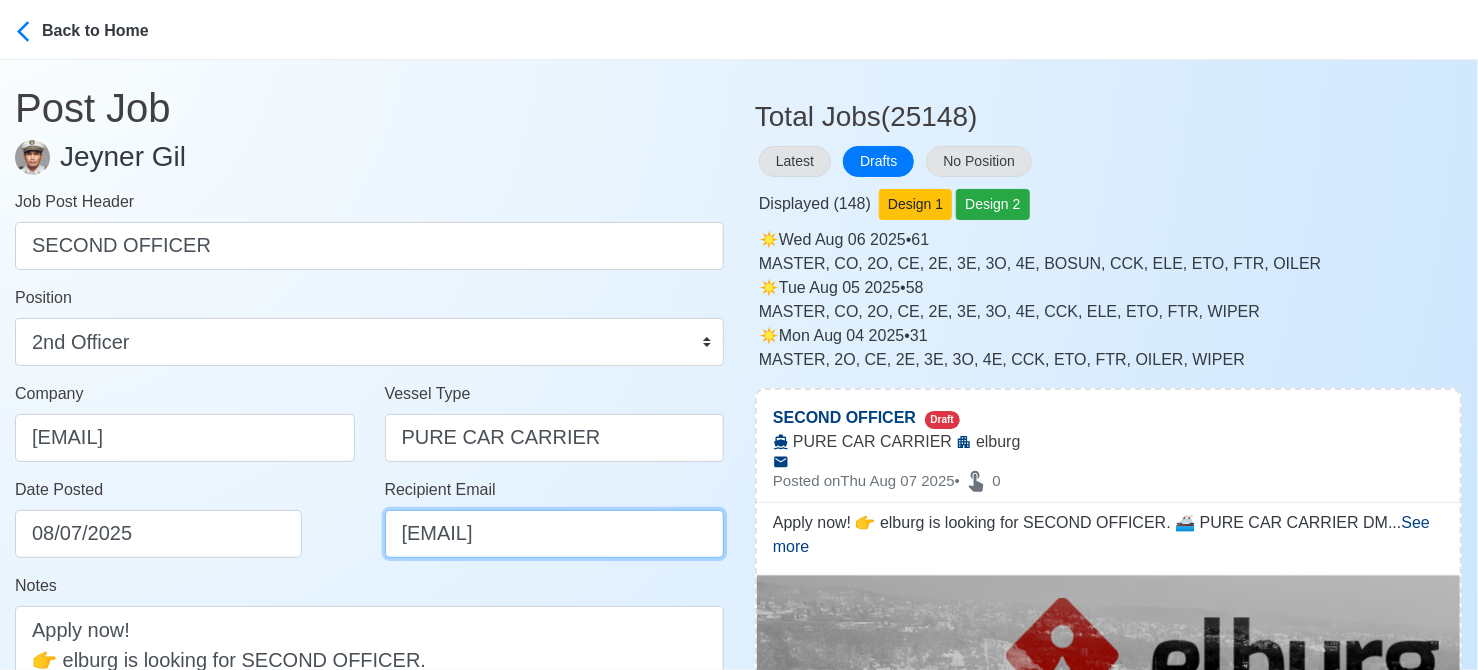 scroll, scrollTop: 0, scrollLeft: 95, axis: horizontal 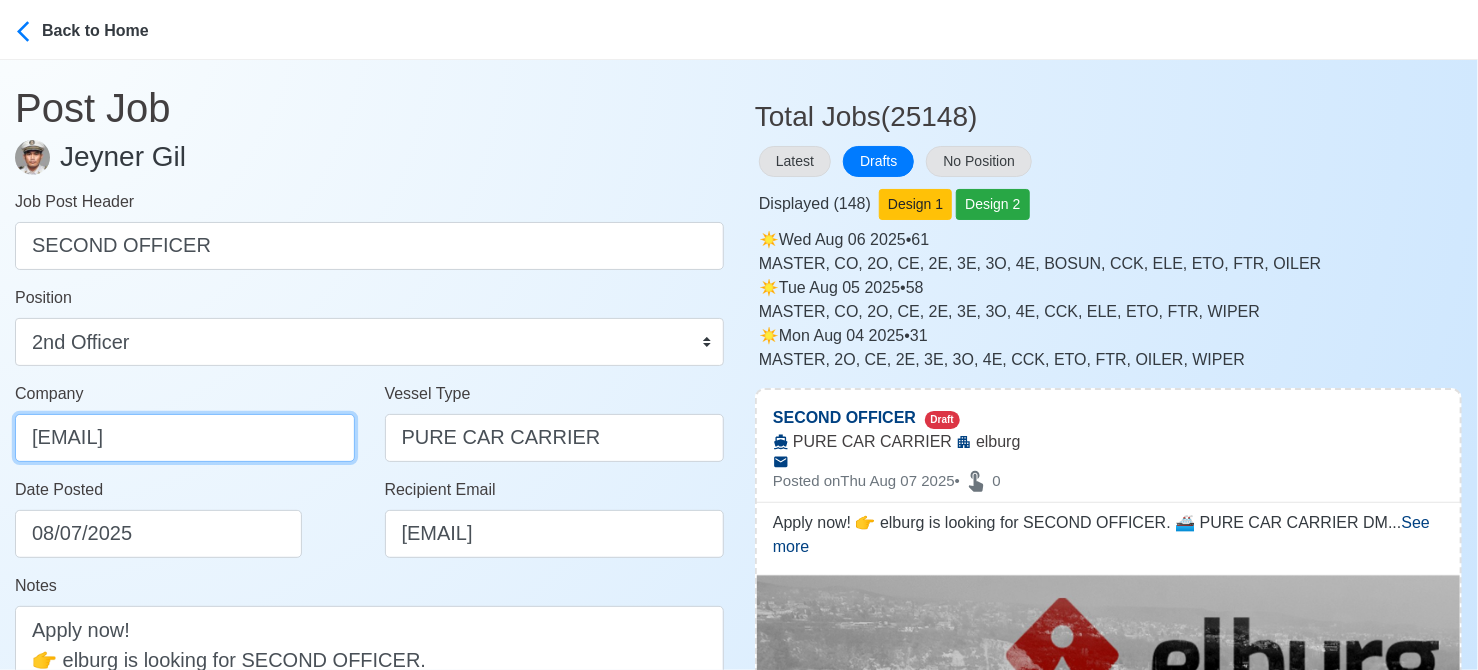 click on "[EMAIL]" at bounding box center (185, 438) 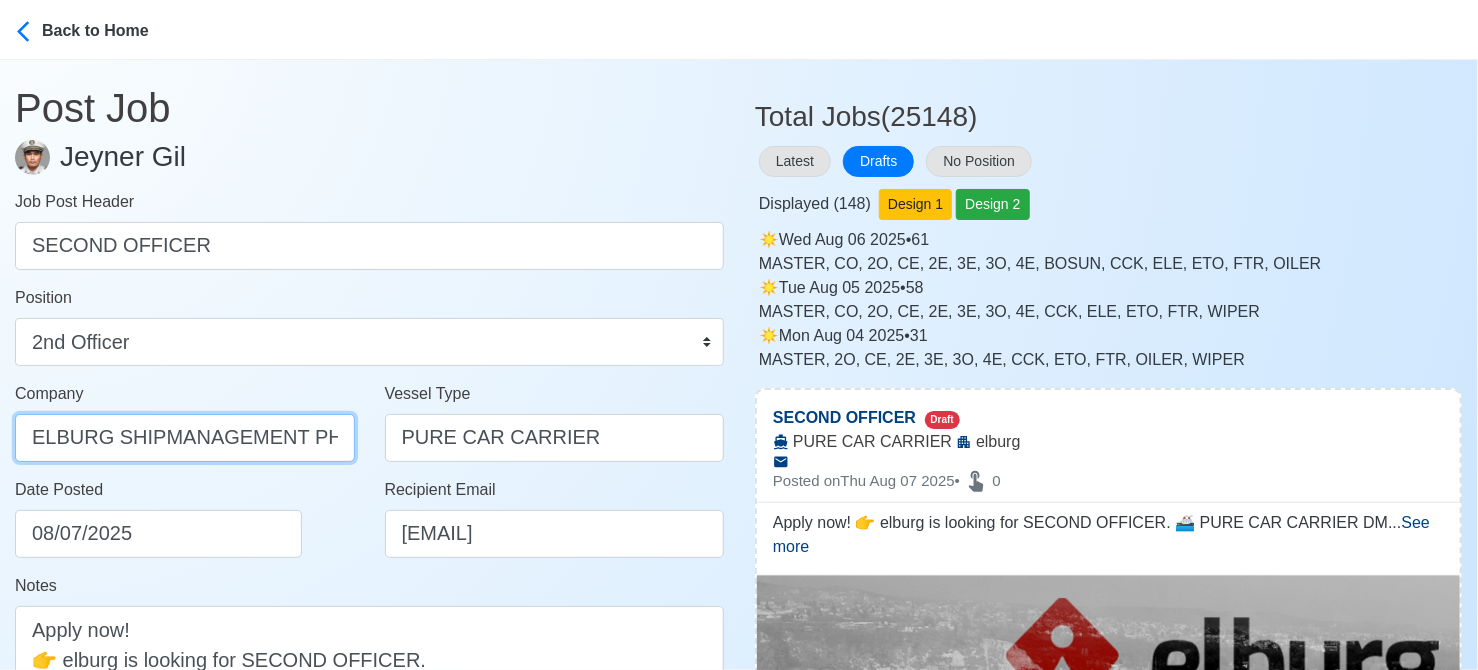 scroll, scrollTop: 0, scrollLeft: 40, axis: horizontal 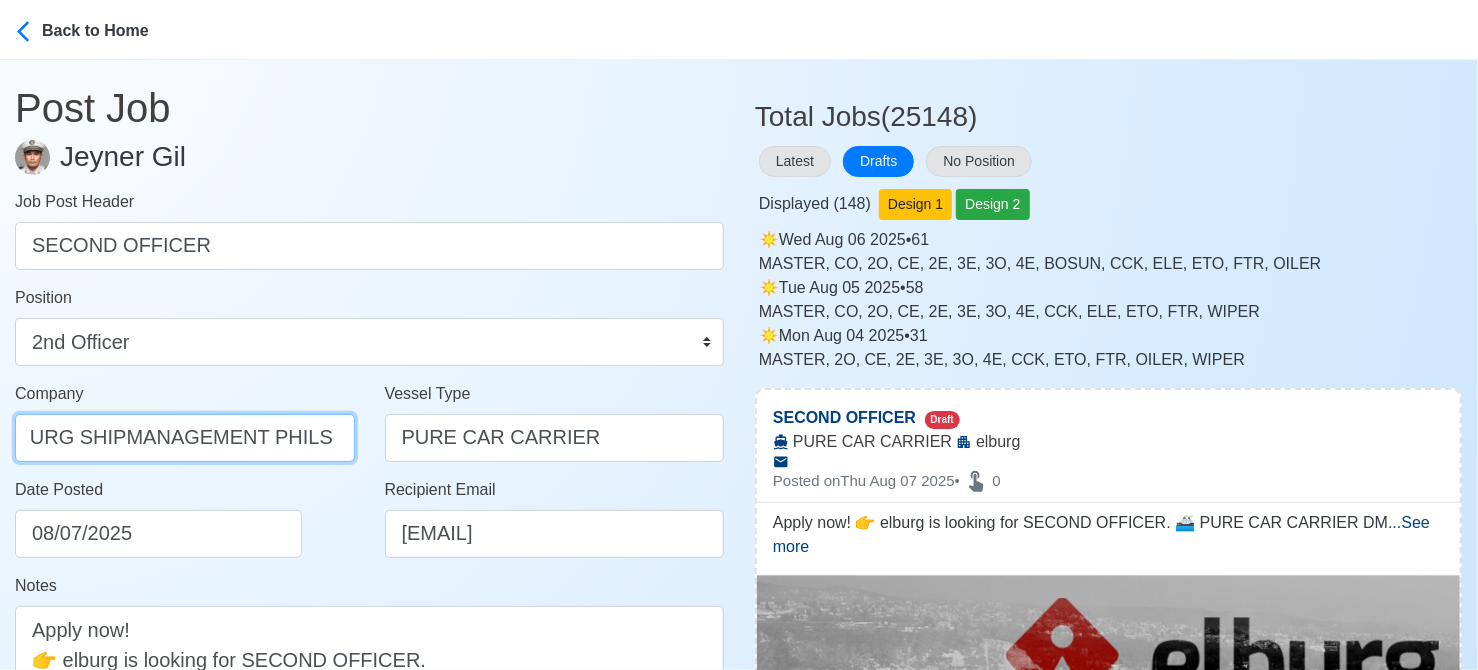 type on "ELBURG SHIPMANAGEMENT PHILS INC" 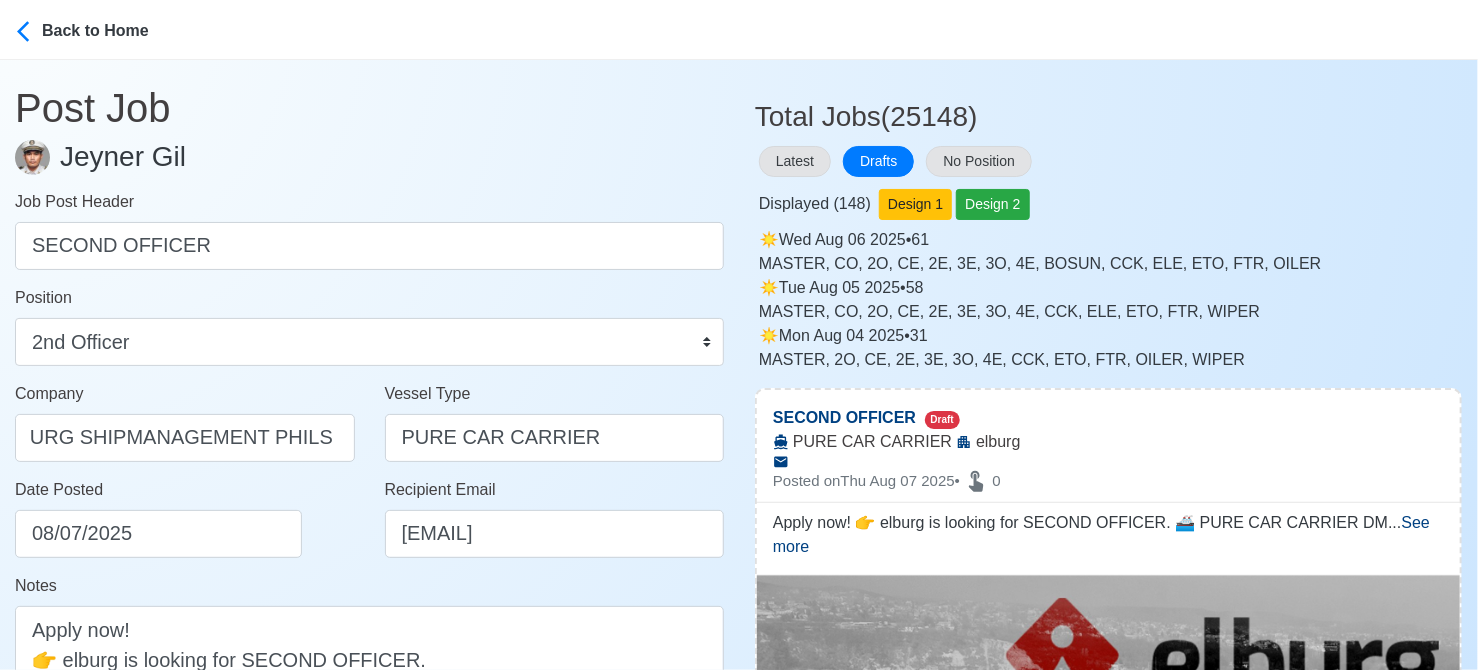 click on "Notes Apply now!
👉 elburg is looking for SECOND OFFICER.
🚢 PURE CAR CARRIER
DMW License: [LICENSE]" at bounding box center [369, 673] 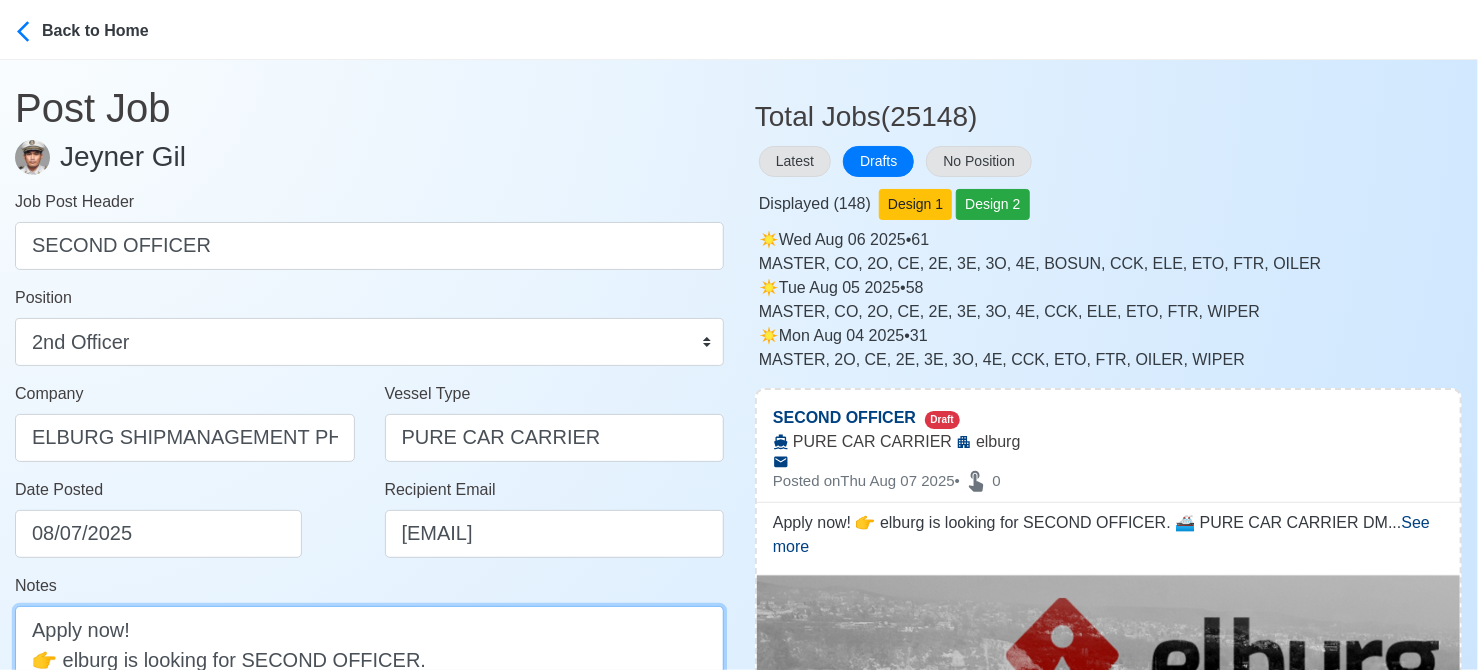 click on "Apply now!
👉 elburg is looking for SECOND OFFICER.
🚢 PURE CAR CARRIER
DMW License: POEA014-SB022221-R-MLC" at bounding box center (369, 689) 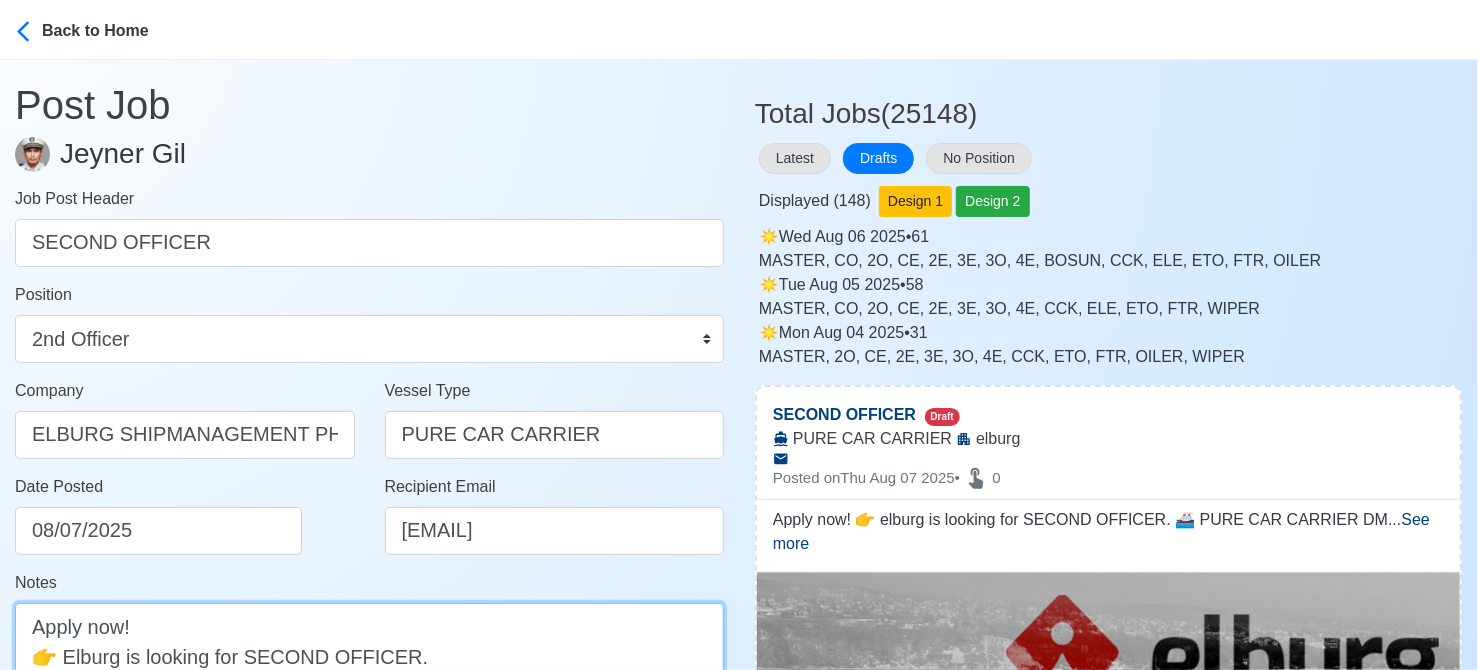 scroll, scrollTop: 403, scrollLeft: 0, axis: vertical 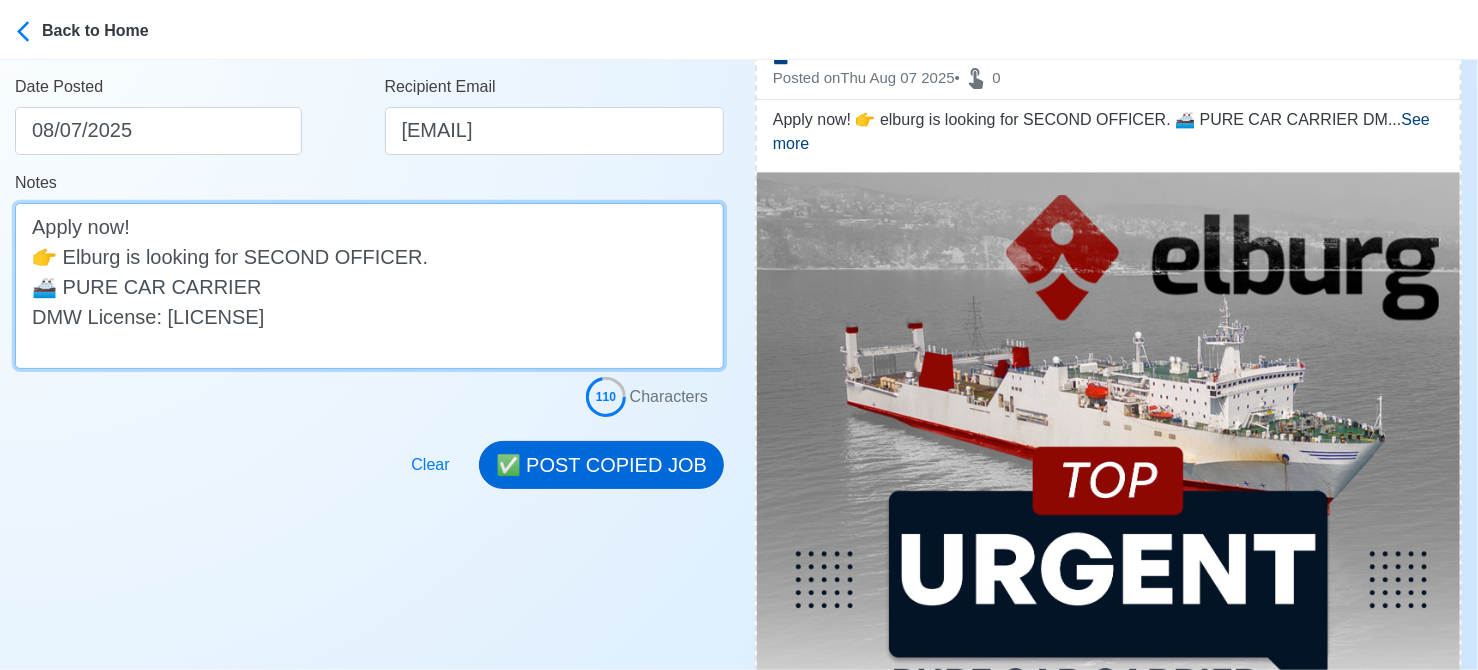 type on "Apply now!
👉 Elburg is looking for SECOND OFFICER.
🚢 PURE CAR CARRIER
DMW License: [LICENSE]" 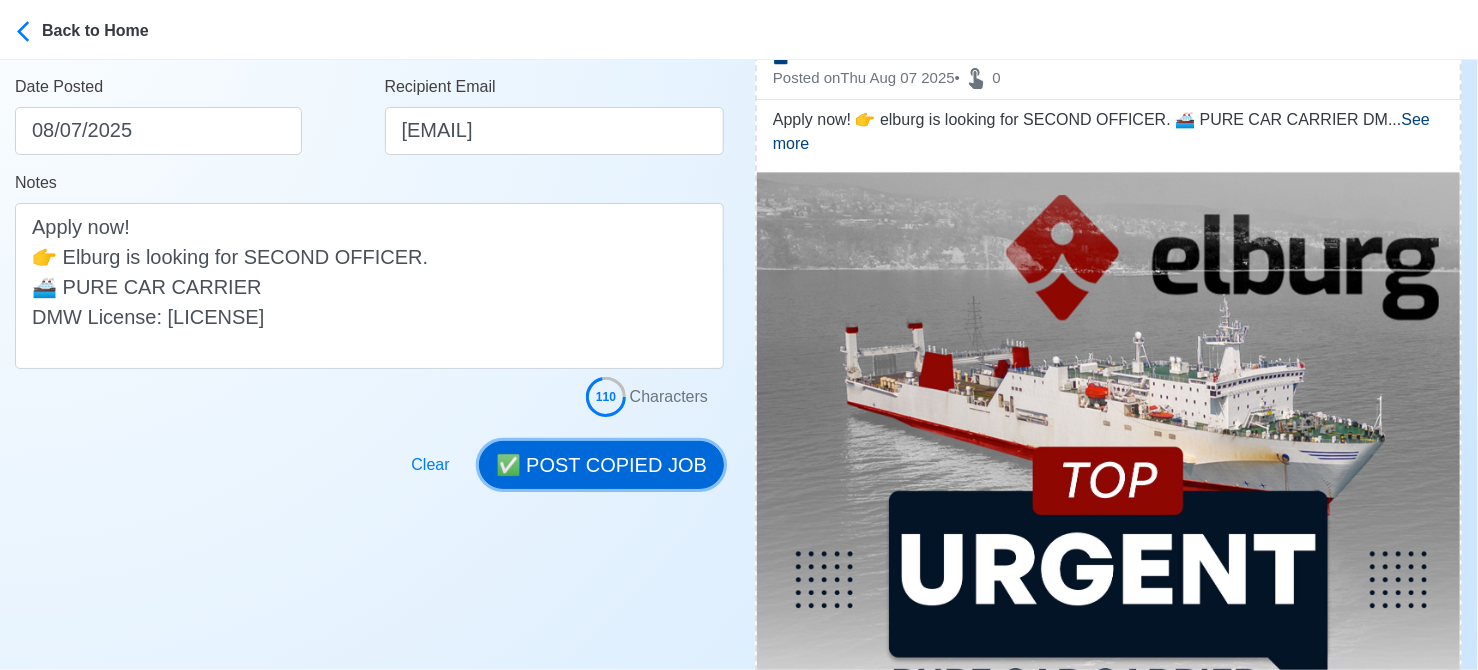 click on "✅ POST COPIED JOB" at bounding box center (601, 465) 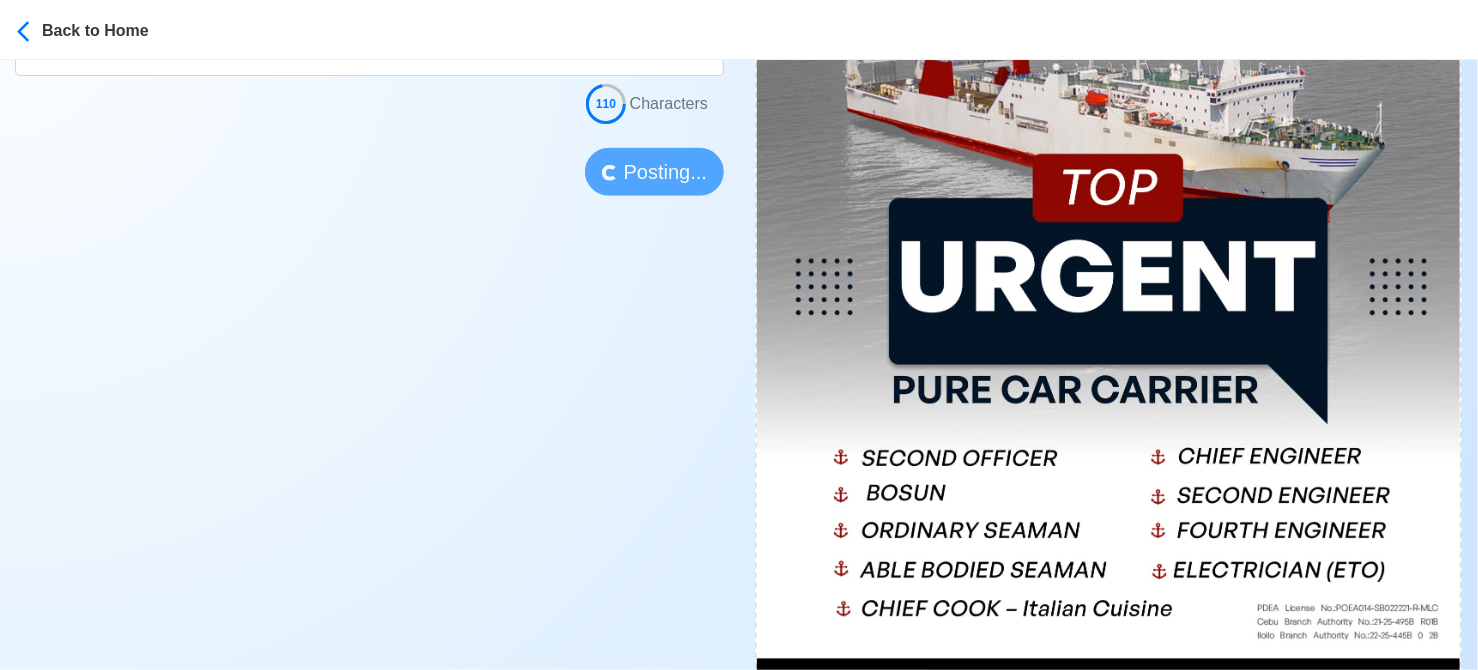 scroll, scrollTop: 703, scrollLeft: 0, axis: vertical 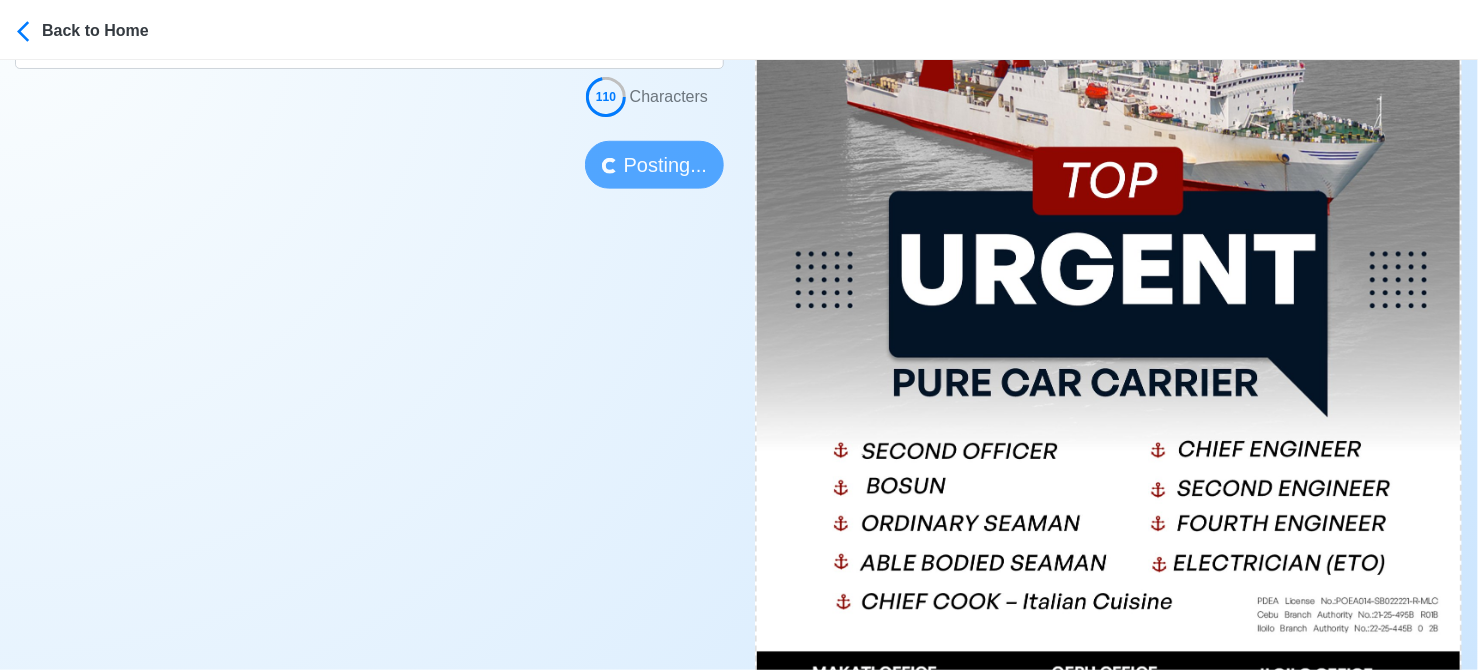type 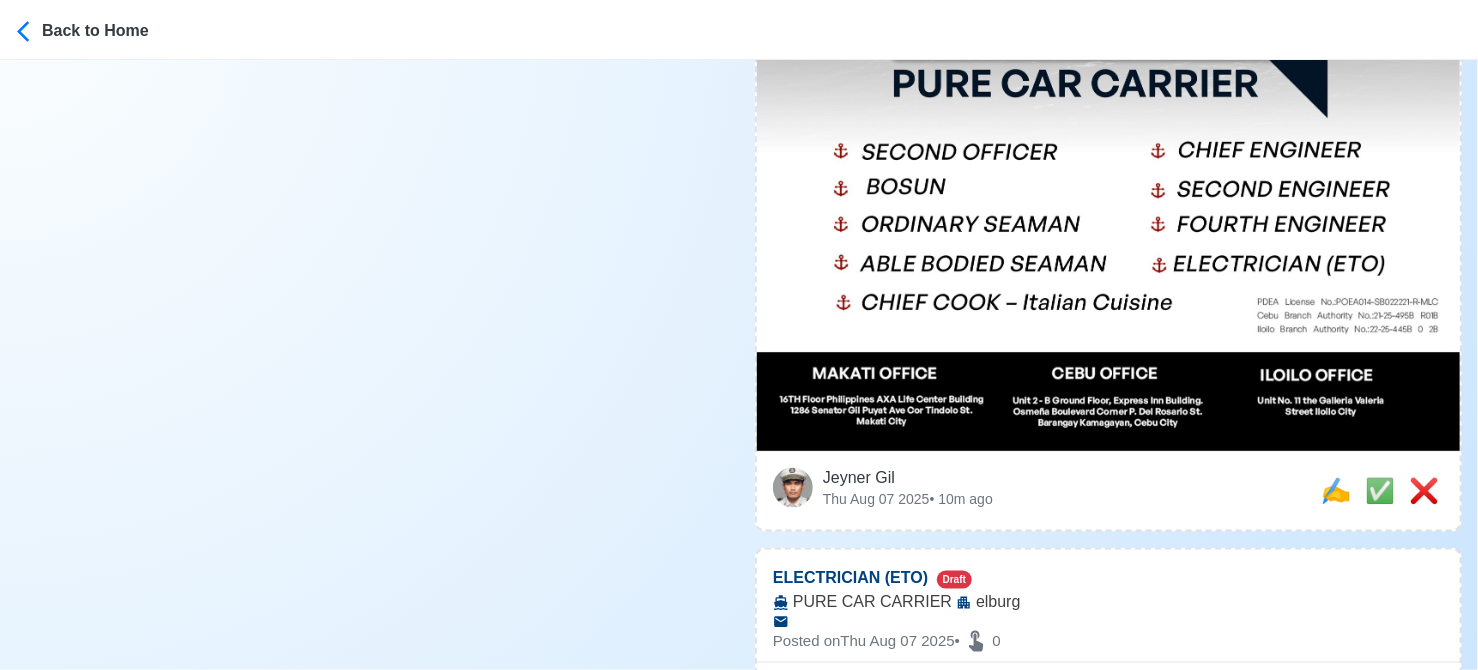 scroll, scrollTop: 1003, scrollLeft: 0, axis: vertical 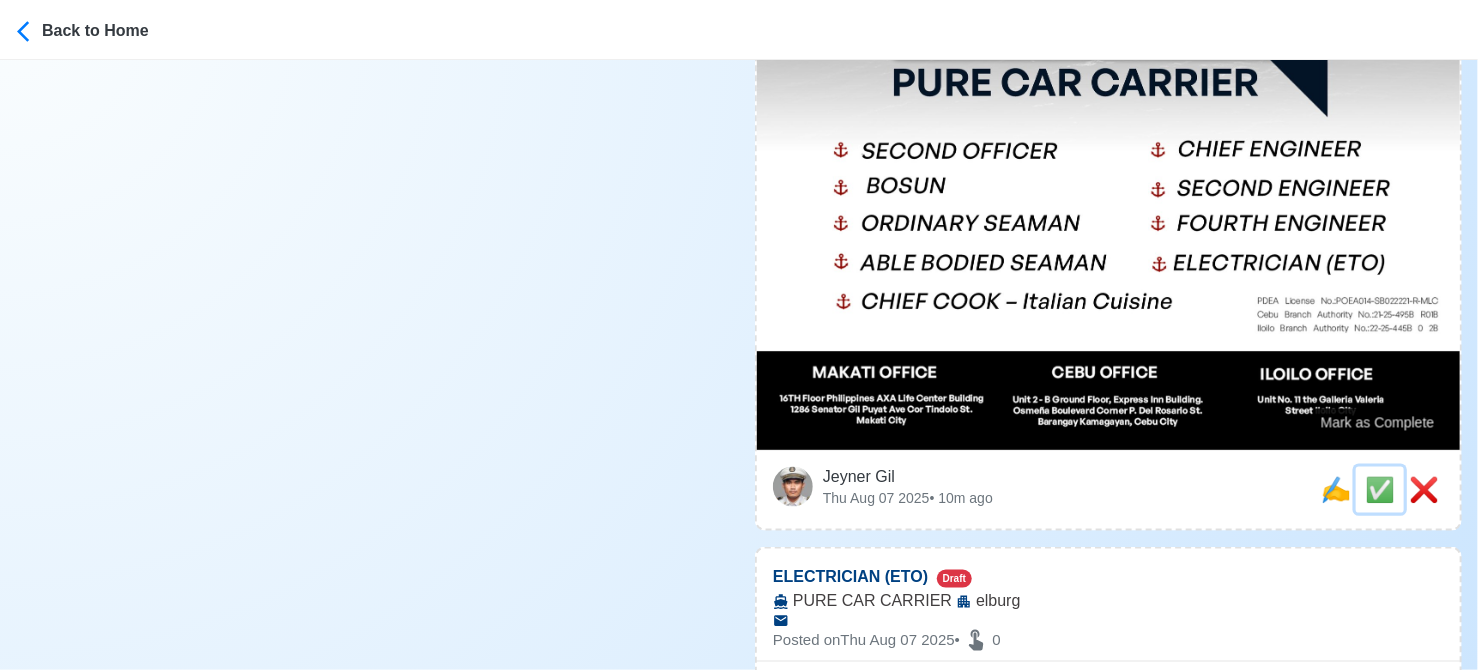 click on "✅" at bounding box center (1380, 489) 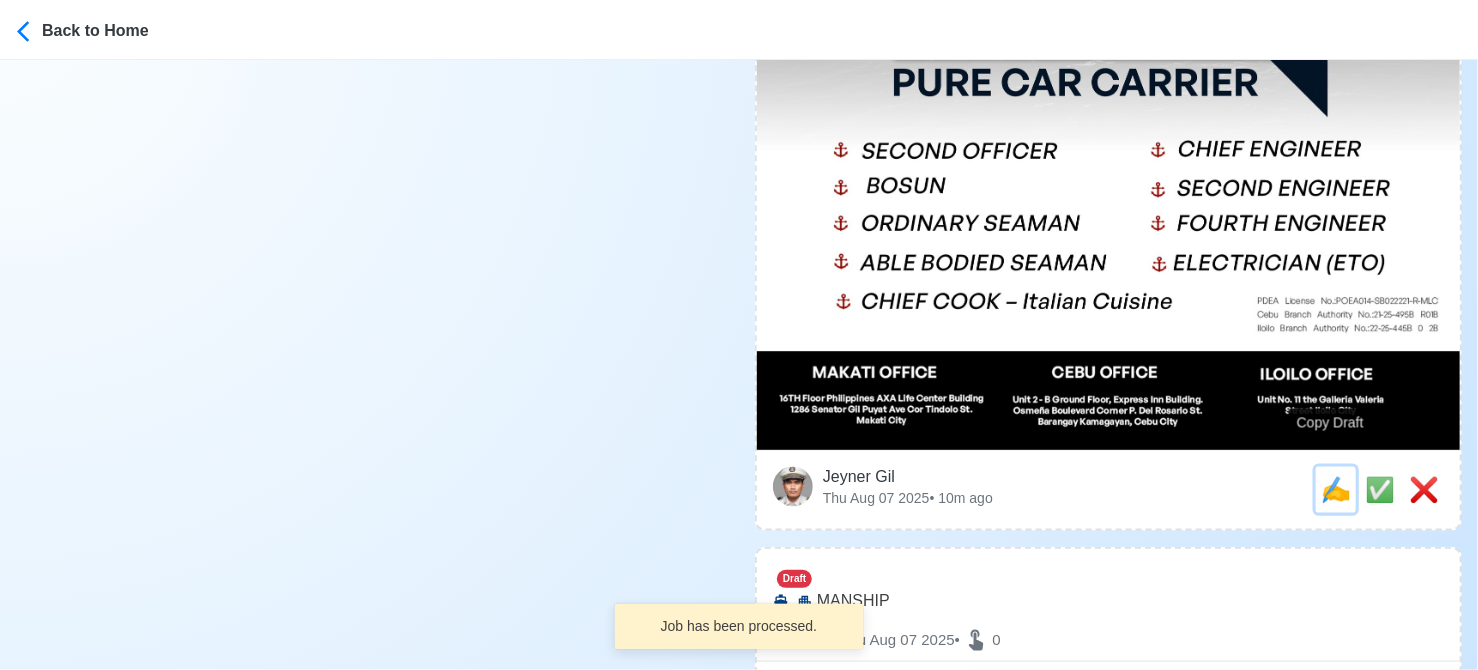 click on "✍️" at bounding box center [1336, 489] 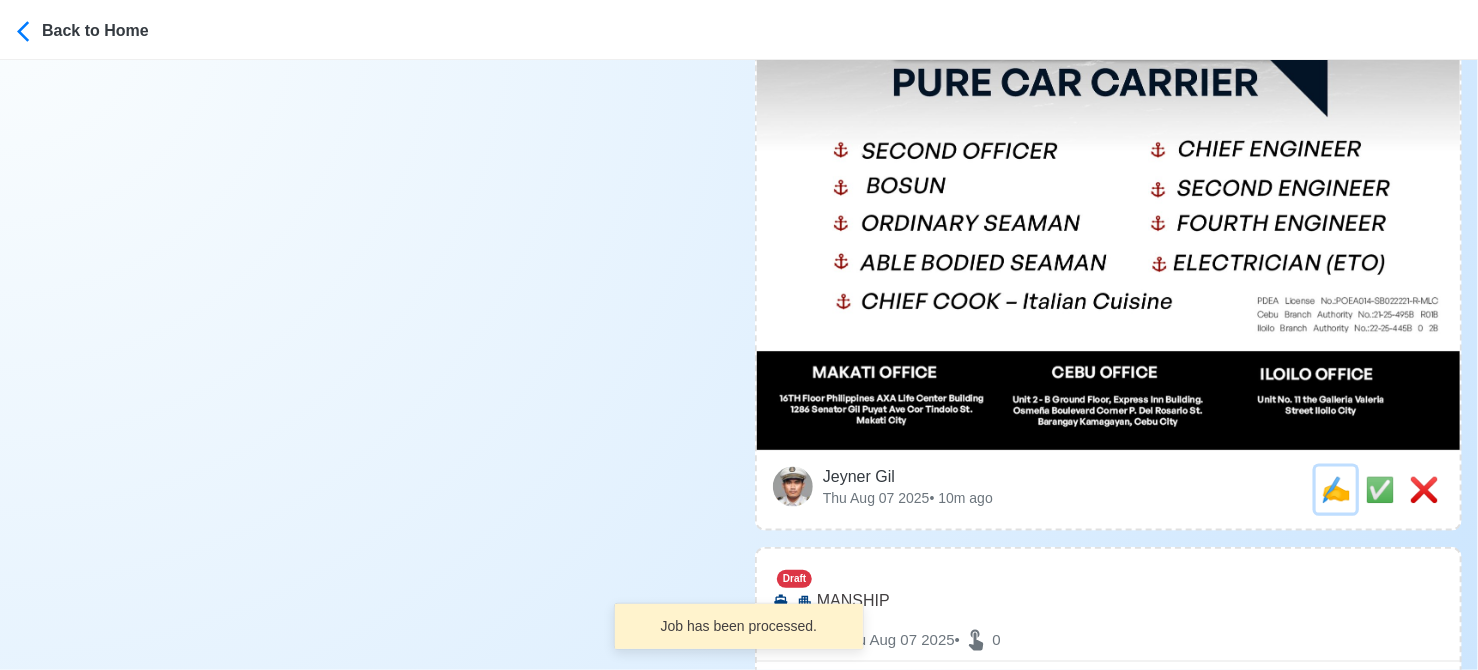 scroll, scrollTop: 0, scrollLeft: 0, axis: both 